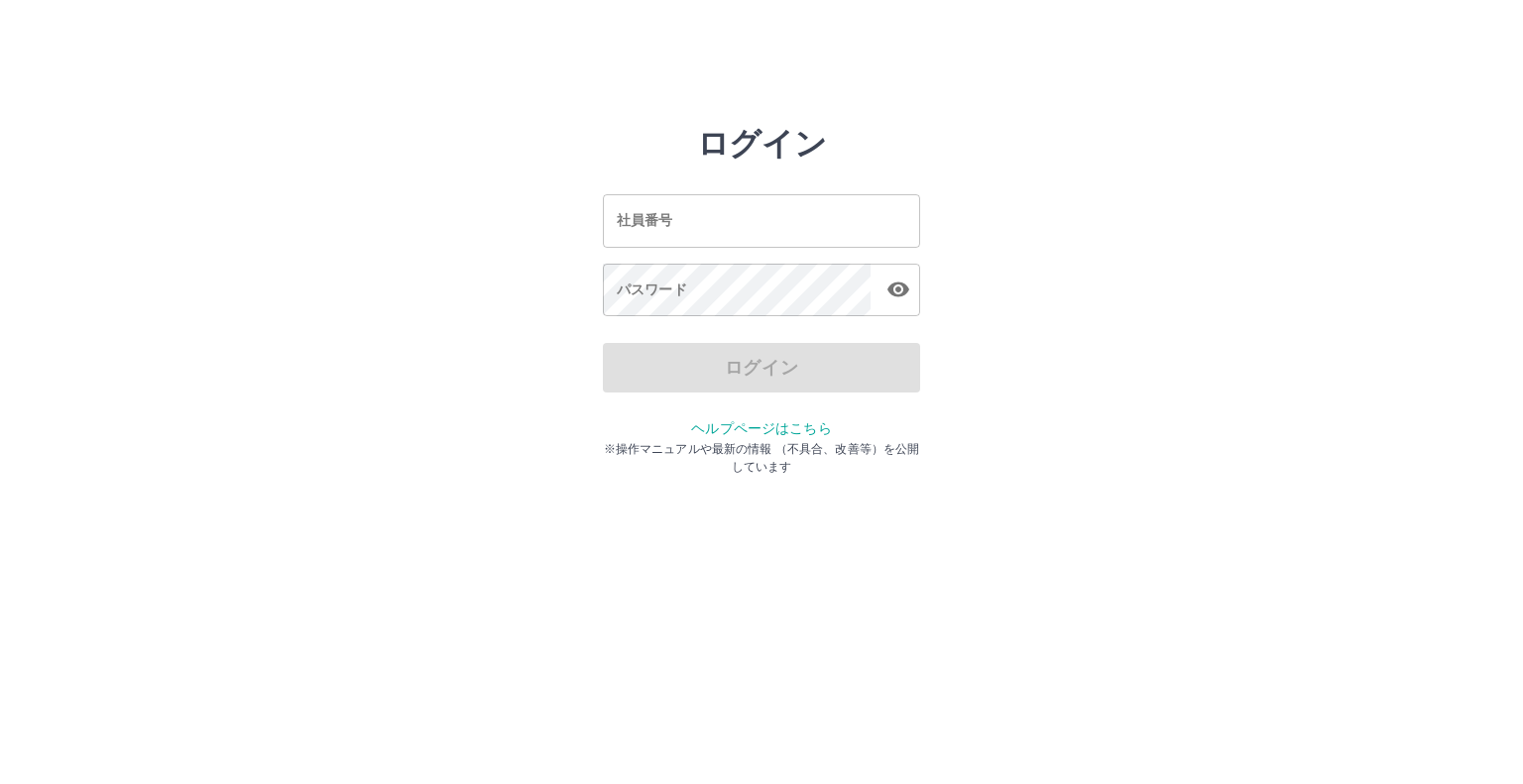 scroll, scrollTop: 0, scrollLeft: 0, axis: both 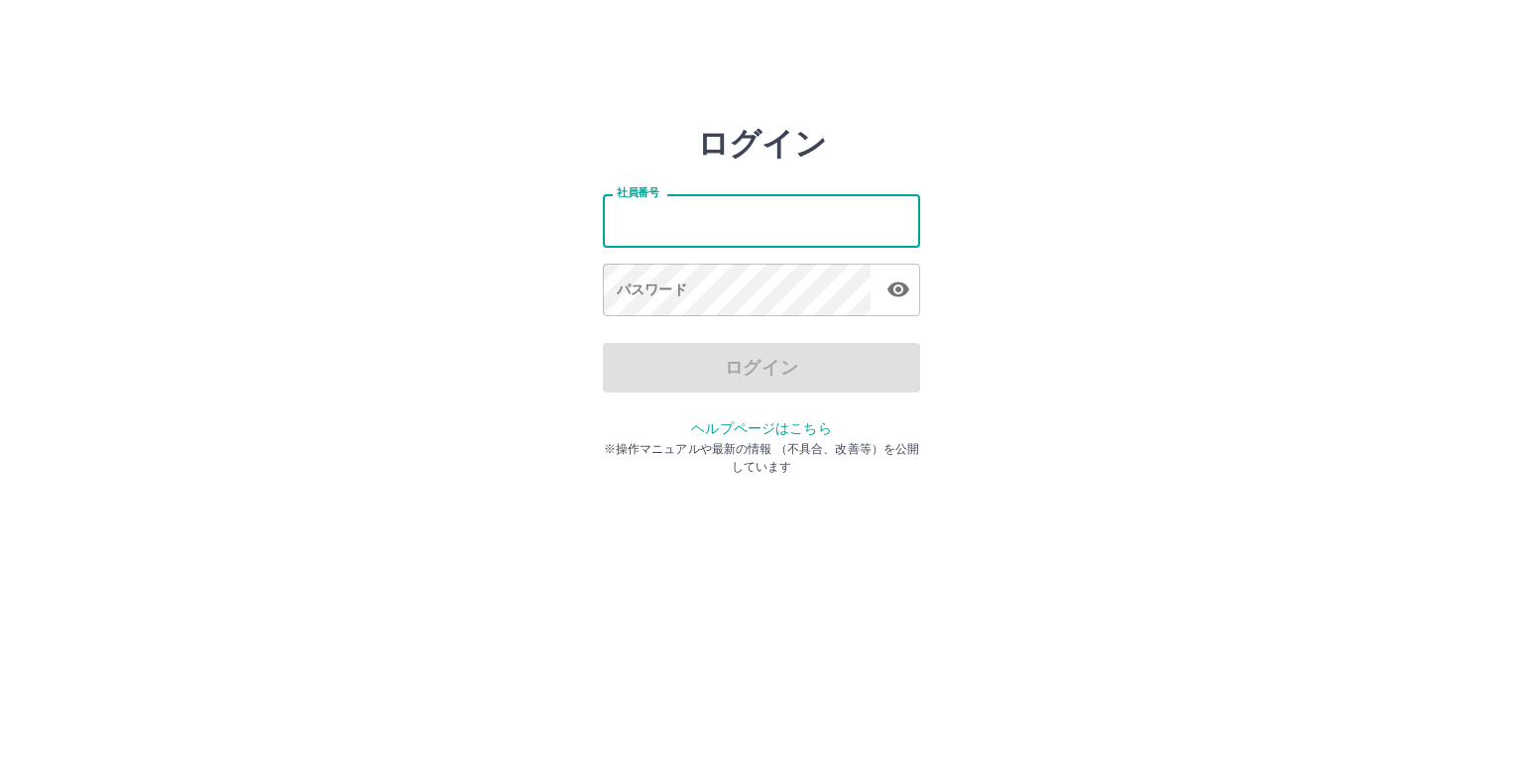 click on "社員番号" at bounding box center (762, 220) 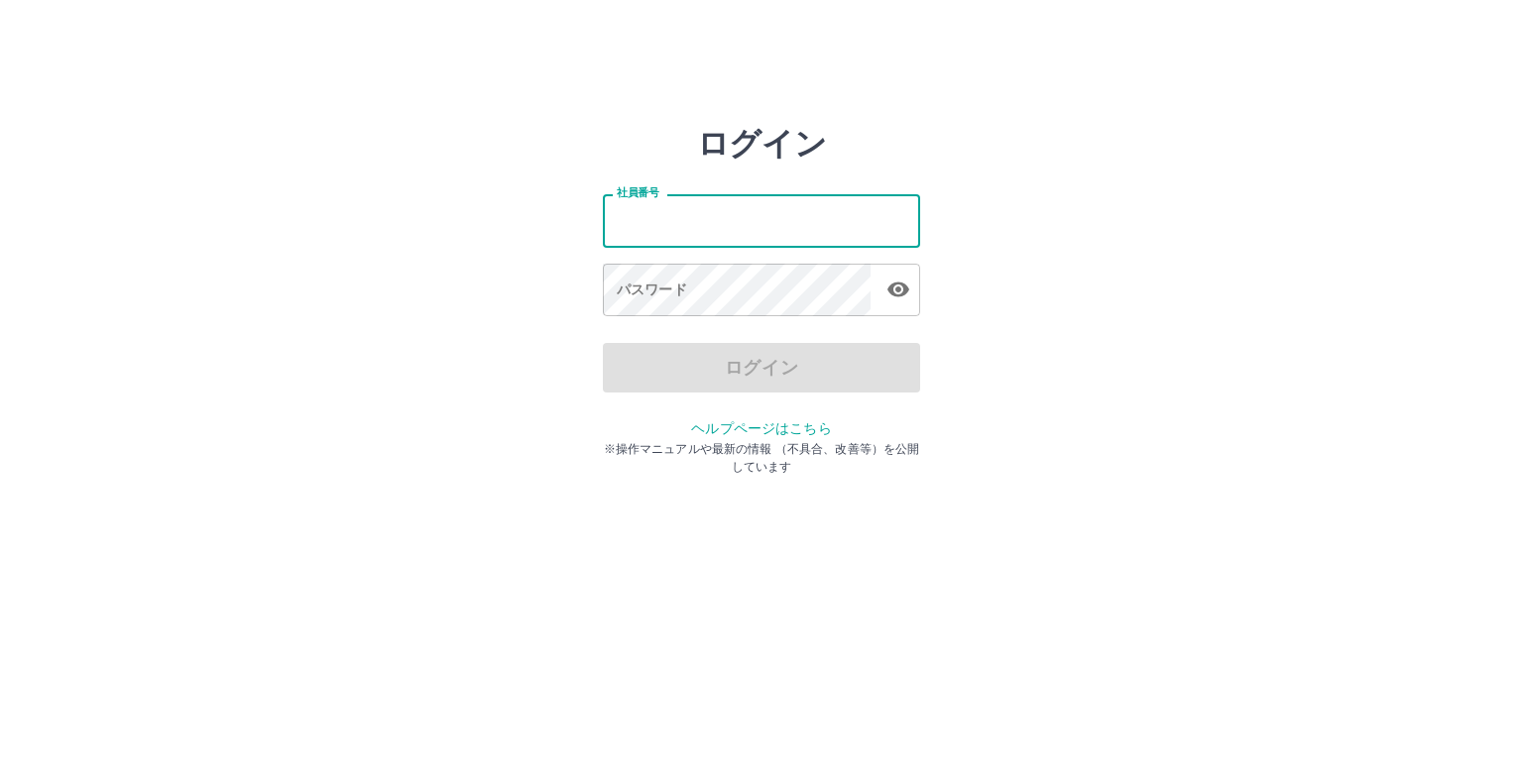 type on "*******" 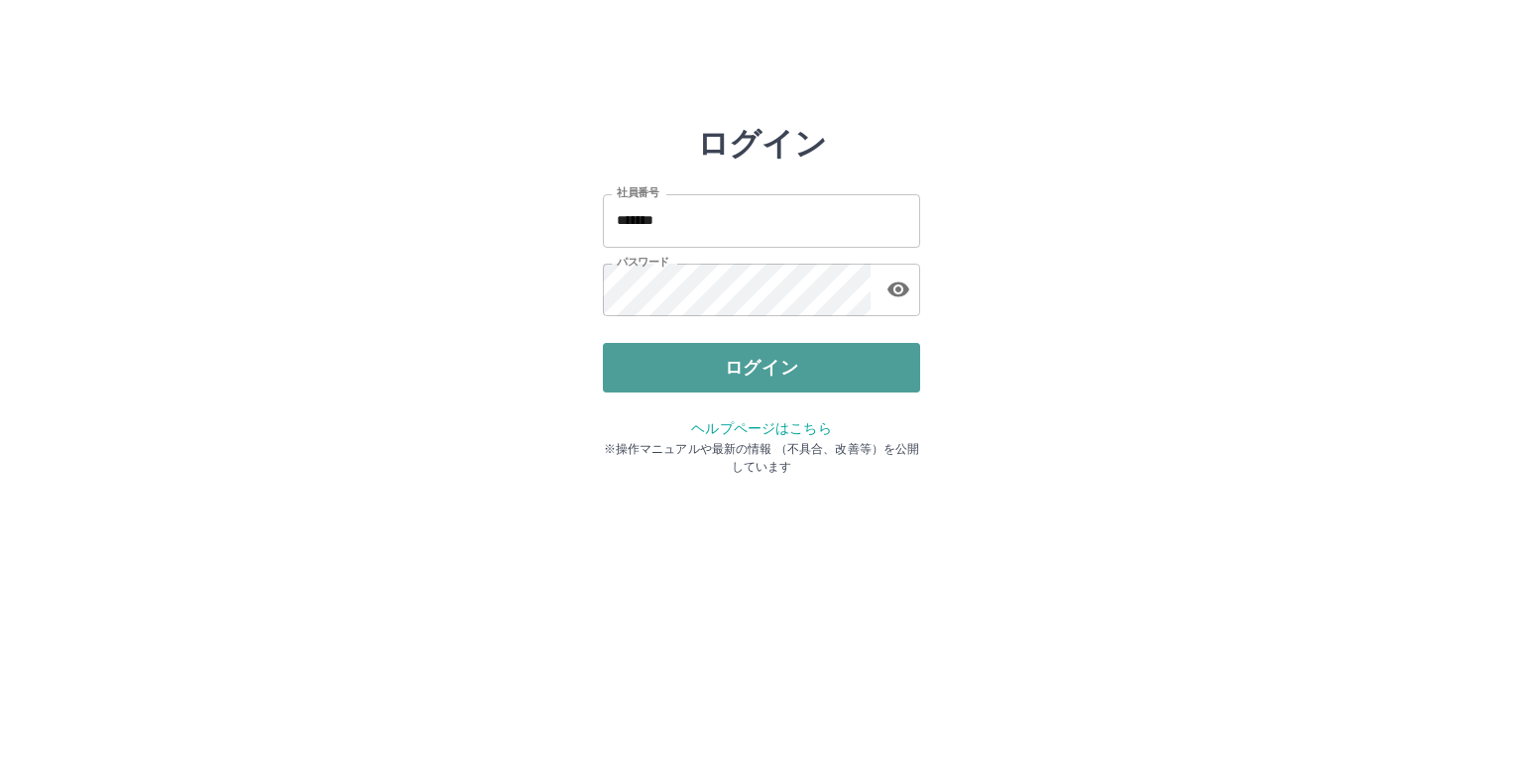 click on "ログイン" at bounding box center [762, 368] 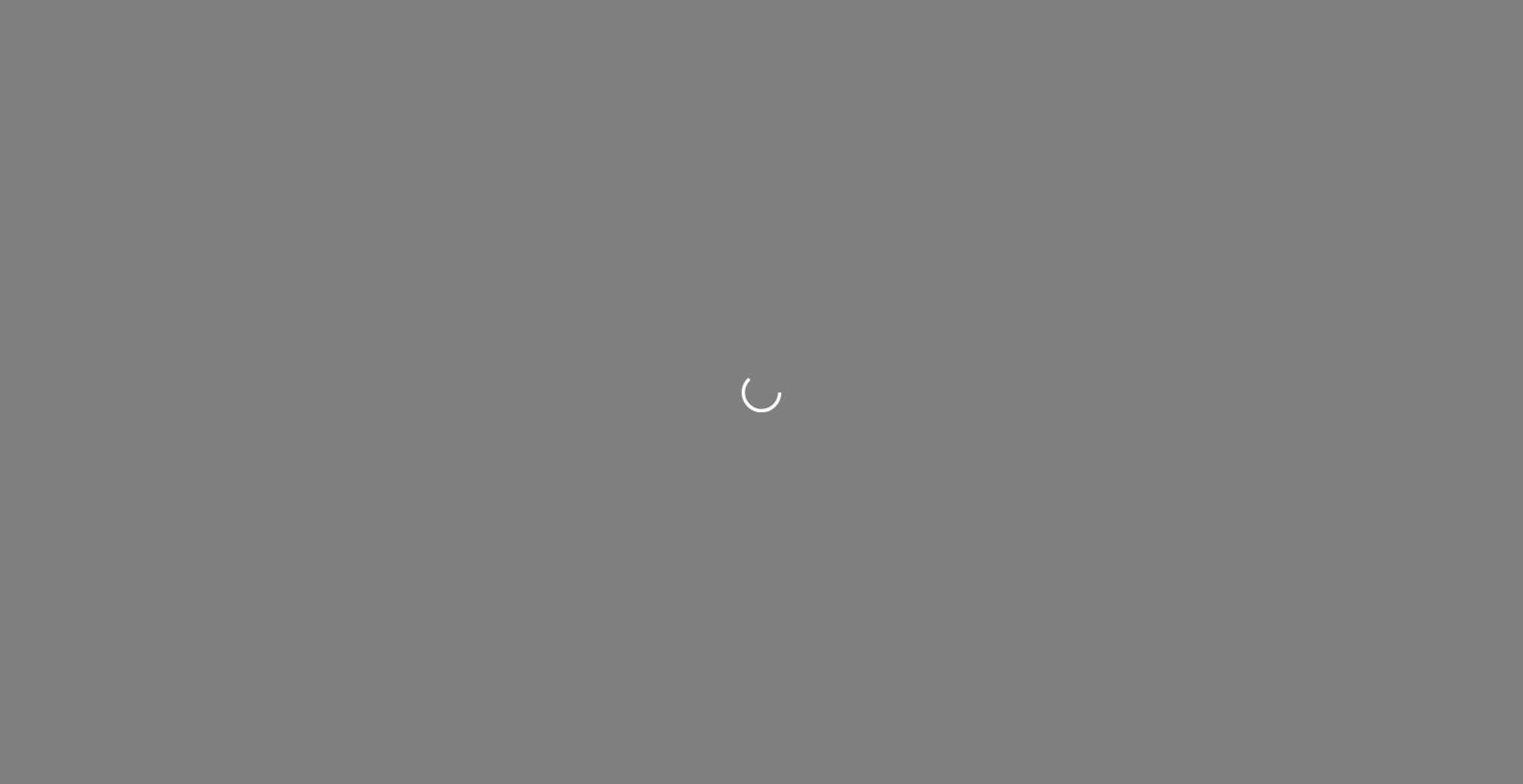 scroll, scrollTop: 0, scrollLeft: 0, axis: both 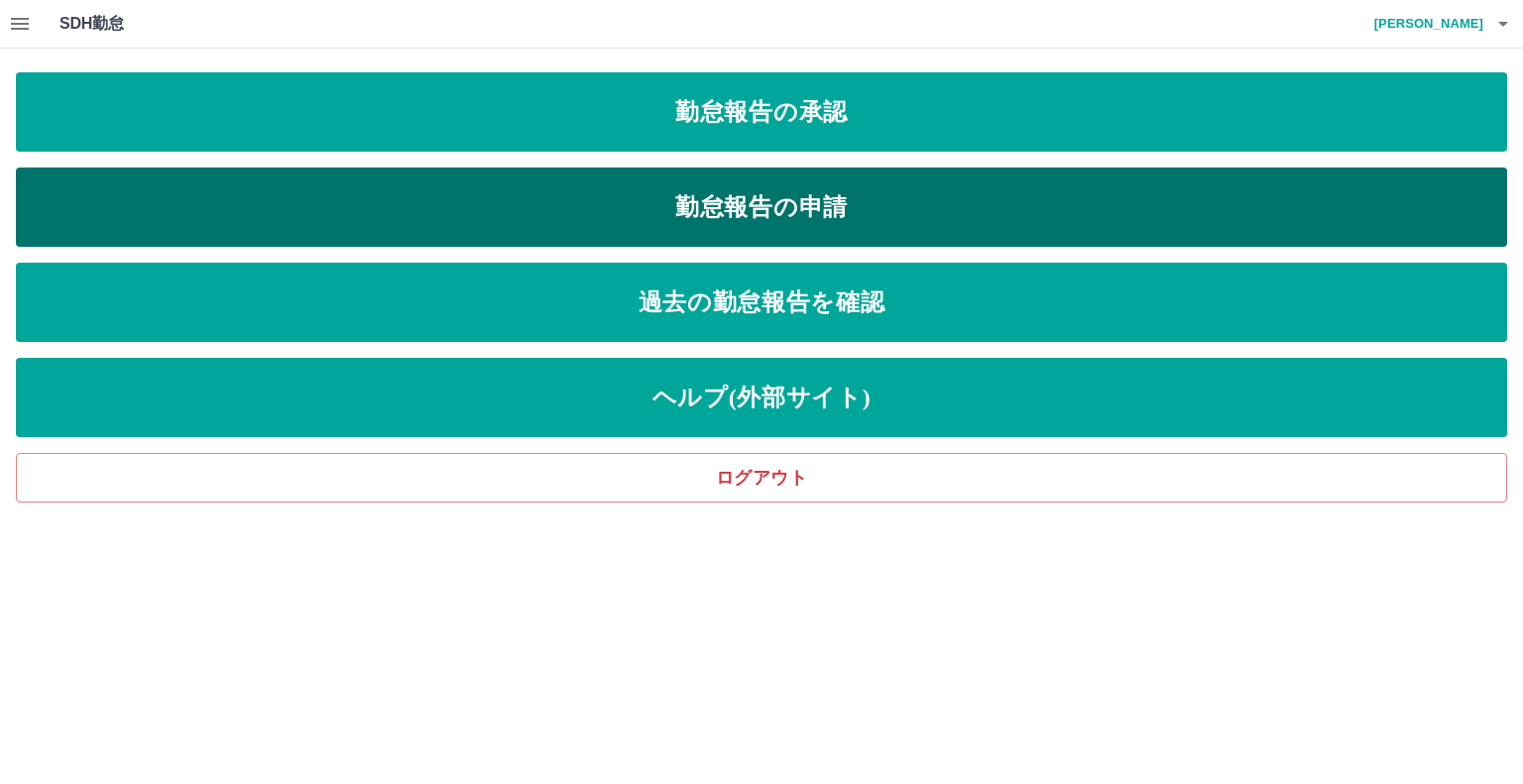 click on "勤怠報告の申請" at bounding box center (762, 207) 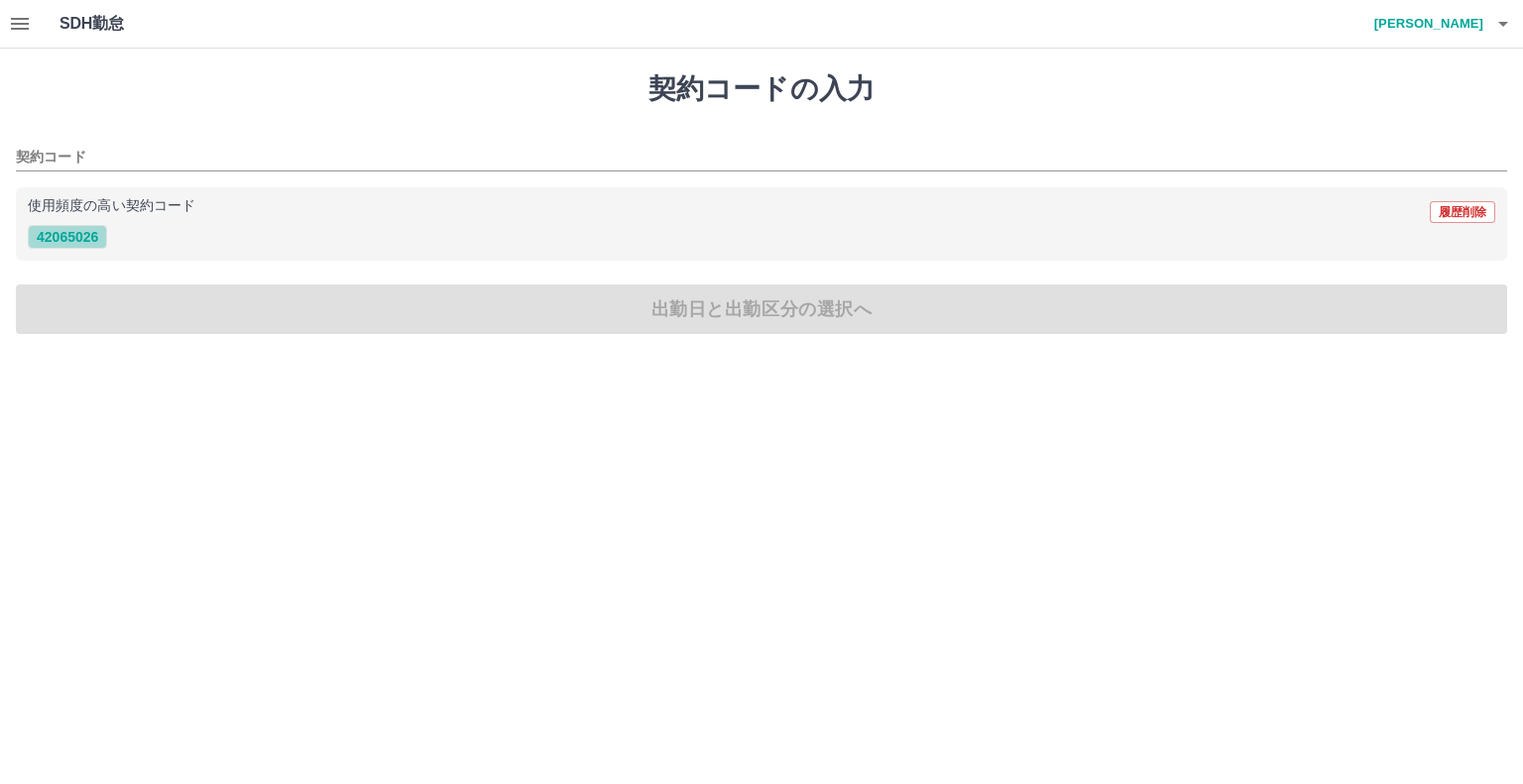 click on "42065026" at bounding box center [67, 237] 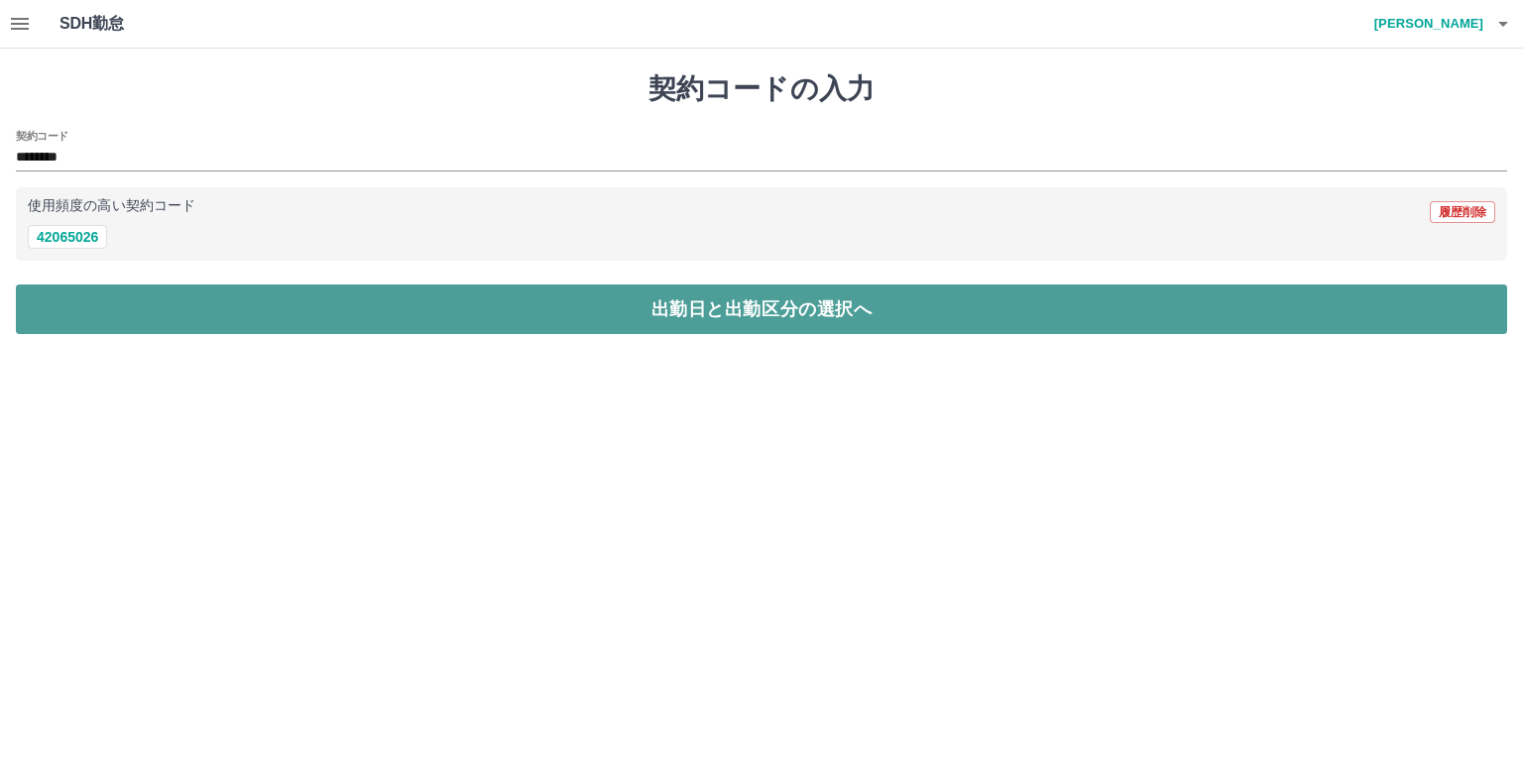 click on "出勤日と出勤区分の選択へ" at bounding box center [762, 309] 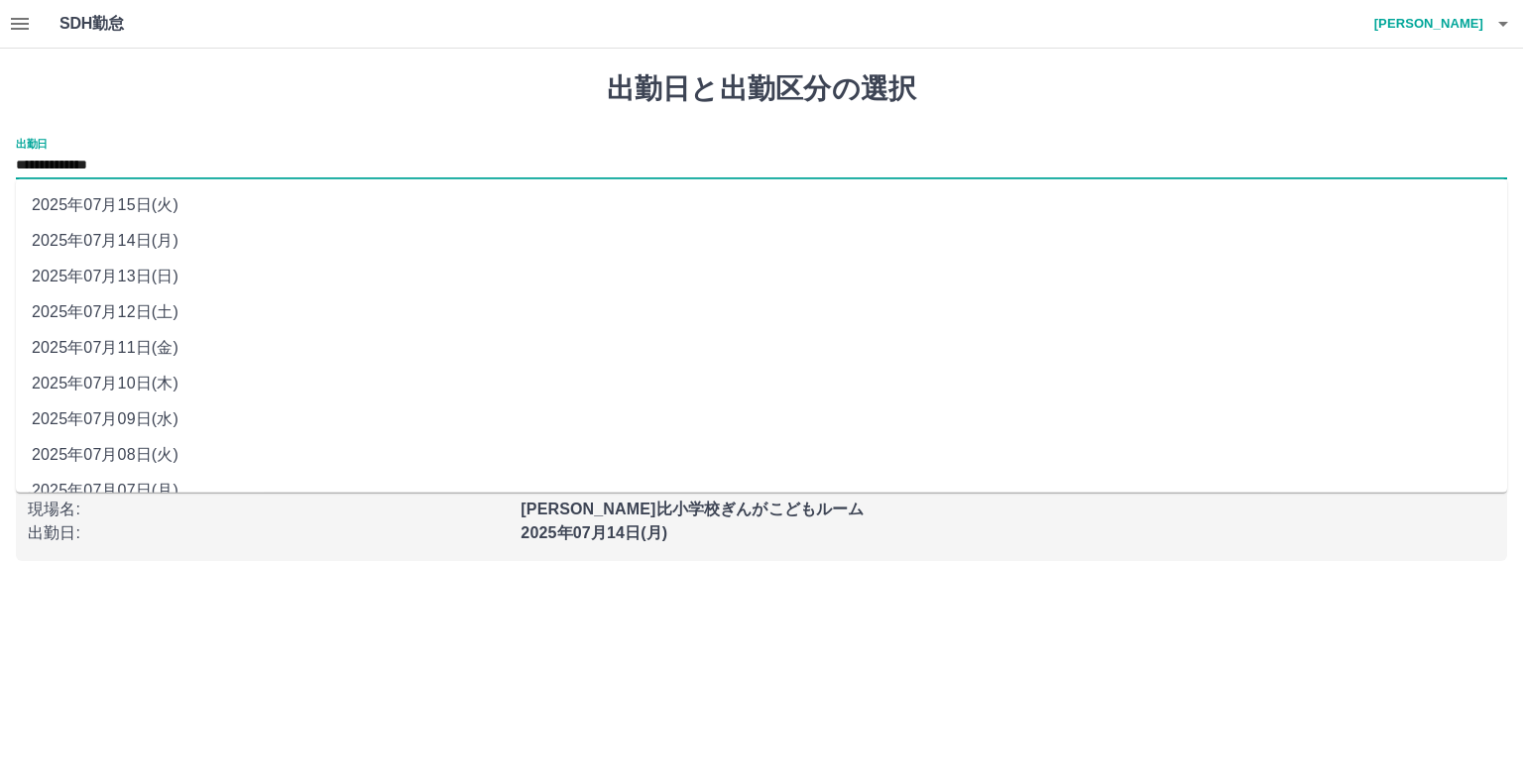 click on "**********" at bounding box center (762, 166) 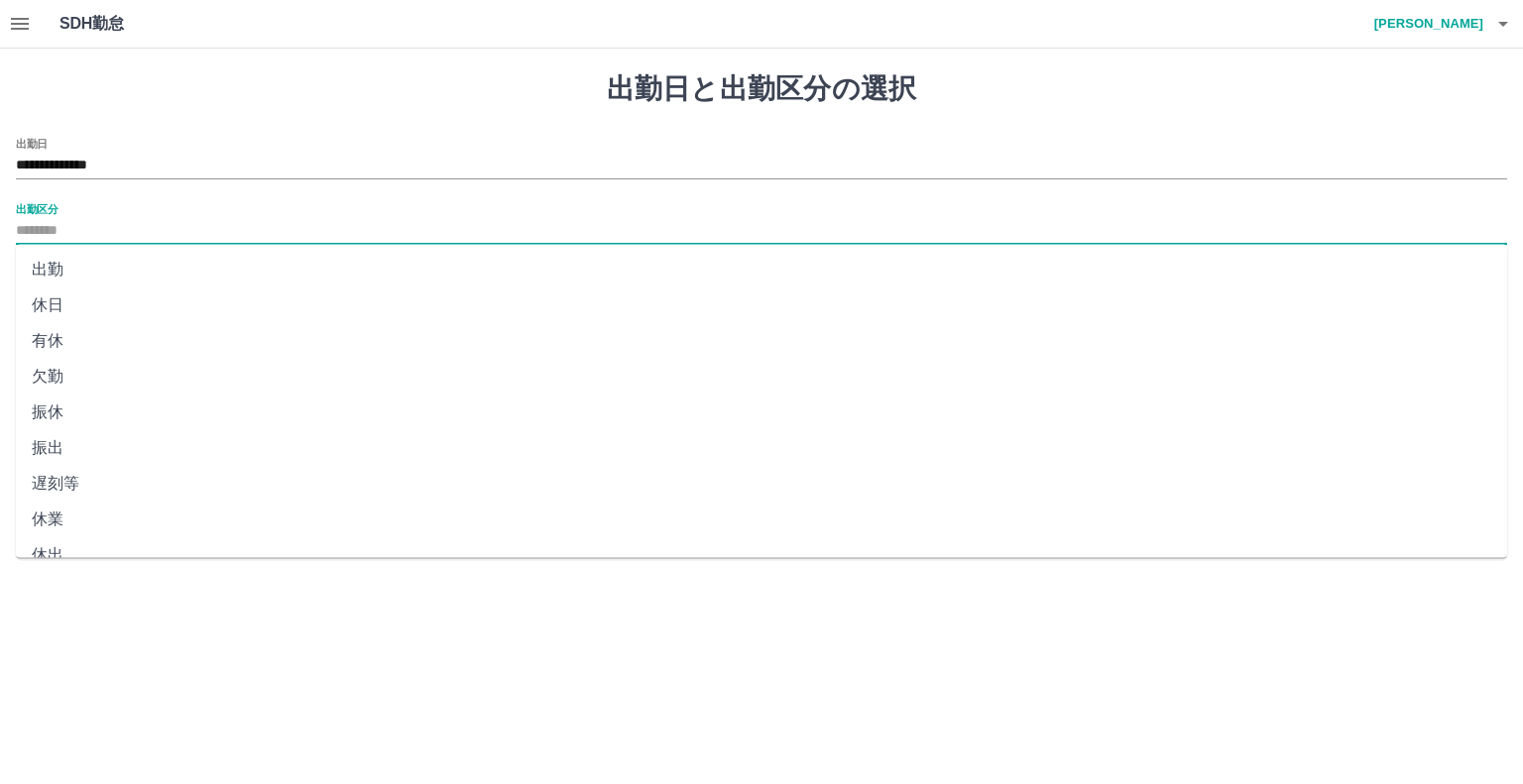 click on "出勤区分" at bounding box center [762, 231] 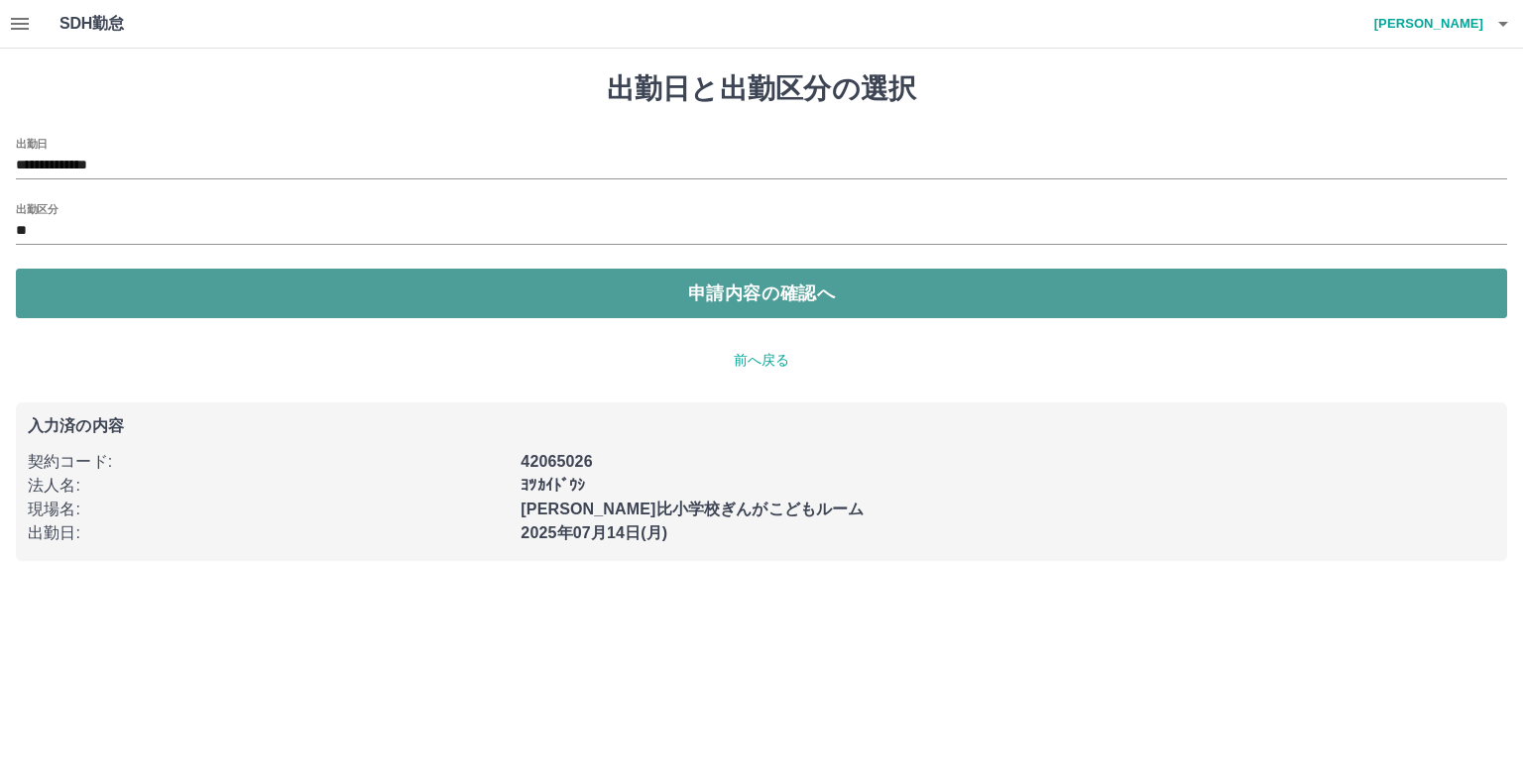 click on "申請内容の確認へ" at bounding box center [762, 293] 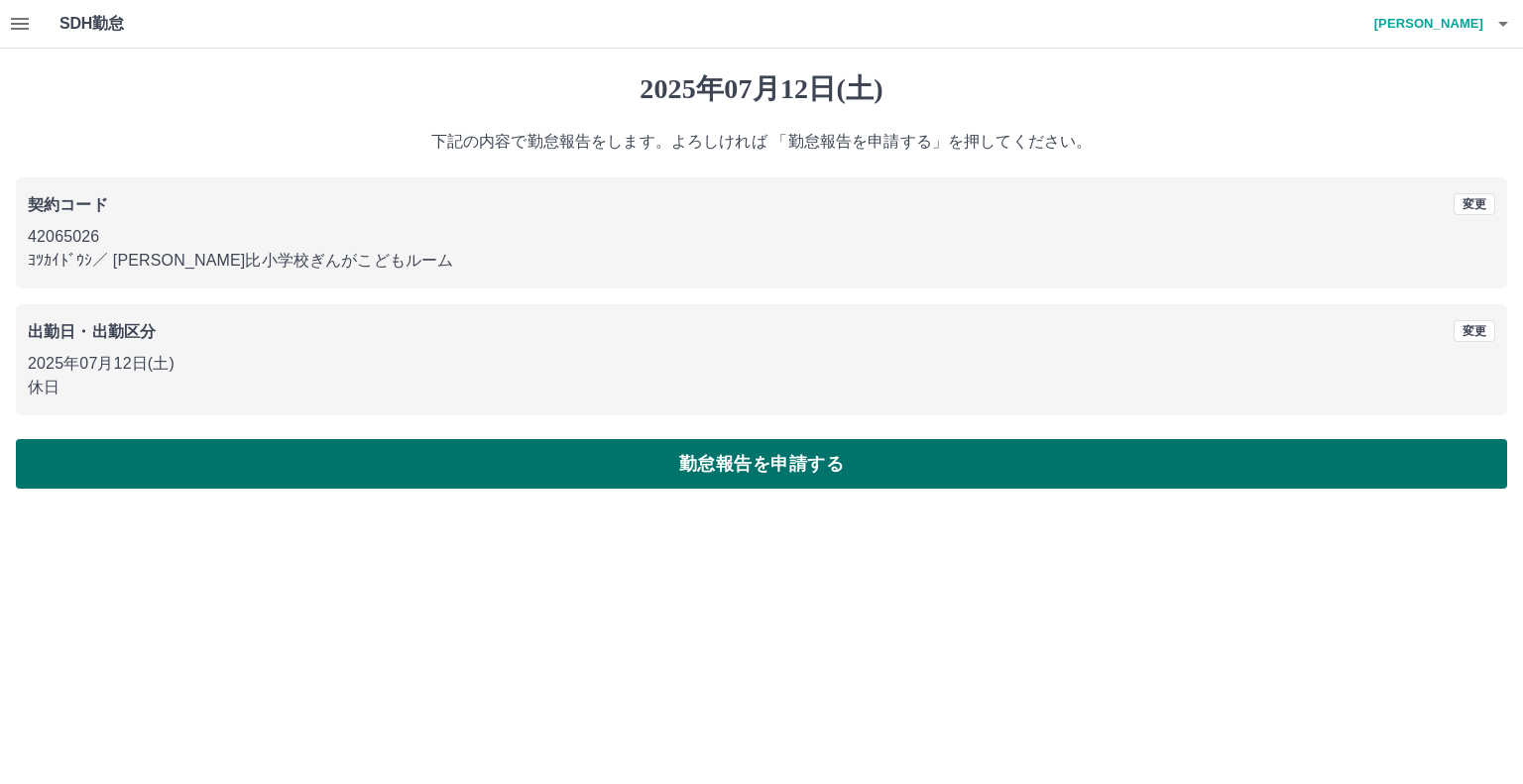 click on "勤怠報告を申請する" at bounding box center [762, 464] 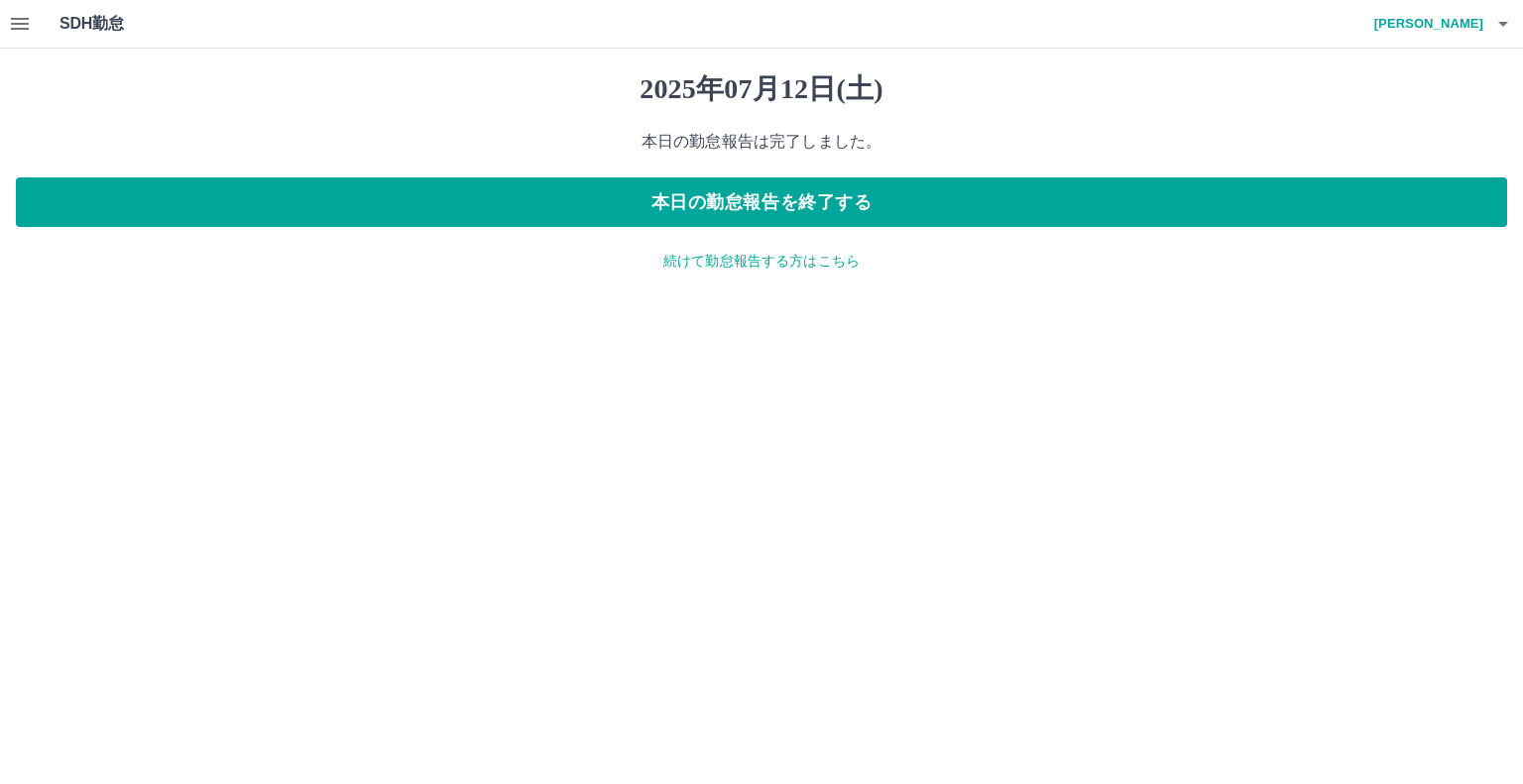 click on "続けて勤怠報告する方はこちら" at bounding box center [762, 261] 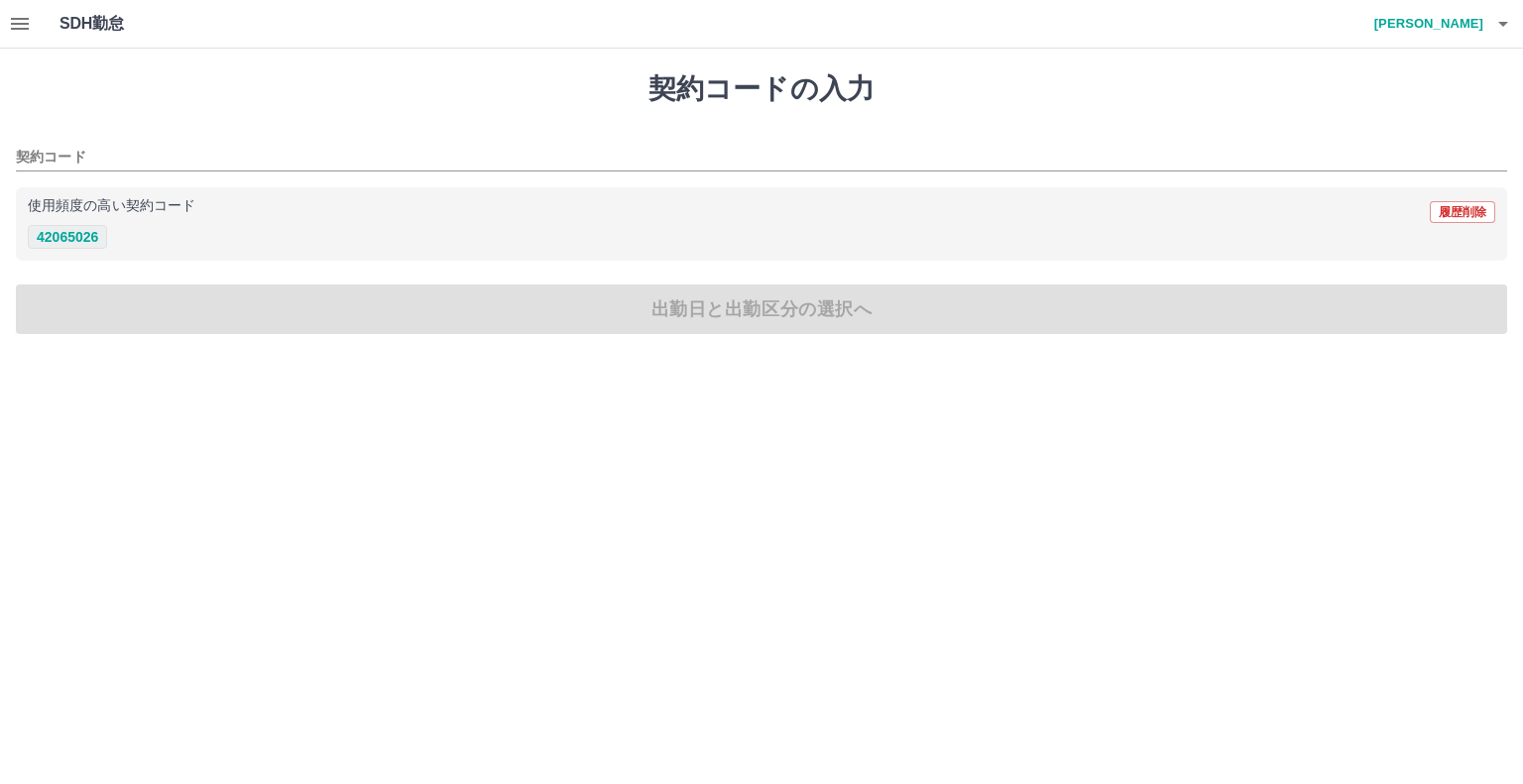 drag, startPoint x: 84, startPoint y: 238, endPoint x: 94, endPoint y: 246, distance: 12.806248 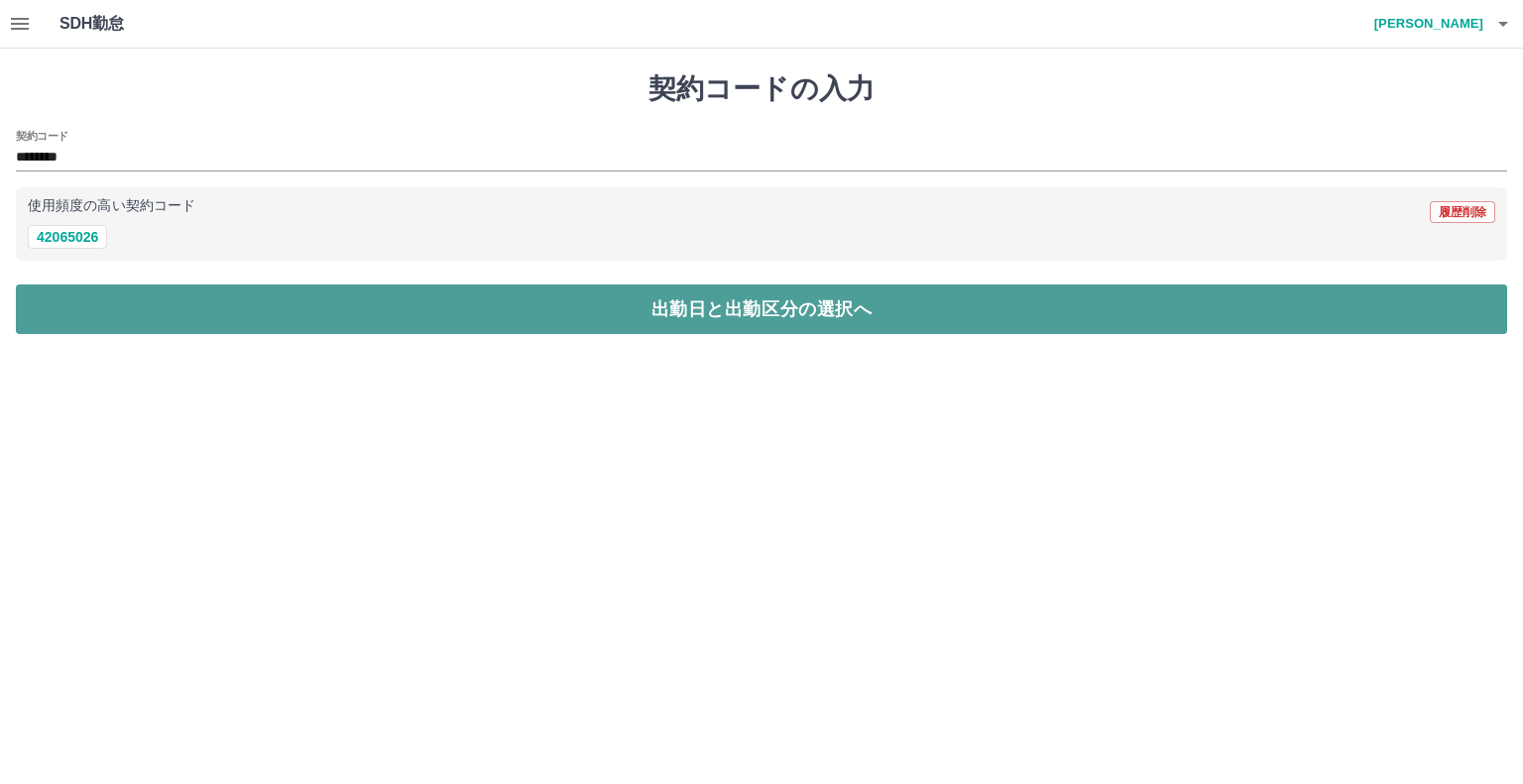 click on "出勤日と出勤区分の選択へ" at bounding box center (762, 309) 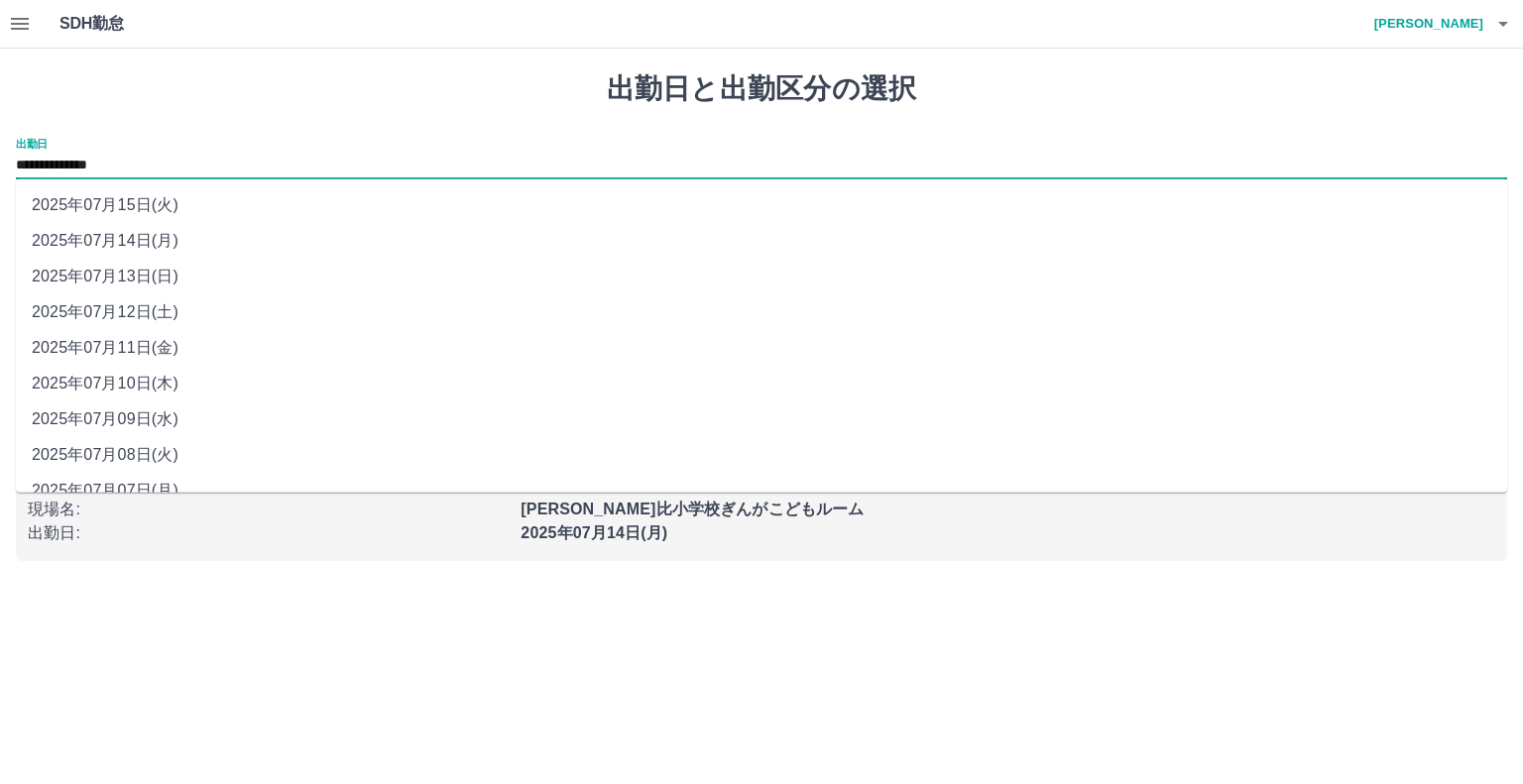 click on "**********" at bounding box center [762, 166] 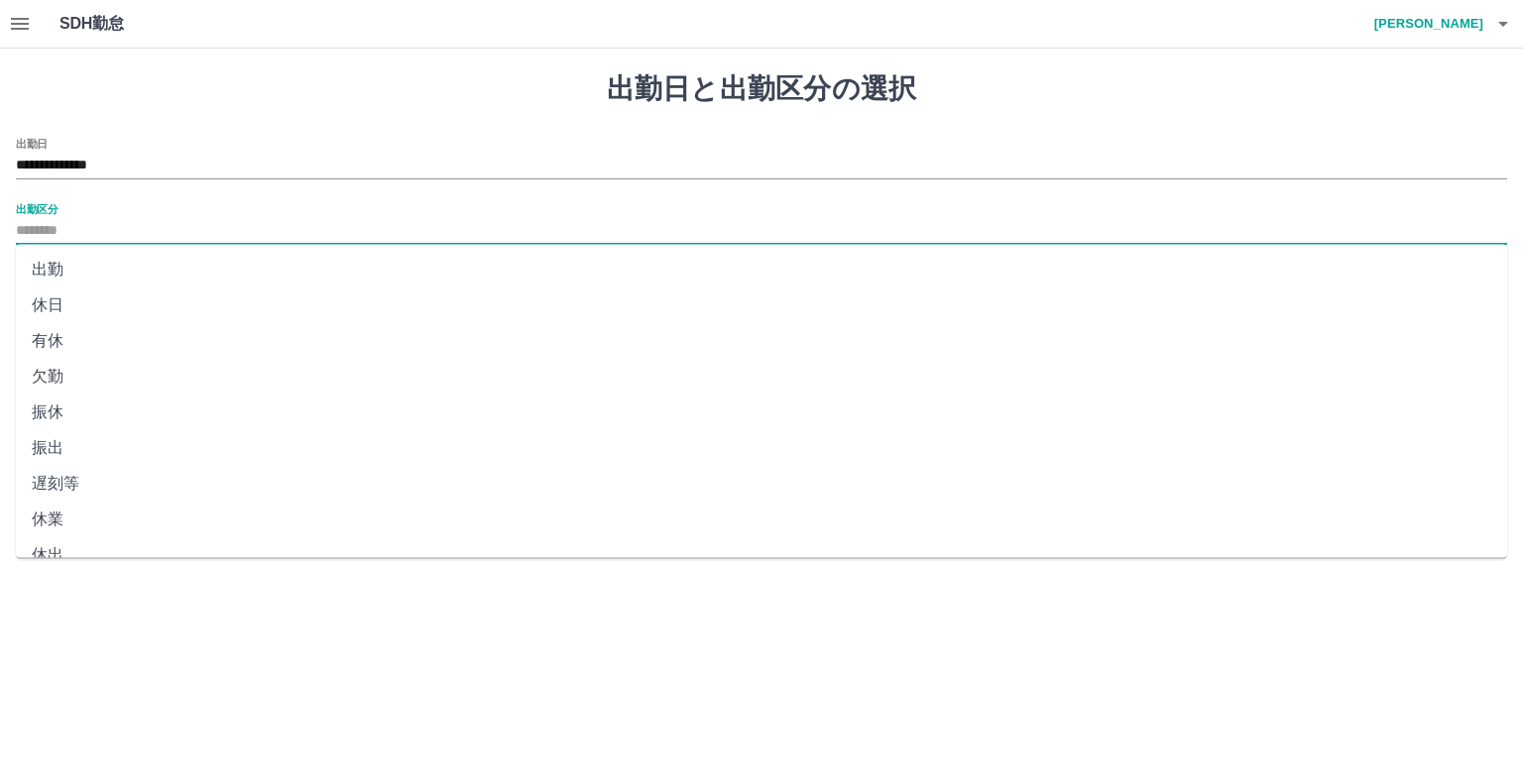 click on "出勤区分" at bounding box center (762, 231) 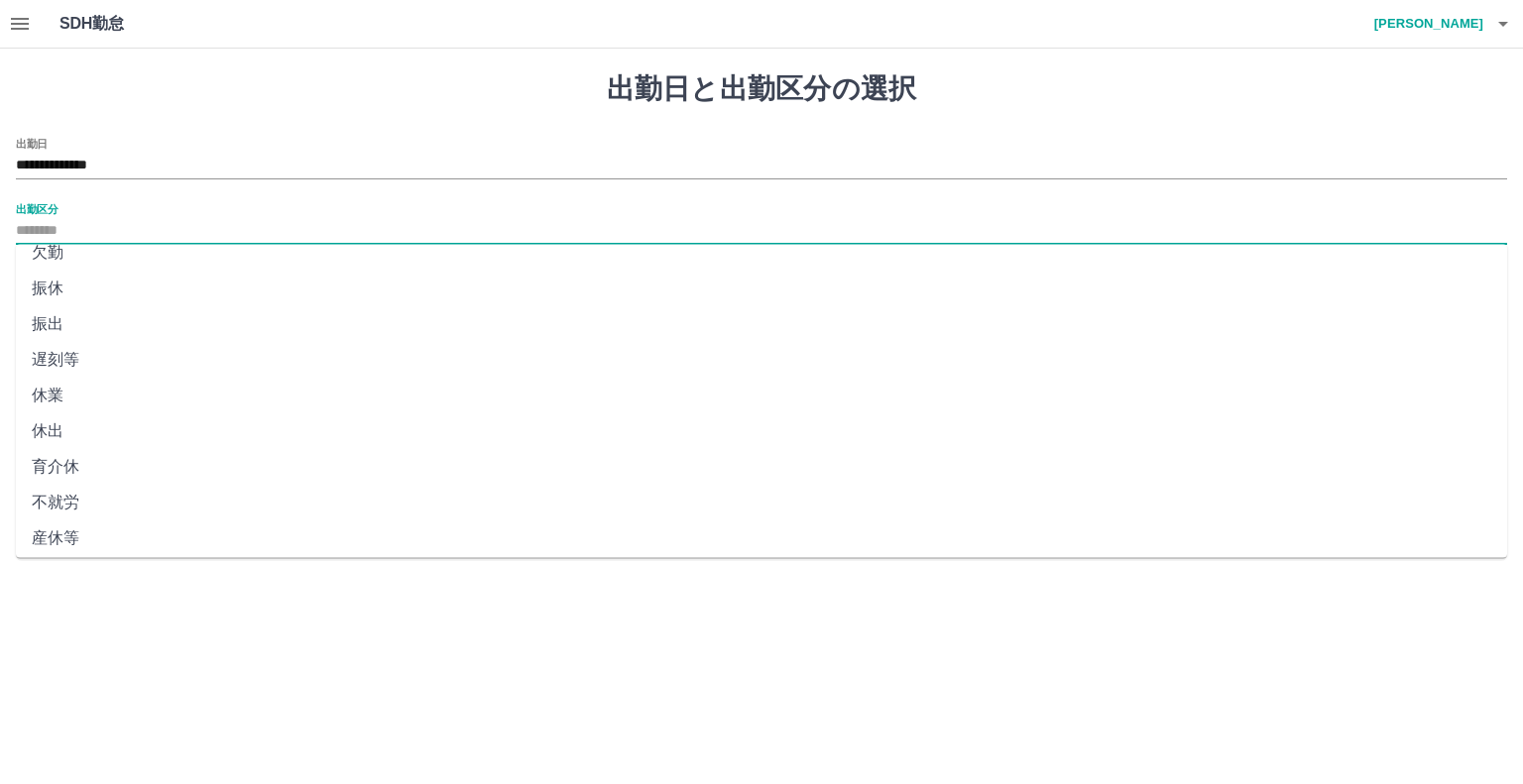 scroll, scrollTop: 297, scrollLeft: 0, axis: vertical 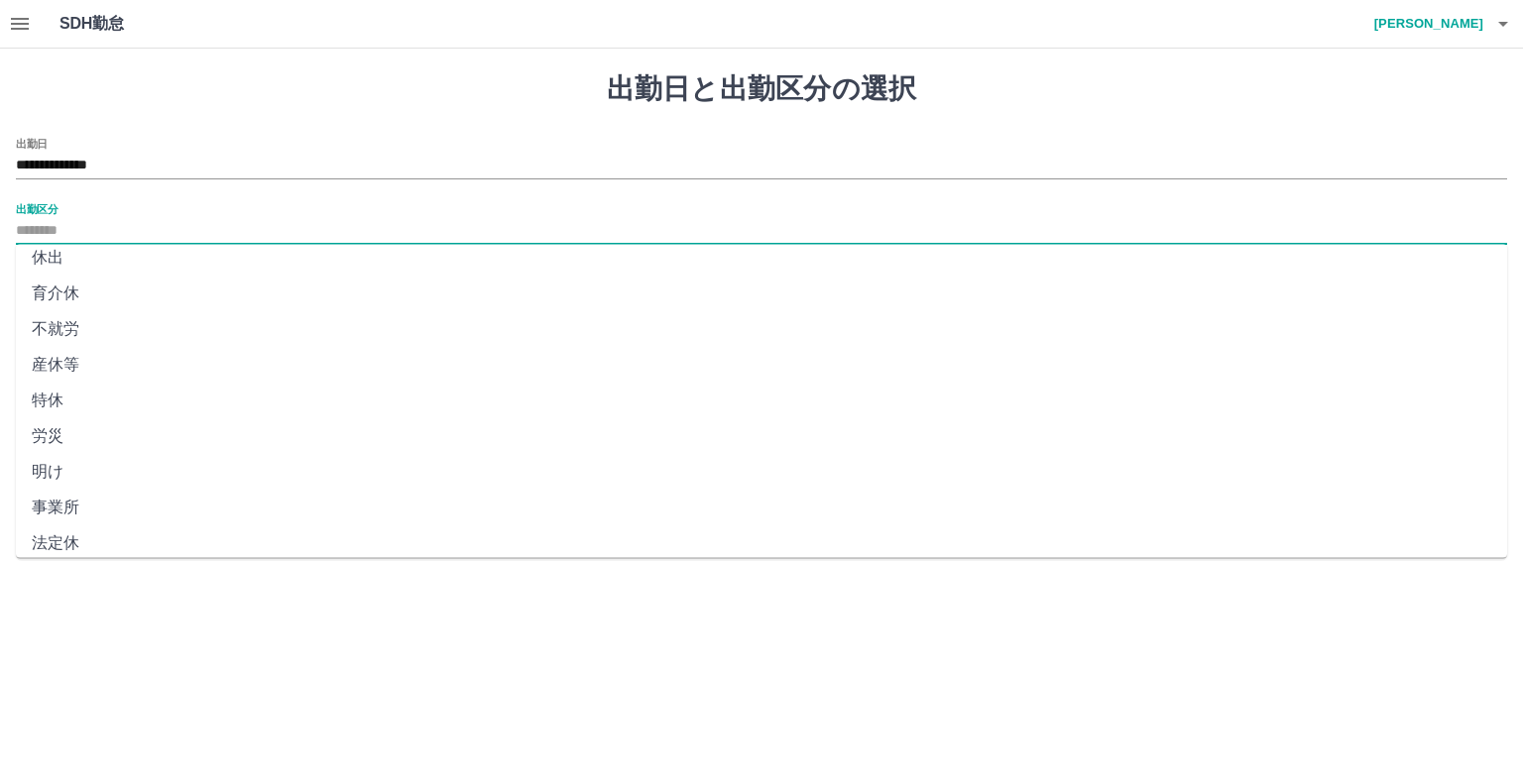 click on "法定休" at bounding box center (762, 543) 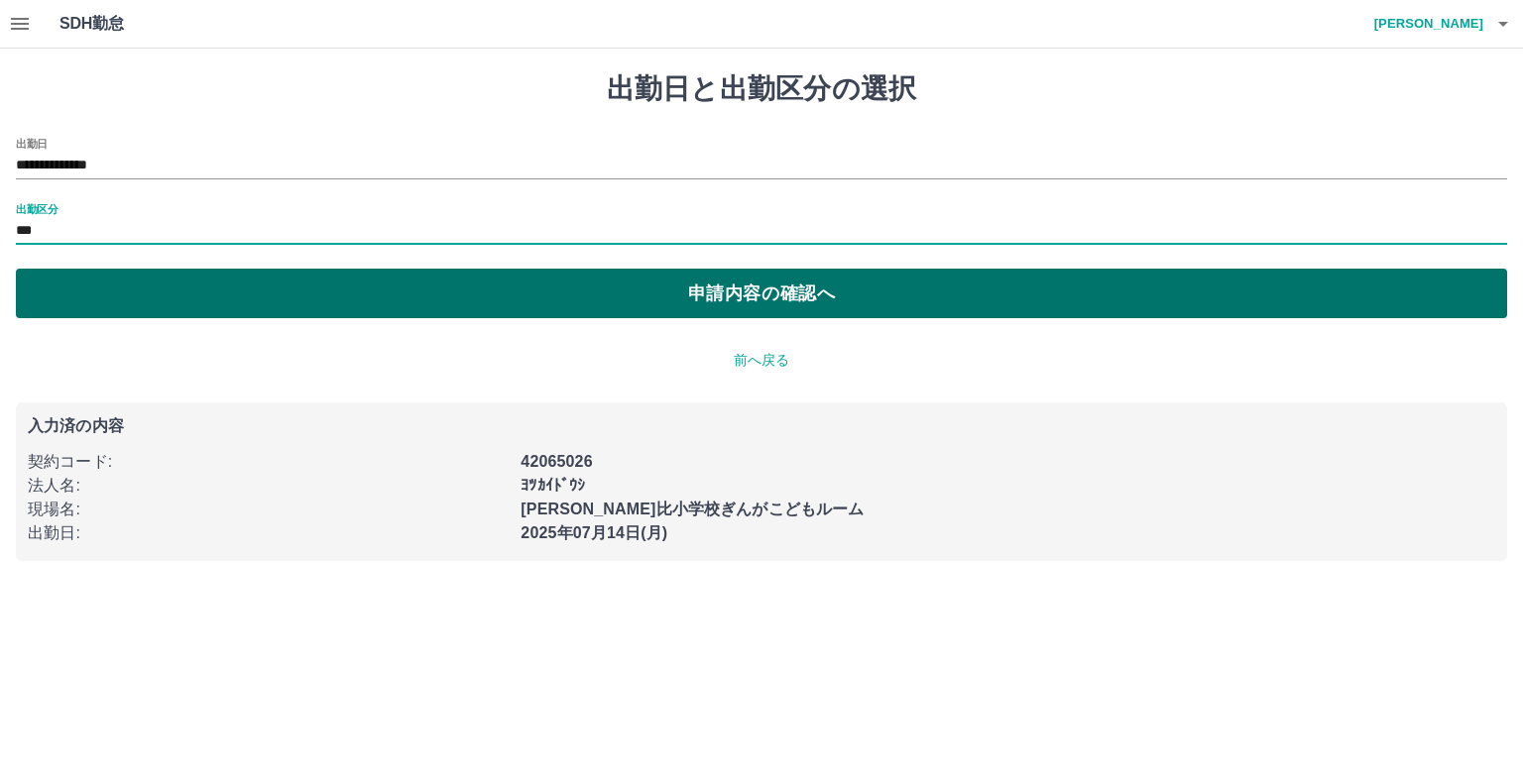 click on "申請内容の確認へ" at bounding box center [762, 293] 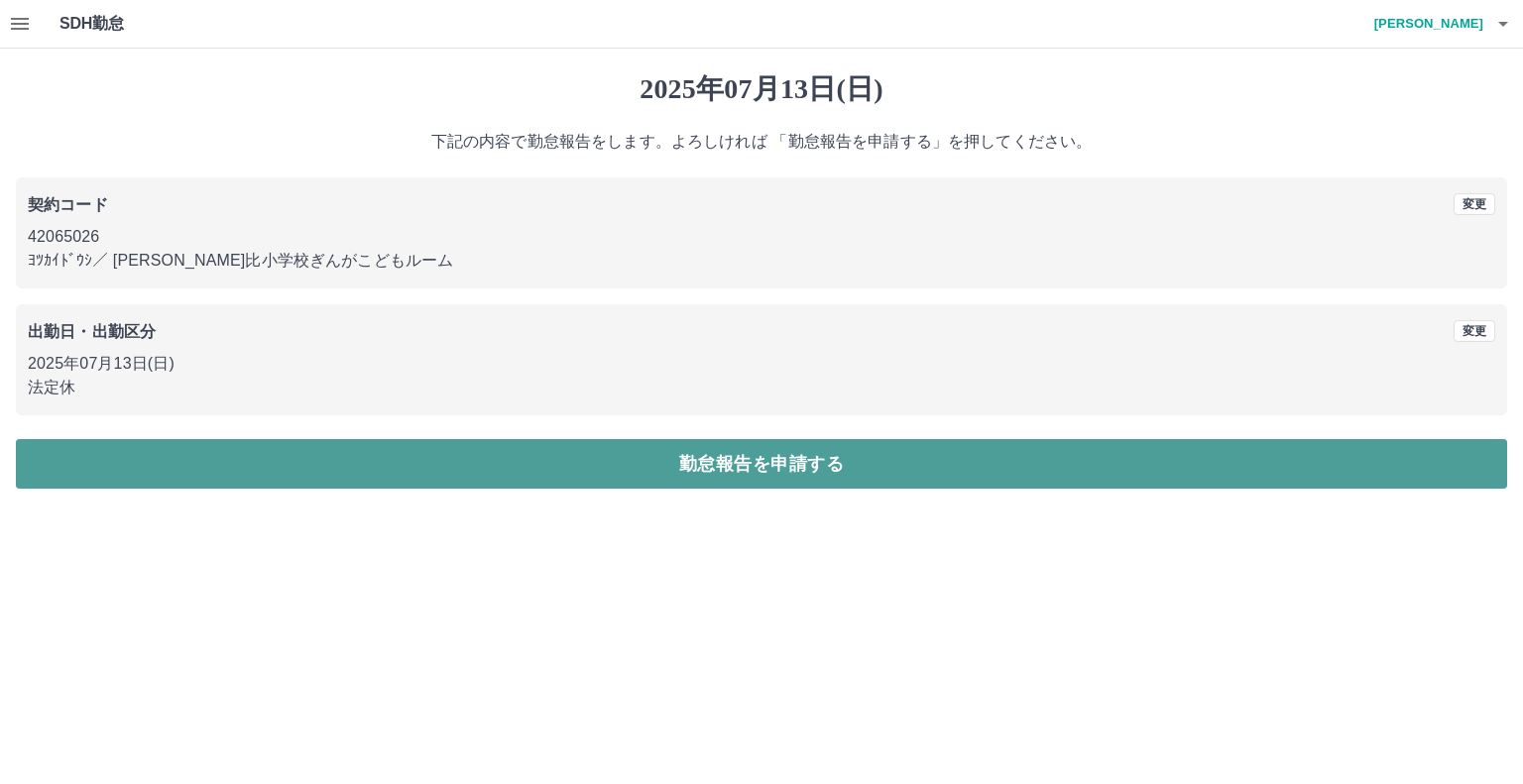 click on "勤怠報告を申請する" at bounding box center (762, 464) 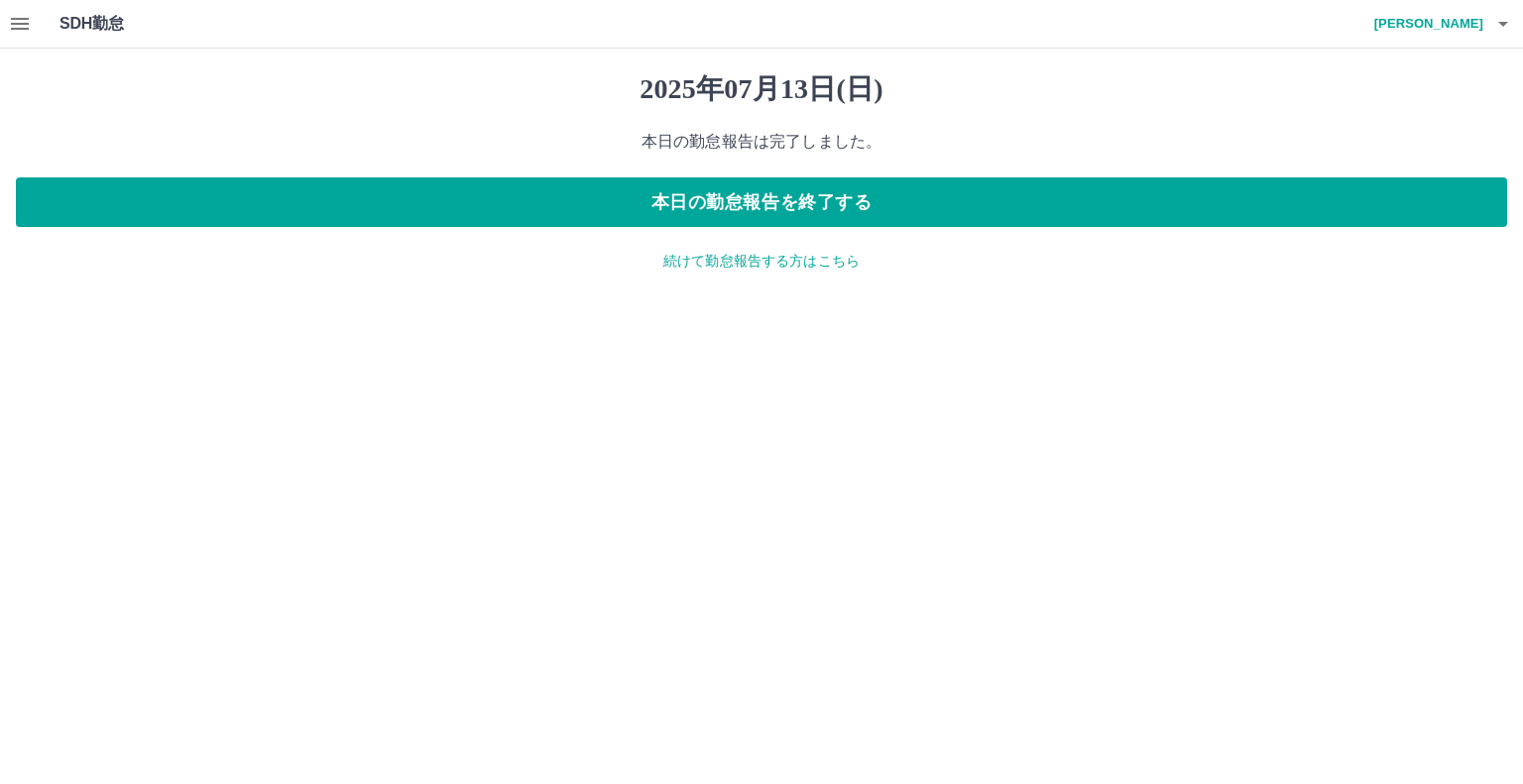 click on "続けて勤怠報告する方はこちら" at bounding box center [762, 261] 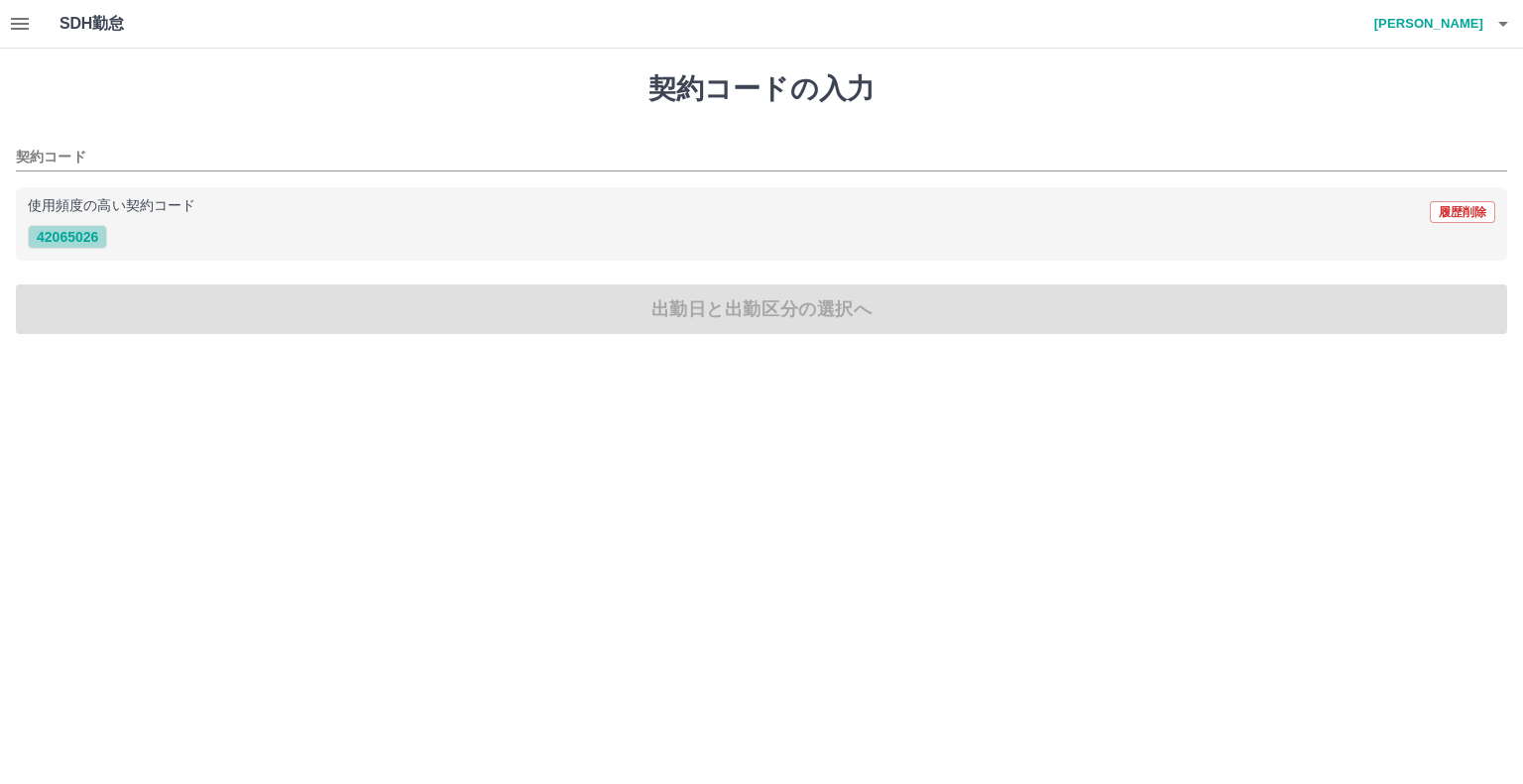 click on "42065026" at bounding box center (67, 237) 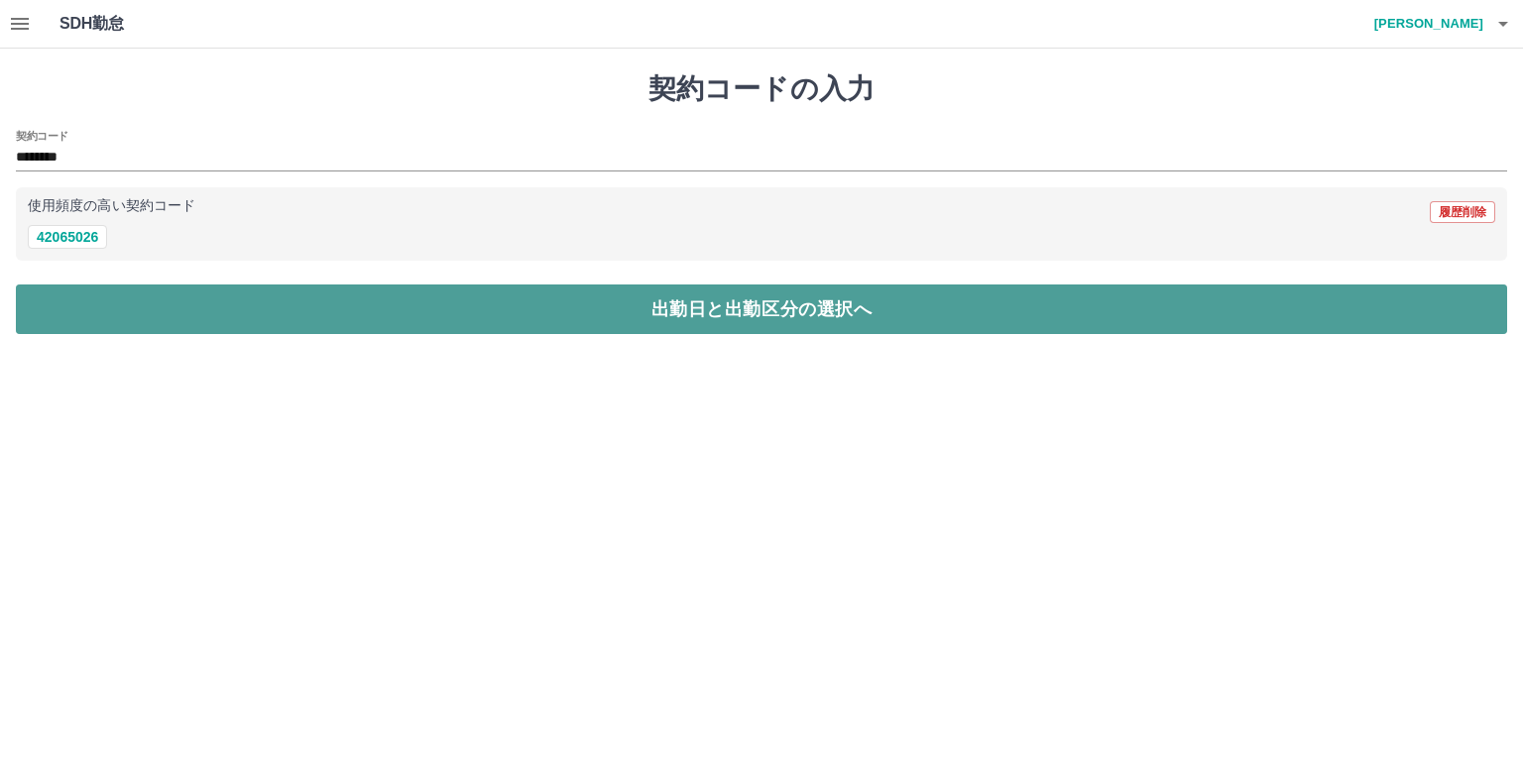 click on "出勤日と出勤区分の選択へ" at bounding box center [762, 309] 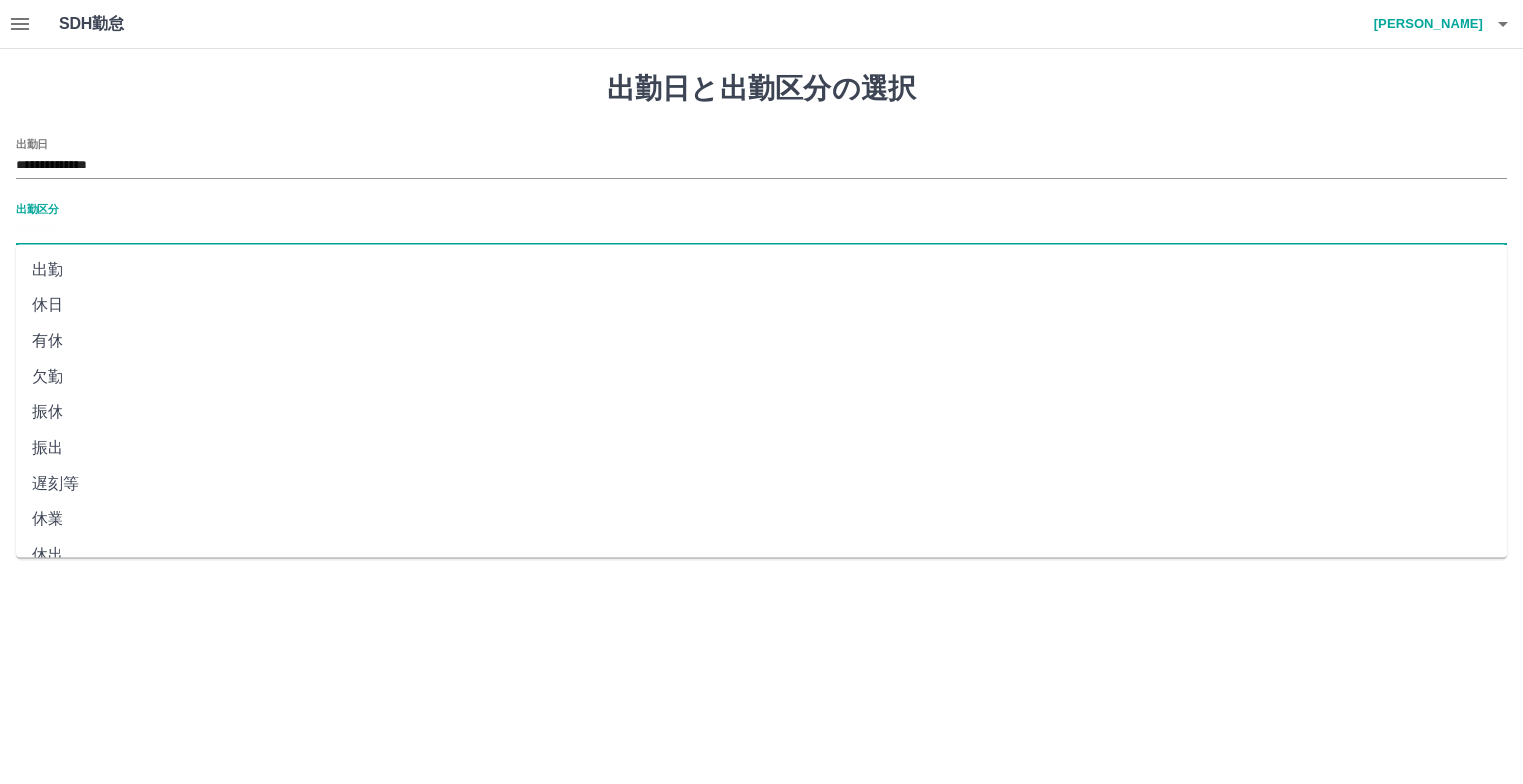 click on "出勤区分" at bounding box center [762, 231] 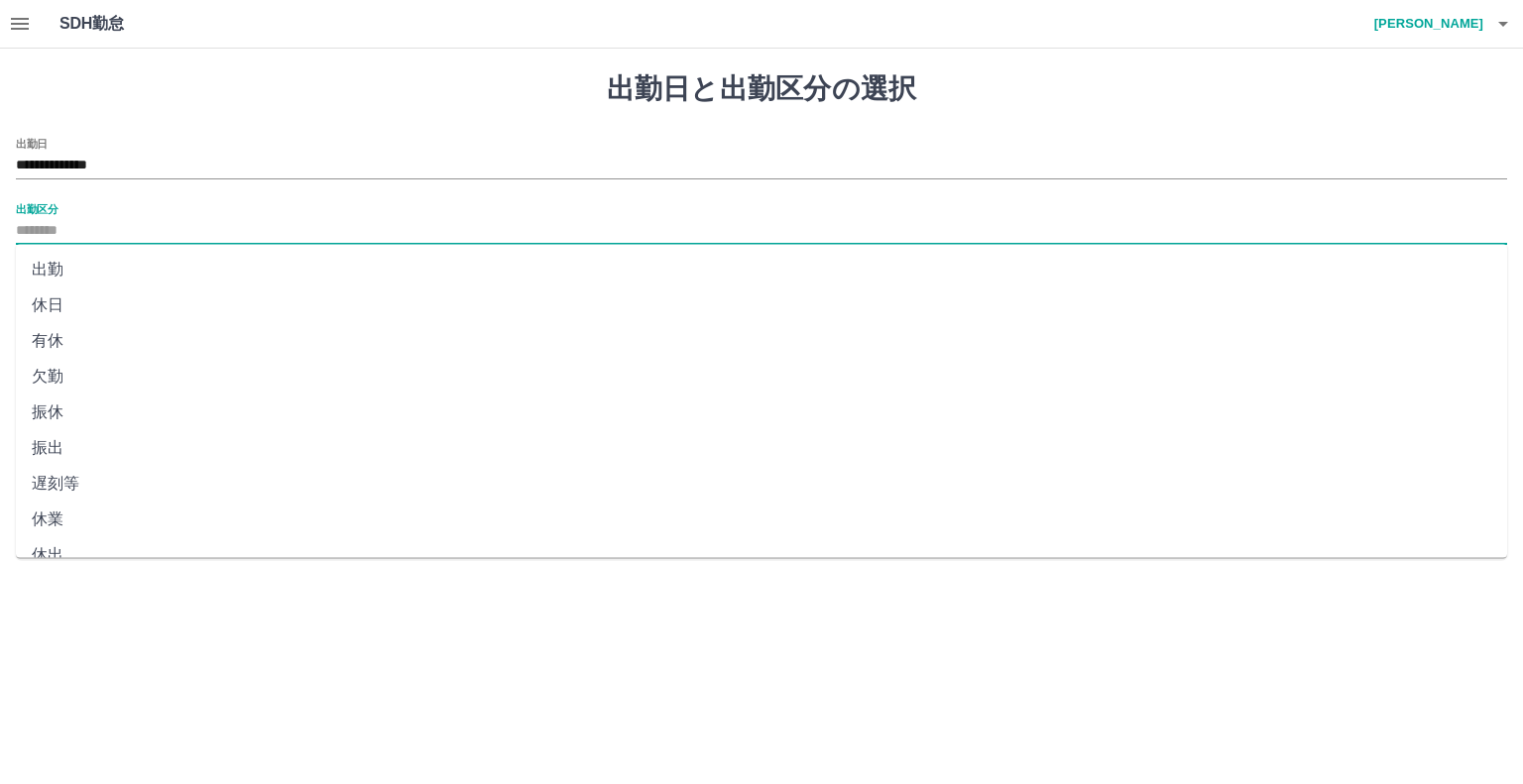 click on "出勤" at bounding box center [762, 270] 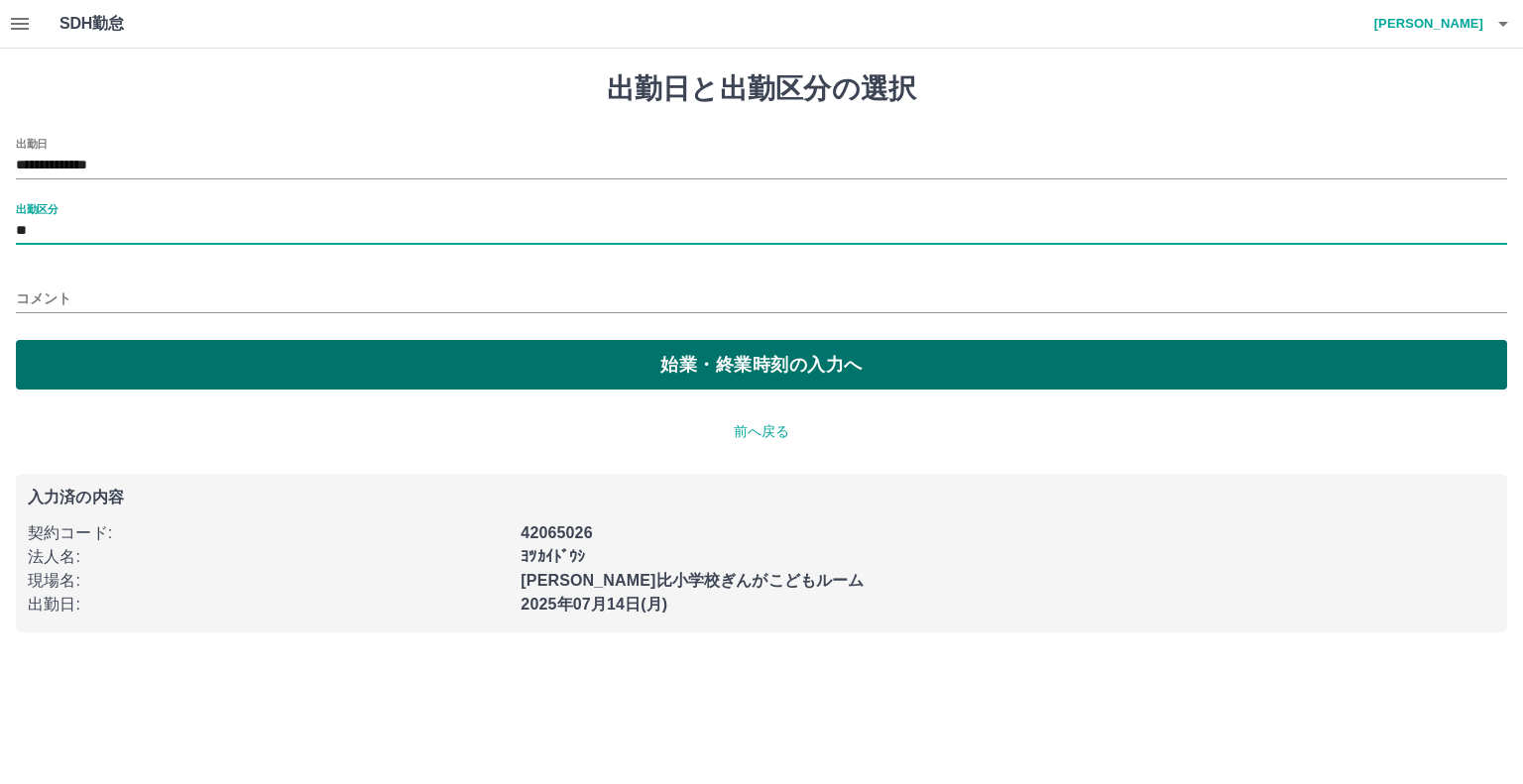 click on "始業・終業時刻の入力へ" at bounding box center (762, 365) 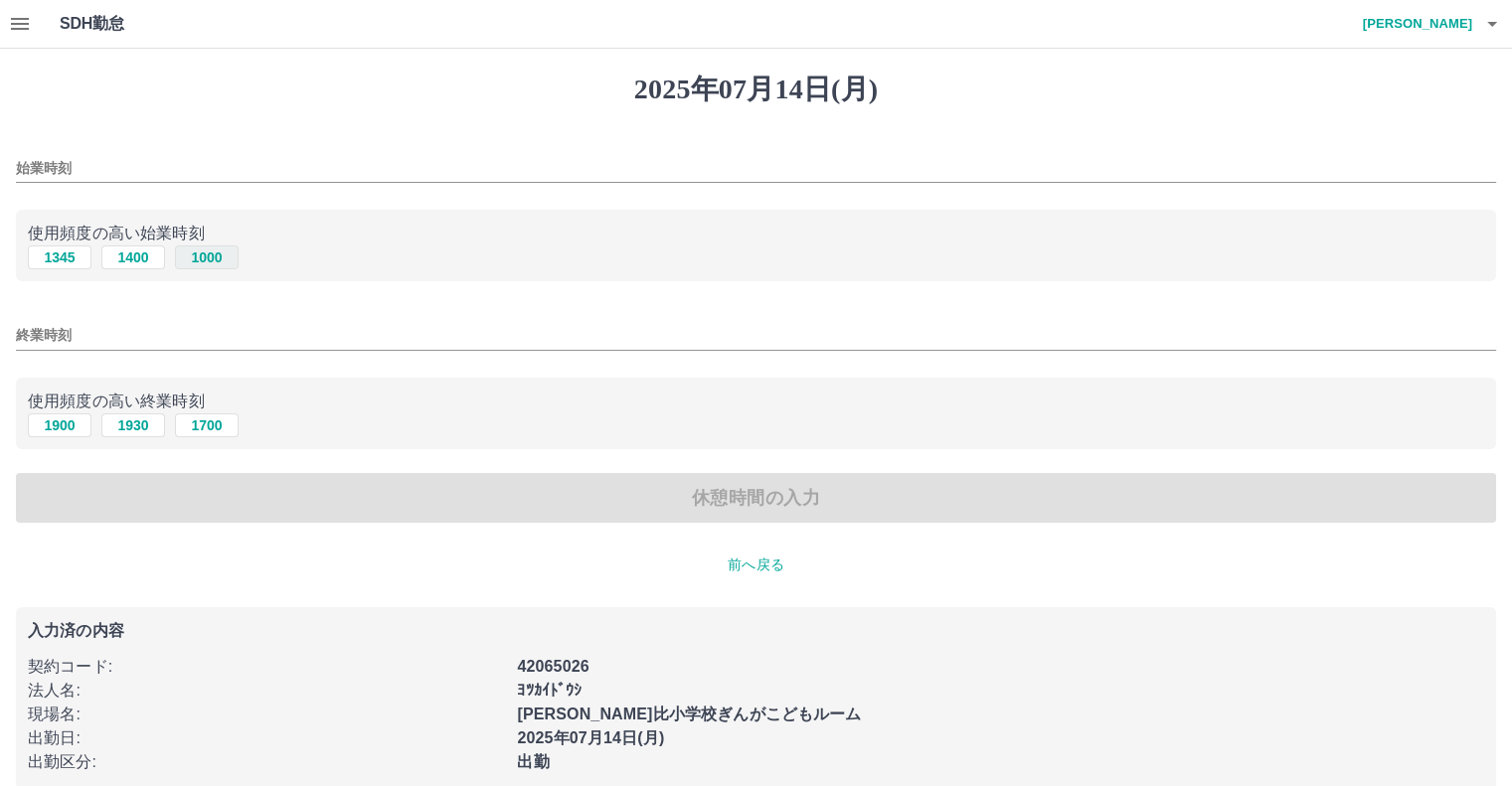 click on "1000" at bounding box center [207, 257] 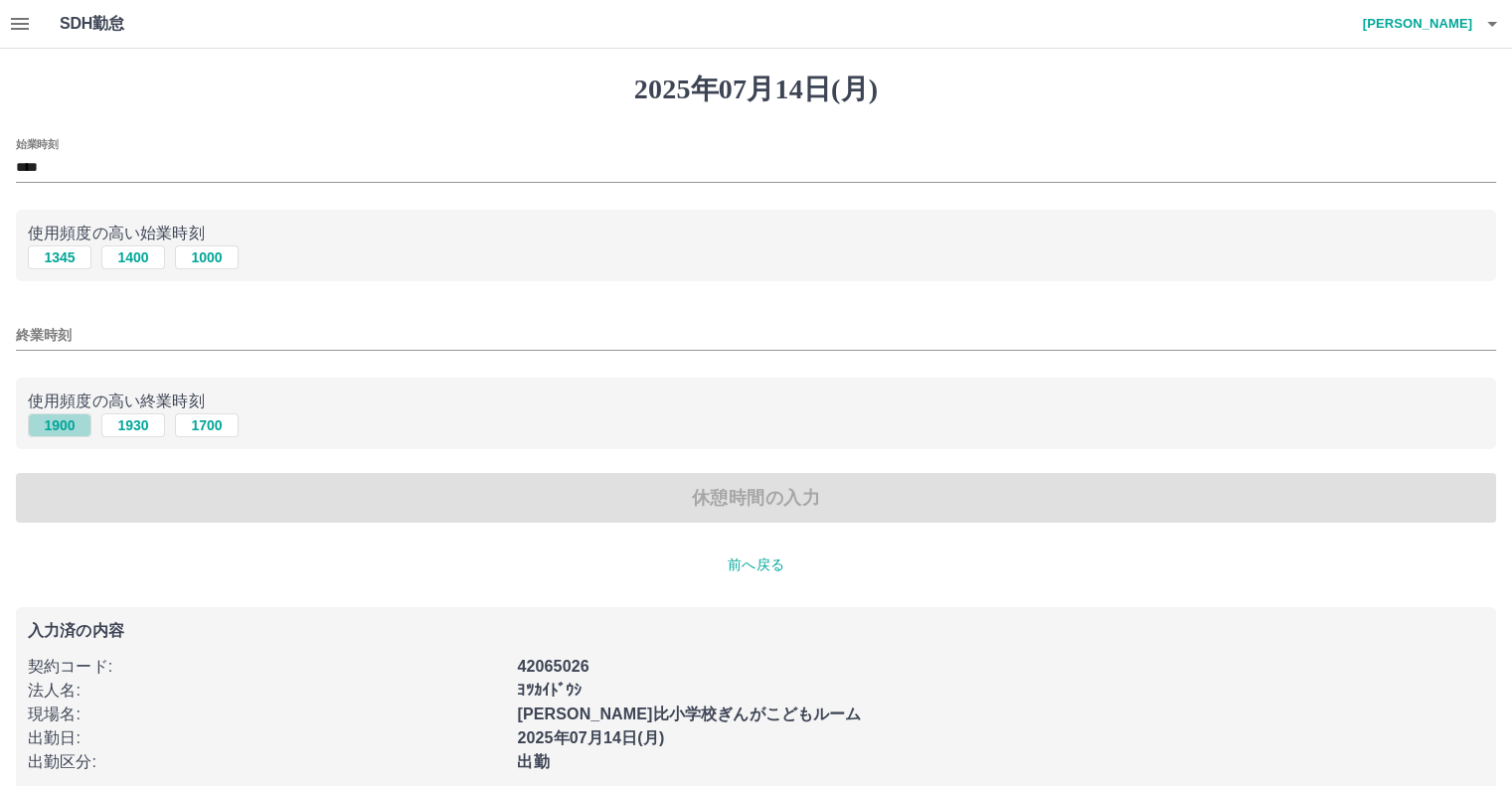 click on "1900" at bounding box center [60, 425] 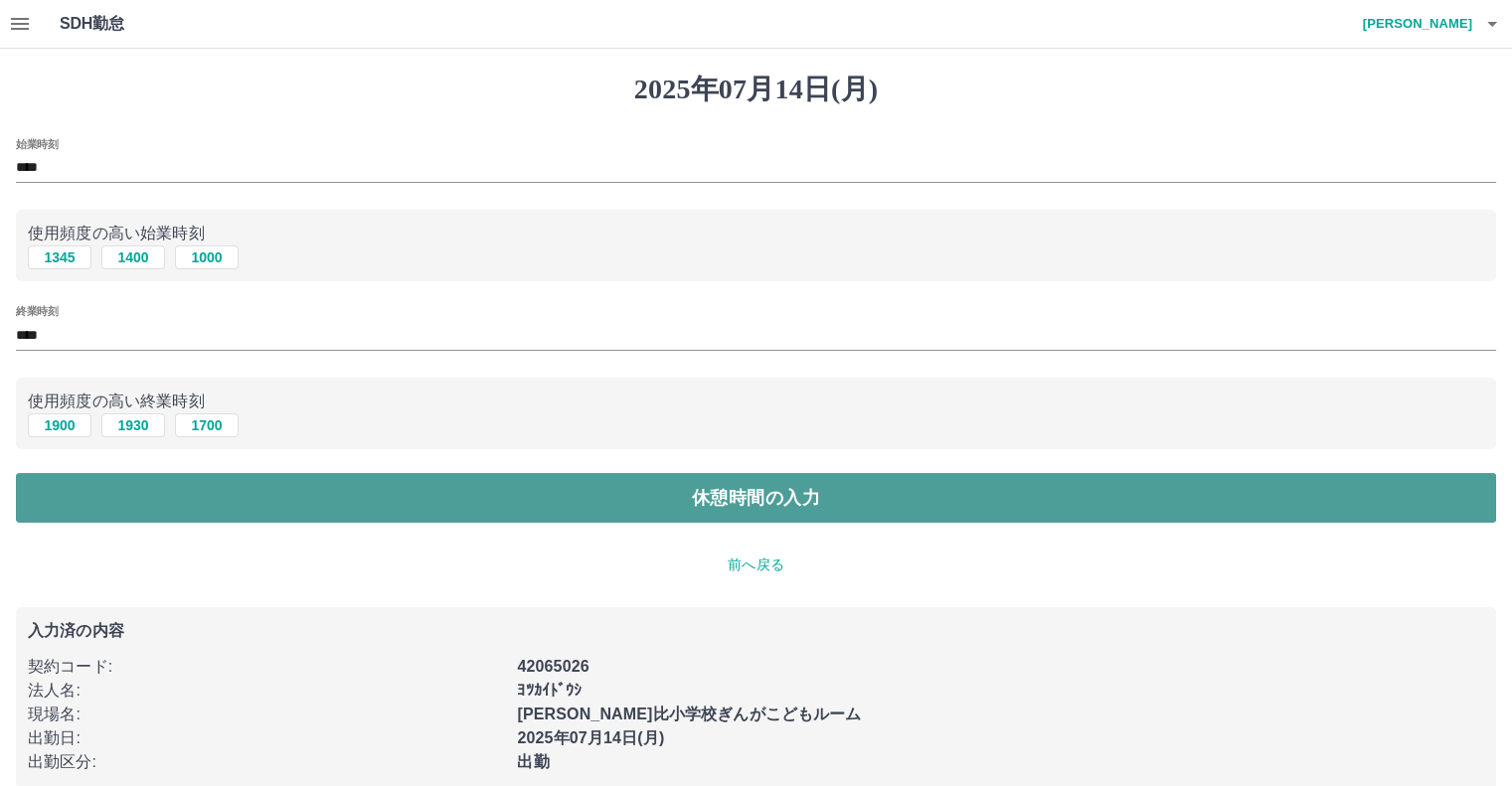 click on "休憩時間の入力" at bounding box center [756, 498] 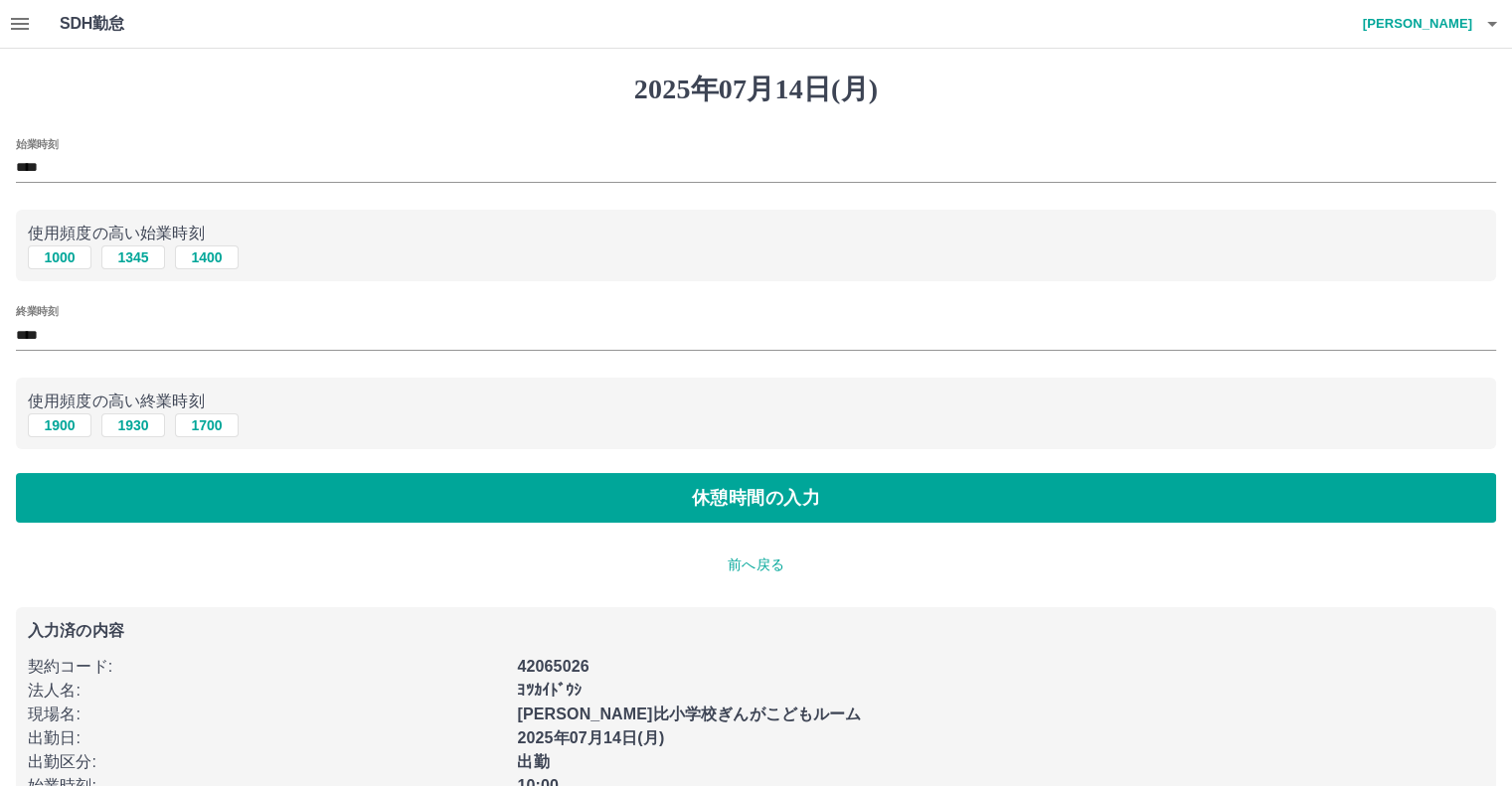 click on "****" at bounding box center (756, 335) 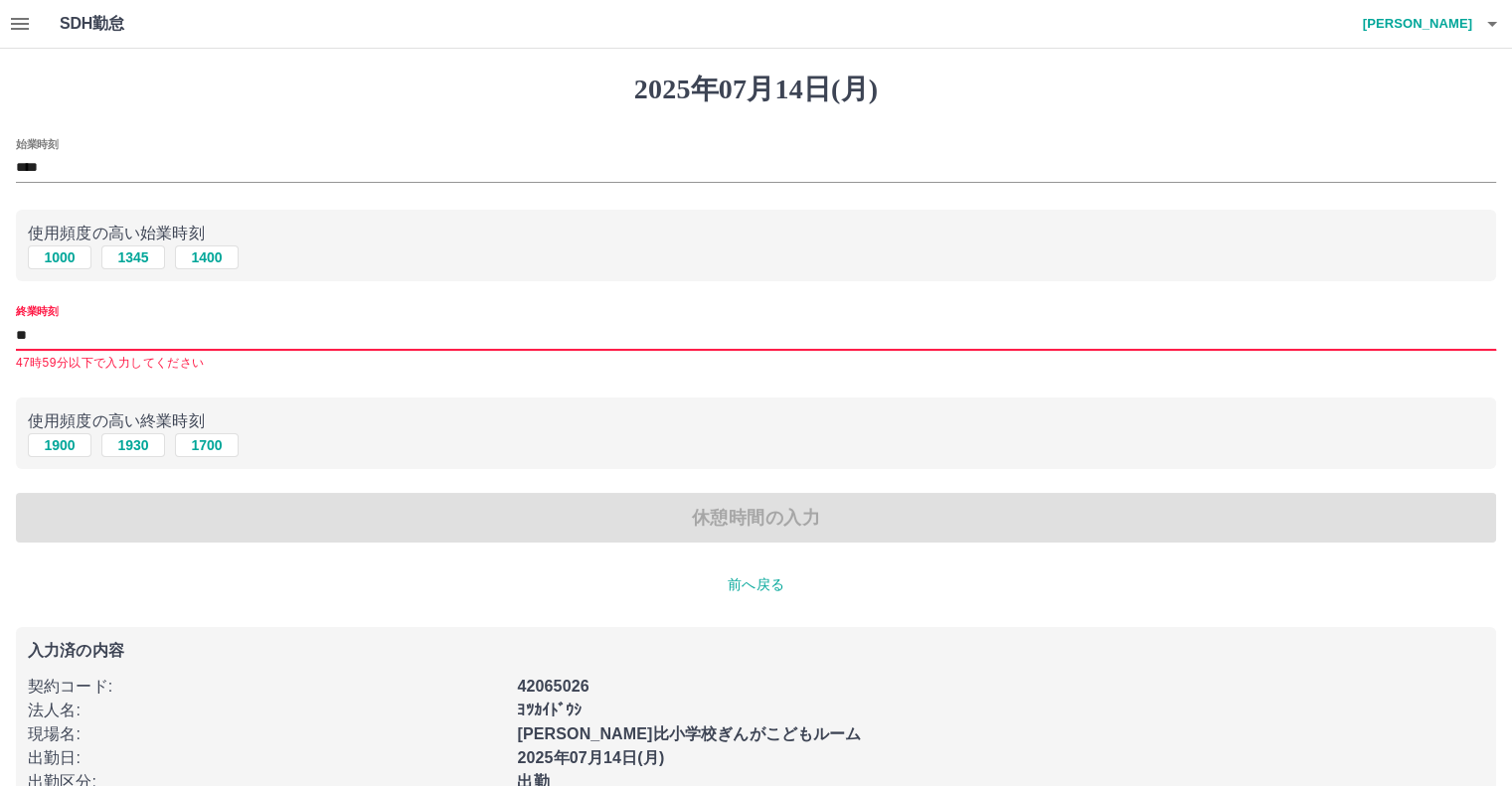 type on "*" 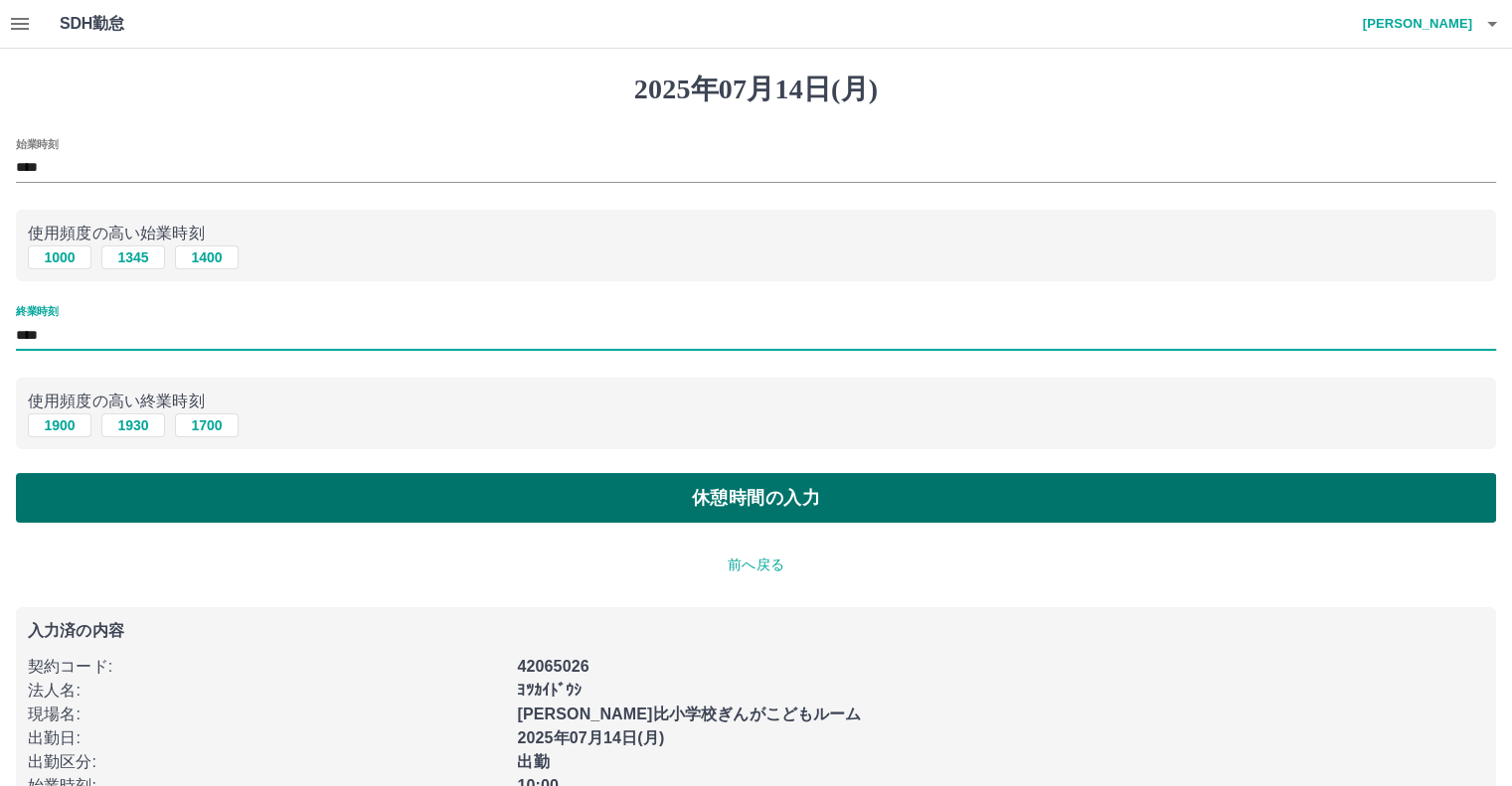 type on "****" 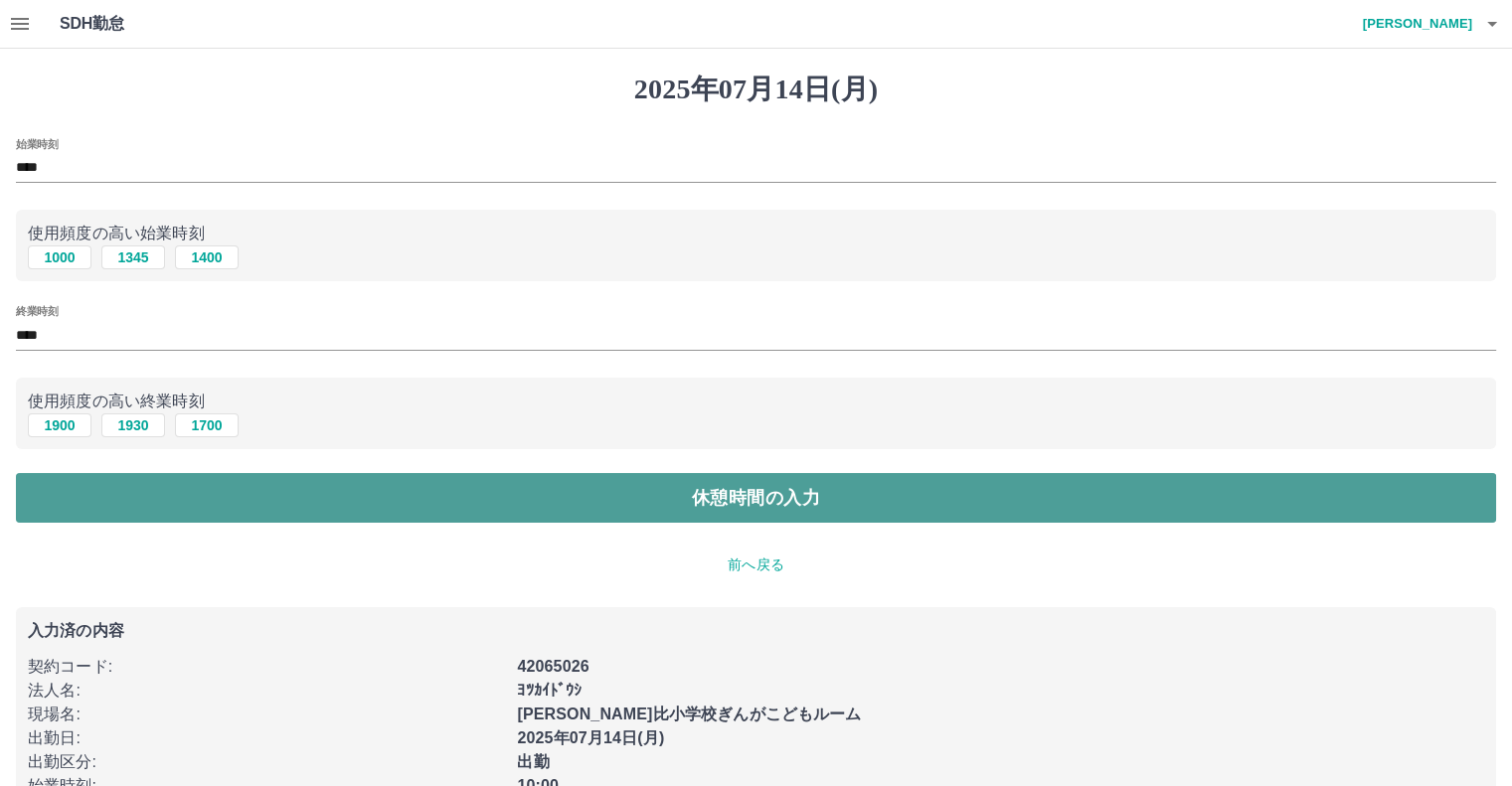 click on "休憩時間の入力" at bounding box center [756, 498] 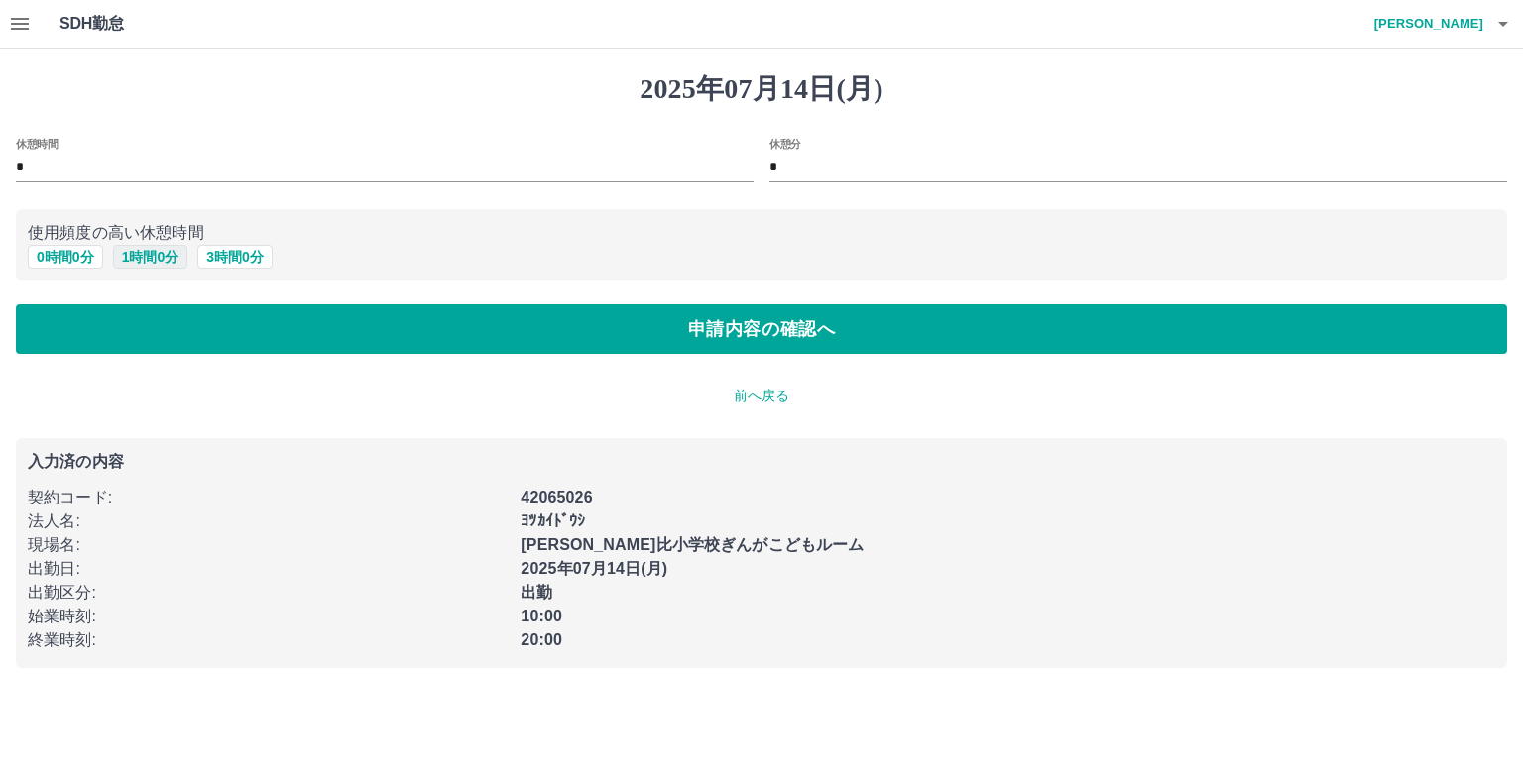 click on "1 時間 0 分" at bounding box center [151, 257] 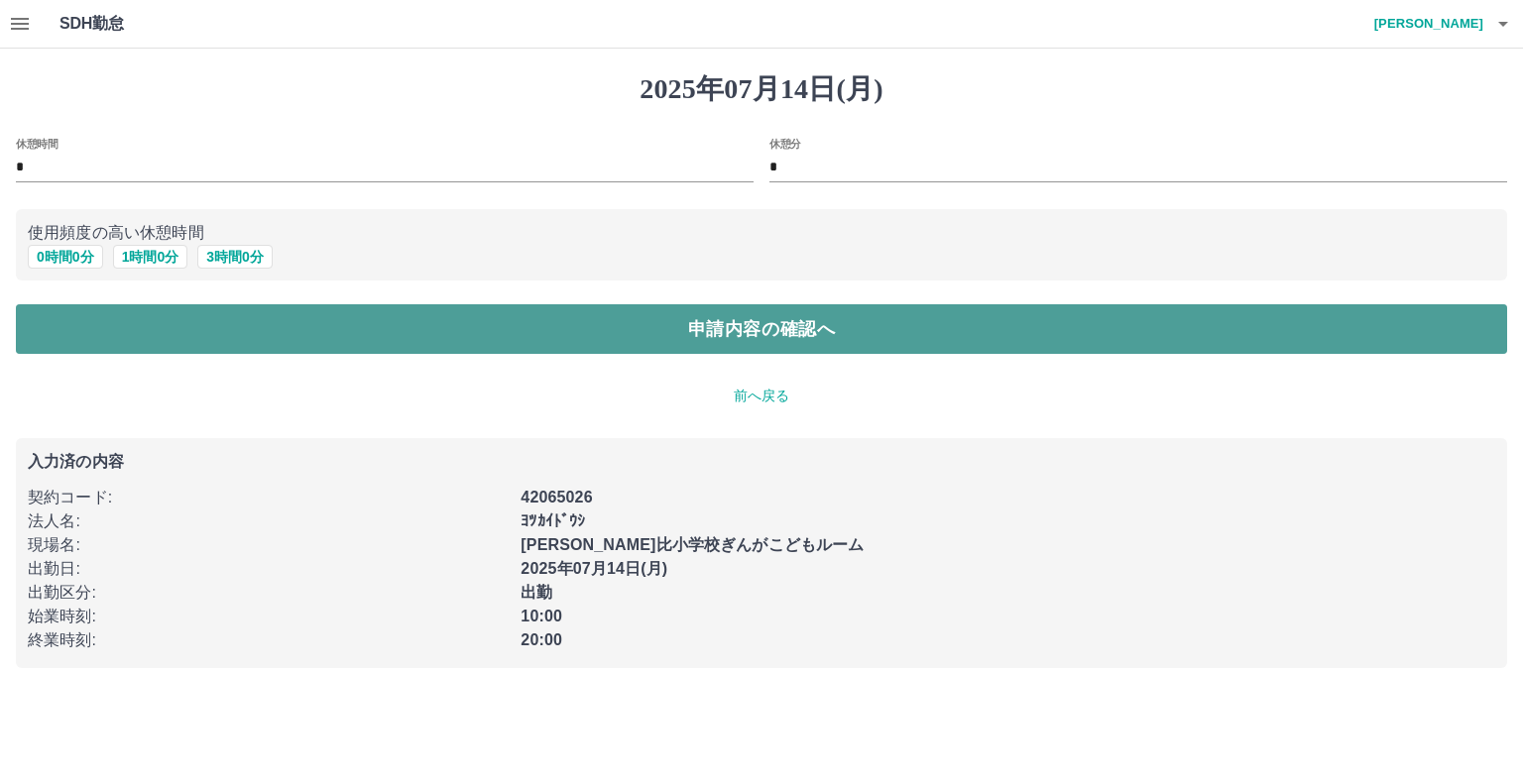 click on "申請内容の確認へ" at bounding box center (762, 329) 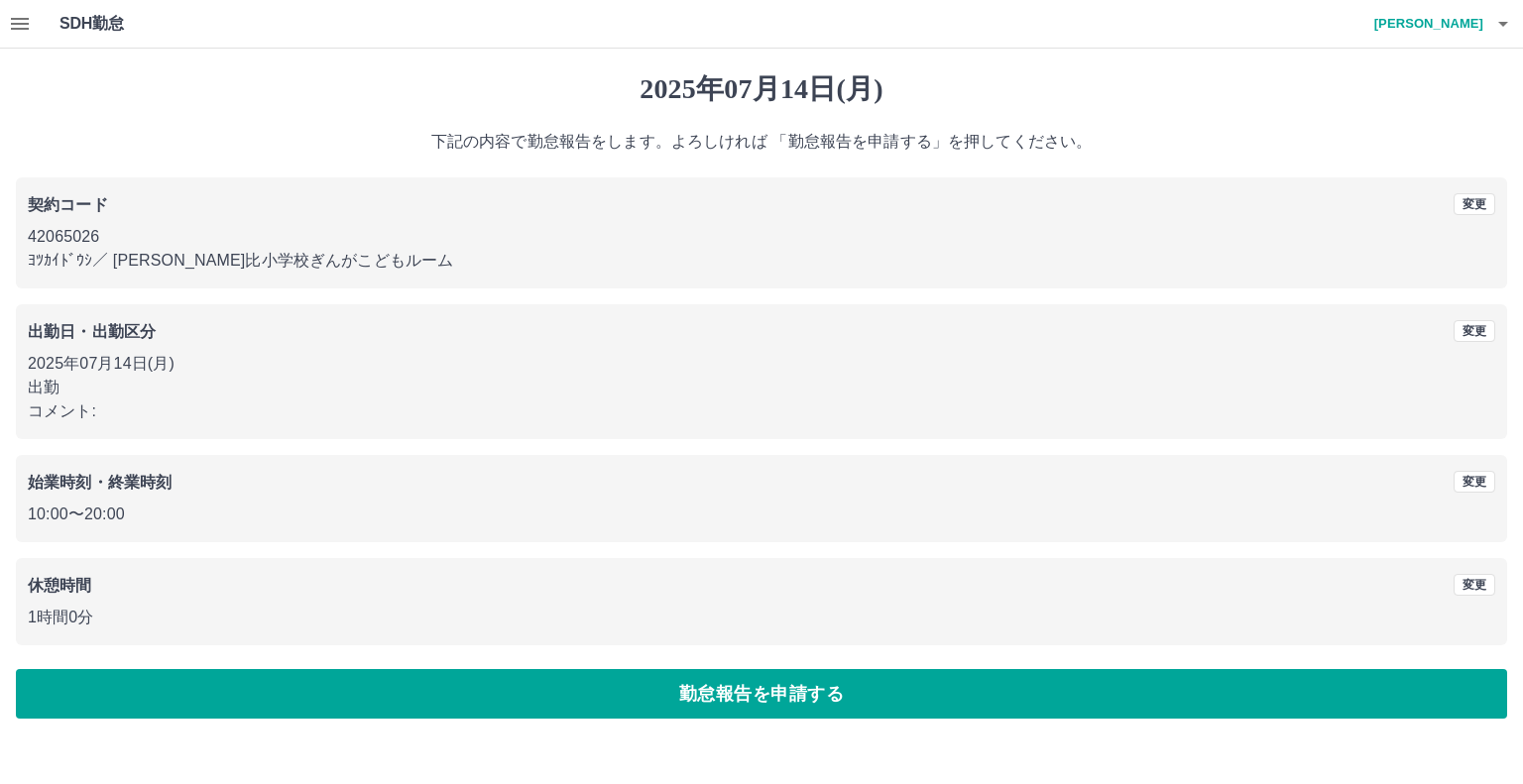 click on "勤怠報告を申請する" at bounding box center (762, 694) 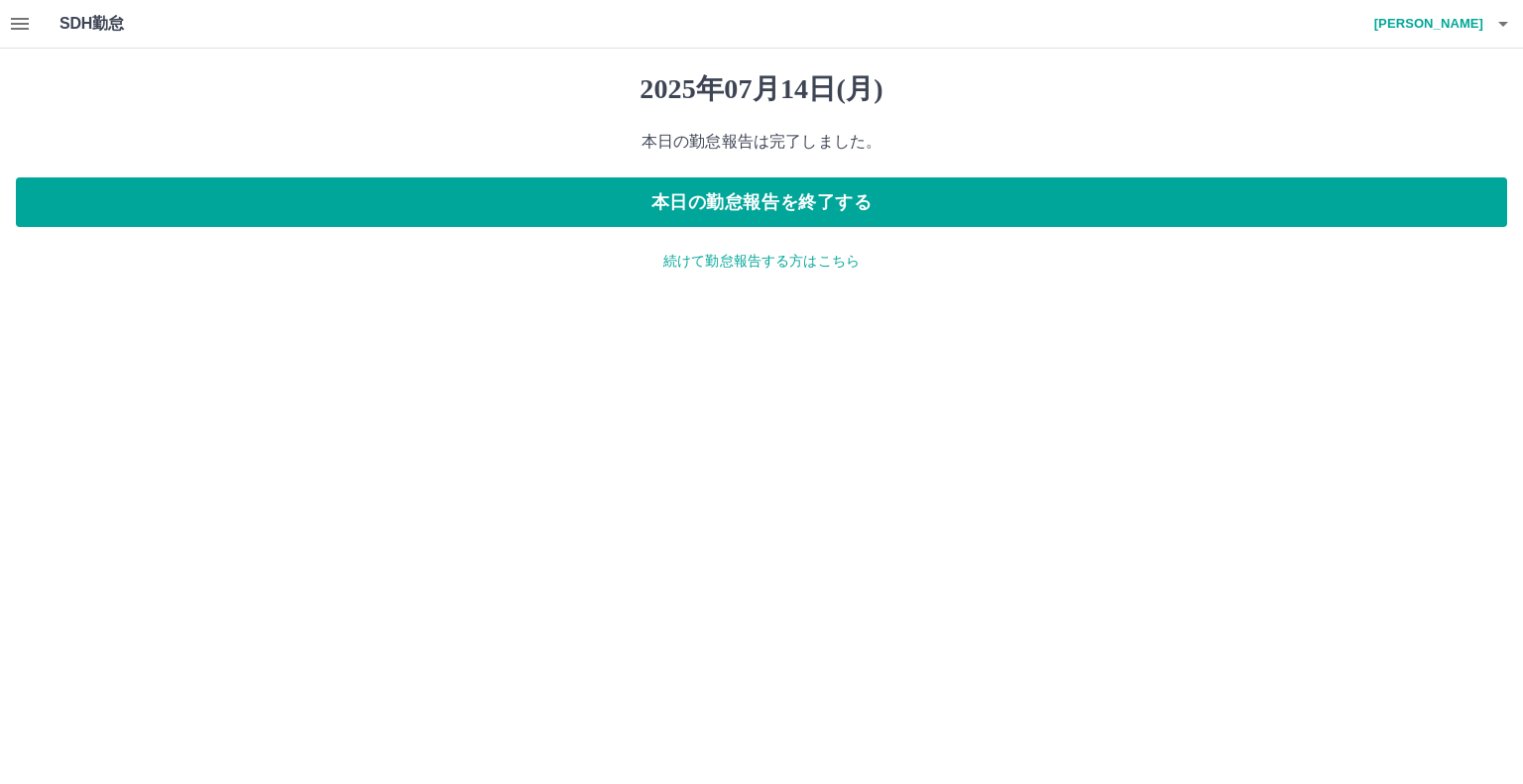click on "樫村　美香" at bounding box center [1424, 24] 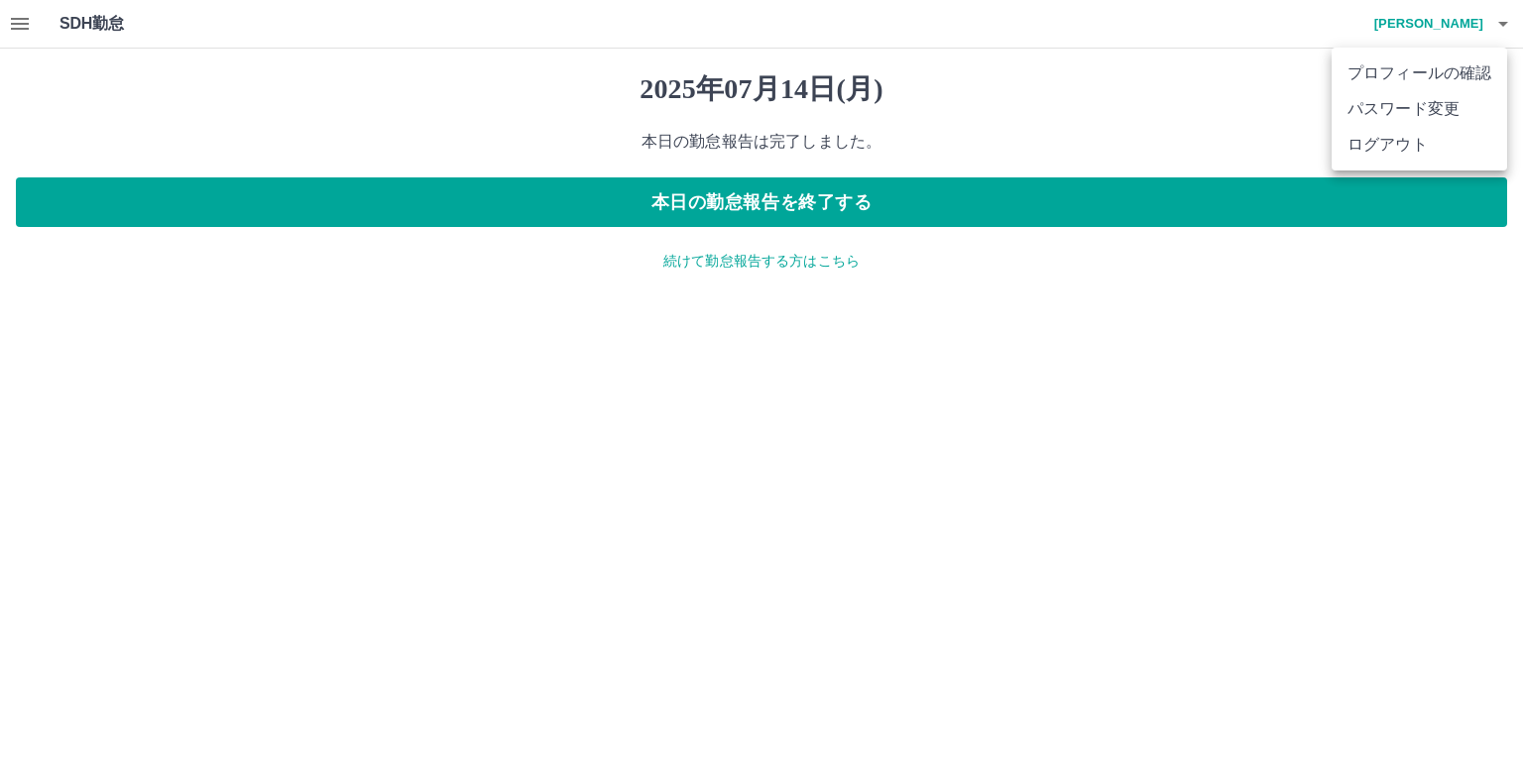 click on "ログアウト" at bounding box center [1419, 145] 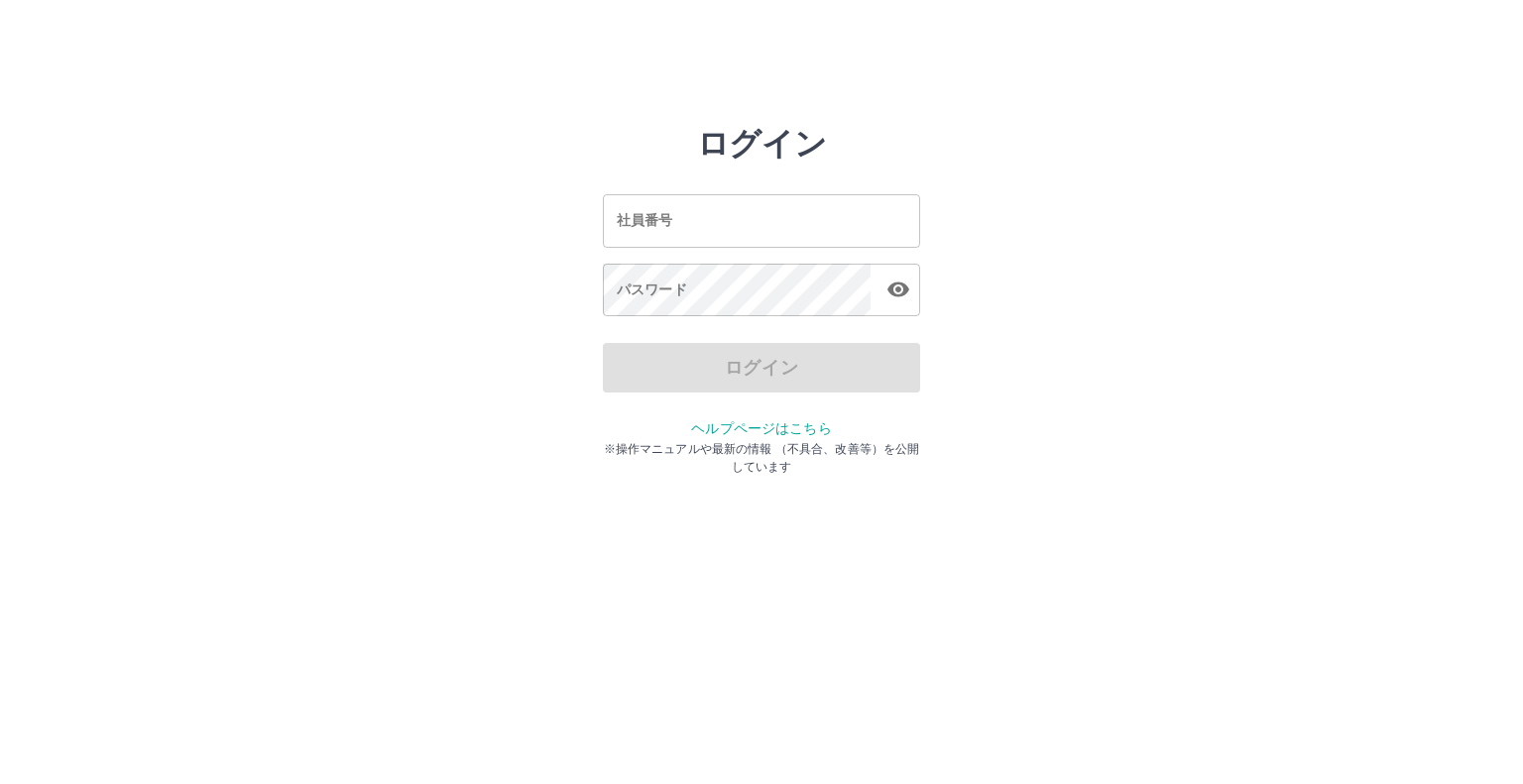 scroll, scrollTop: 0, scrollLeft: 0, axis: both 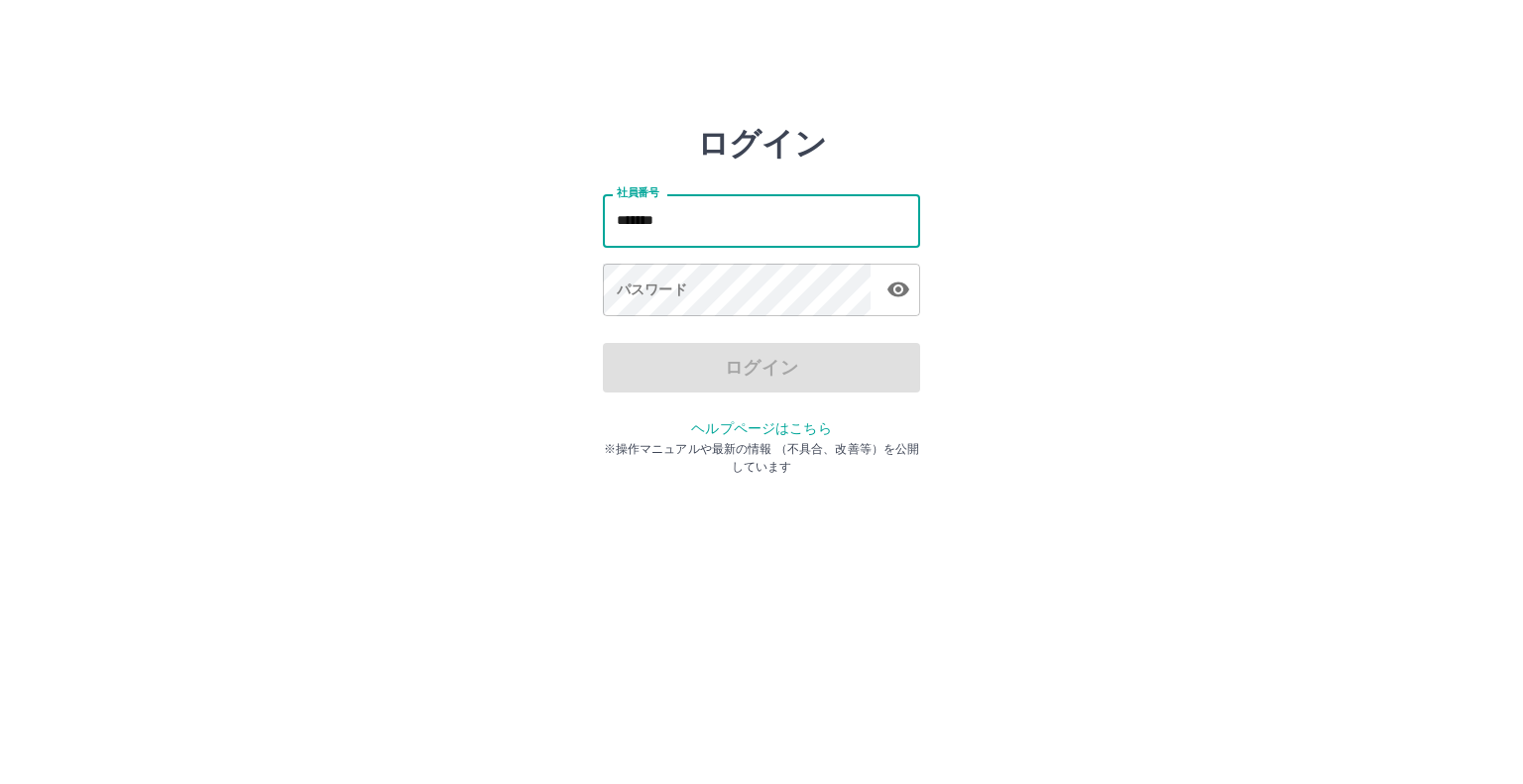 type on "*******" 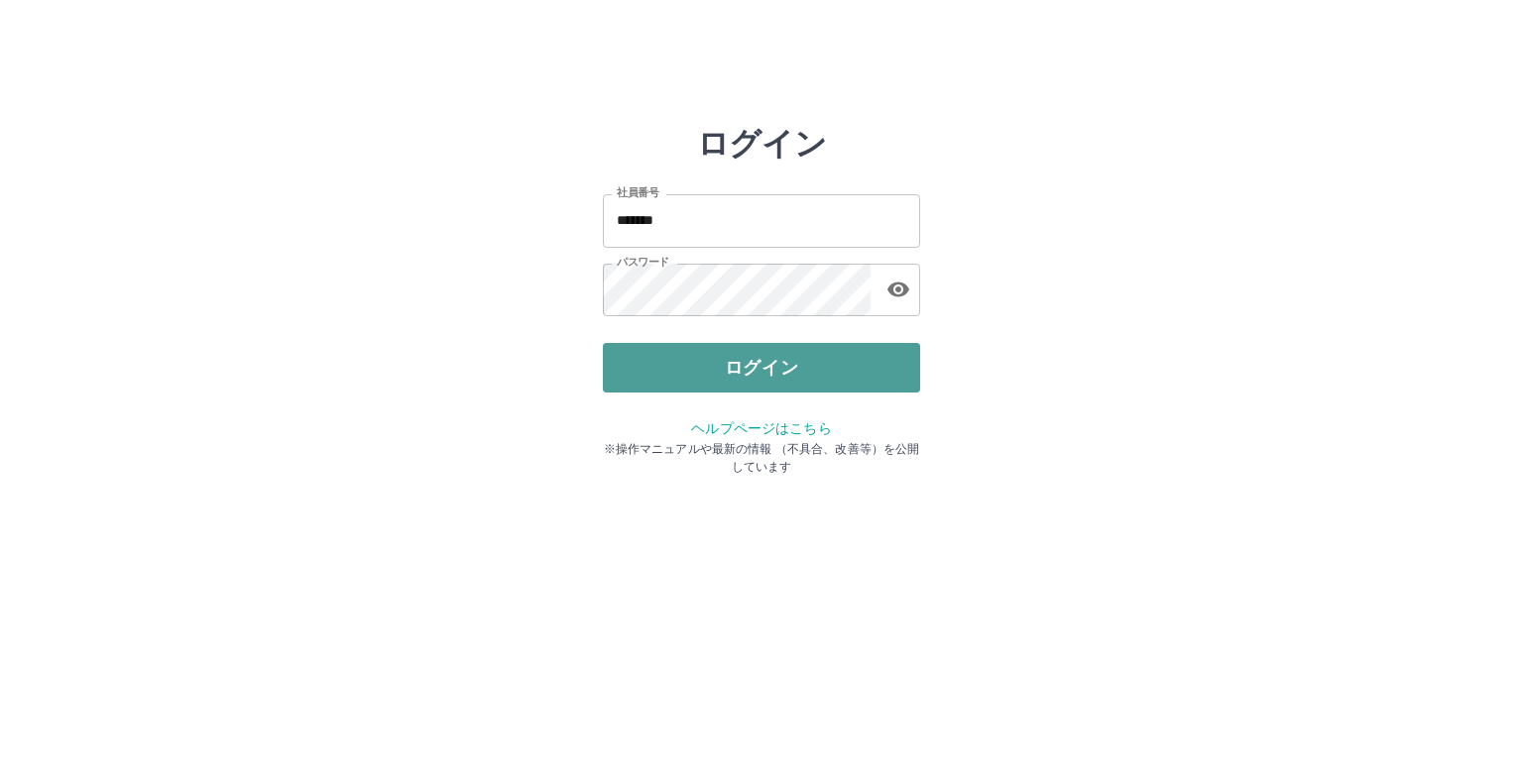 click on "ログイン" at bounding box center [762, 368] 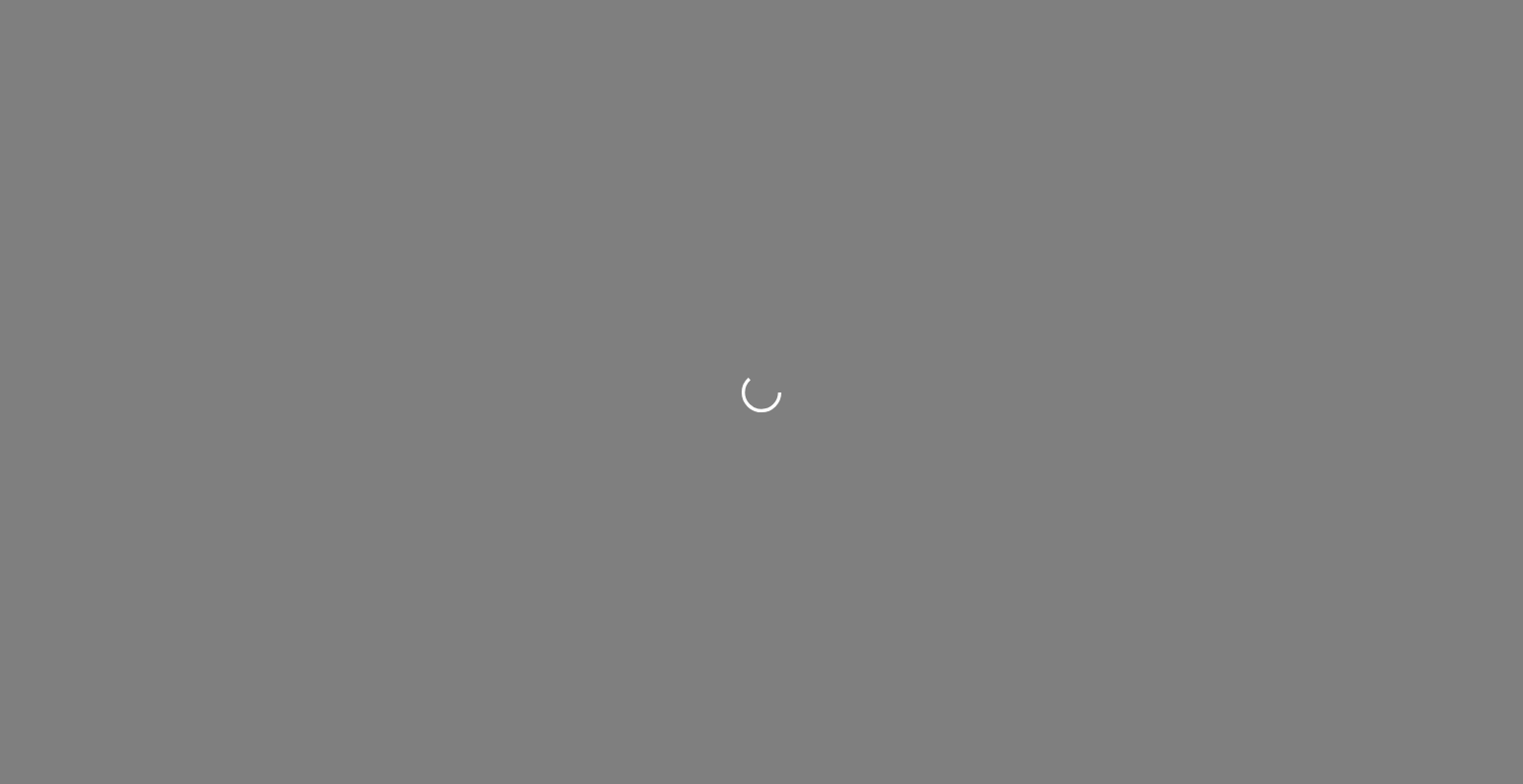 scroll, scrollTop: 0, scrollLeft: 0, axis: both 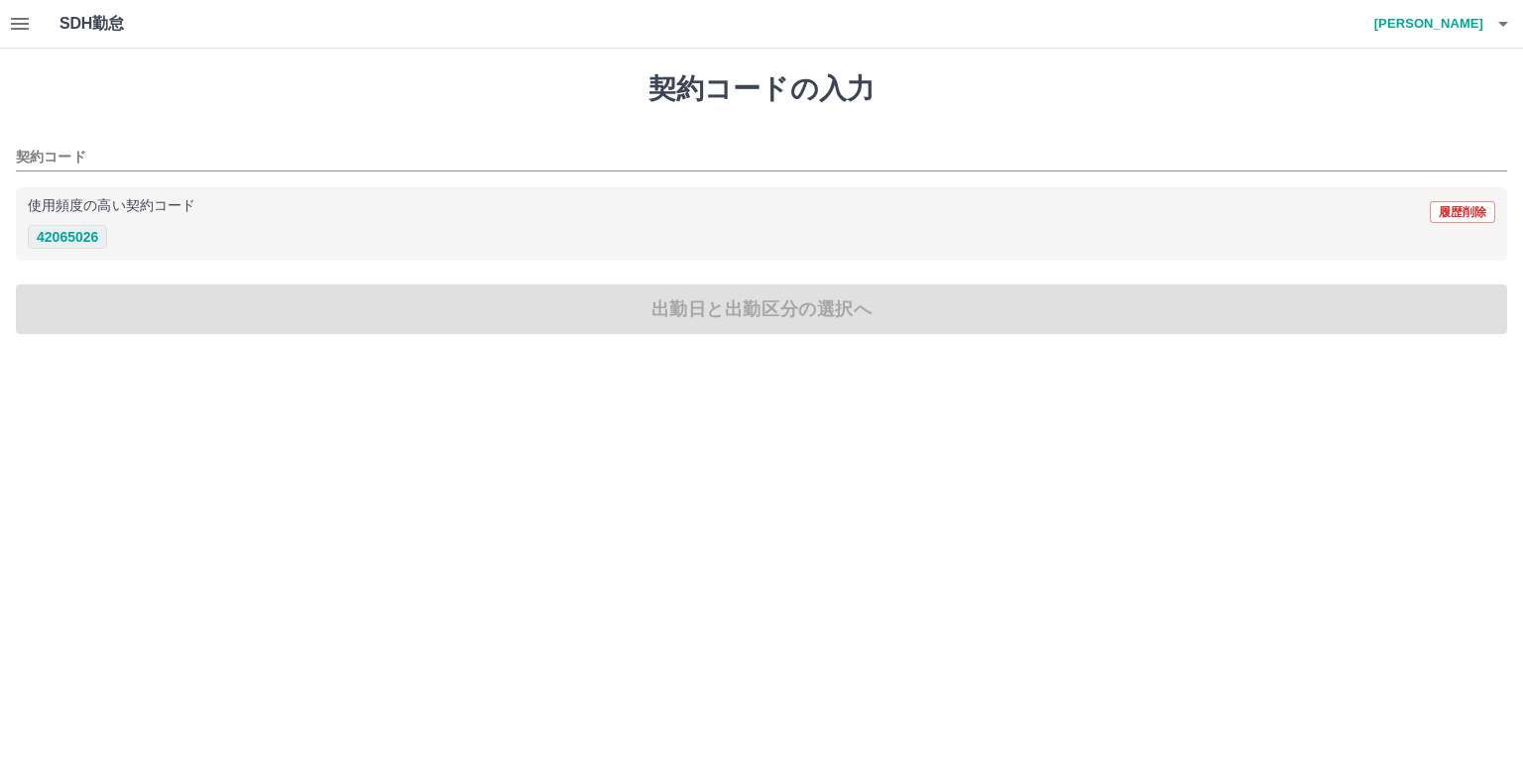 click on "42065026" at bounding box center [67, 237] 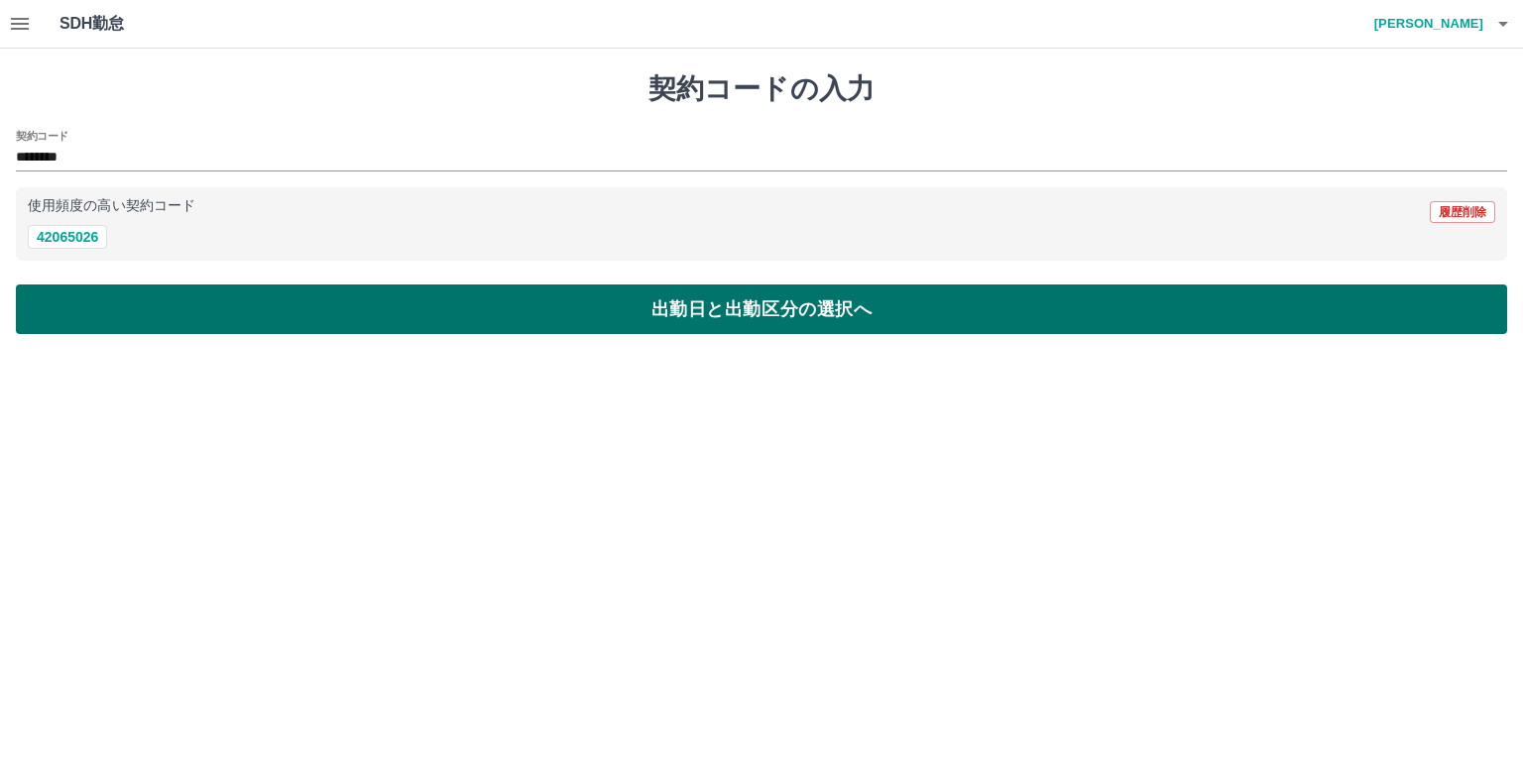 click on "出勤日と出勤区分の選択へ" at bounding box center (762, 309) 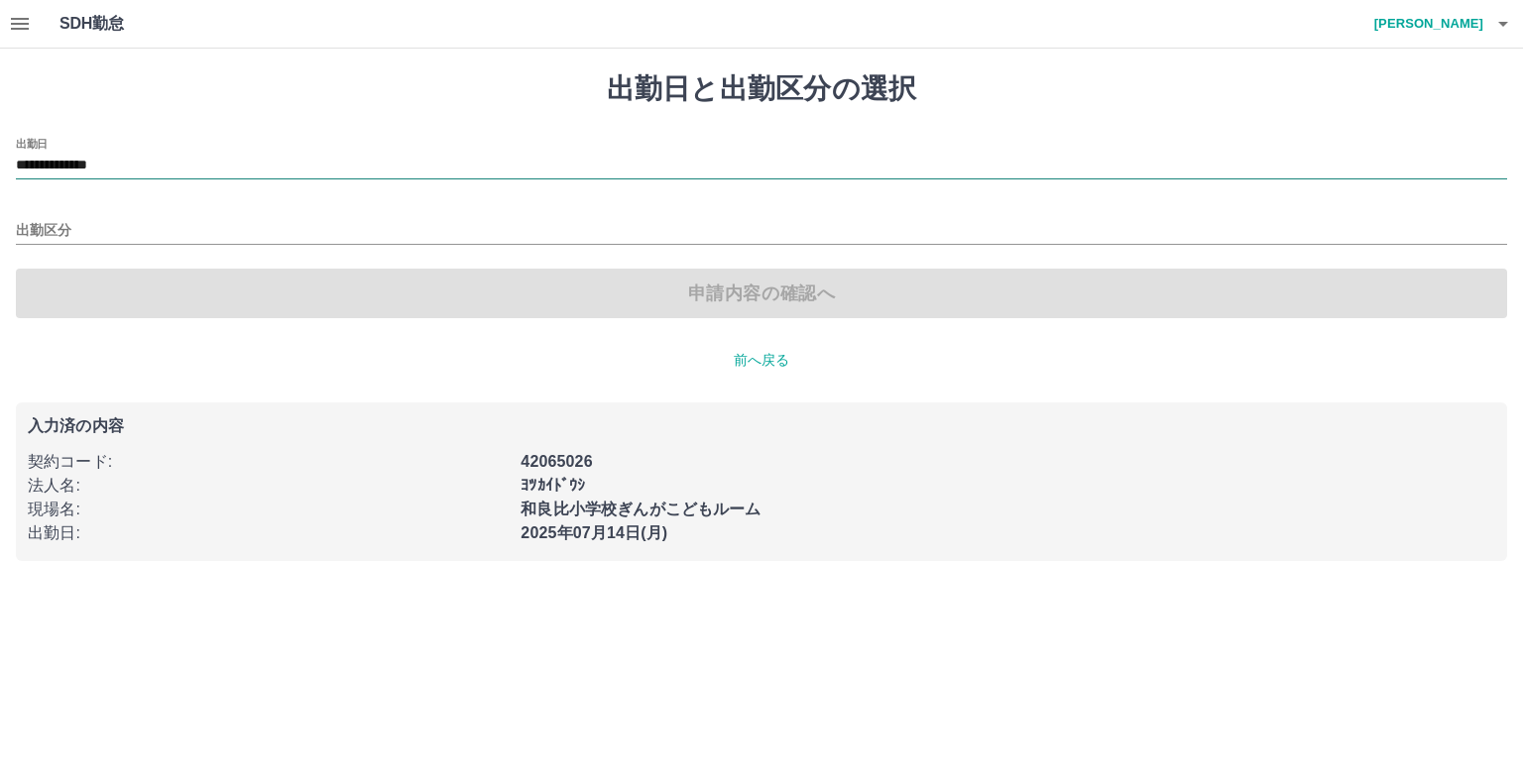 click on "**********" at bounding box center (762, 166) 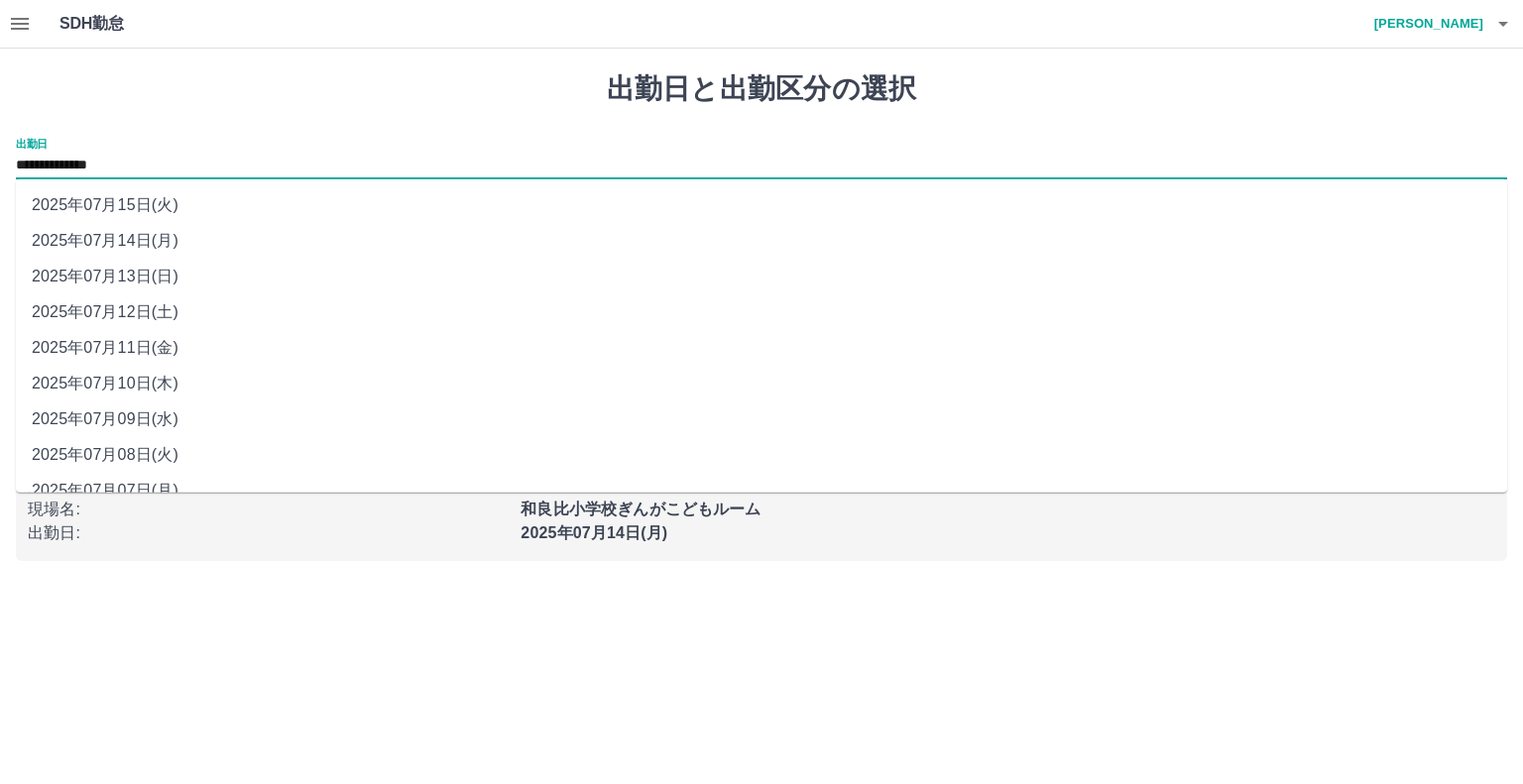 click on "2025年07月12日(土)" at bounding box center (762, 312) 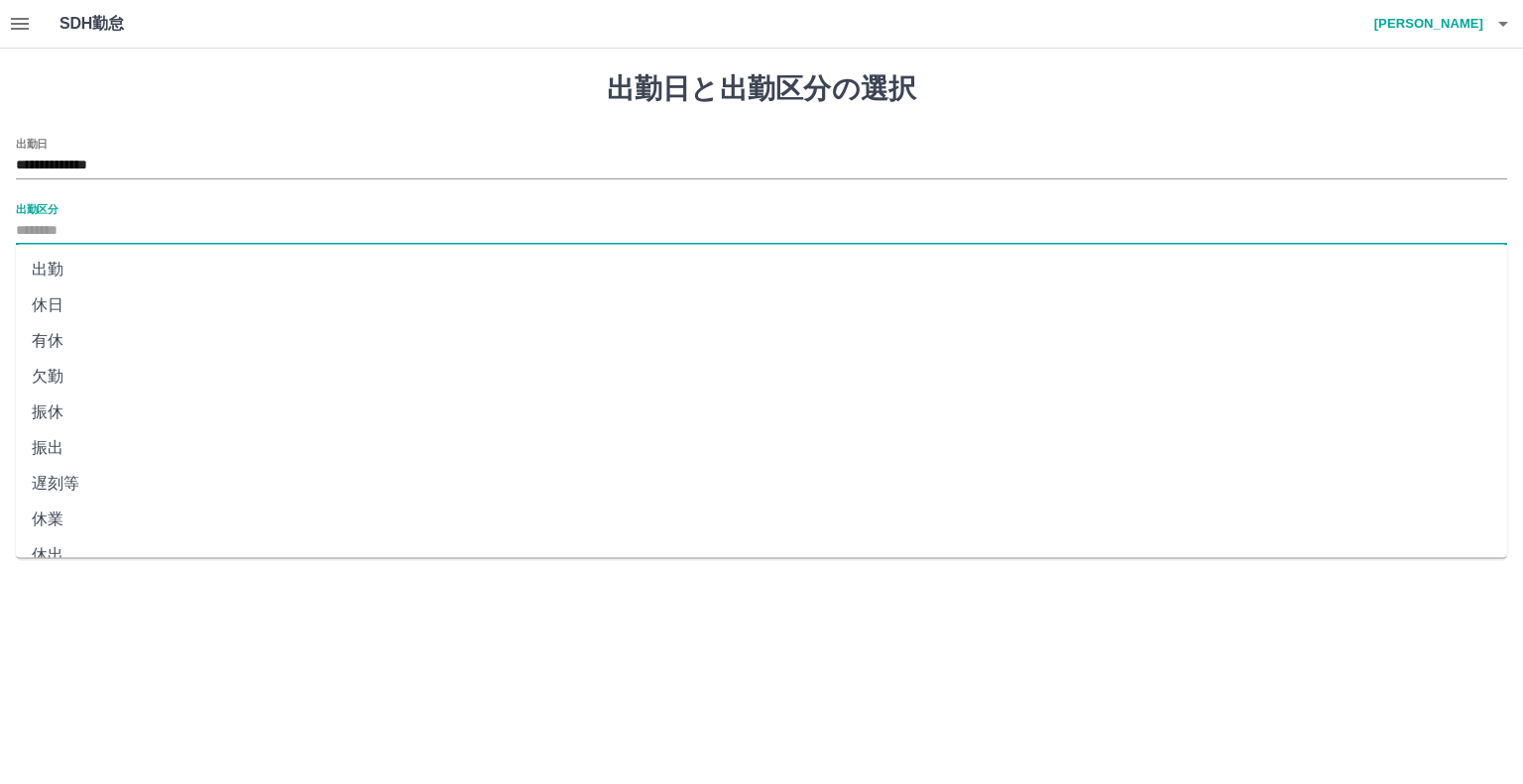click on "出勤区分" at bounding box center (762, 231) 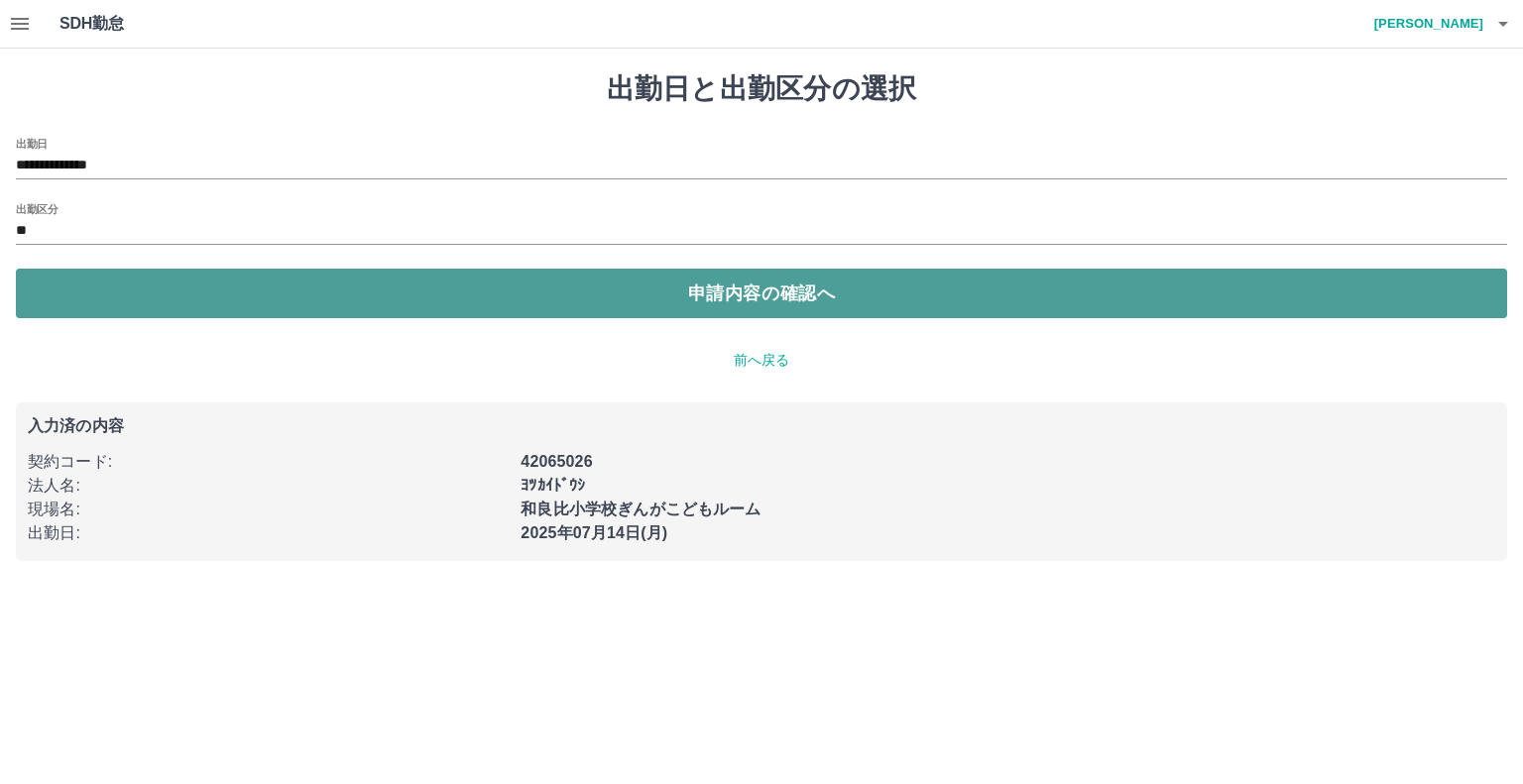 click on "申請内容の確認へ" at bounding box center [762, 293] 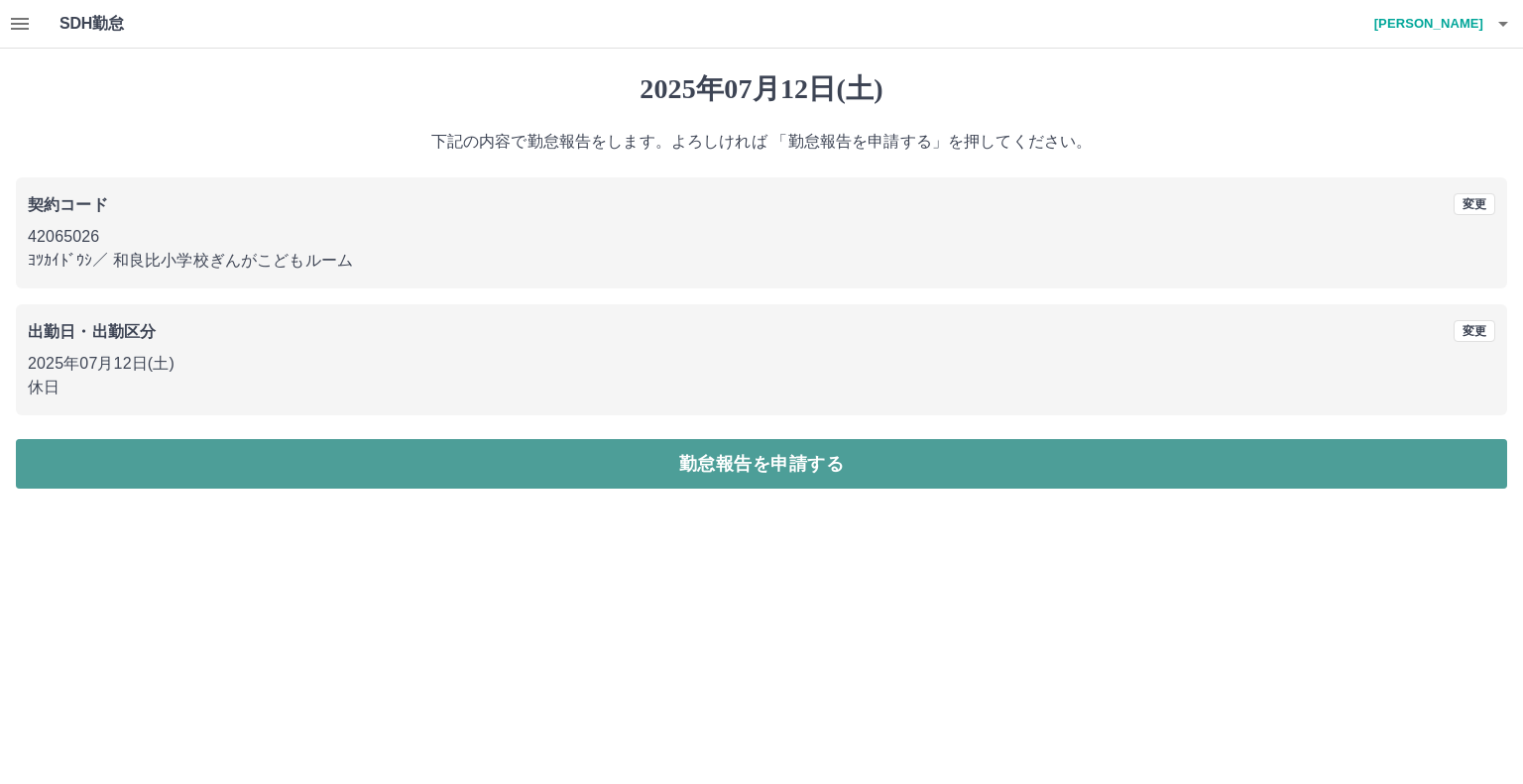 click on "勤怠報告を申請する" at bounding box center [762, 464] 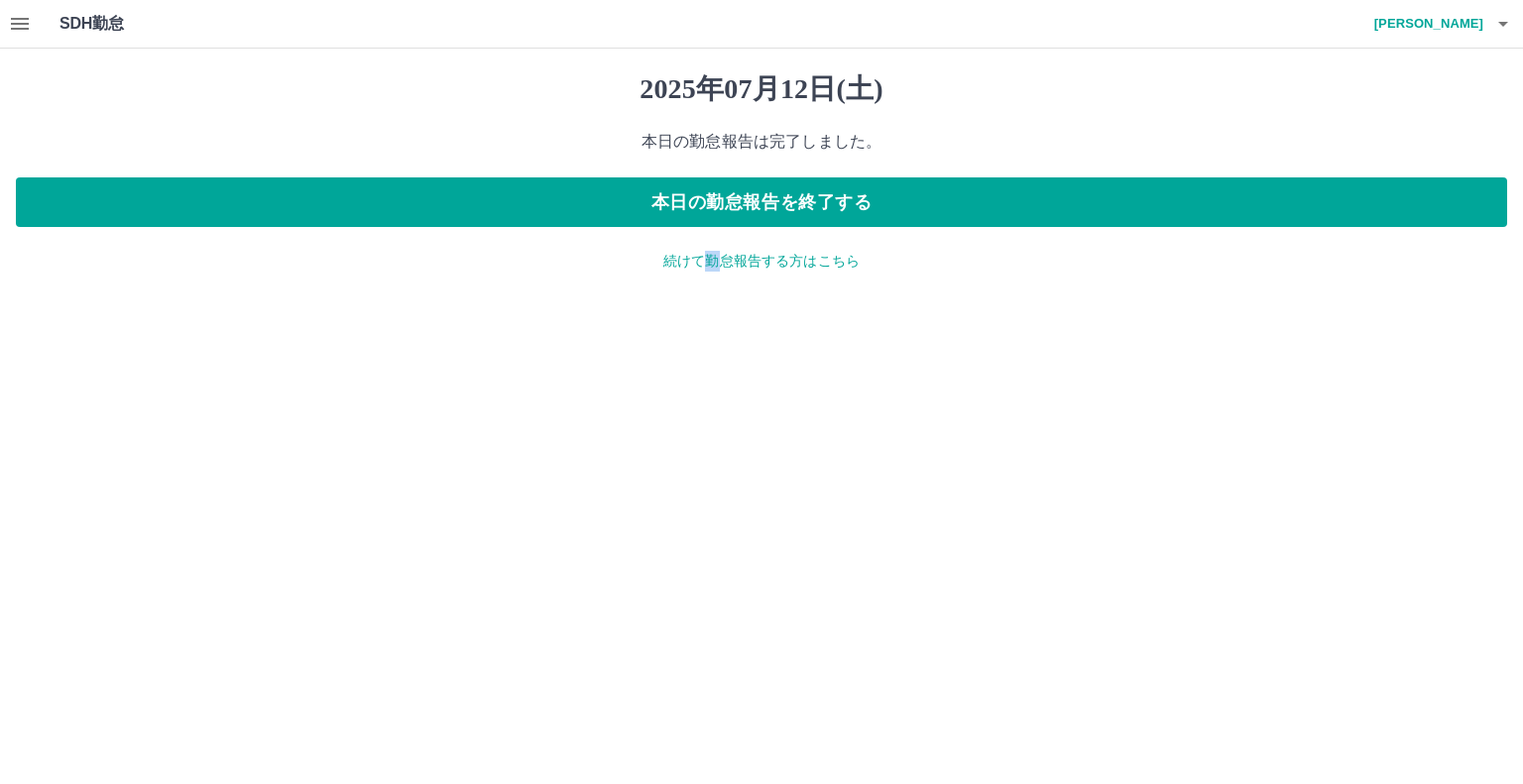 click on "続けて勤怠報告する方はこちら" at bounding box center (762, 261) 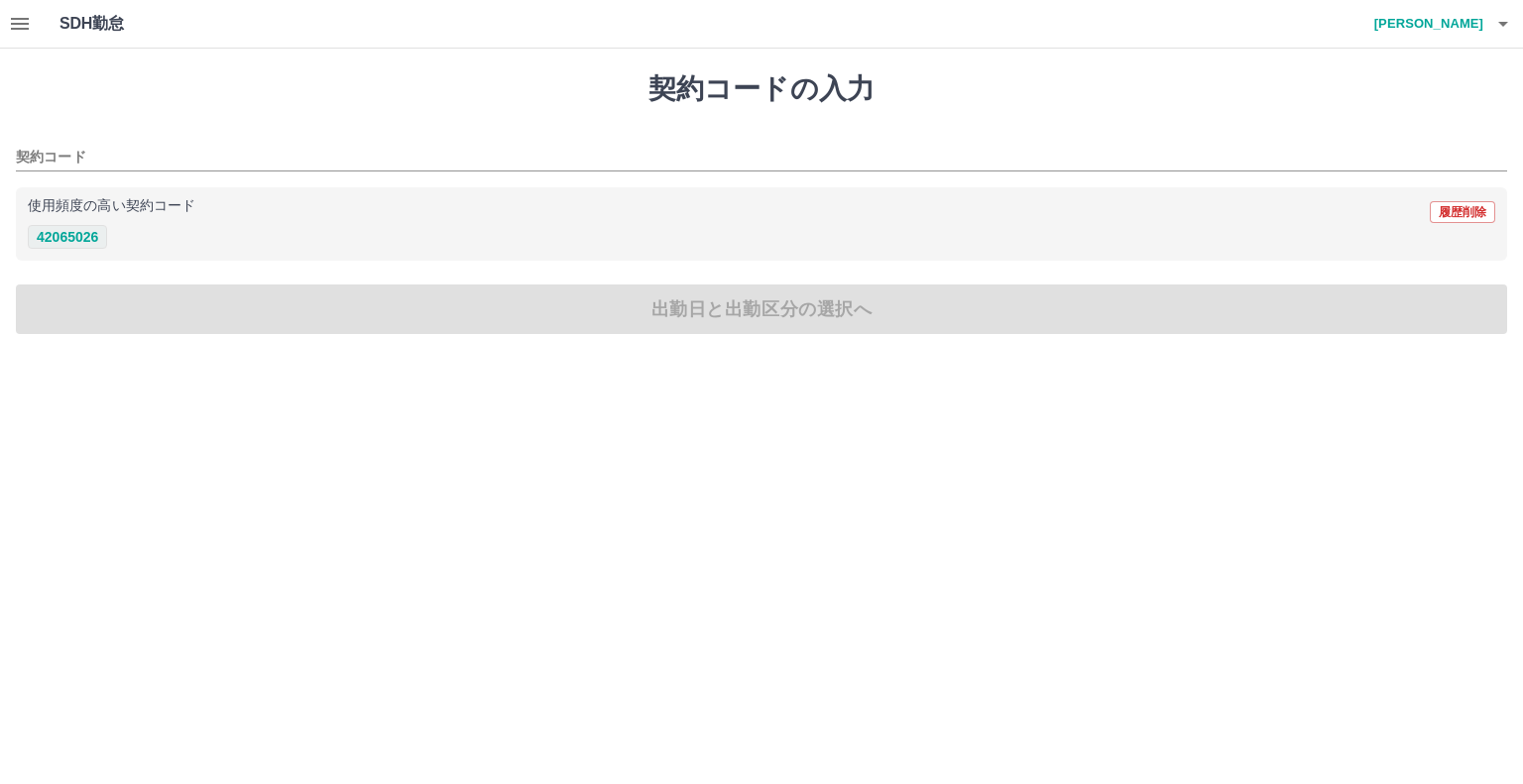 drag, startPoint x: 88, startPoint y: 237, endPoint x: 97, endPoint y: 247, distance: 13.453624 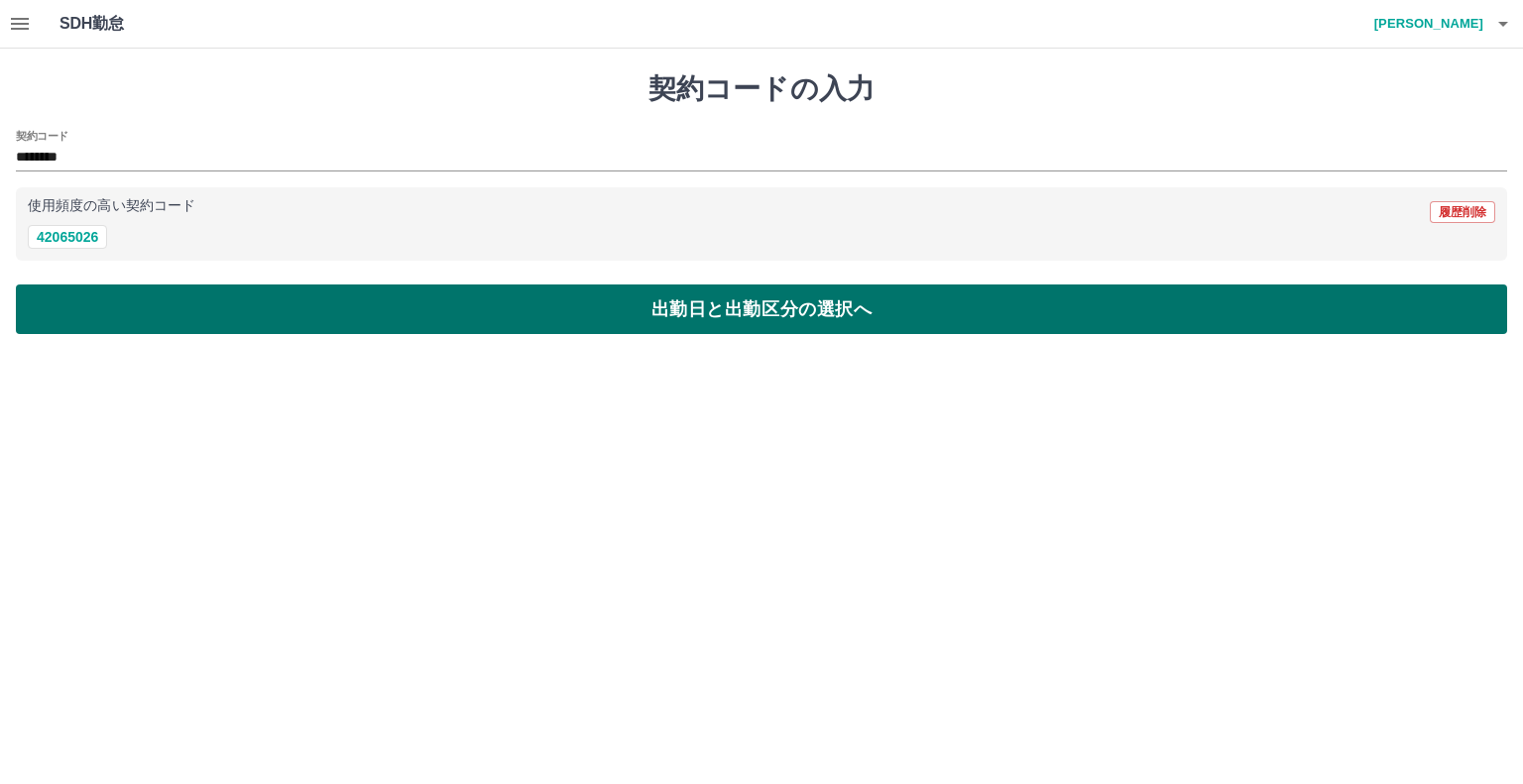 click on "出勤日と出勤区分の選択へ" at bounding box center (762, 309) 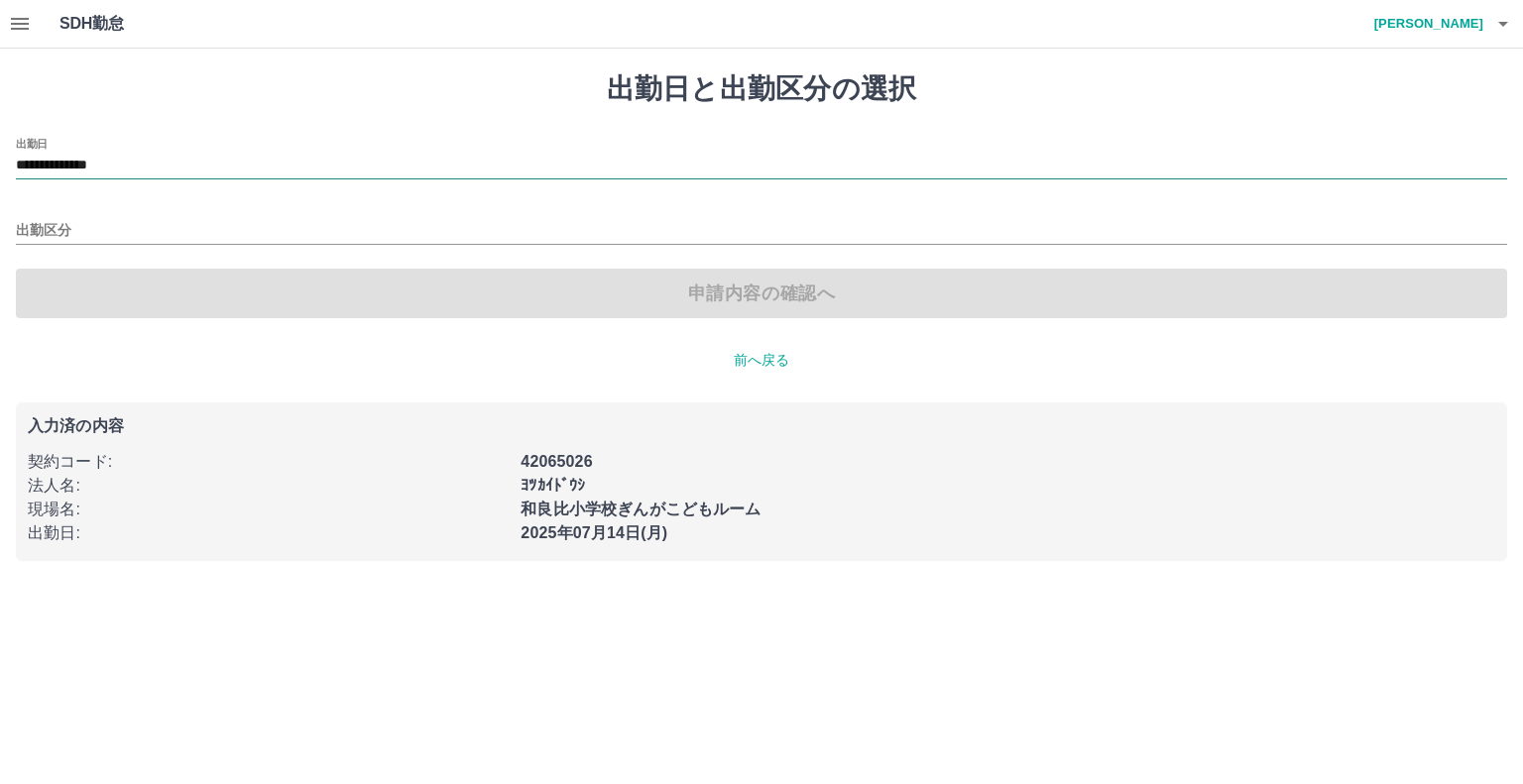 click on "**********" at bounding box center (762, 166) 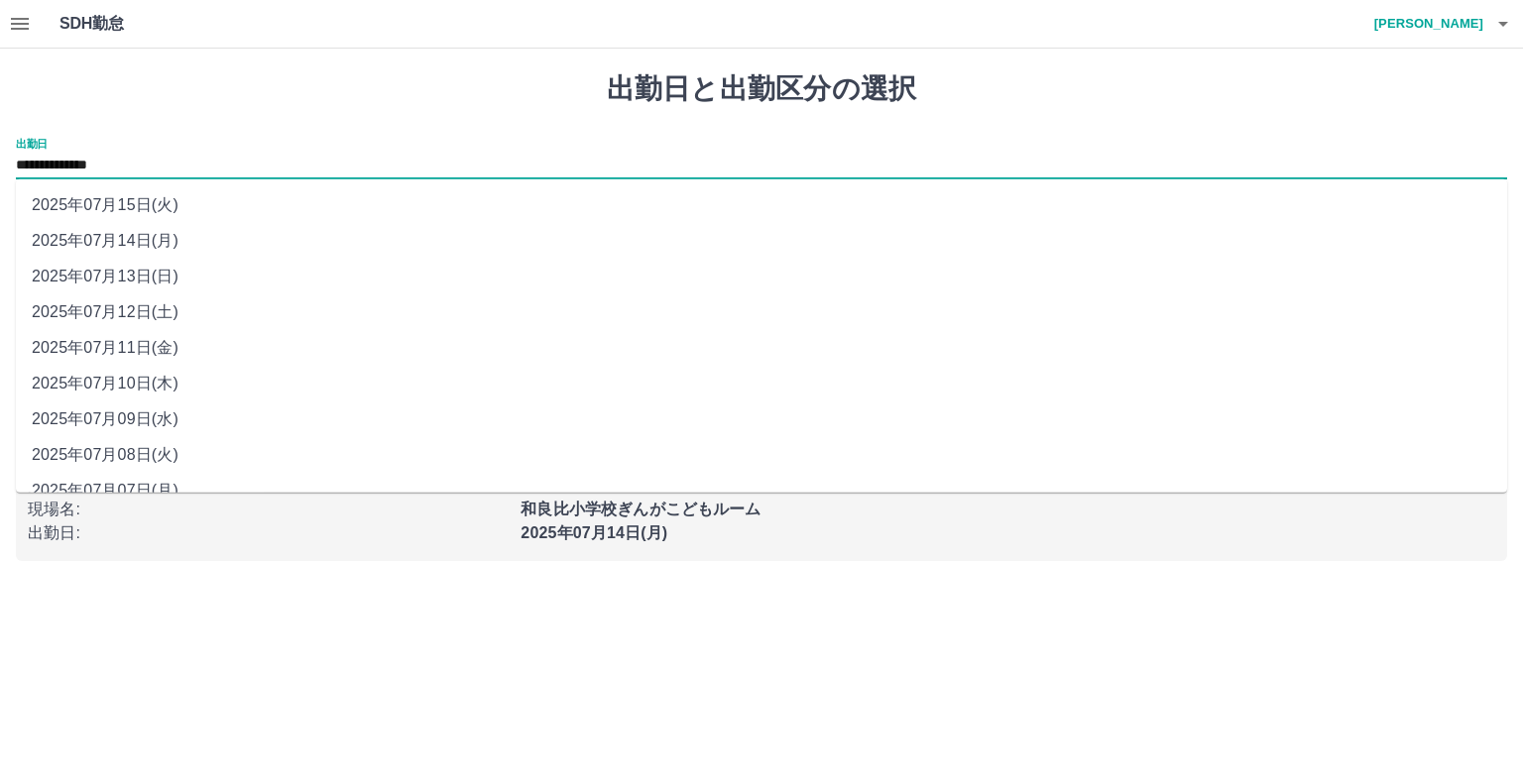 click on "2025年07月13日(日)" at bounding box center (762, 277) 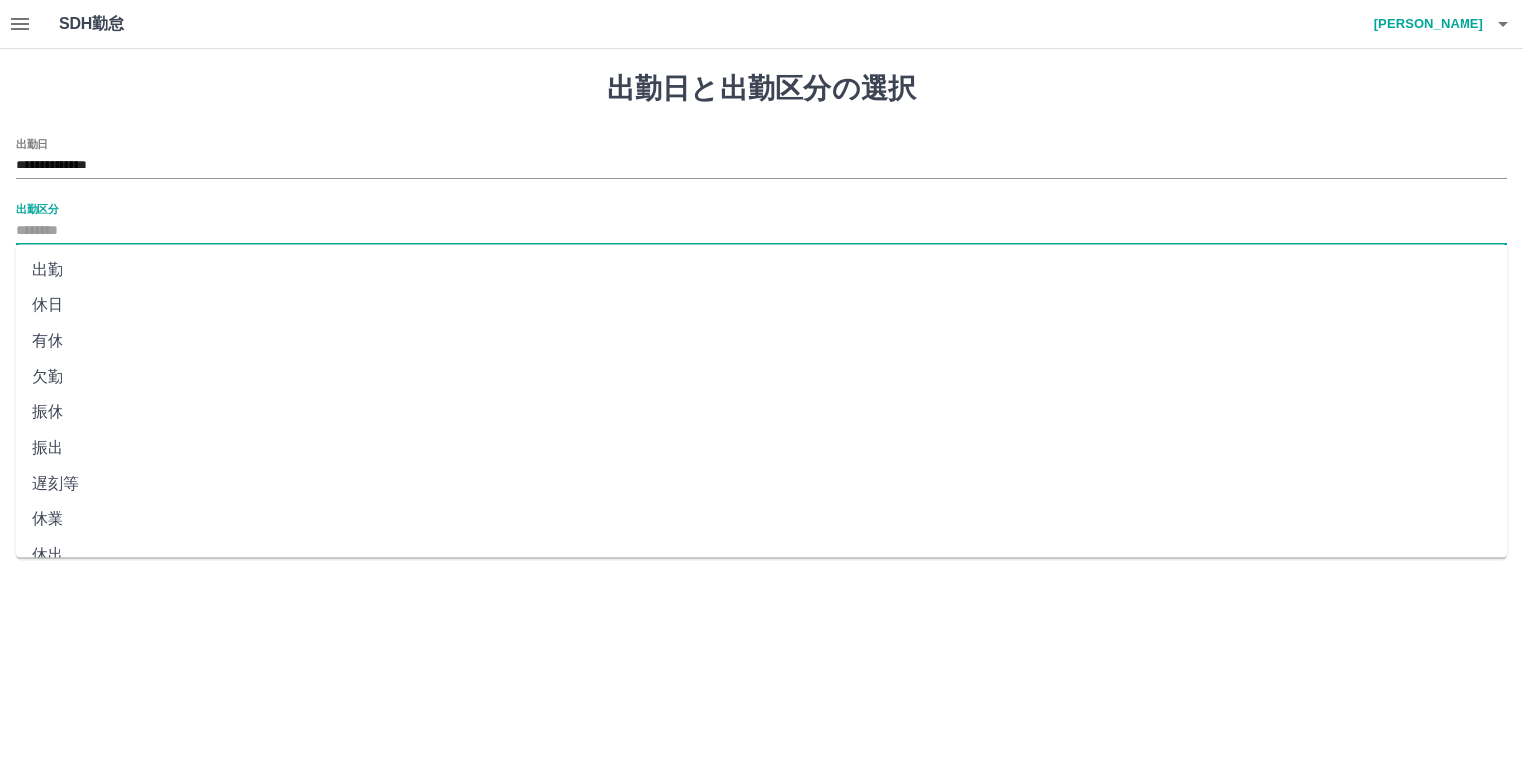 click on "出勤区分" at bounding box center (762, 231) 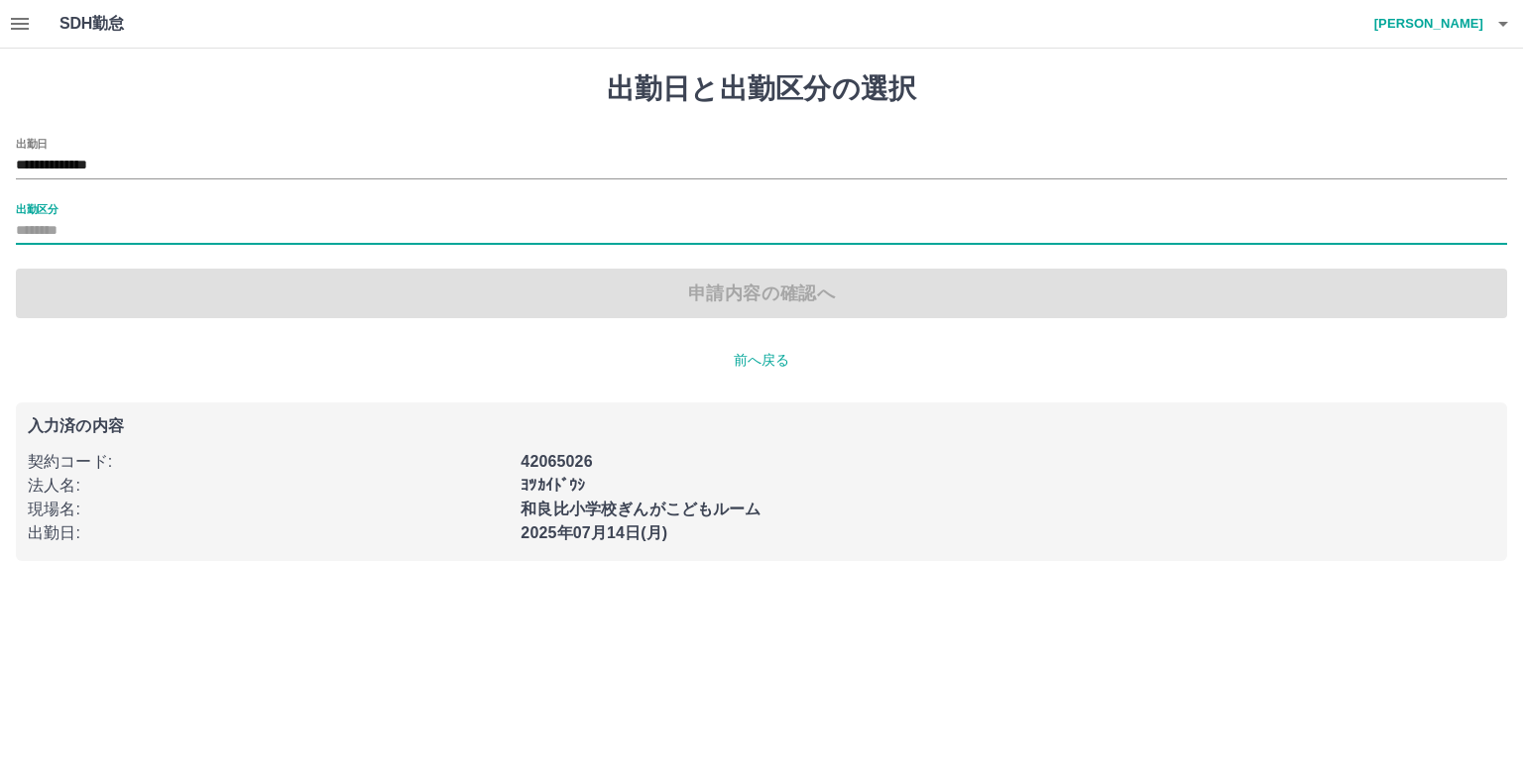 click on "出勤区分" at bounding box center [762, 231] 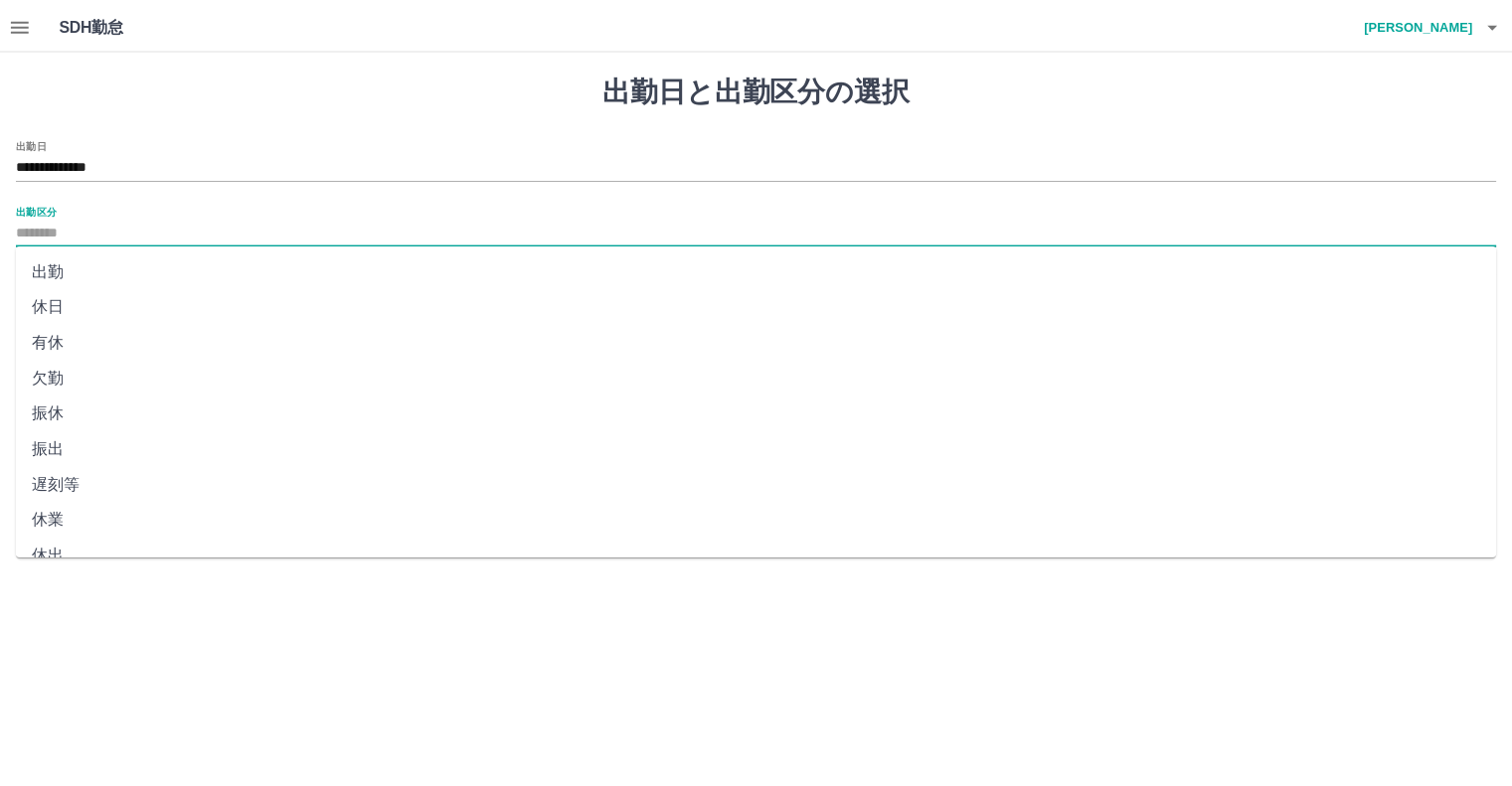 scroll, scrollTop: 298, scrollLeft: 0, axis: vertical 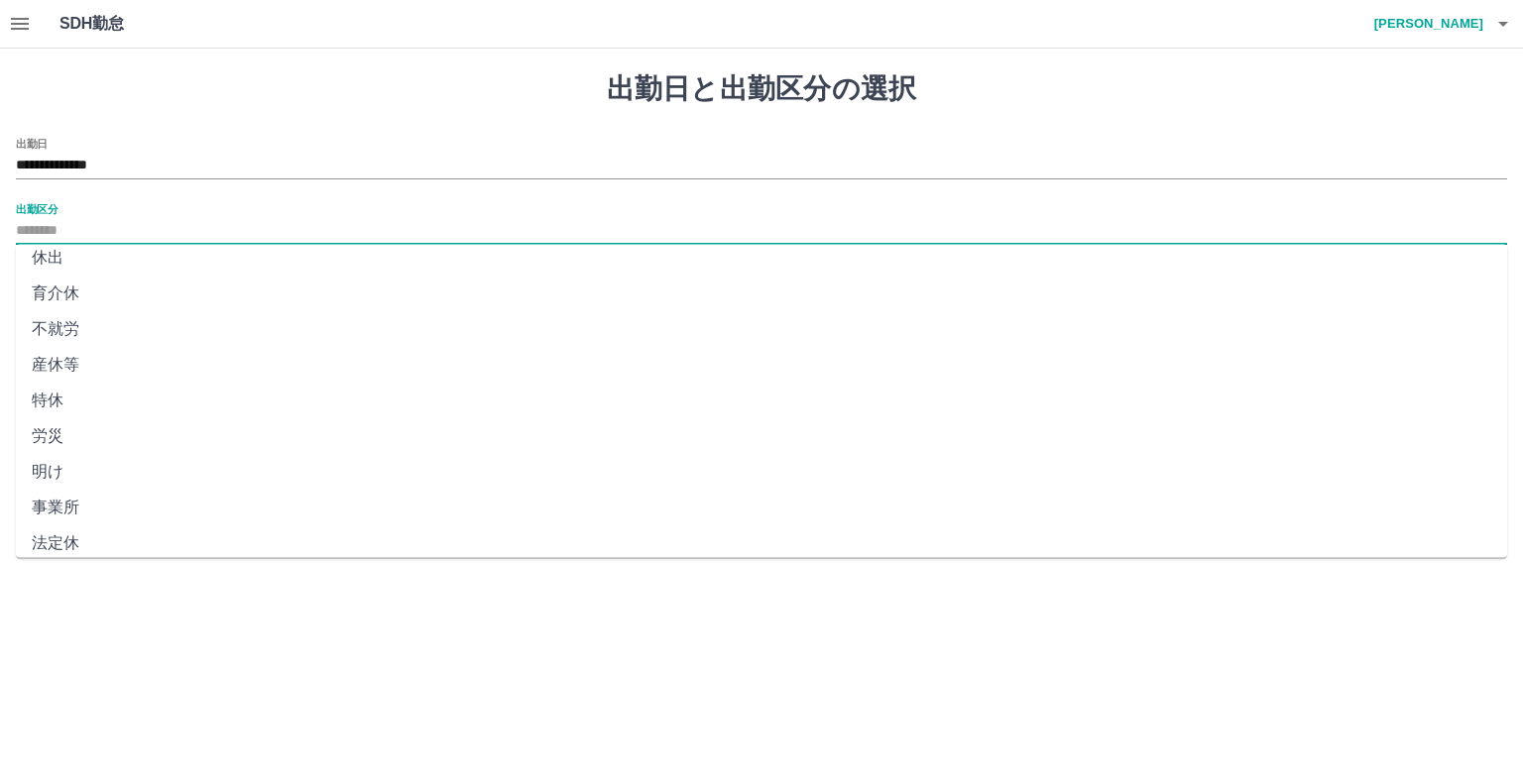 click on "法定休" at bounding box center [762, 543] 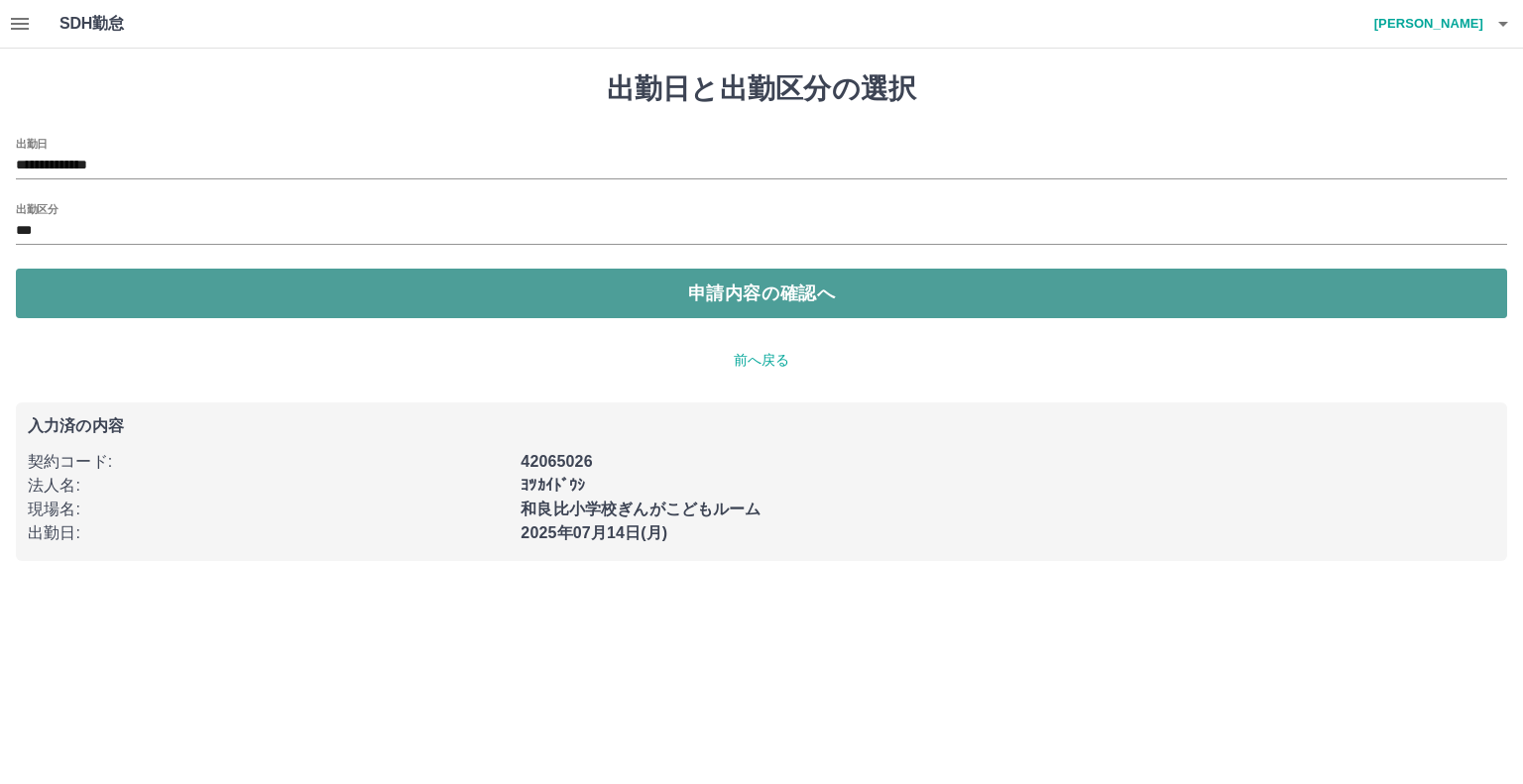 click on "申請内容の確認へ" at bounding box center [762, 293] 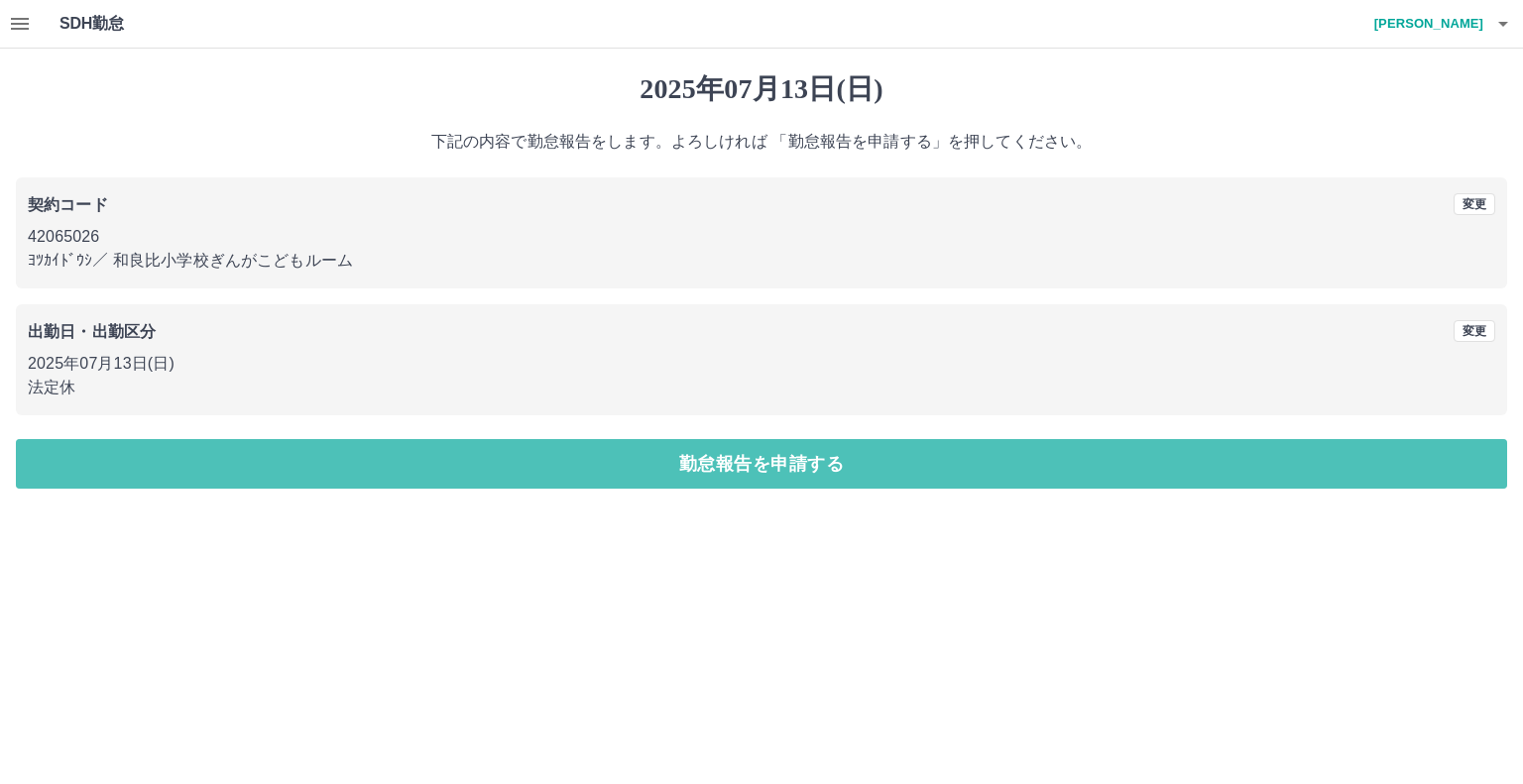 click on "勤怠報告を申請する" at bounding box center (762, 464) 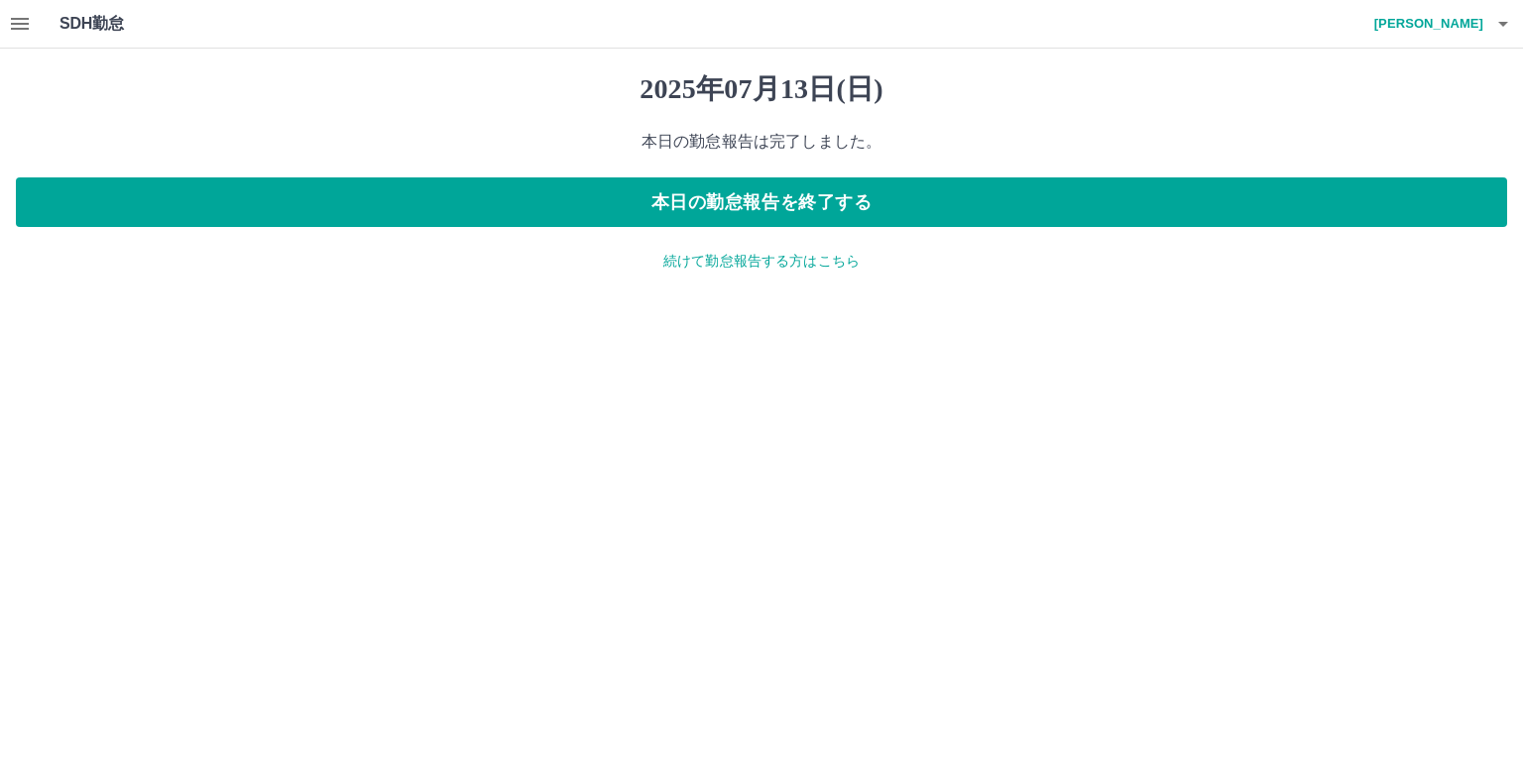 click on "続けて勤怠報告する方はこちら" at bounding box center [762, 261] 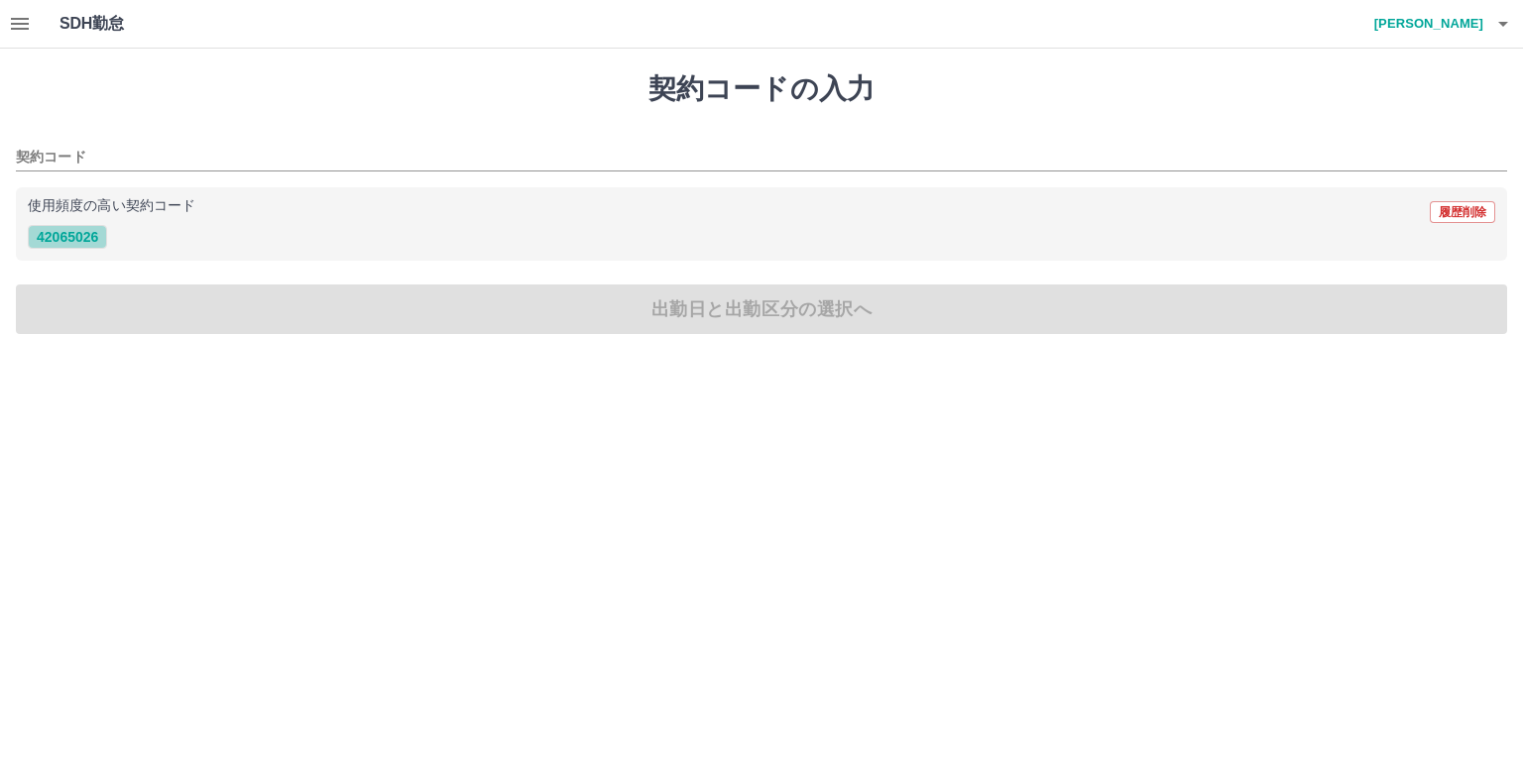 click on "42065026" at bounding box center [67, 237] 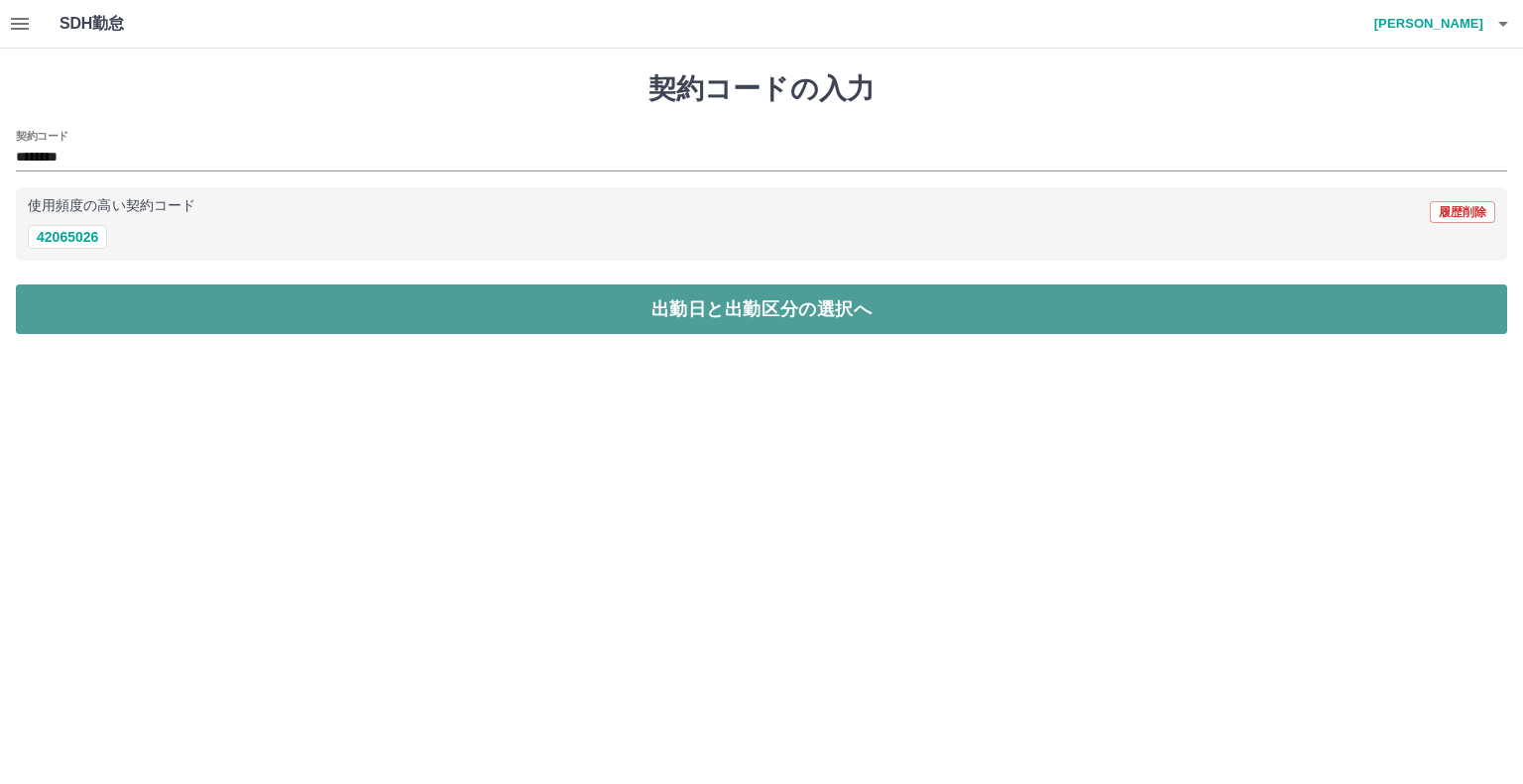 click on "出勤日と出勤区分の選択へ" at bounding box center (762, 309) 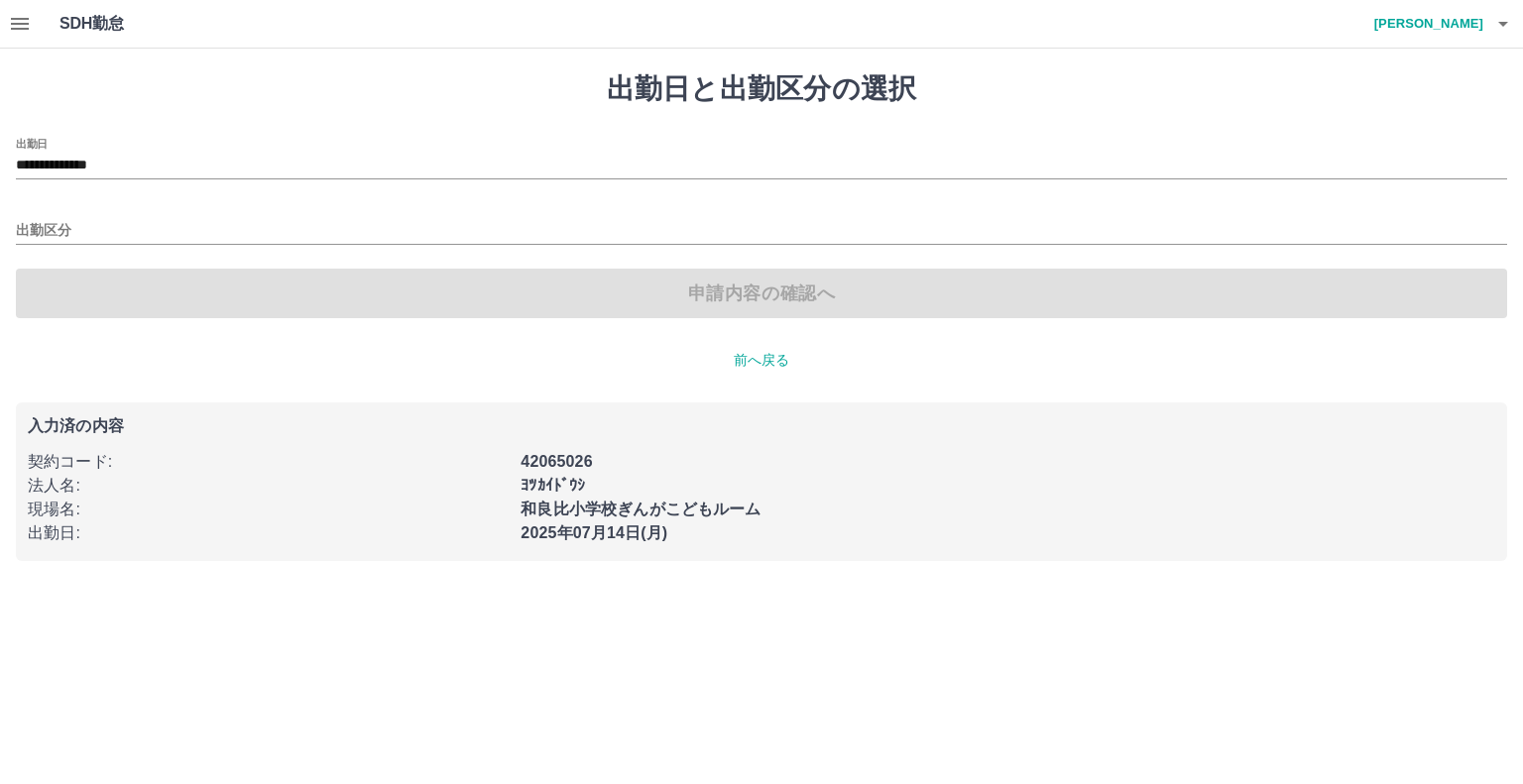 click on "出勤区分" at bounding box center [762, 224] 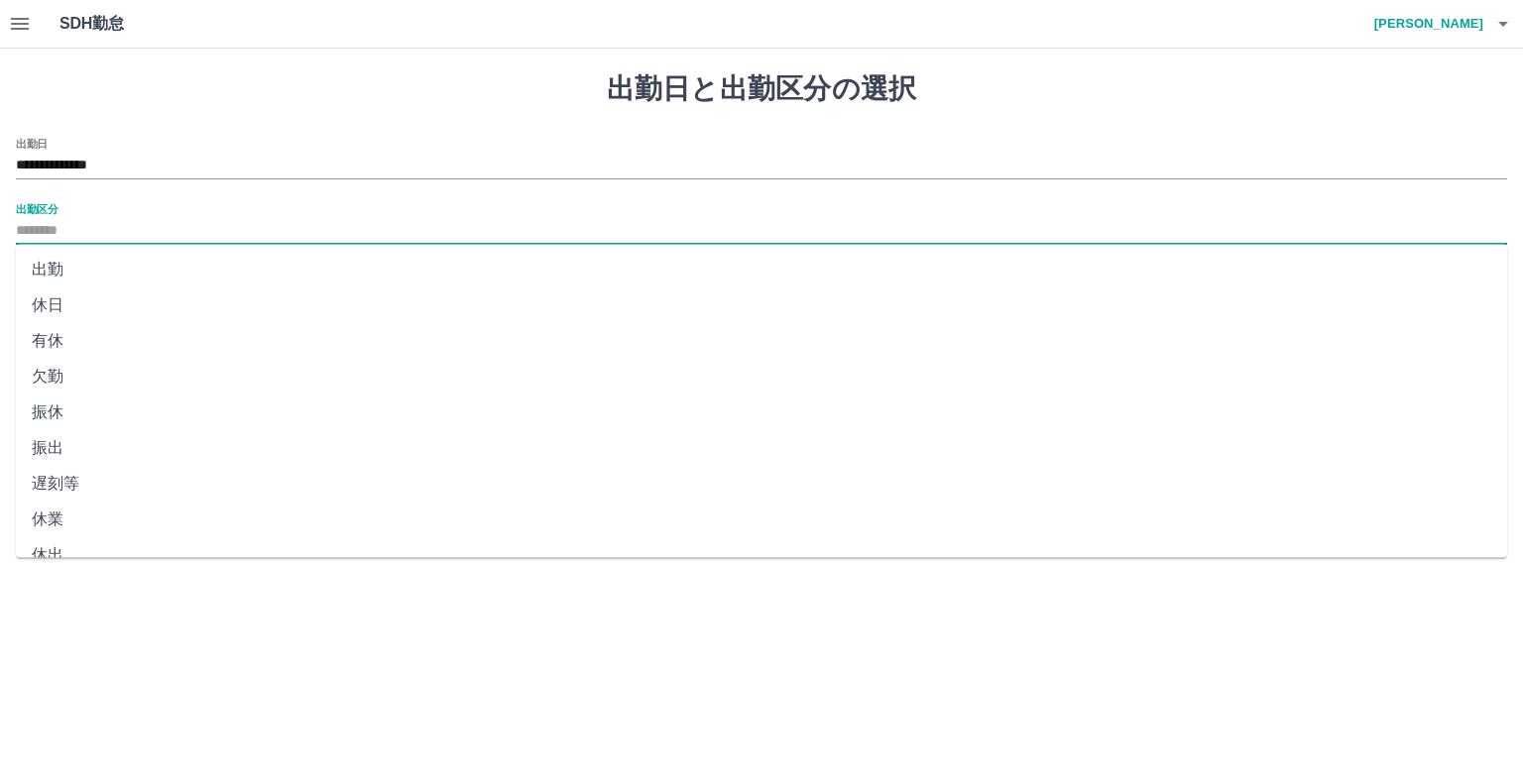click on "出勤区分" at bounding box center (762, 231) 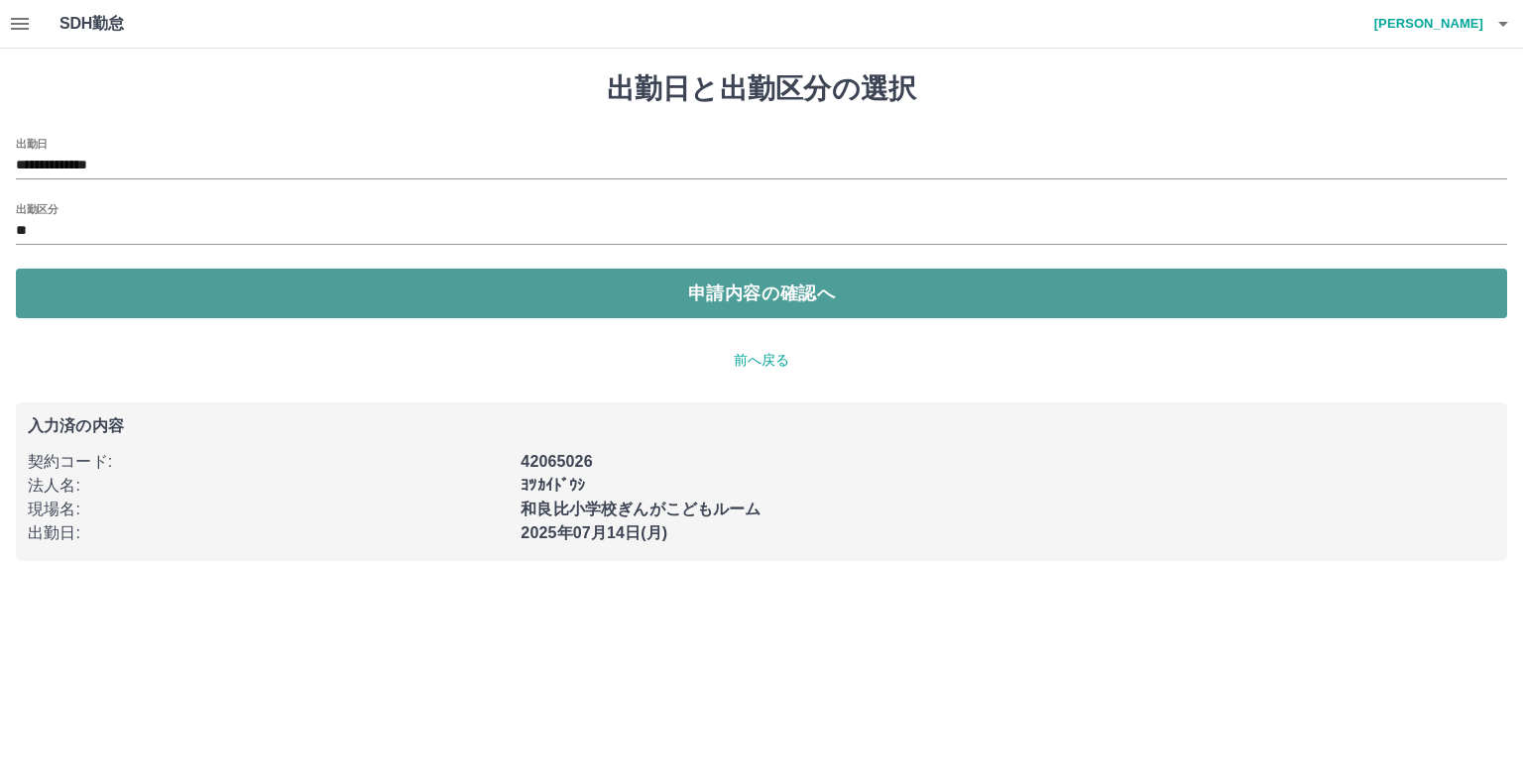 click on "申請内容の確認へ" at bounding box center [762, 293] 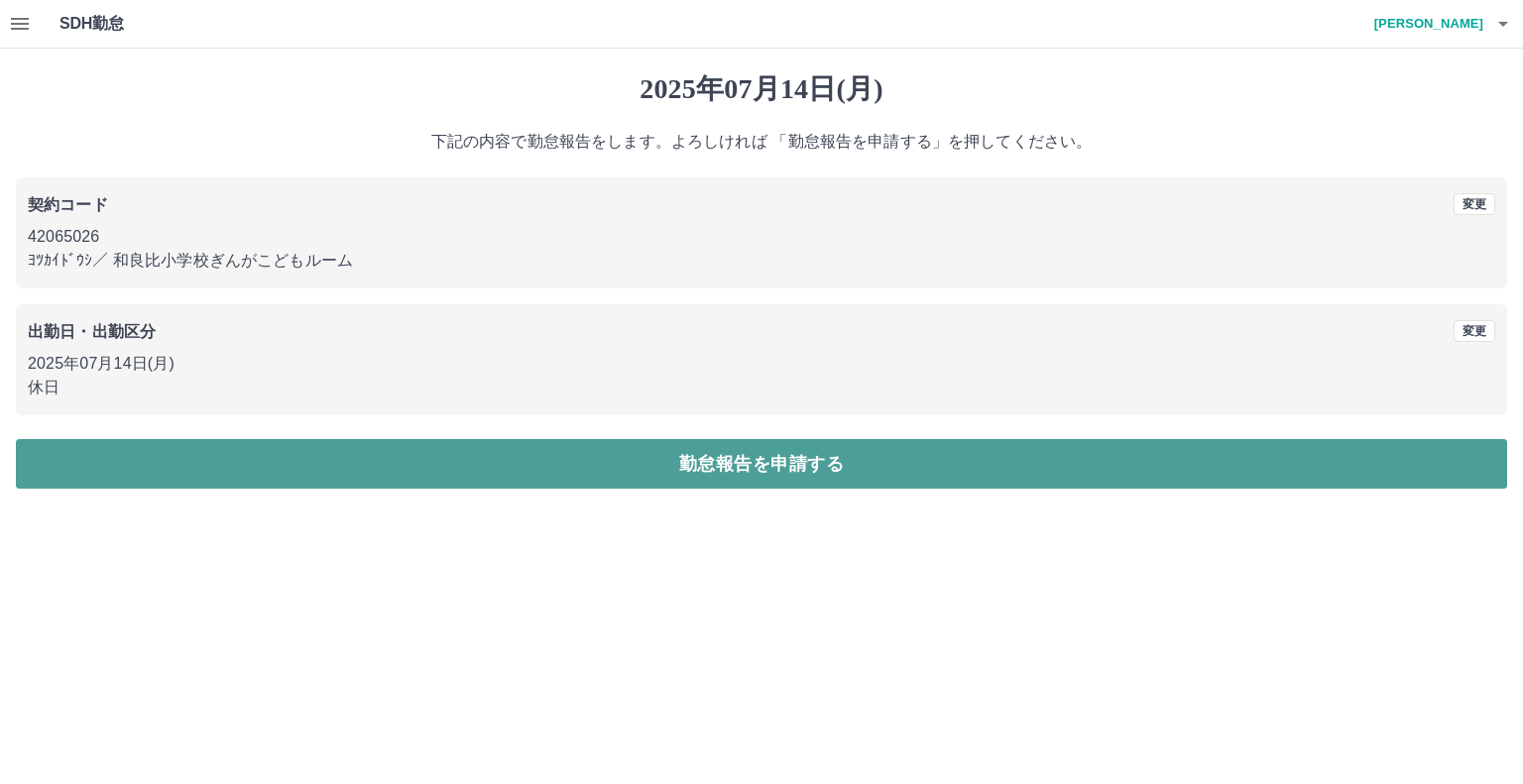click on "勤怠報告を申請する" at bounding box center [762, 464] 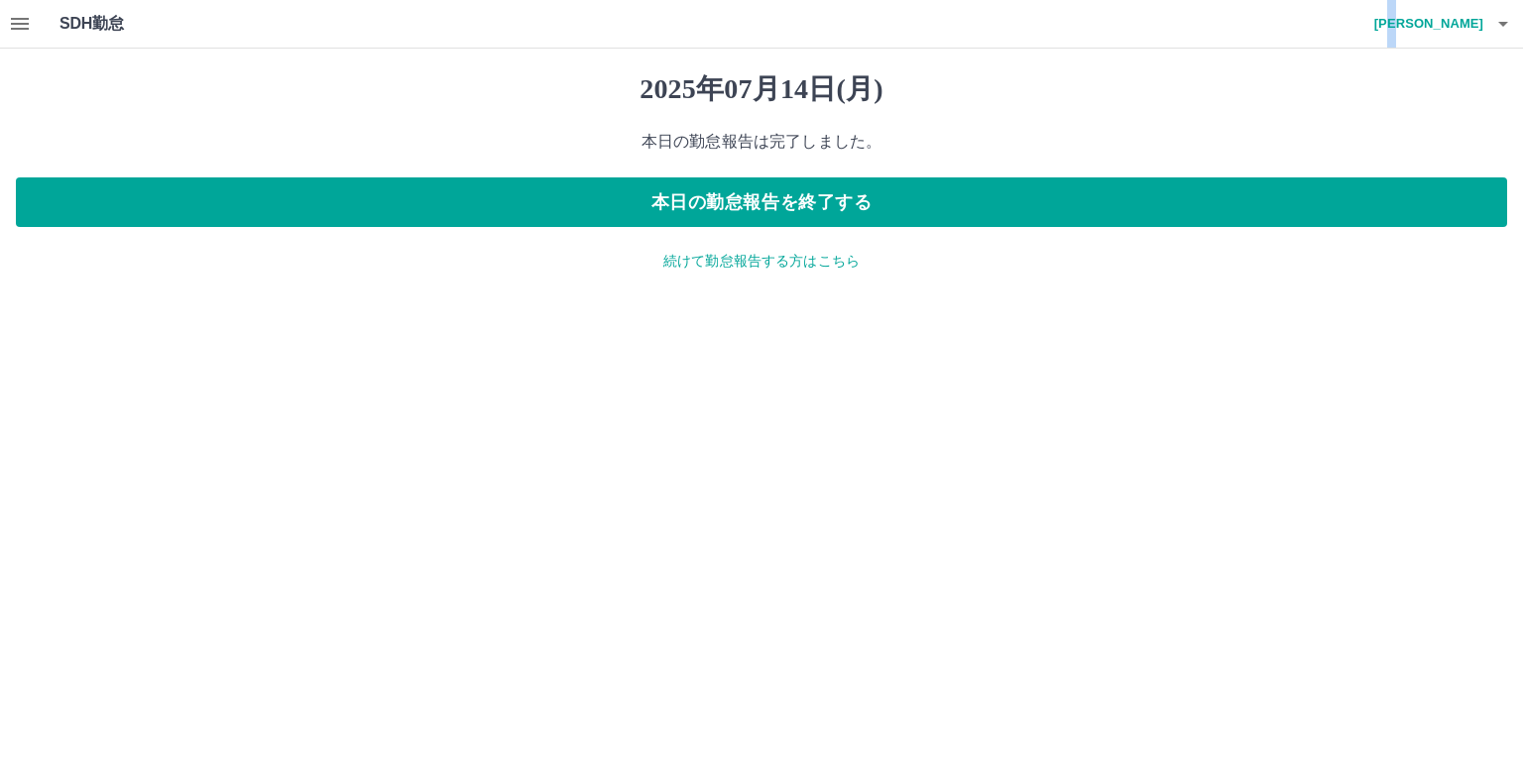 click on "林　奈緒美" at bounding box center (1424, 24) 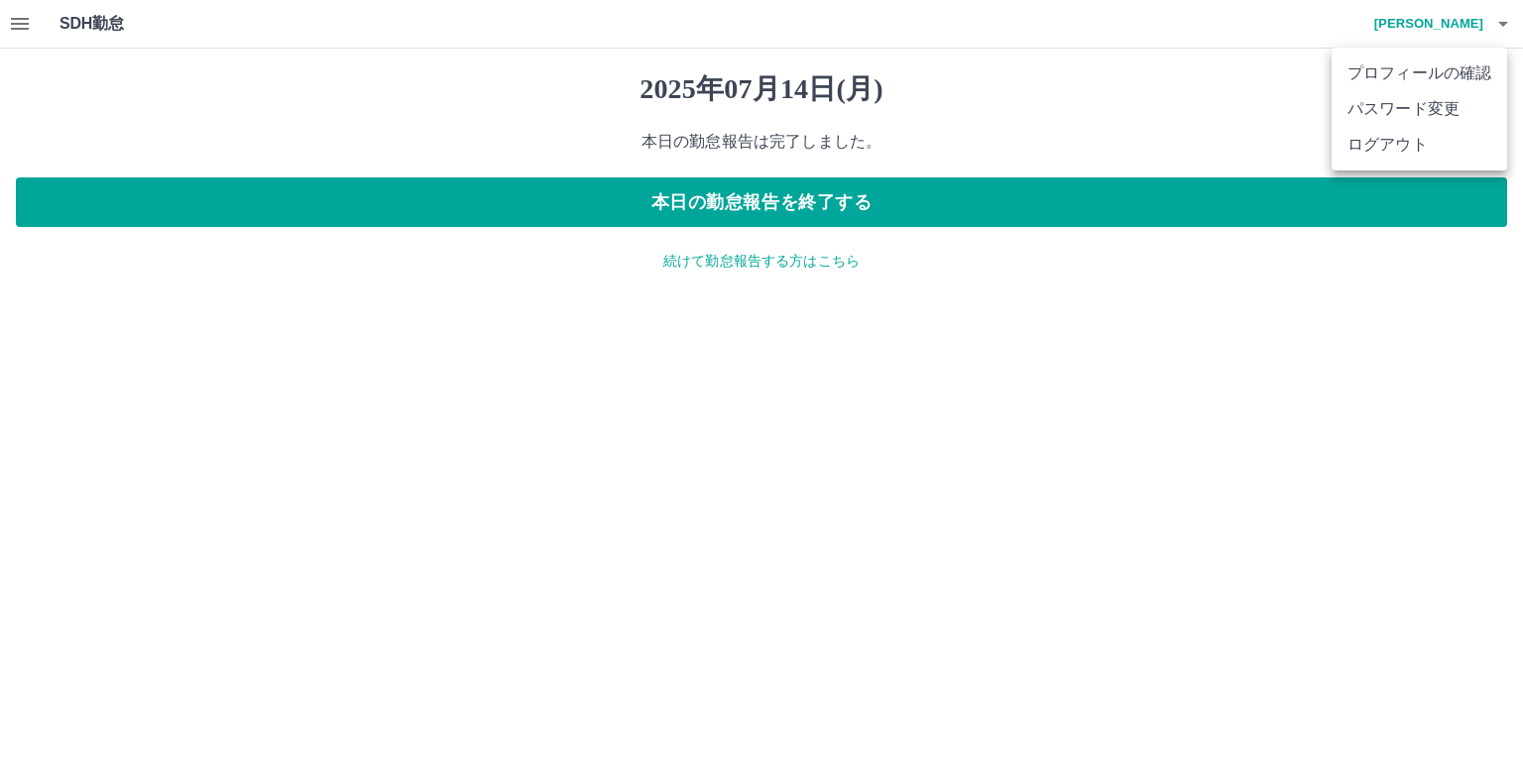 click at bounding box center (762, 392) 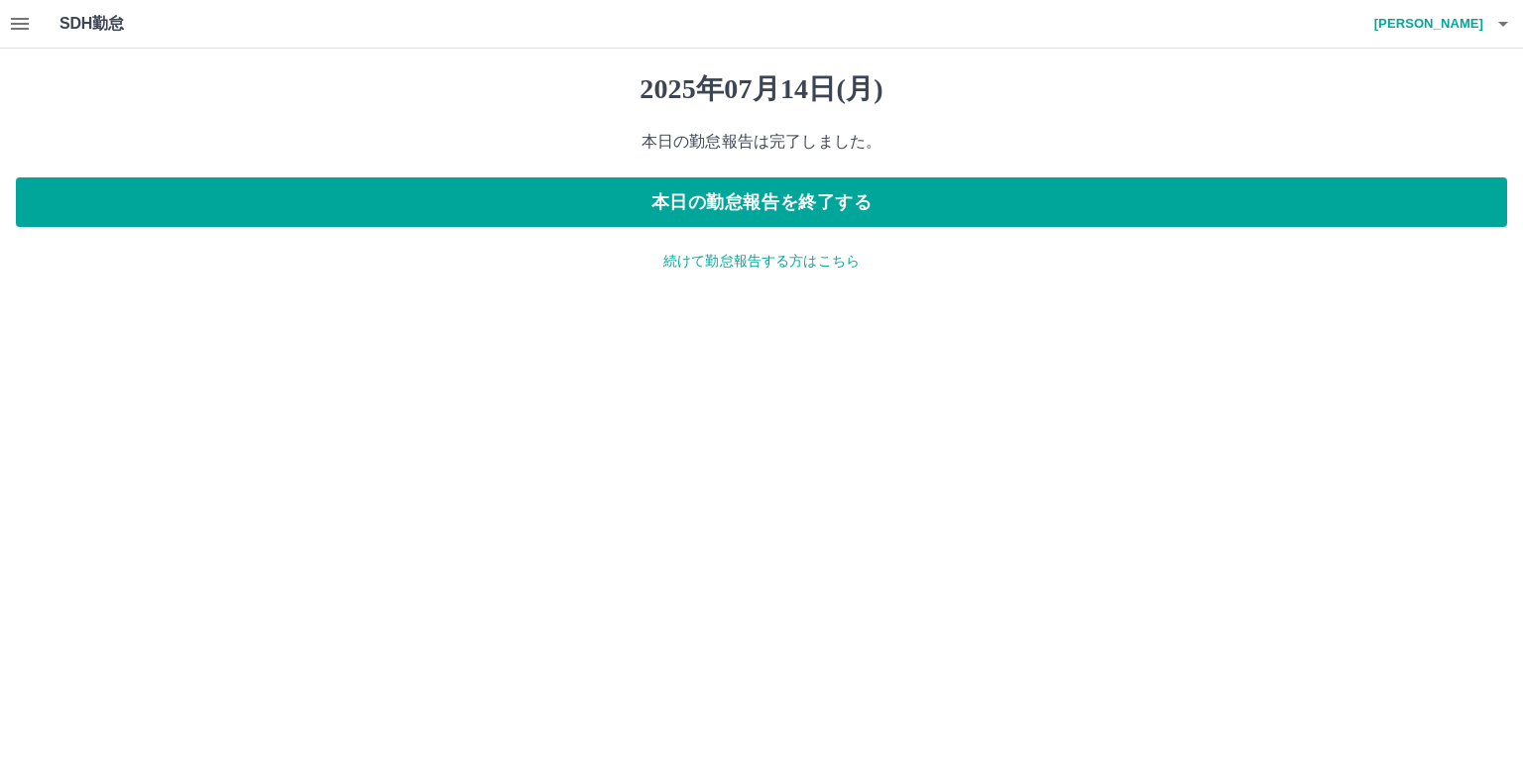 click 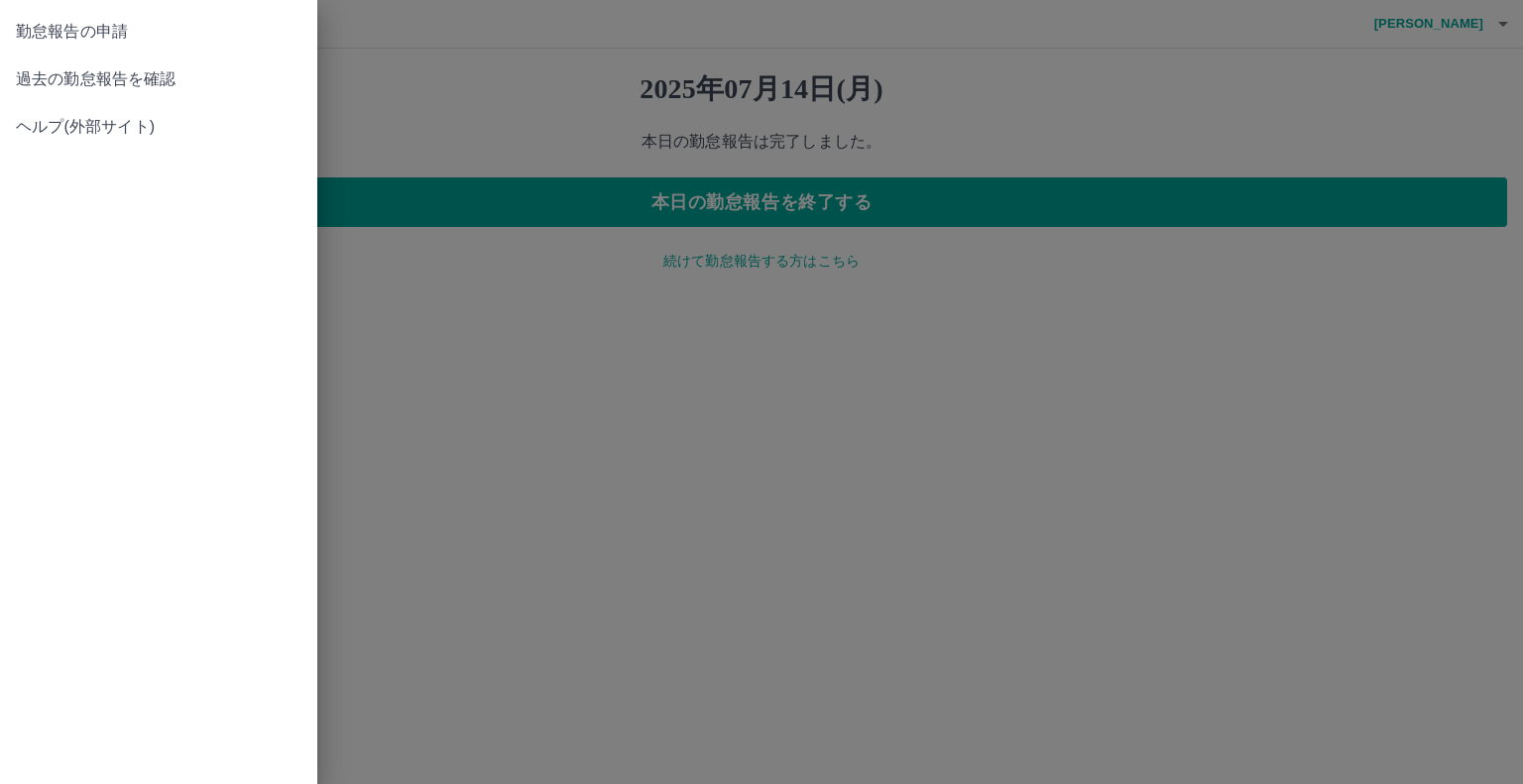 click on "過去の勤怠報告を確認" at bounding box center [159, 79] 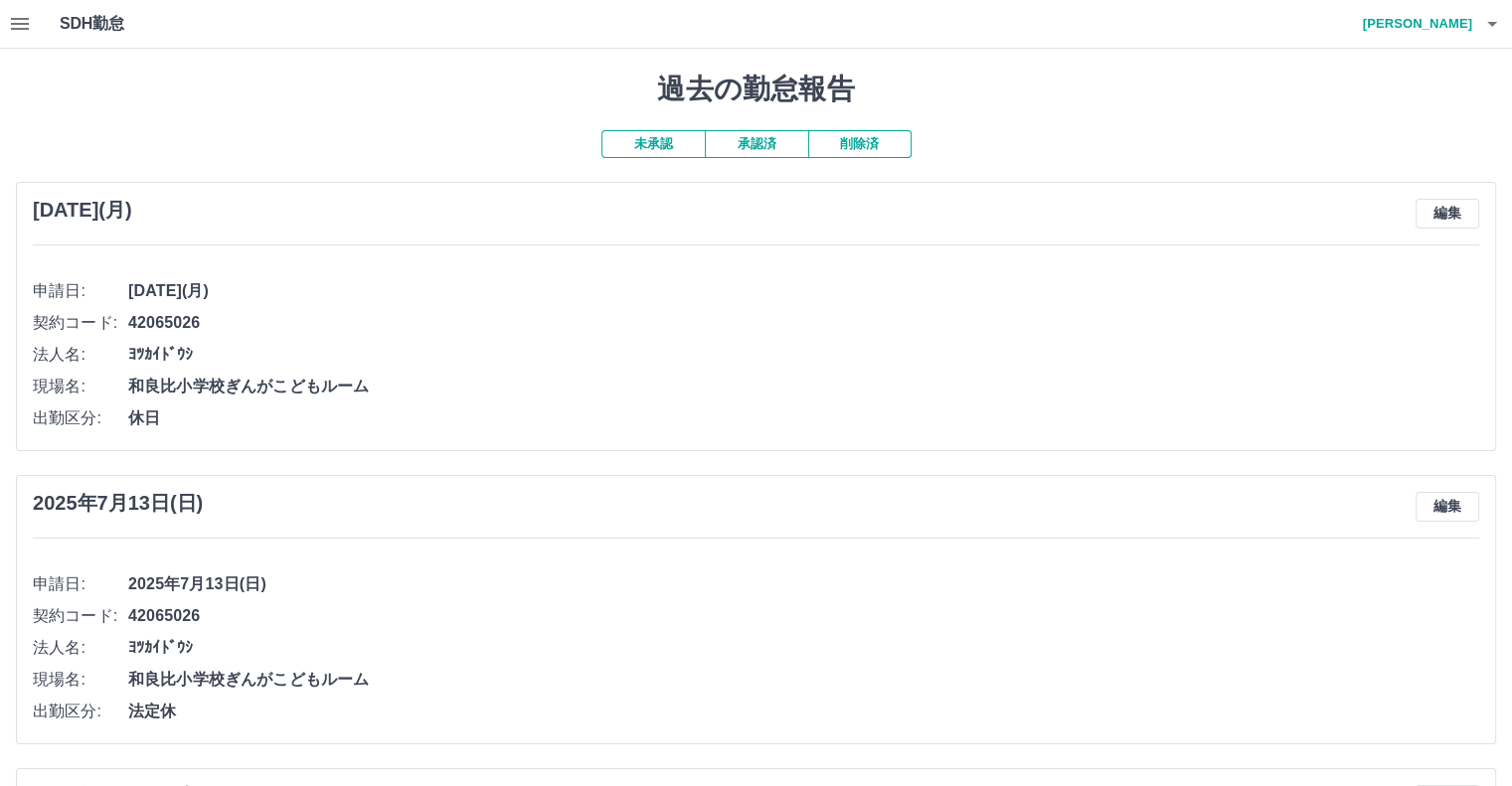 click on "承認済" at bounding box center [756, 144] 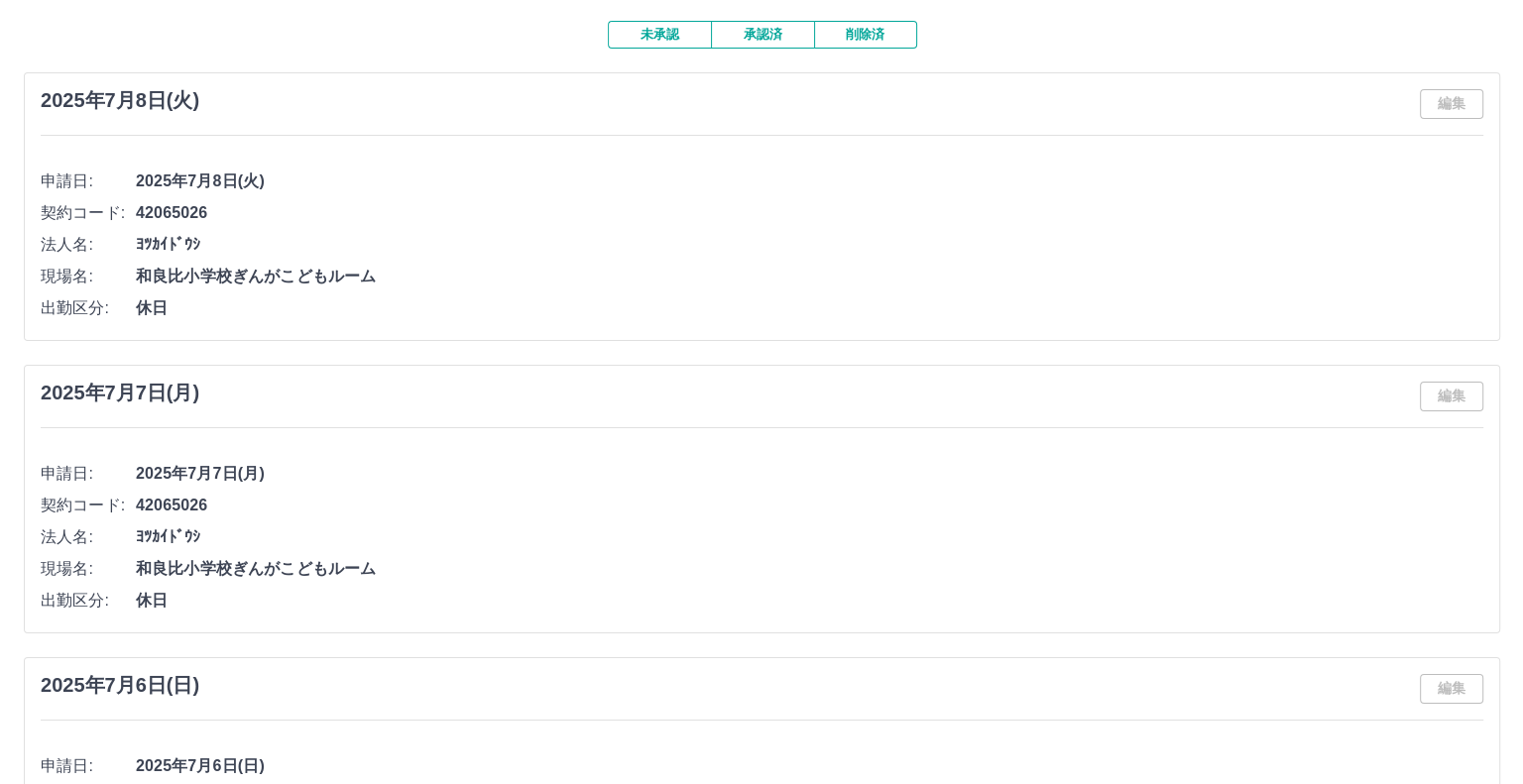 scroll, scrollTop: 0, scrollLeft: 0, axis: both 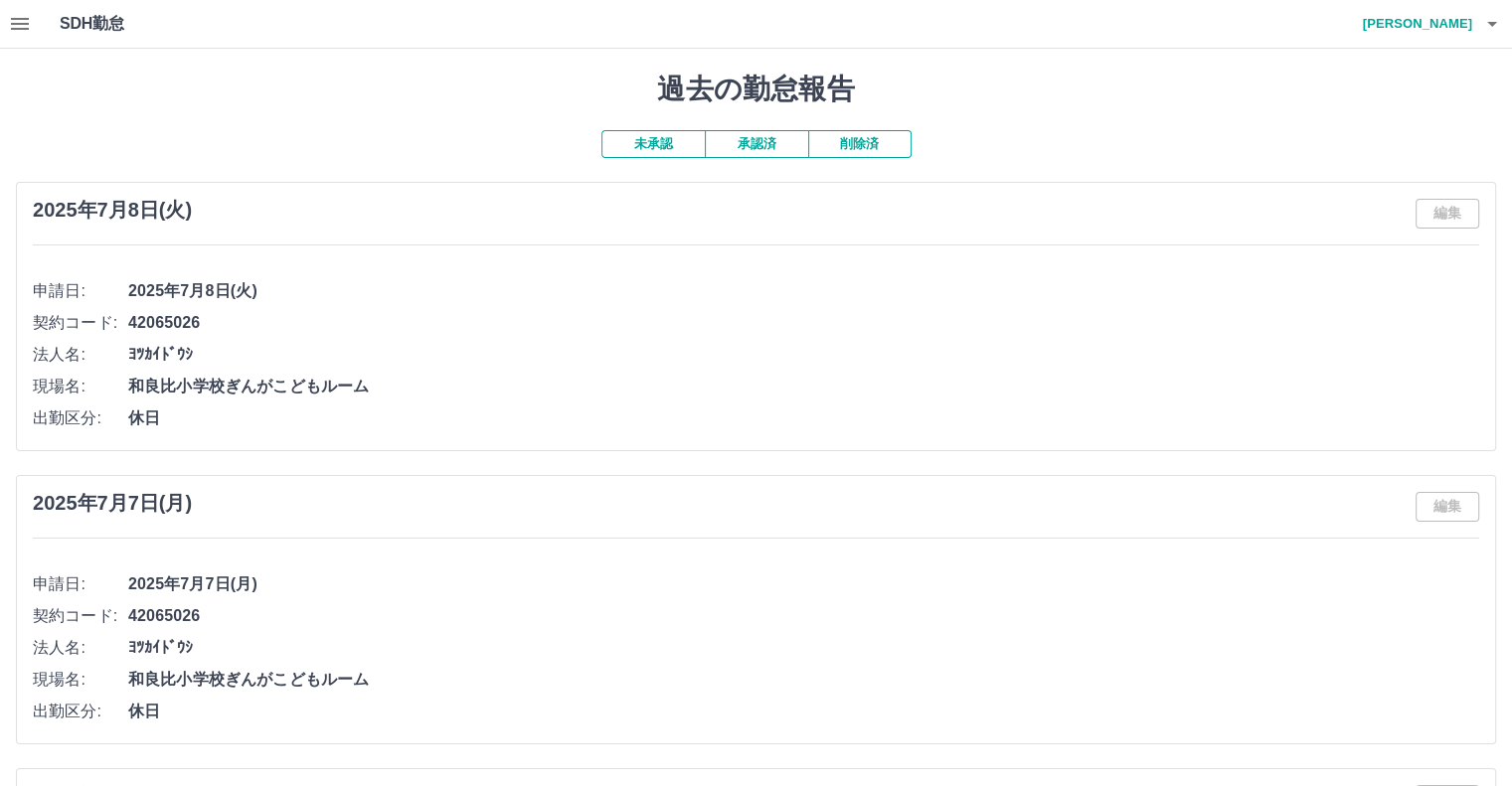 click 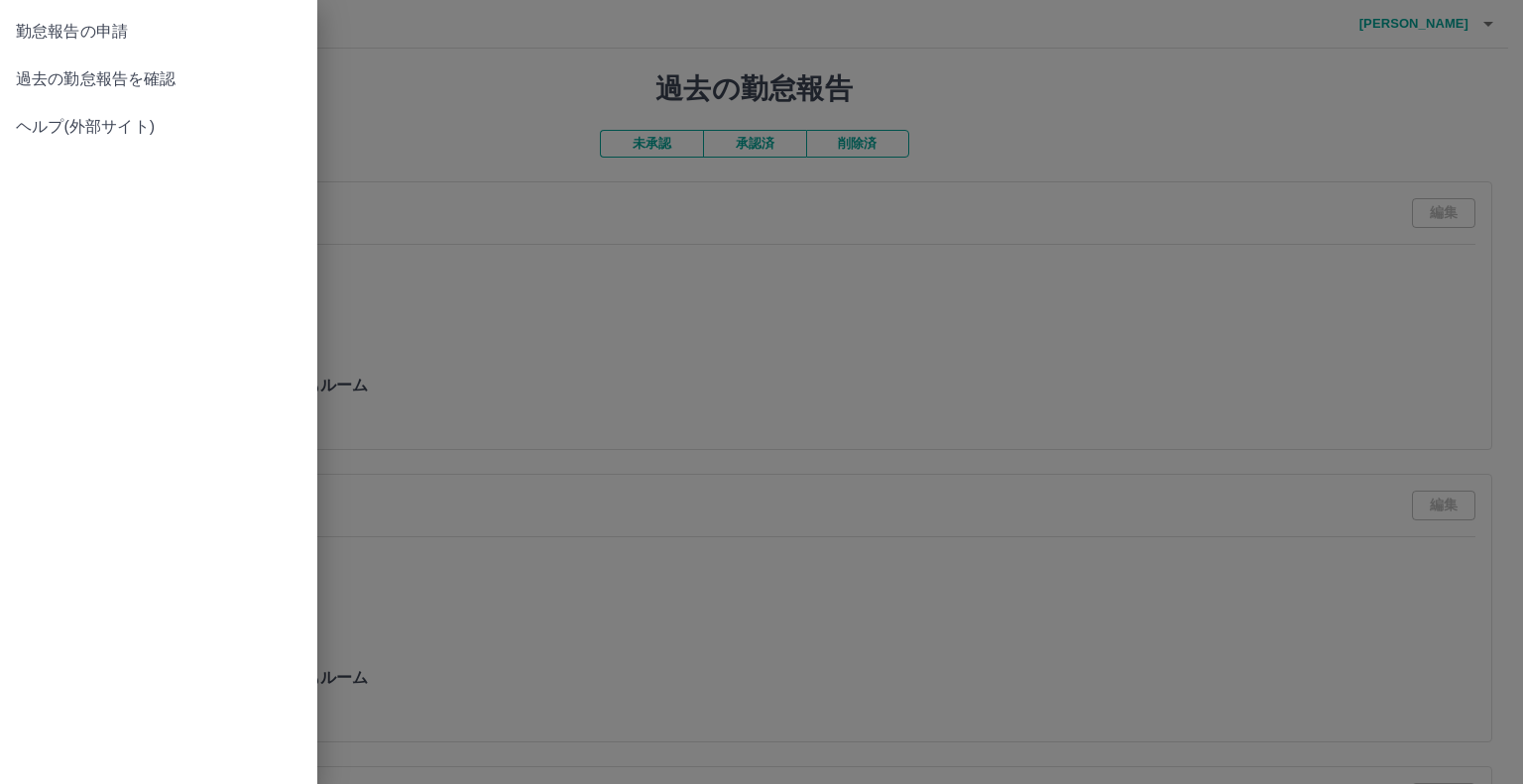 click on "勤怠報告の申請" at bounding box center [159, 32] 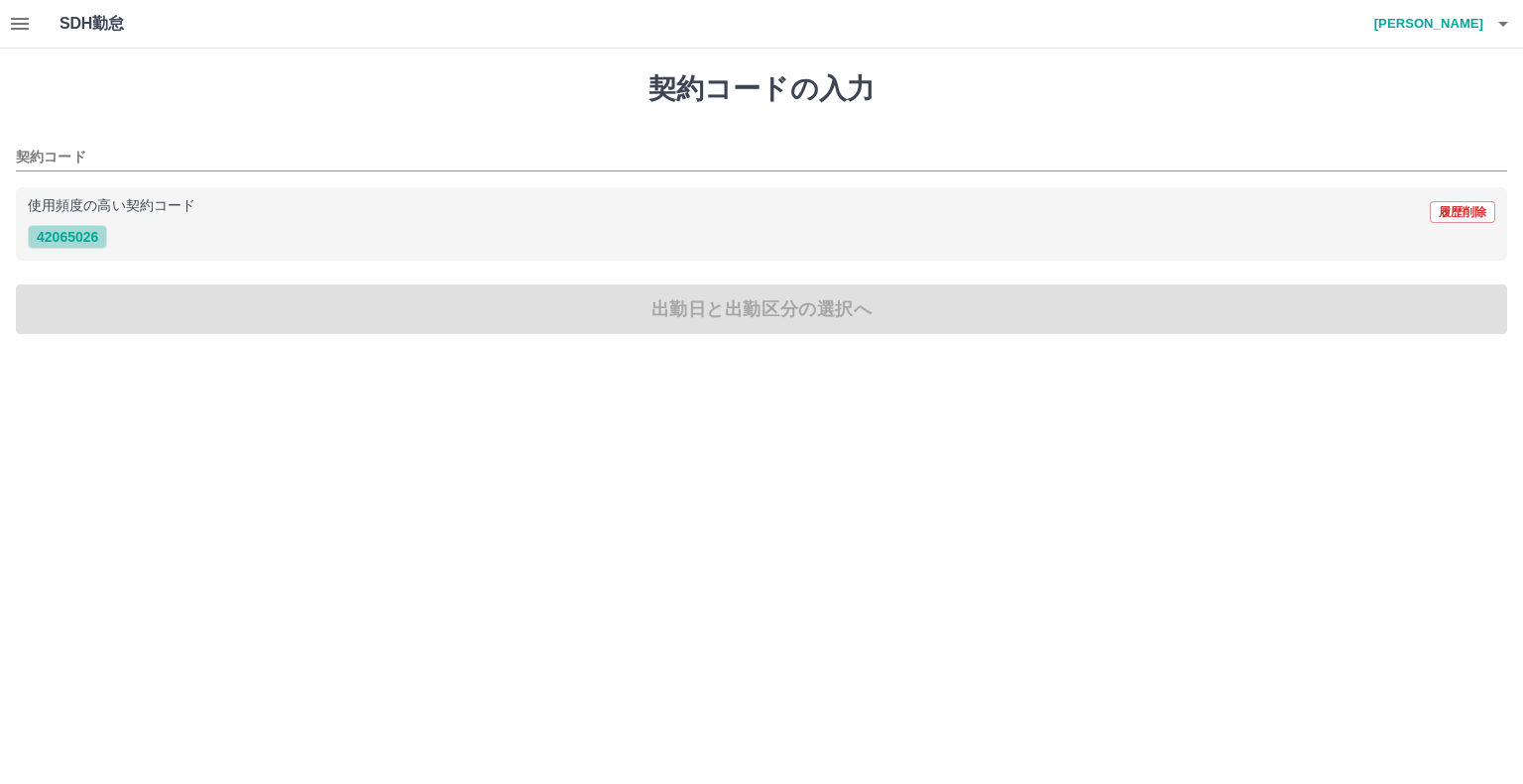 click on "42065026" at bounding box center (67, 237) 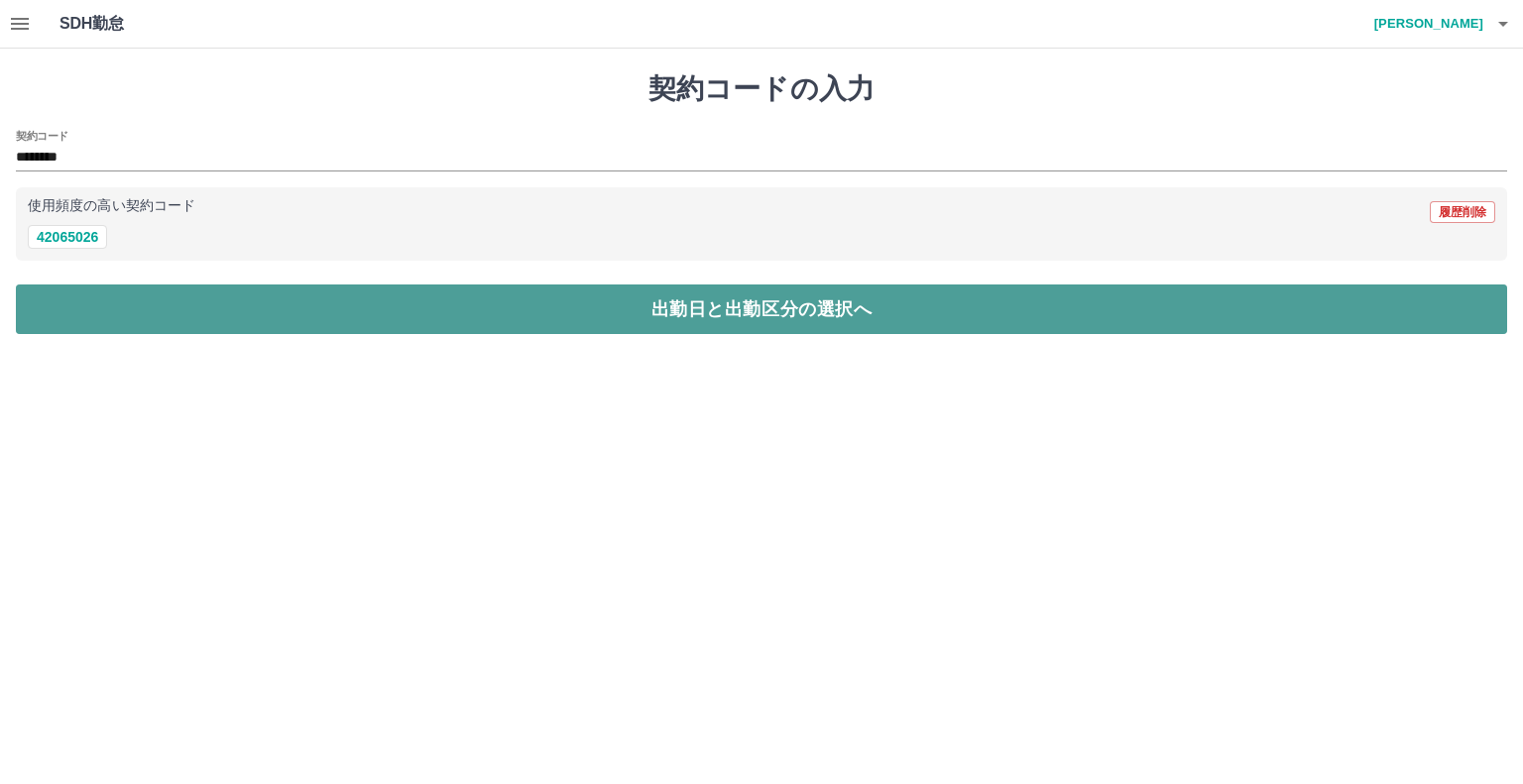 click on "出勤日と出勤区分の選択へ" at bounding box center [762, 309] 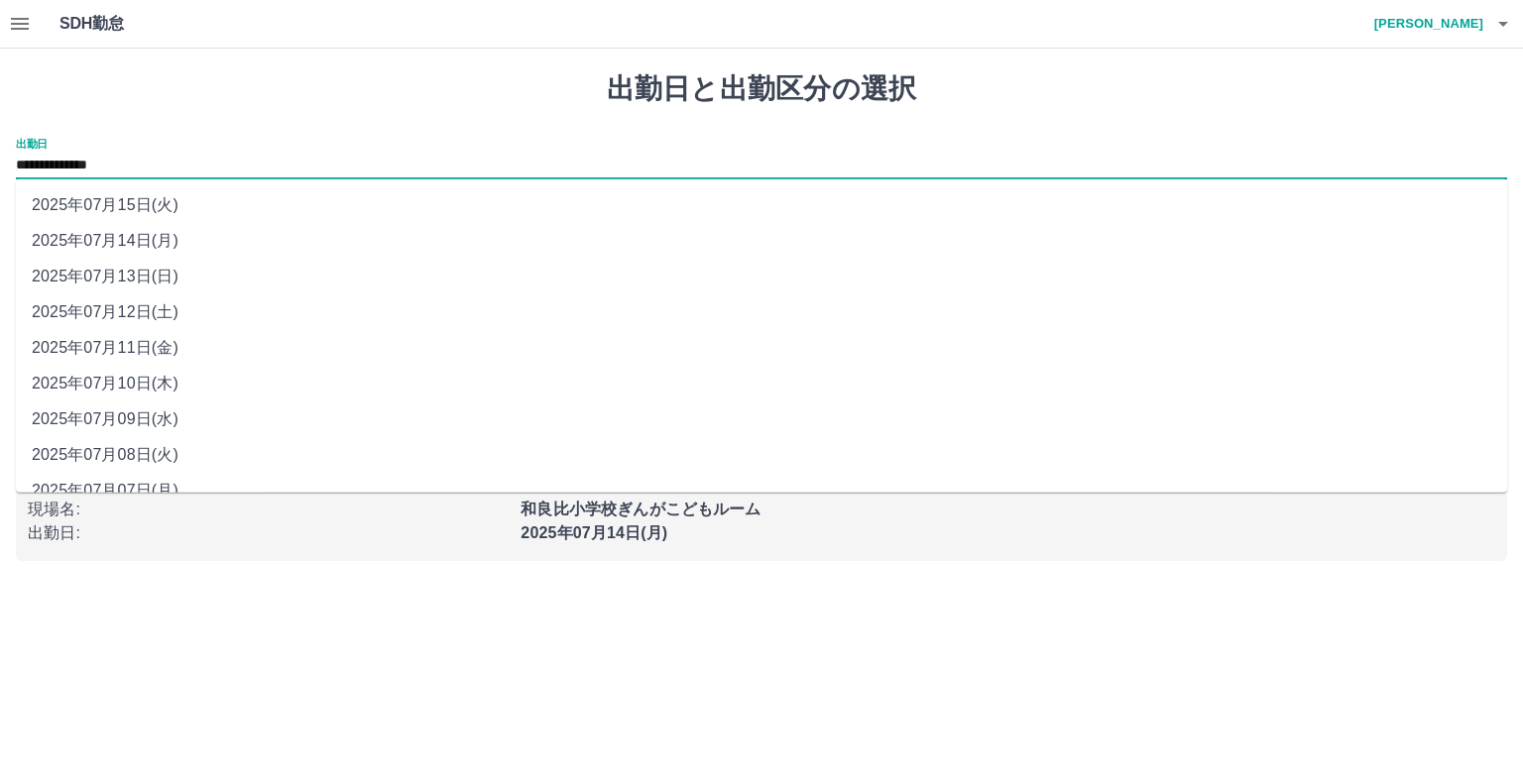 click on "**********" at bounding box center (762, 166) 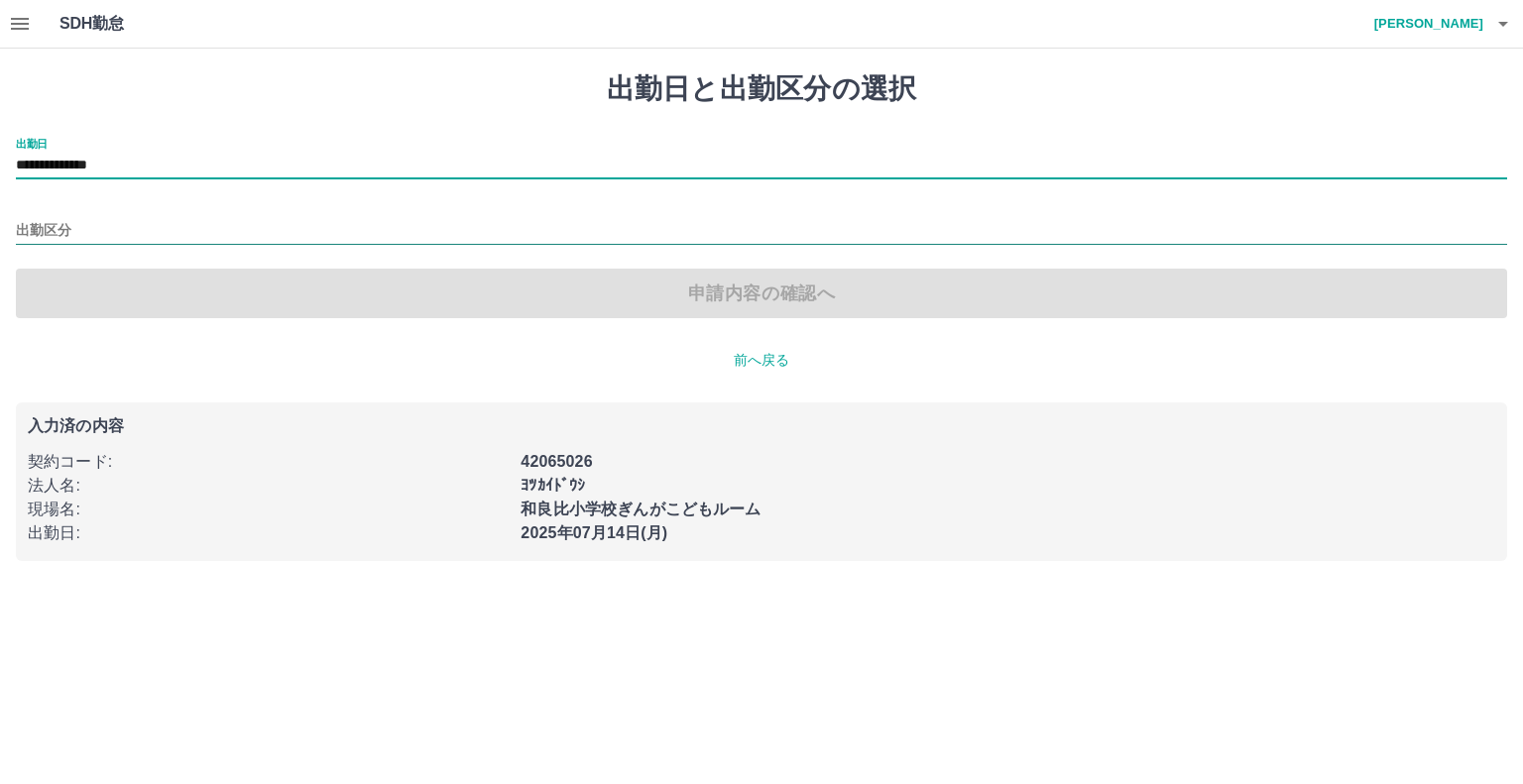 click on "出勤区分" at bounding box center [762, 231] 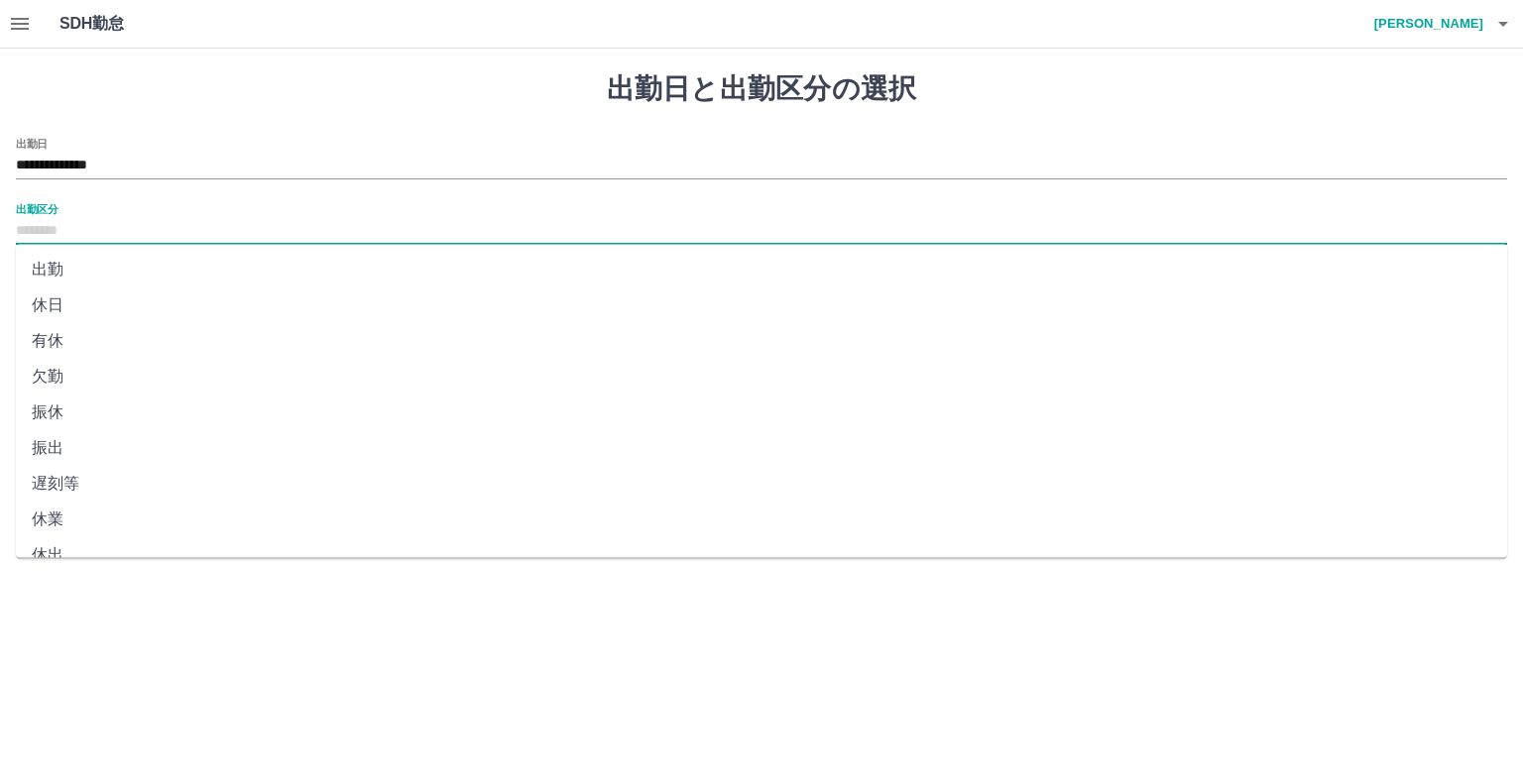 click on "休日" at bounding box center [762, 305] 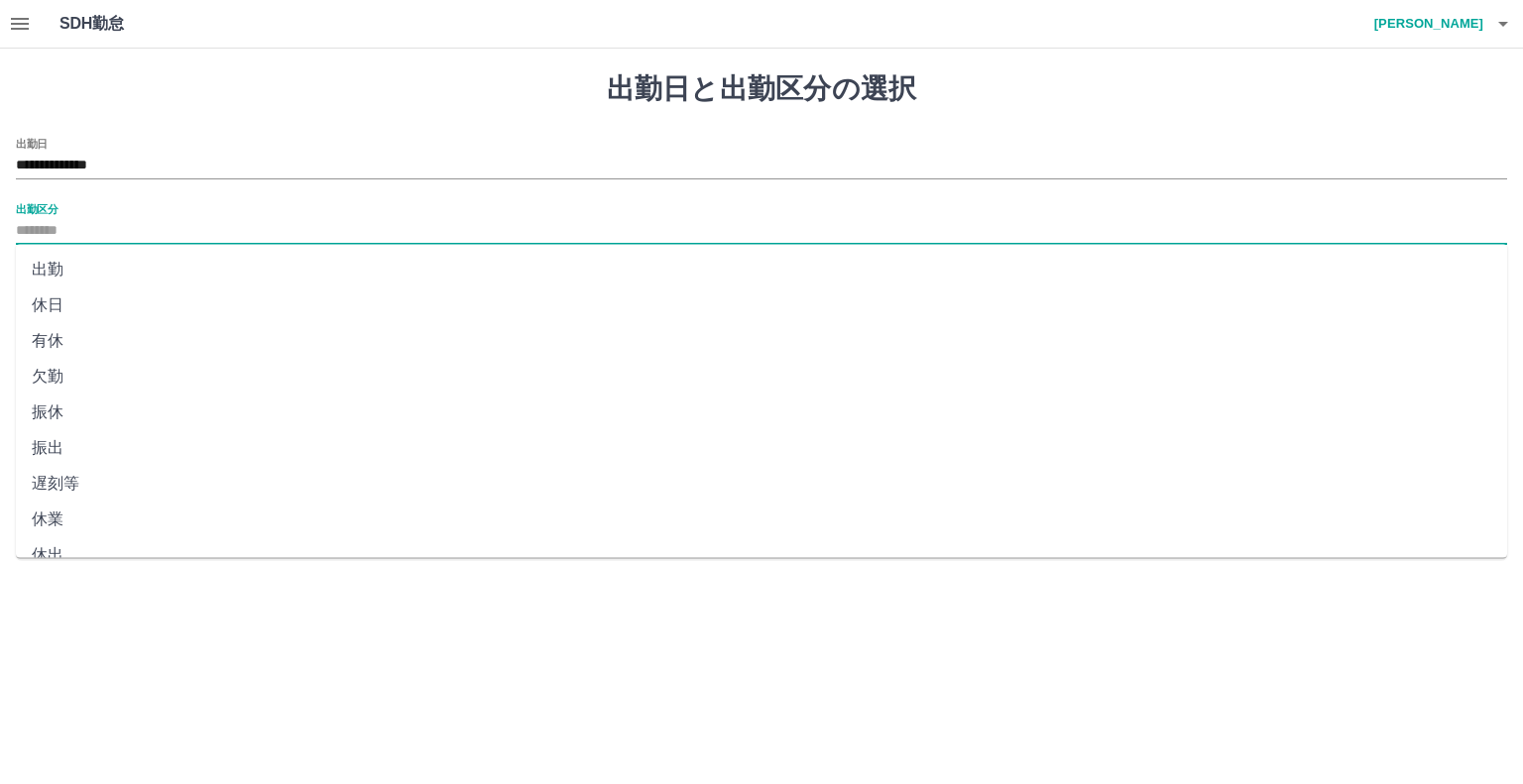 type on "**" 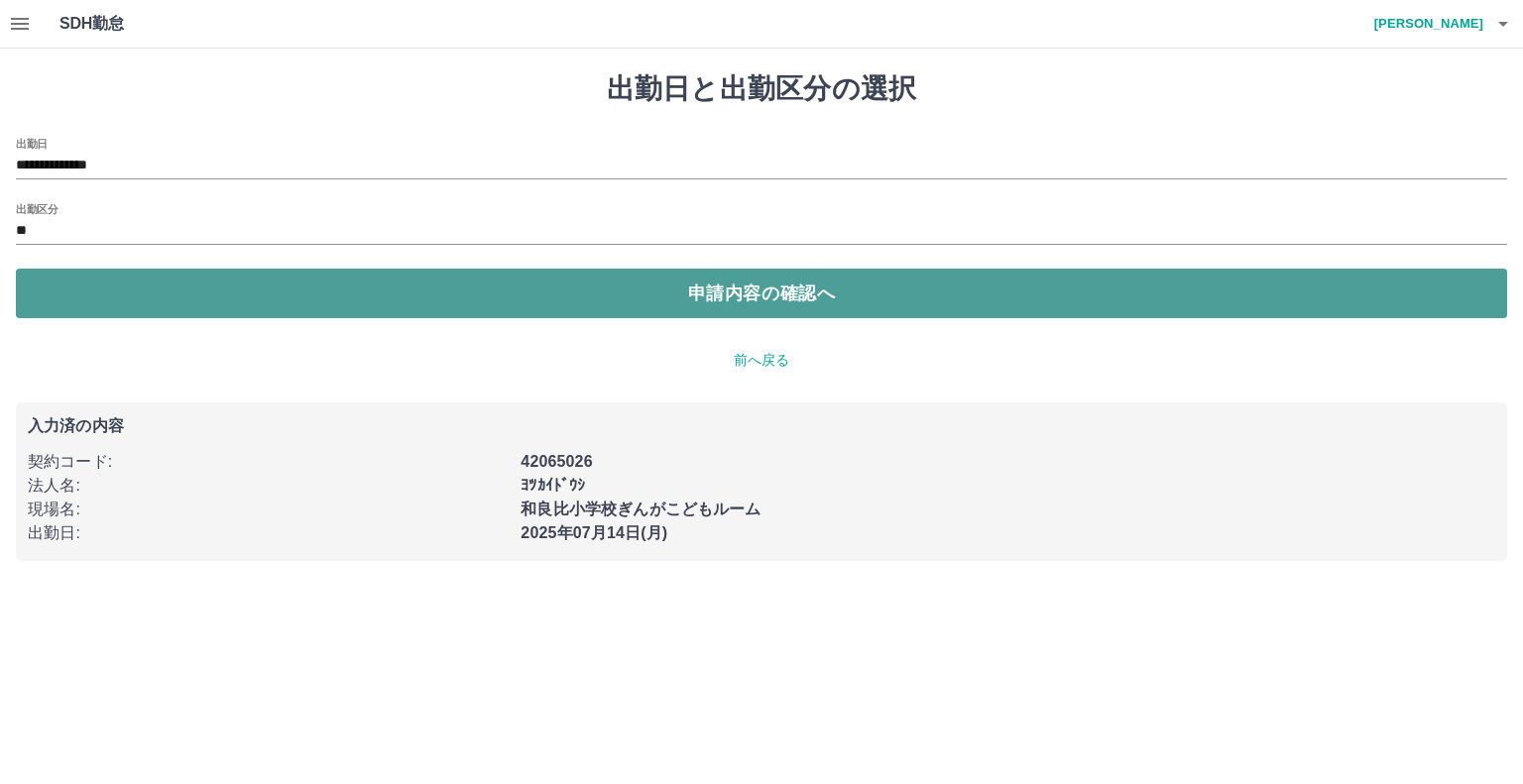 click on "申請内容の確認へ" at bounding box center (762, 293) 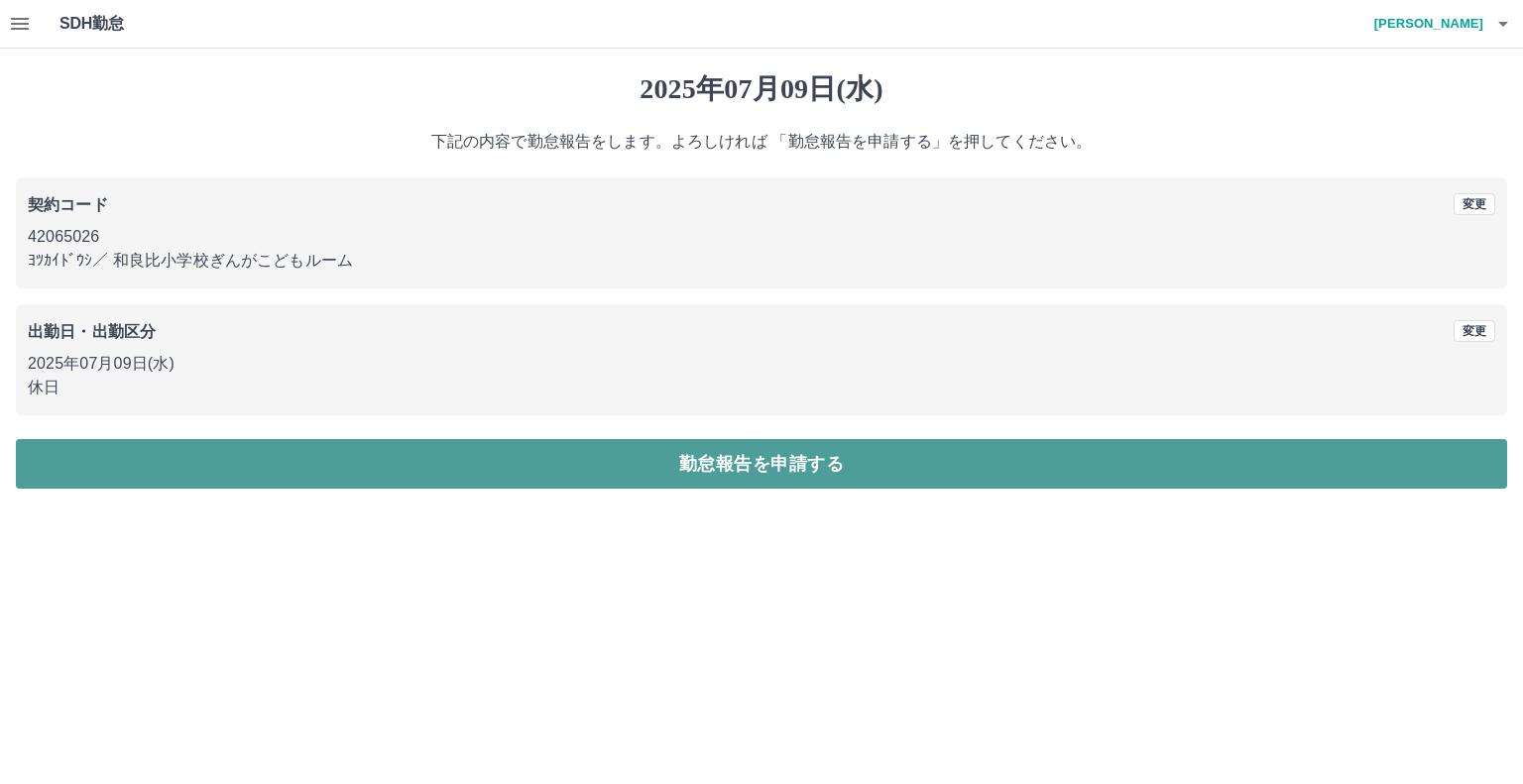 click on "勤怠報告を申請する" at bounding box center (762, 464) 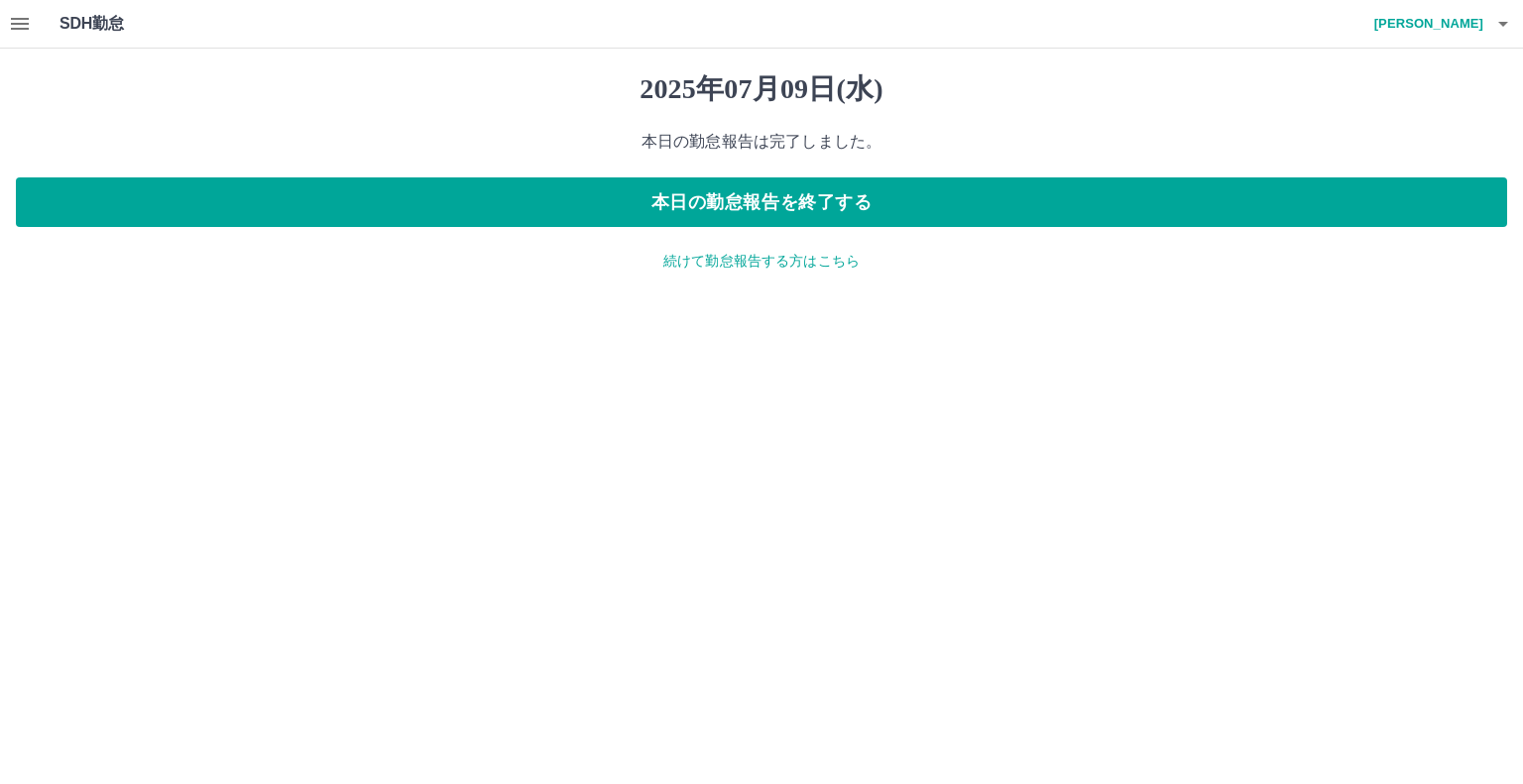 click on "林　奈緒美" at bounding box center [1424, 24] 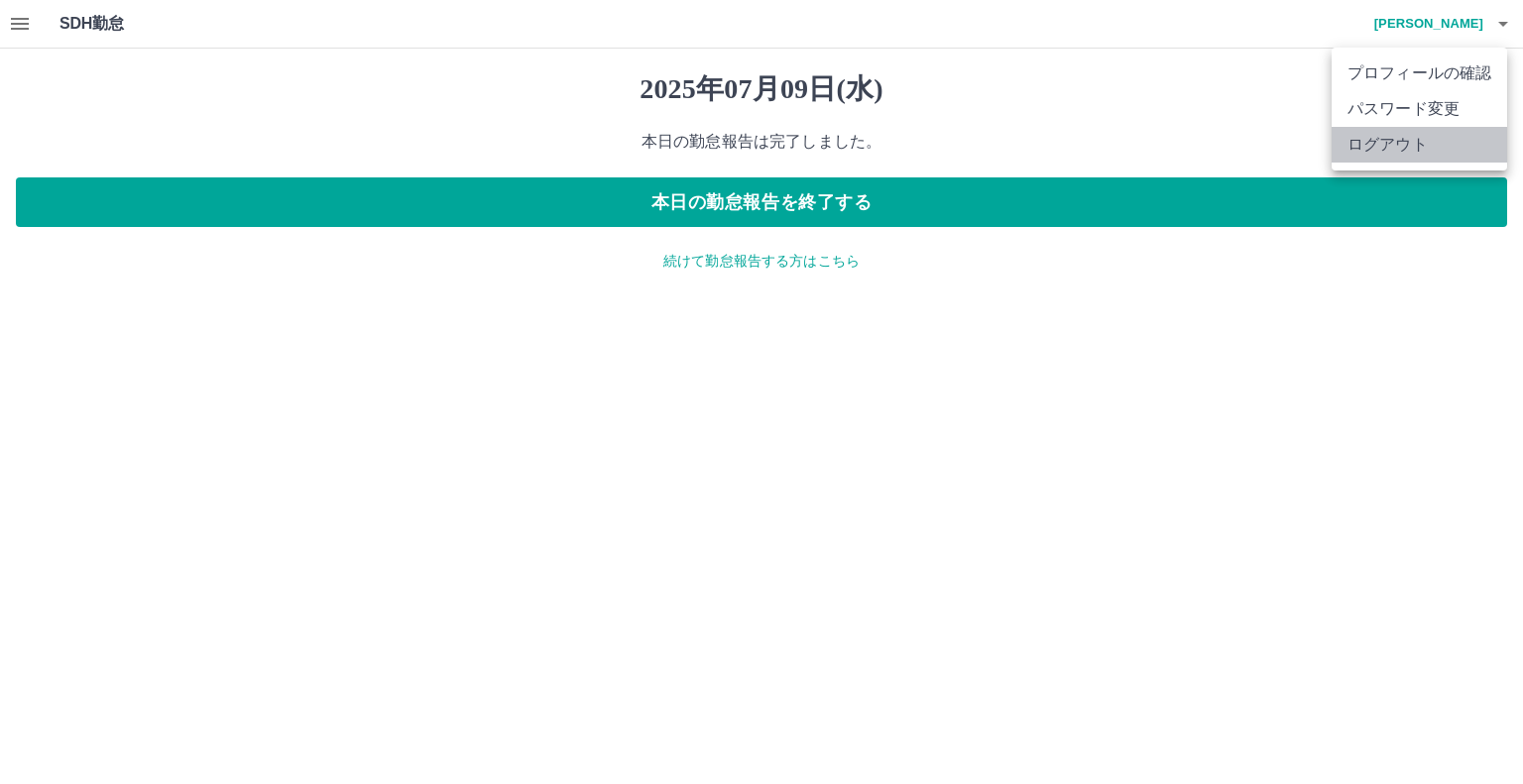 click on "ログアウト" at bounding box center [1419, 145] 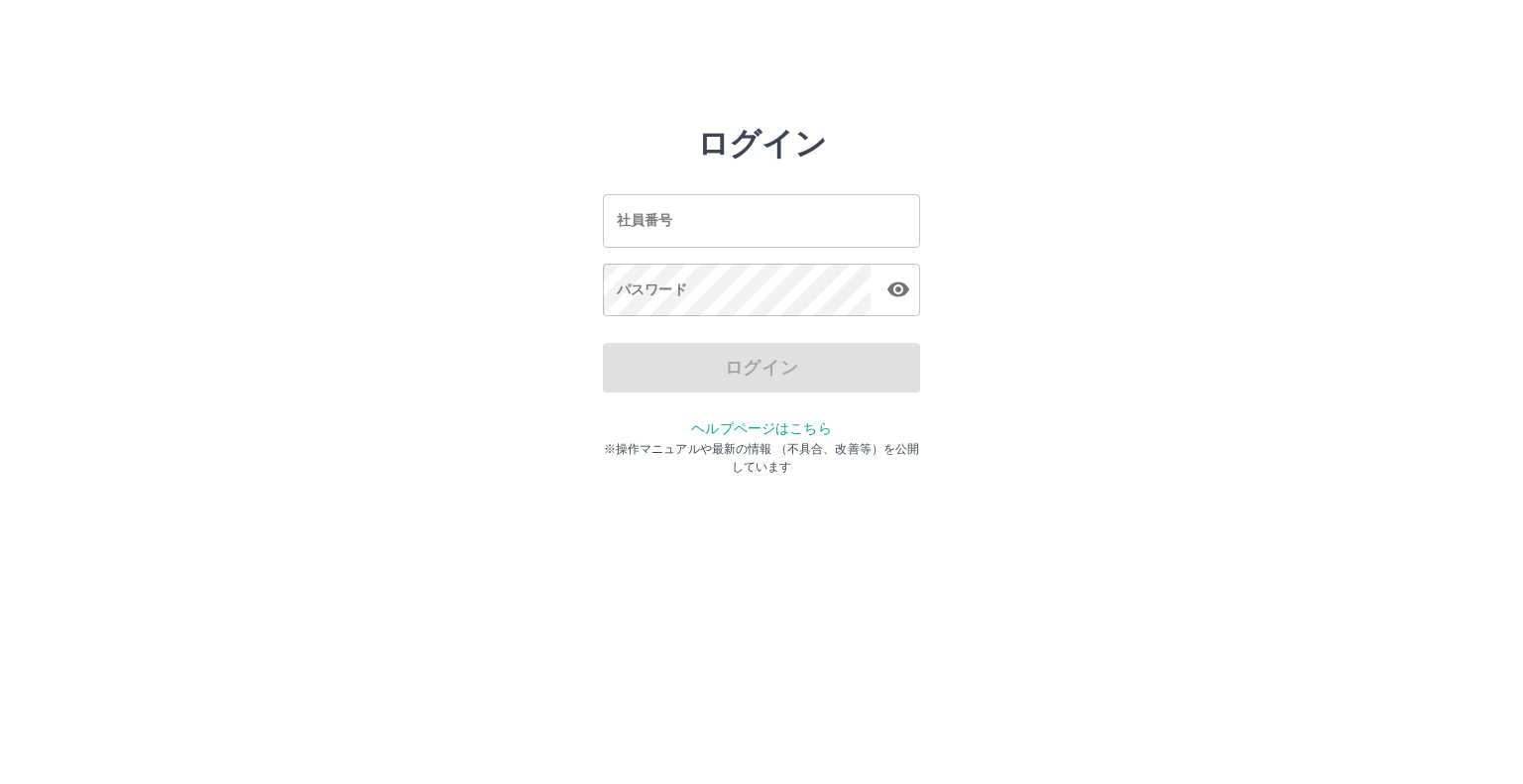scroll, scrollTop: 0, scrollLeft: 0, axis: both 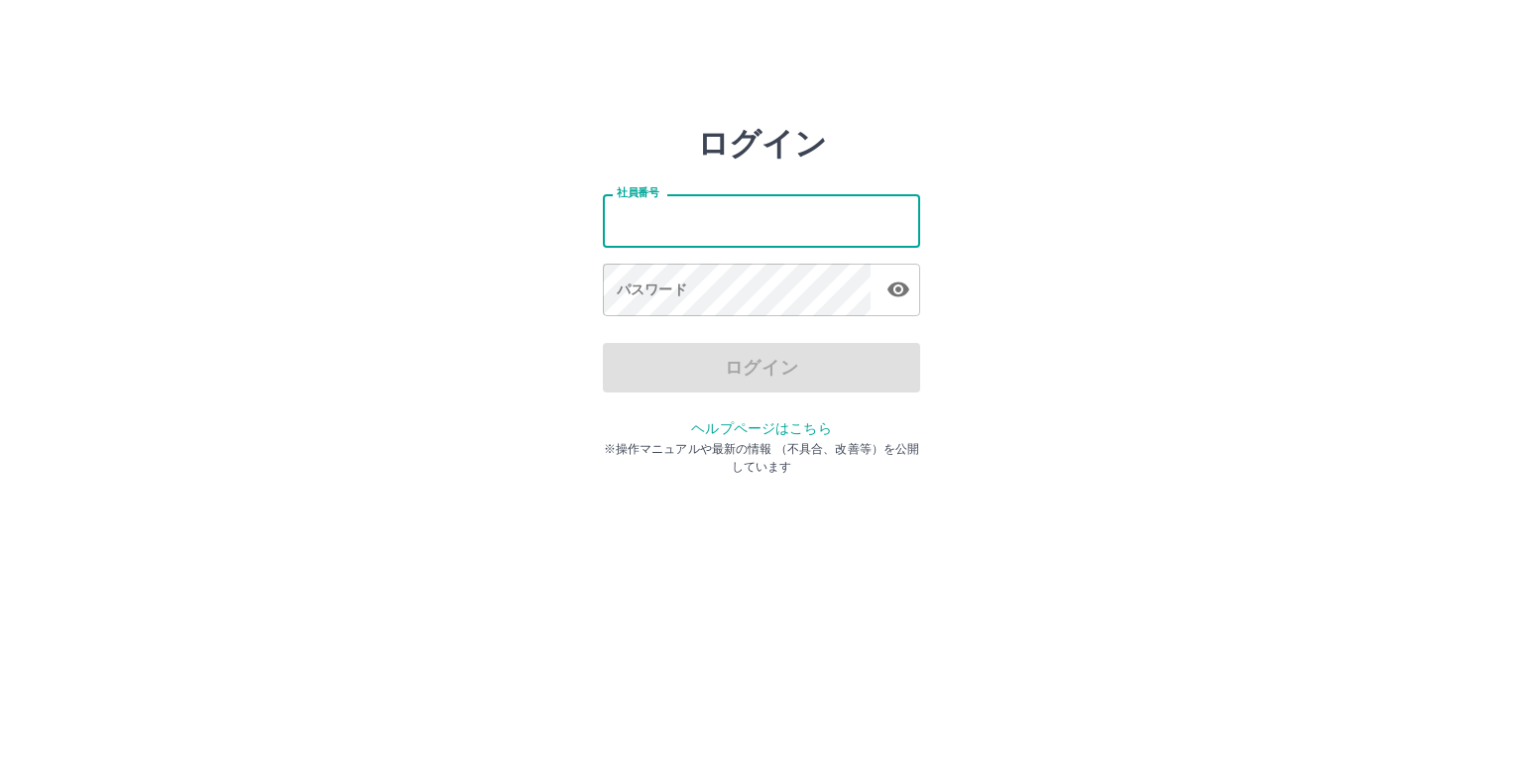 click on "社員番号" at bounding box center [762, 220] 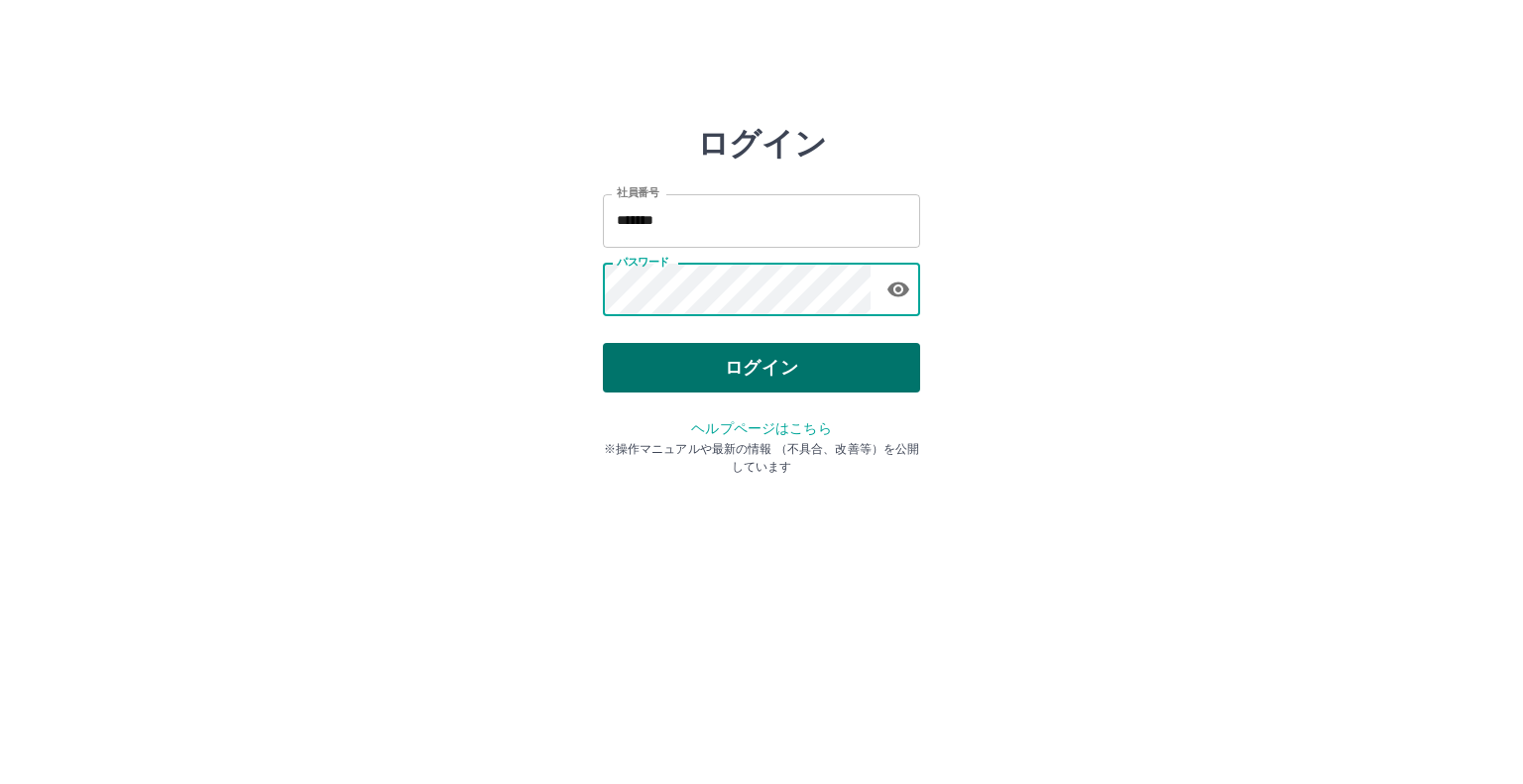 click on "ログイン" at bounding box center [762, 368] 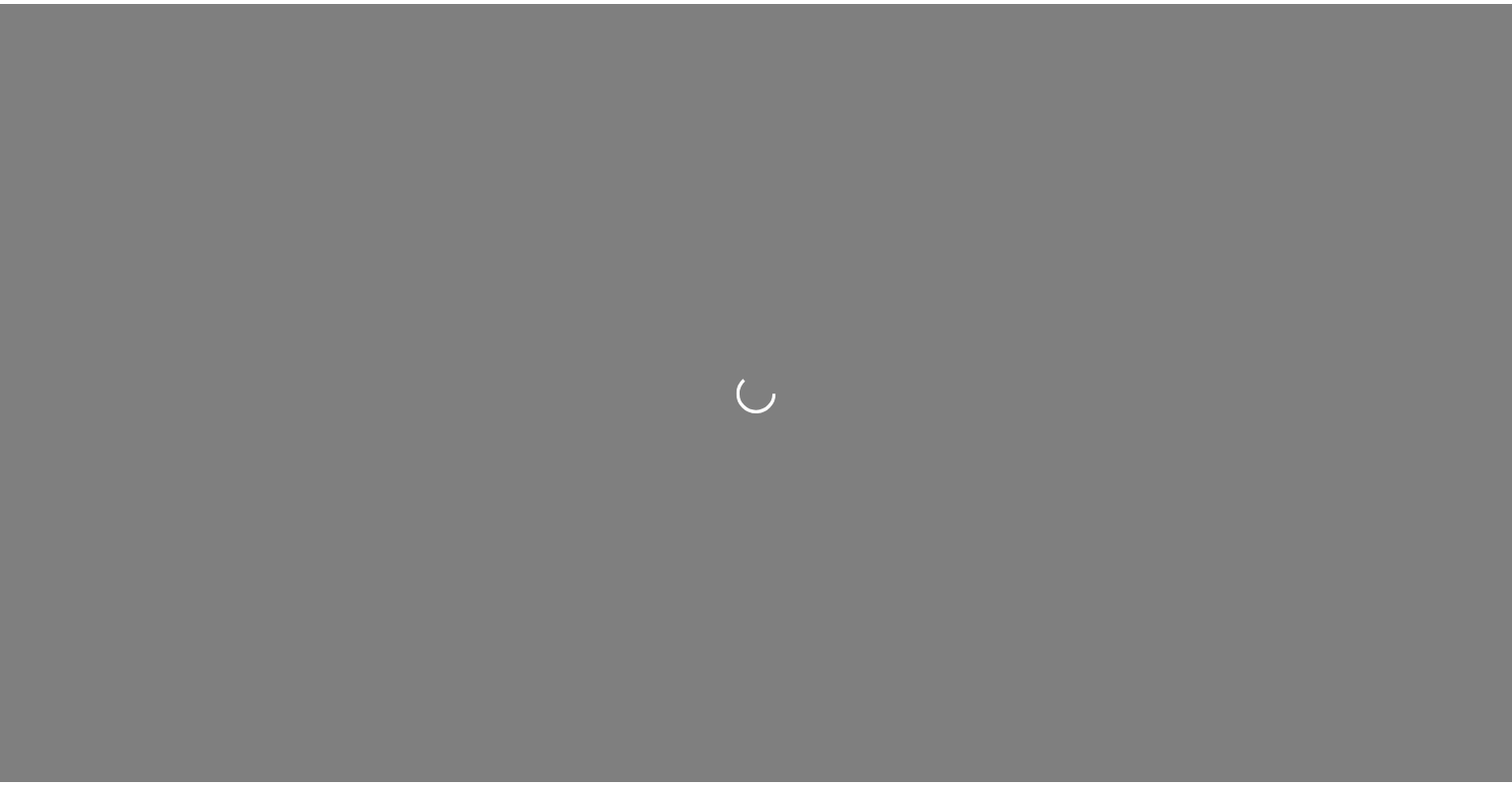 scroll, scrollTop: 0, scrollLeft: 0, axis: both 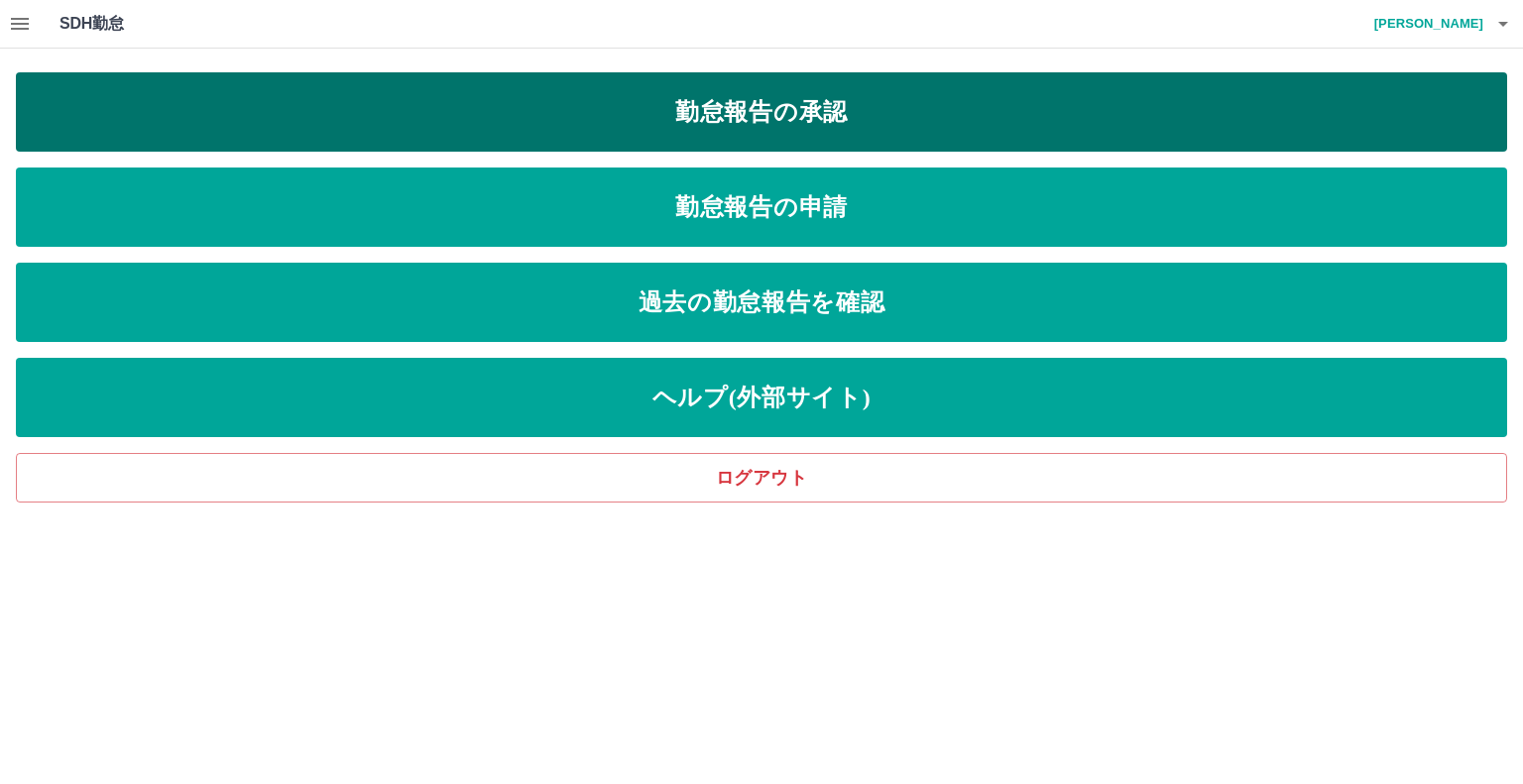 click on "勤怠報告の承認" at bounding box center [762, 112] 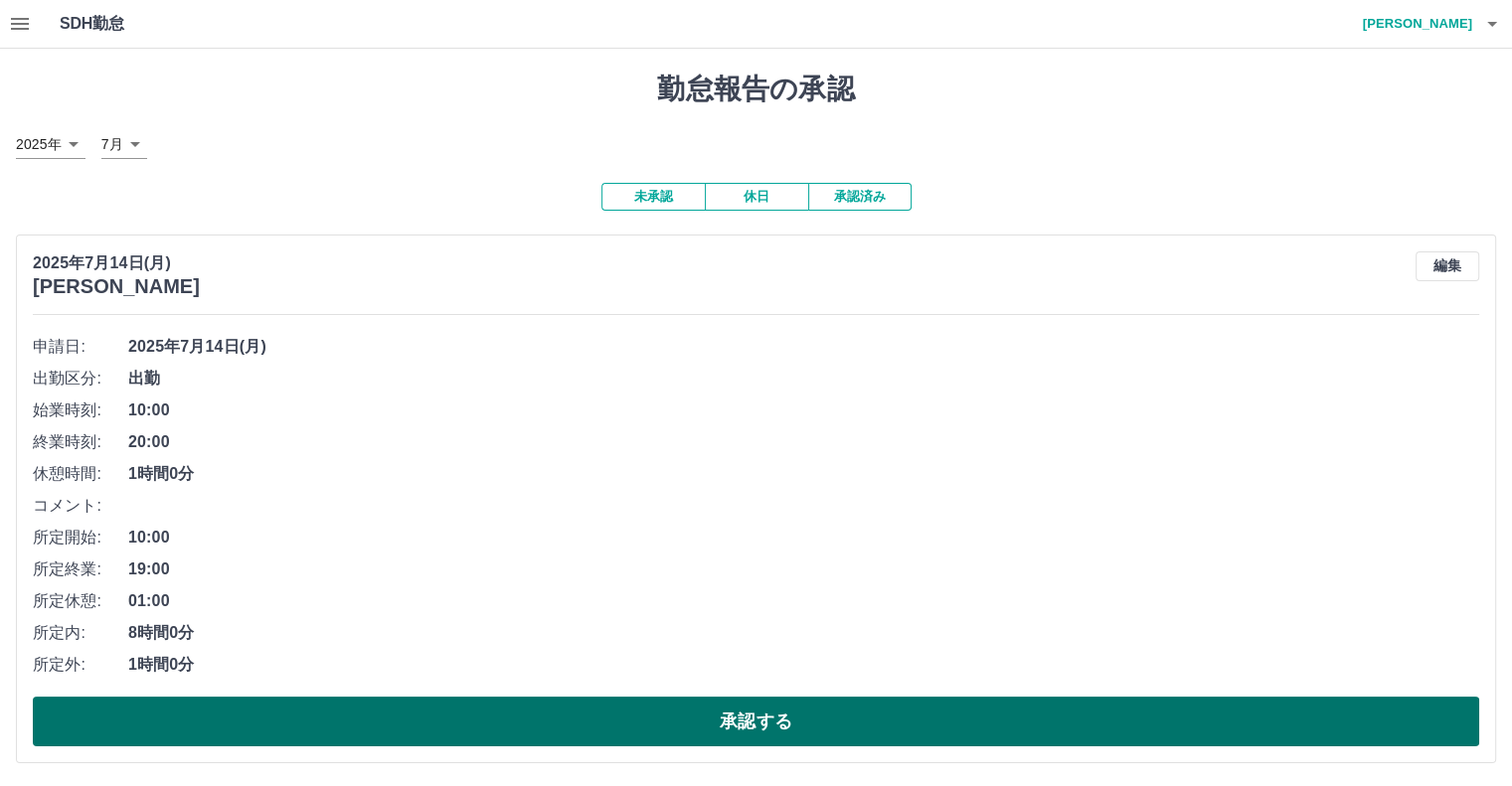 click on "承認する" at bounding box center (756, 721) 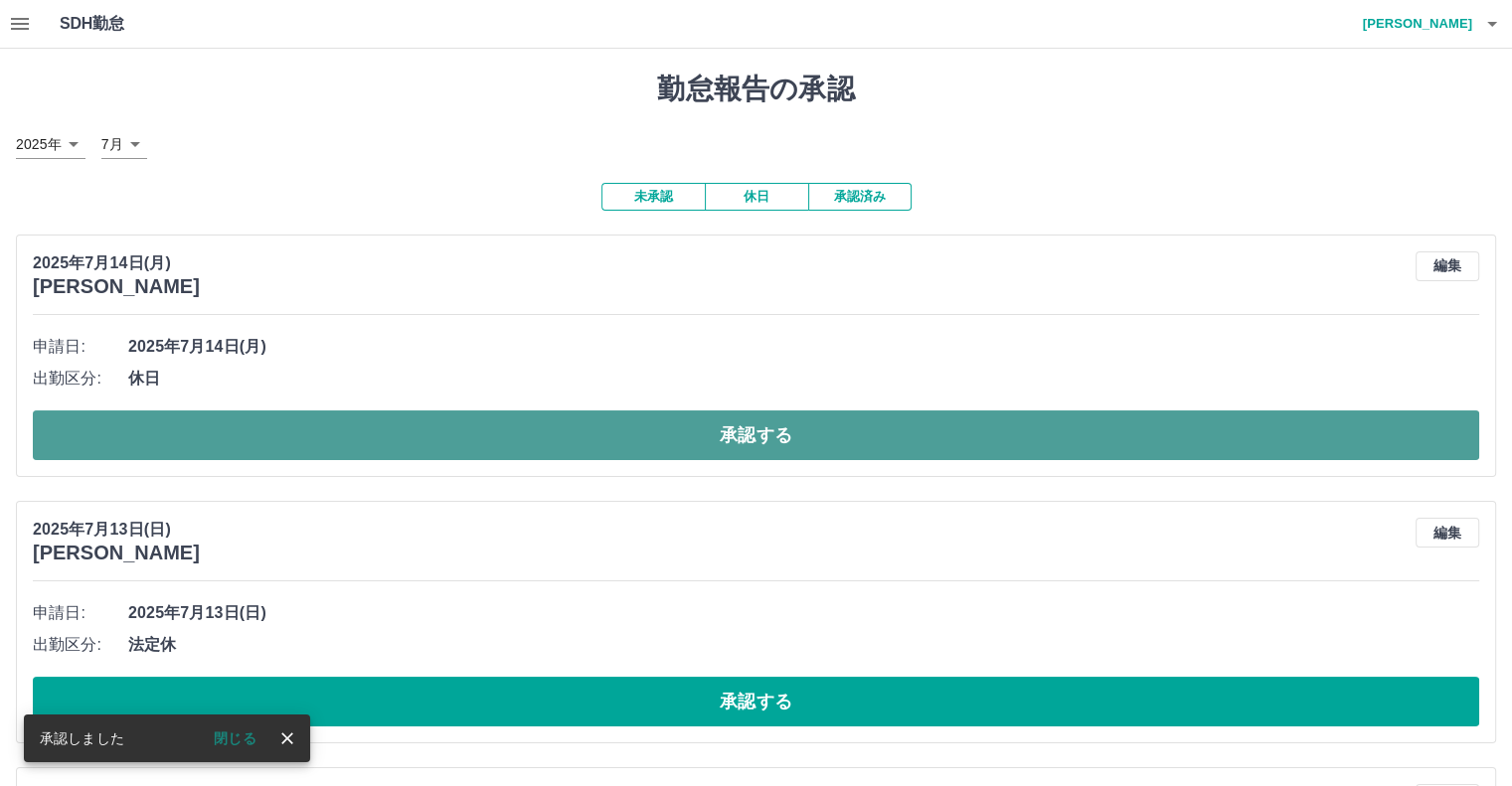 click on "承認する" at bounding box center (756, 435) 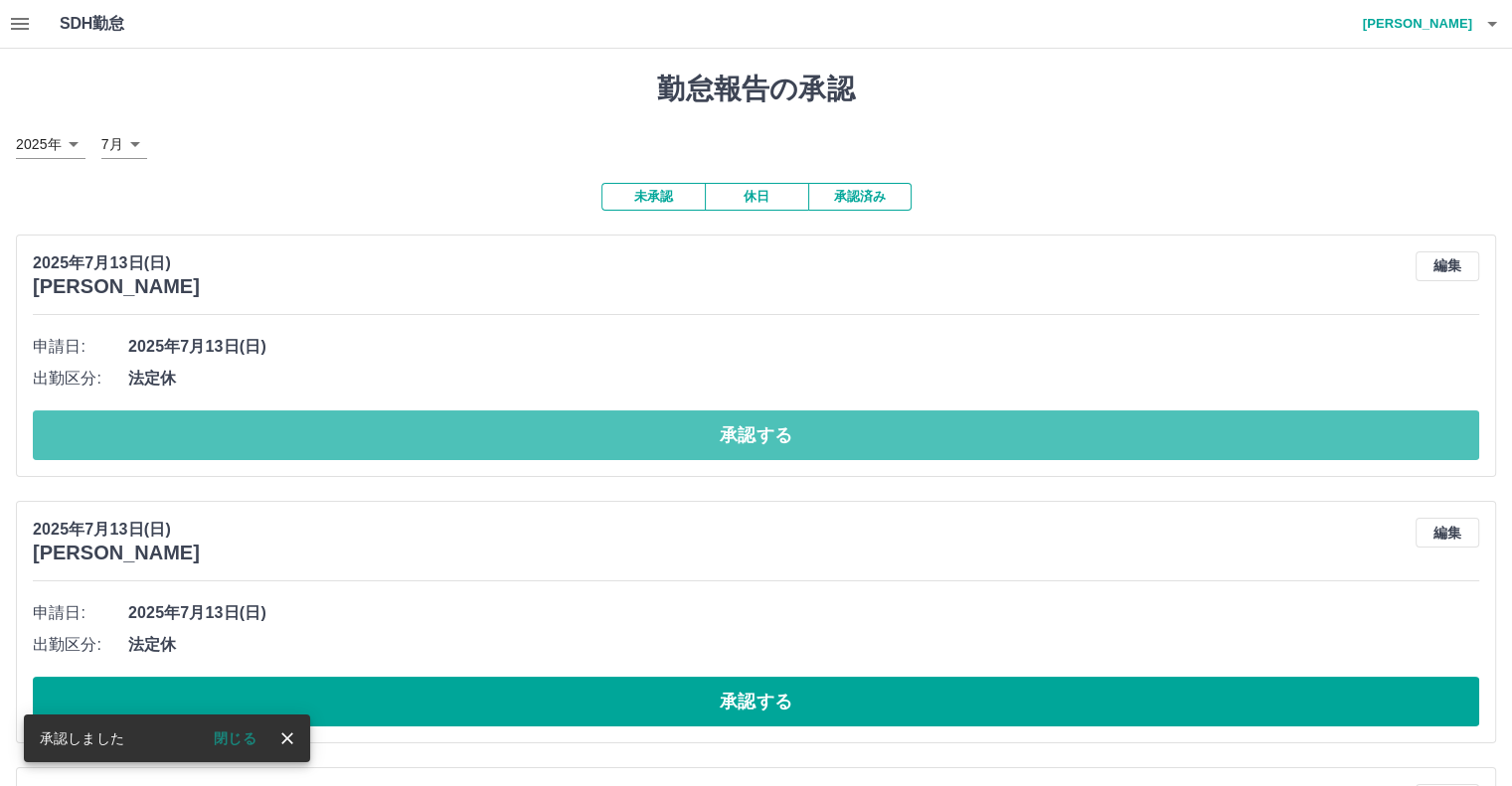 click on "承認する" at bounding box center [756, 435] 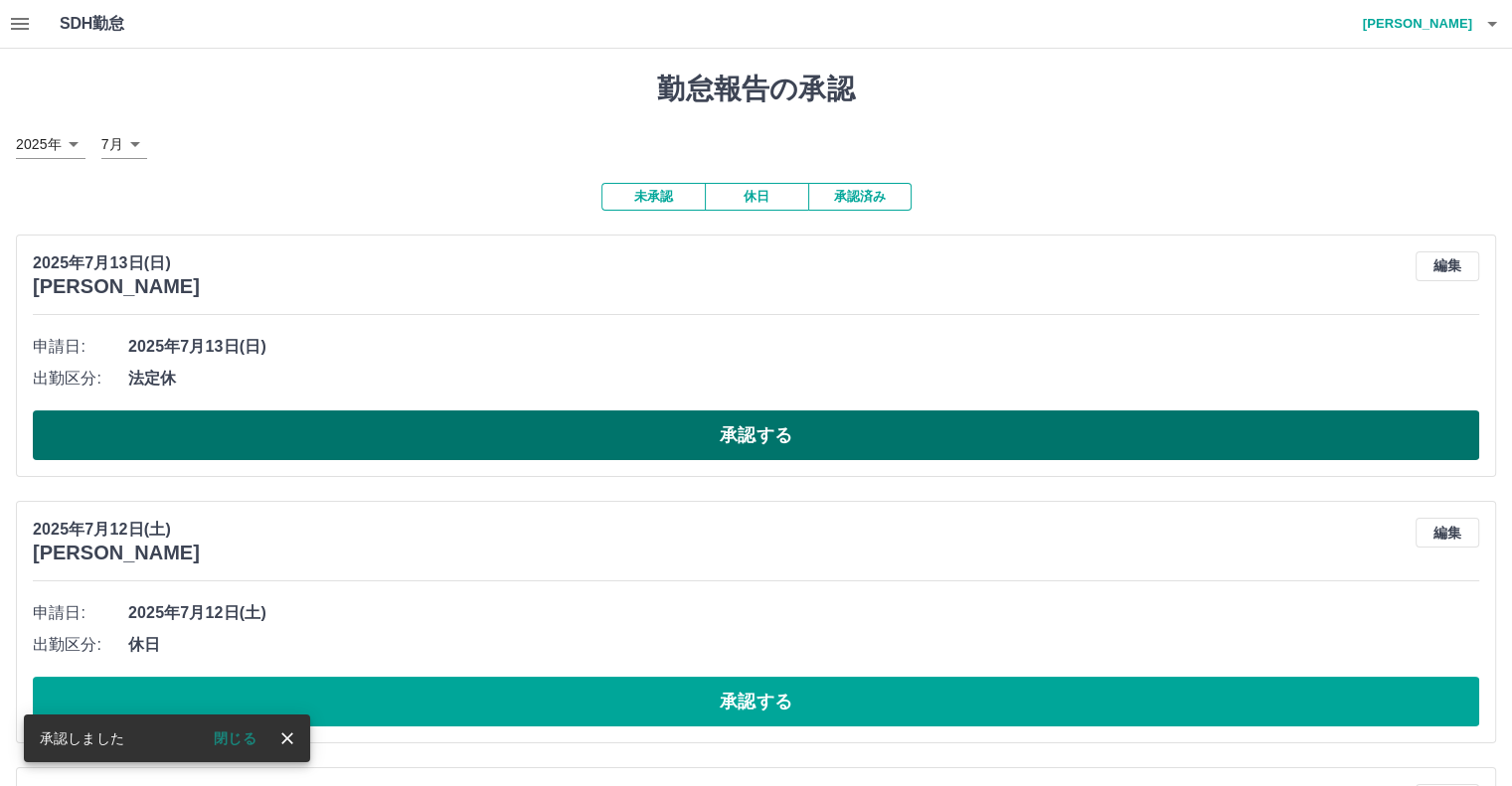 click on "承認する" at bounding box center (756, 435) 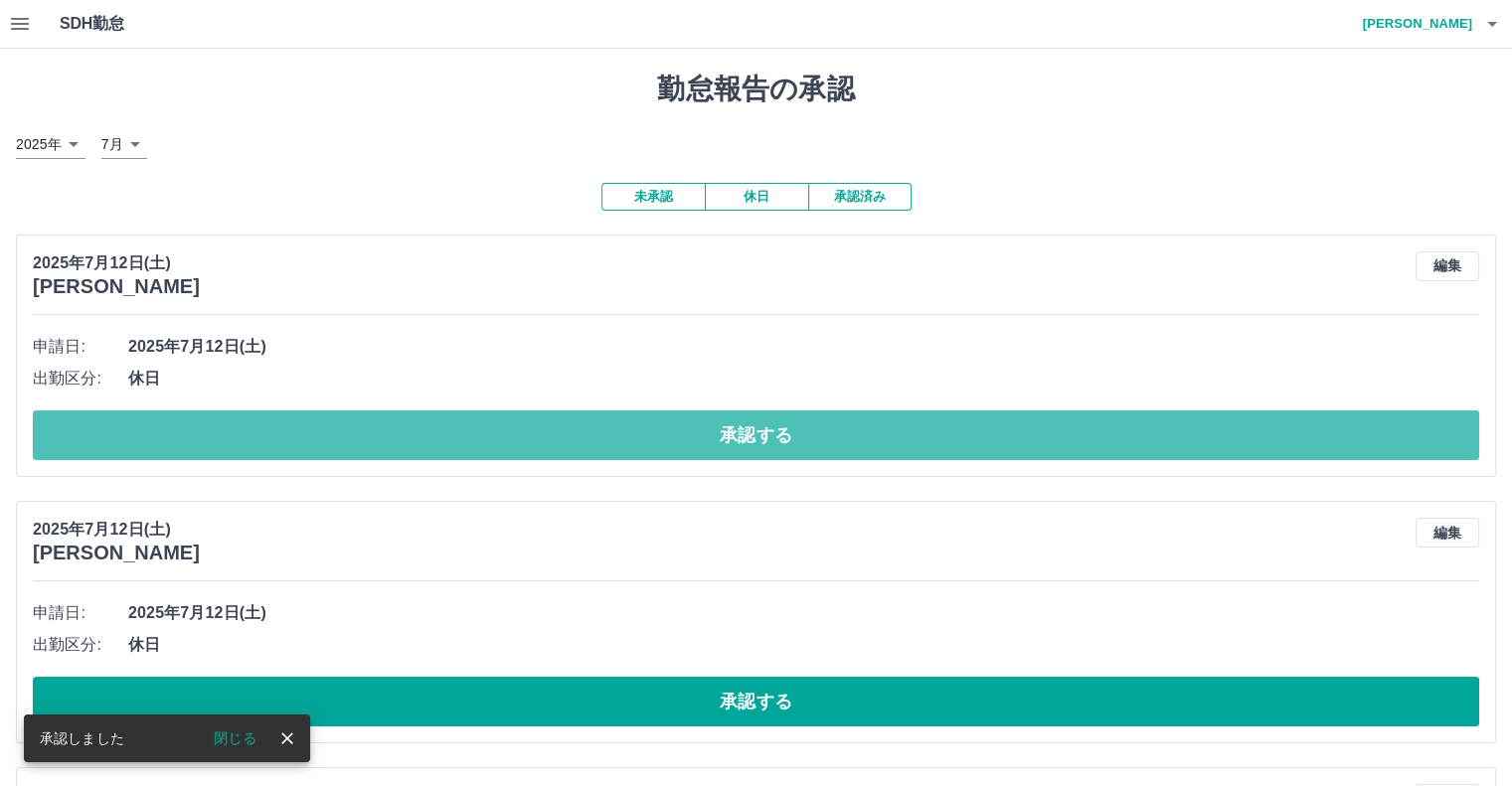 click on "承認する" at bounding box center (756, 435) 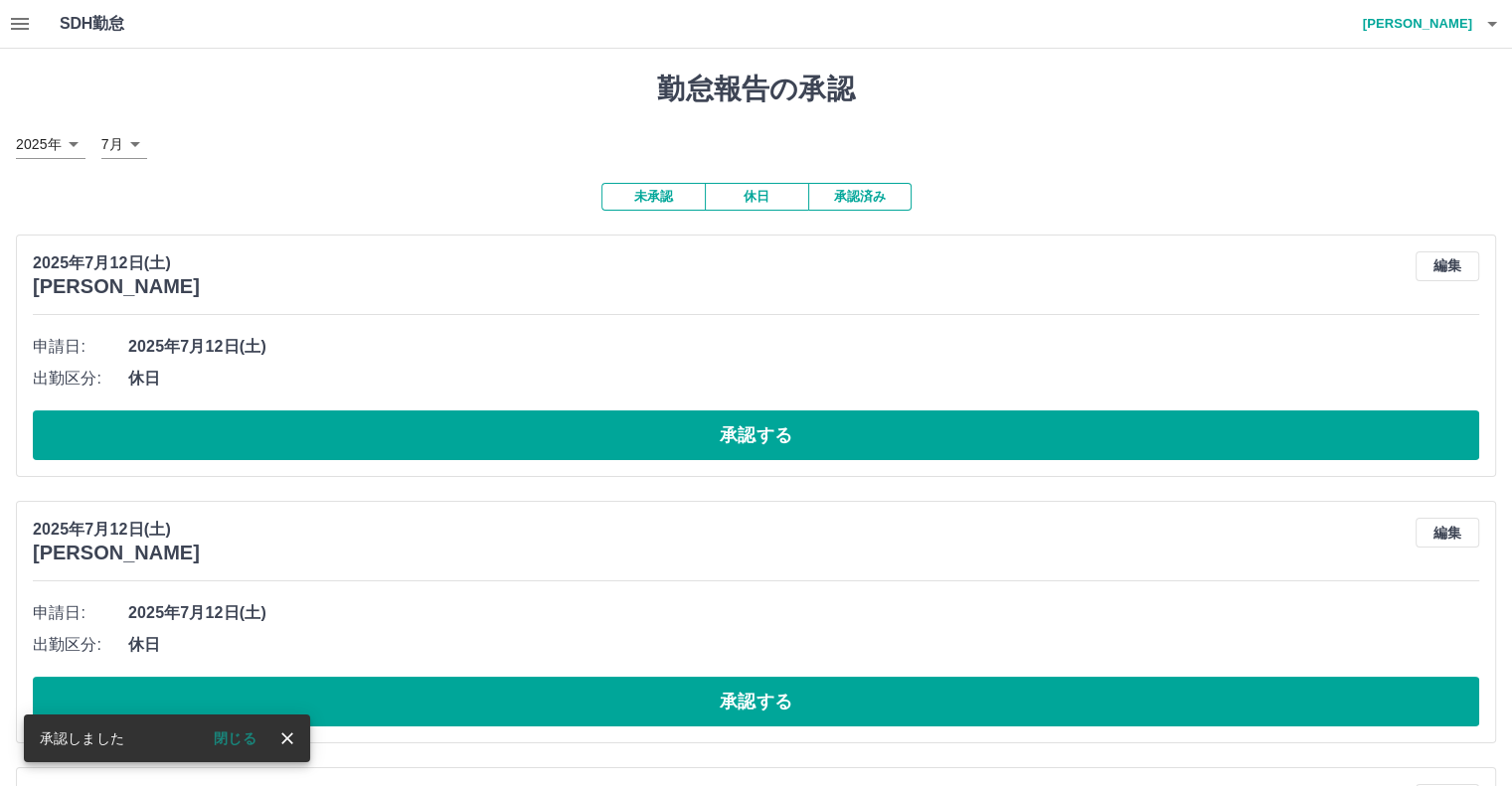 click on "承認する" at bounding box center [756, 435] 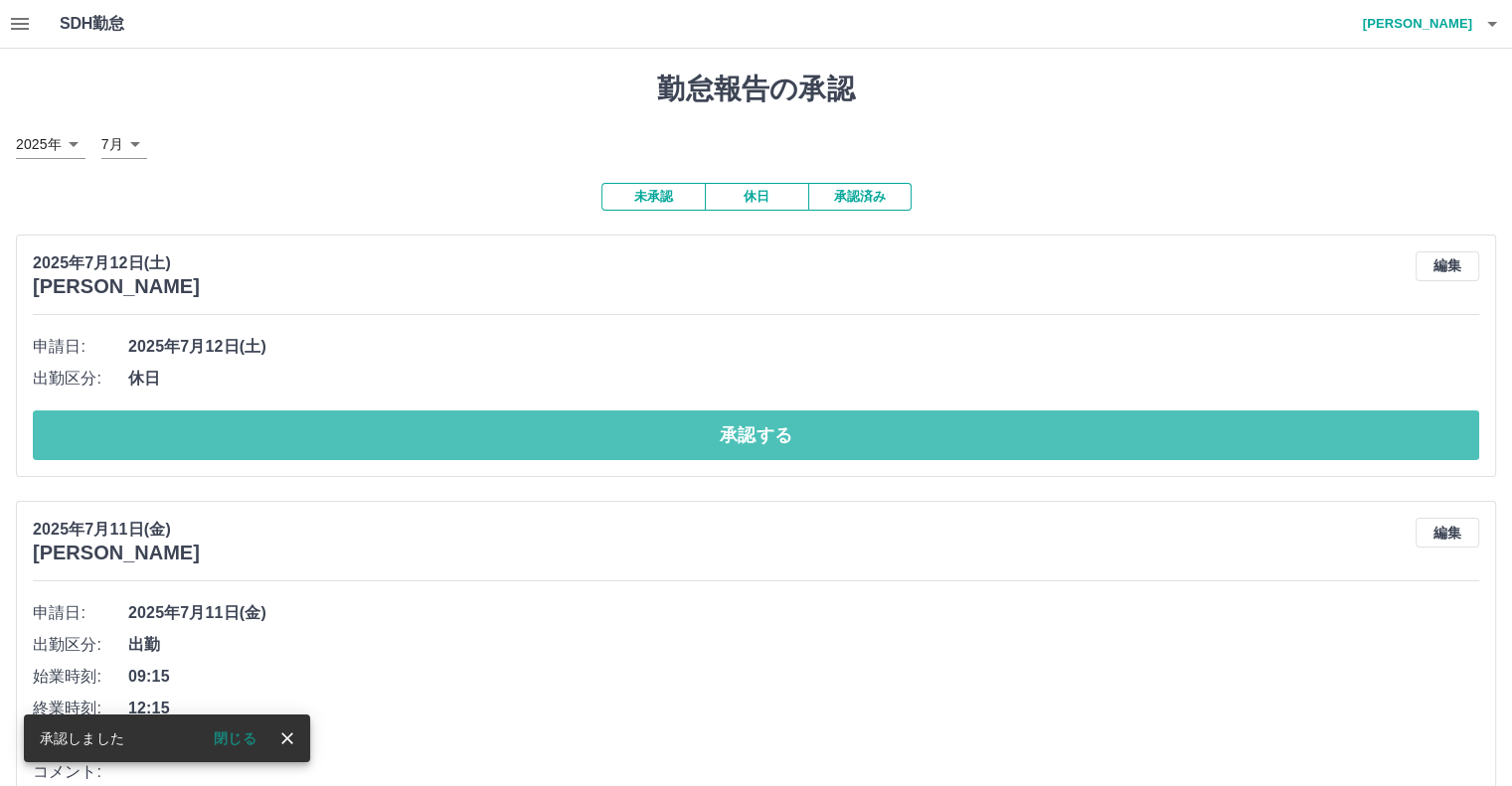 click on "承認する" at bounding box center (756, 435) 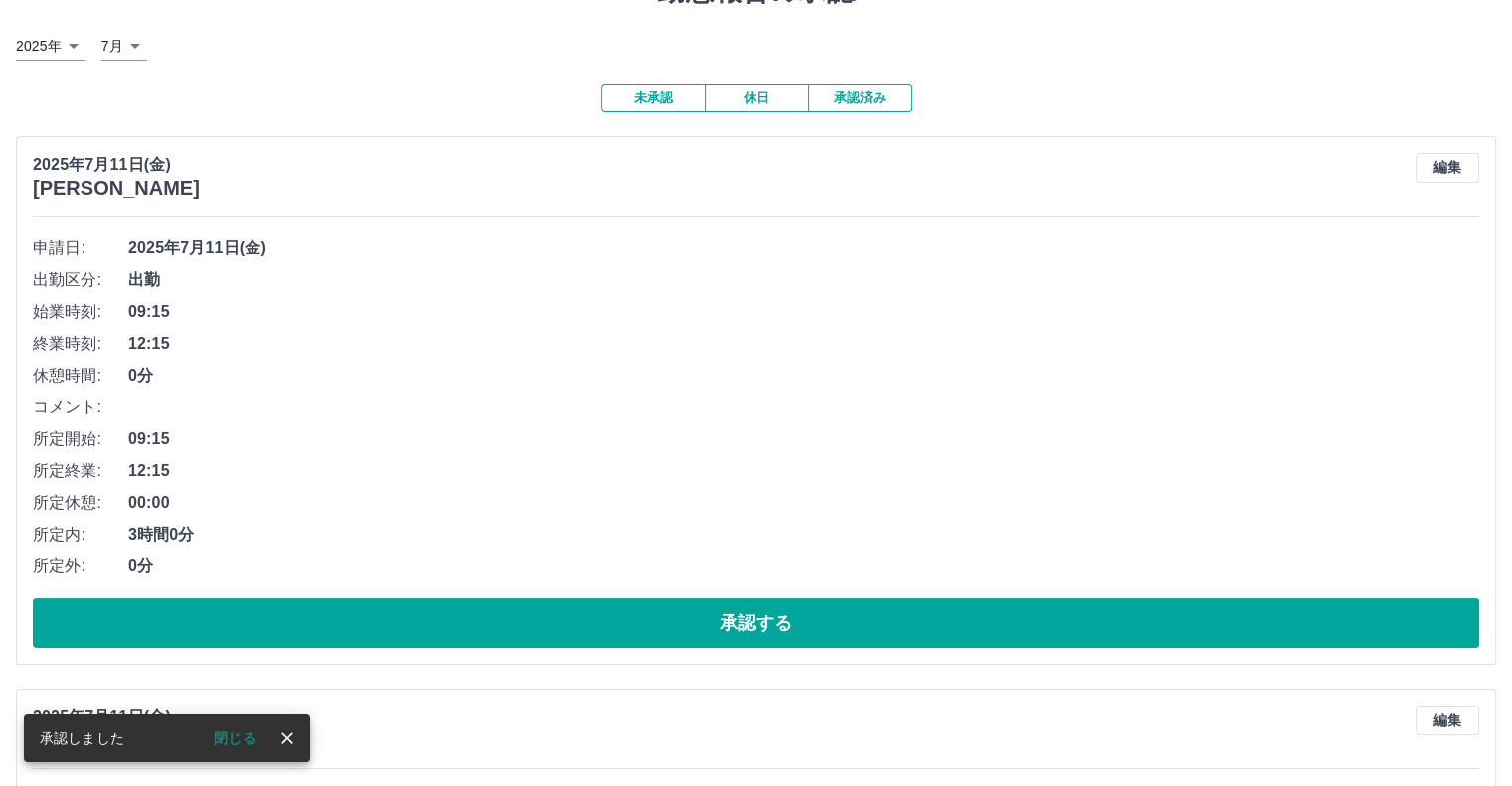 scroll, scrollTop: 199, scrollLeft: 0, axis: vertical 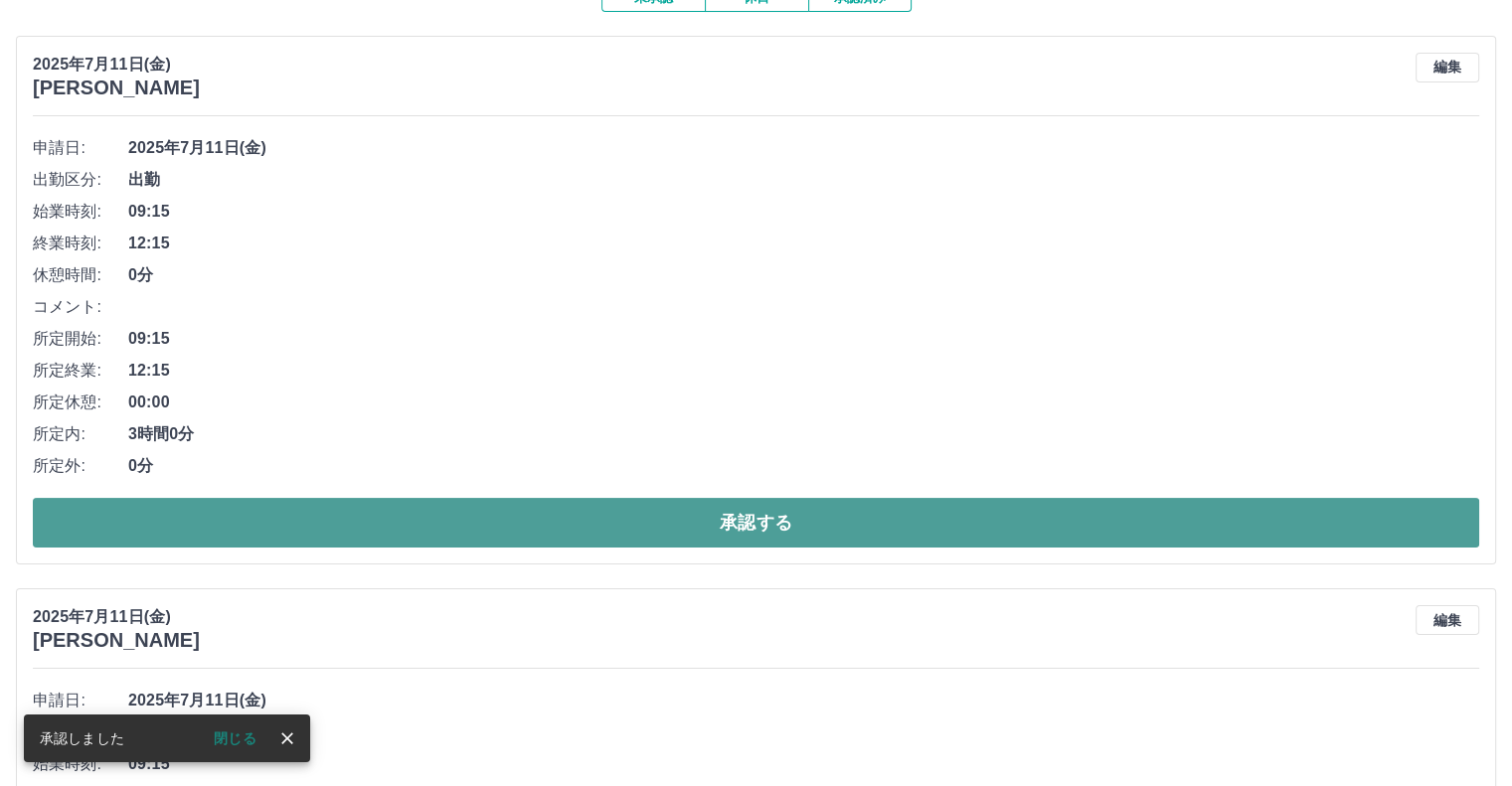 click on "承認する" at bounding box center (756, 523) 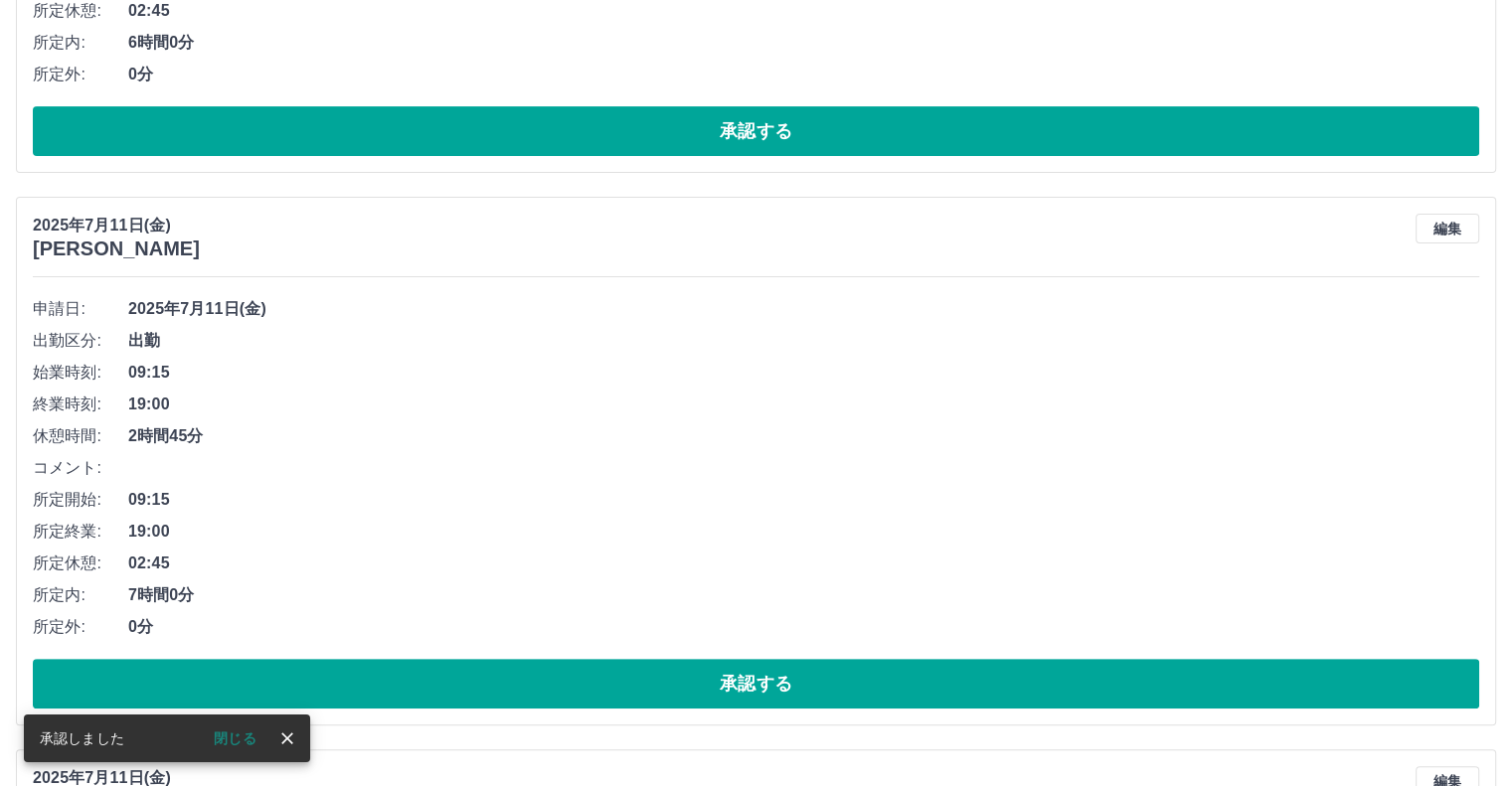 scroll, scrollTop: 696, scrollLeft: 0, axis: vertical 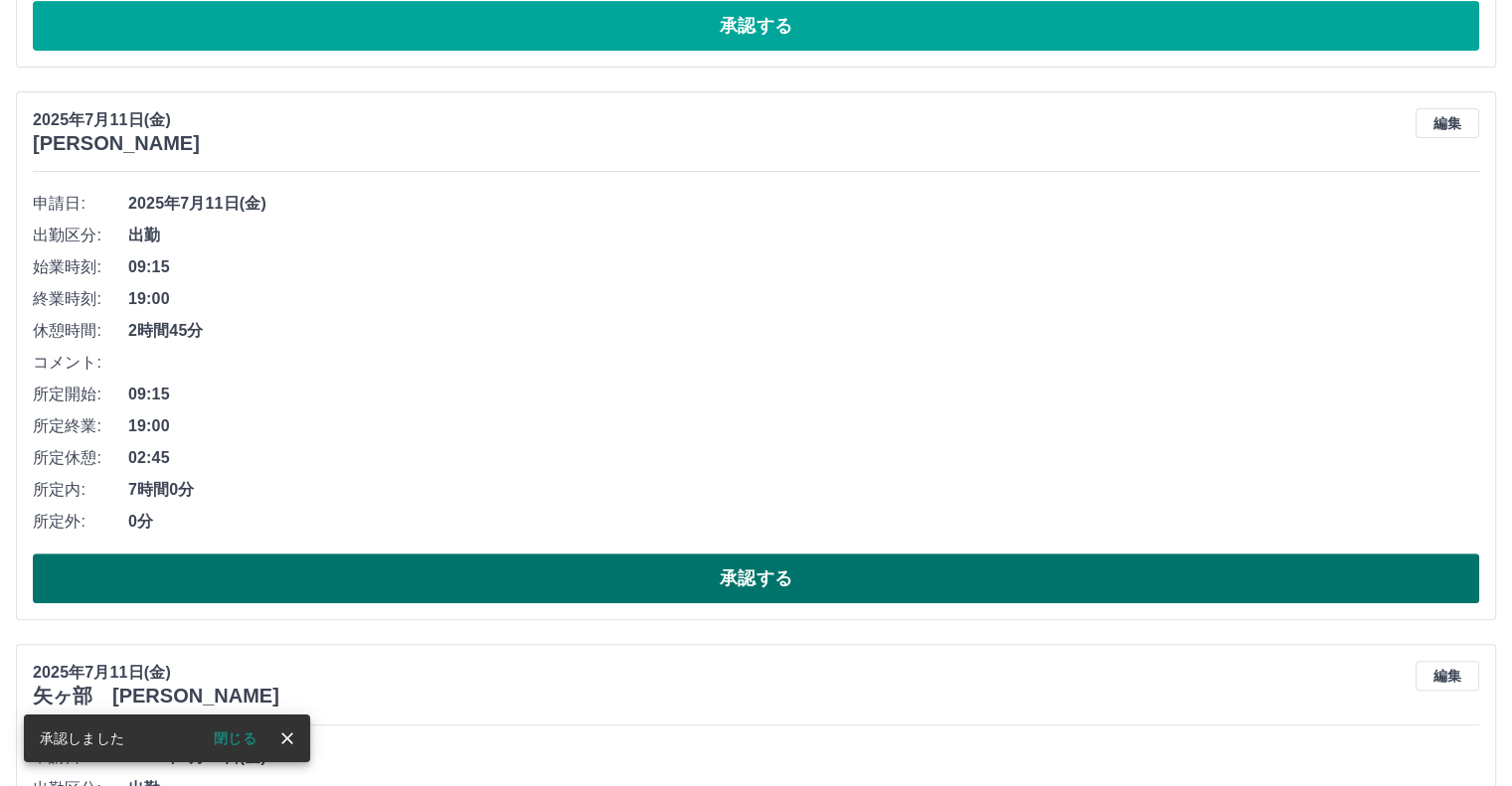 click on "承認する" at bounding box center (756, 578) 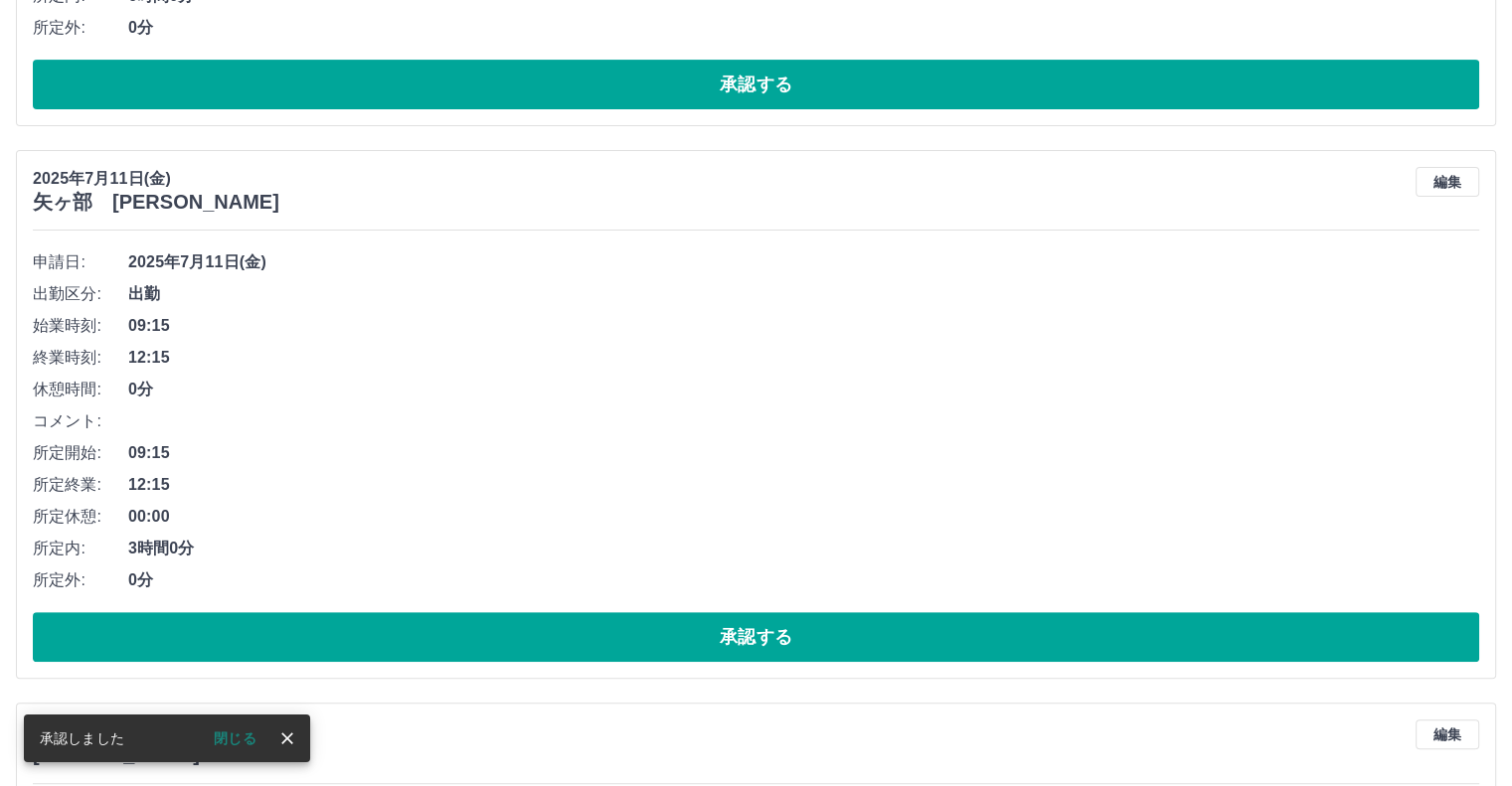 scroll, scrollTop: 298, scrollLeft: 0, axis: vertical 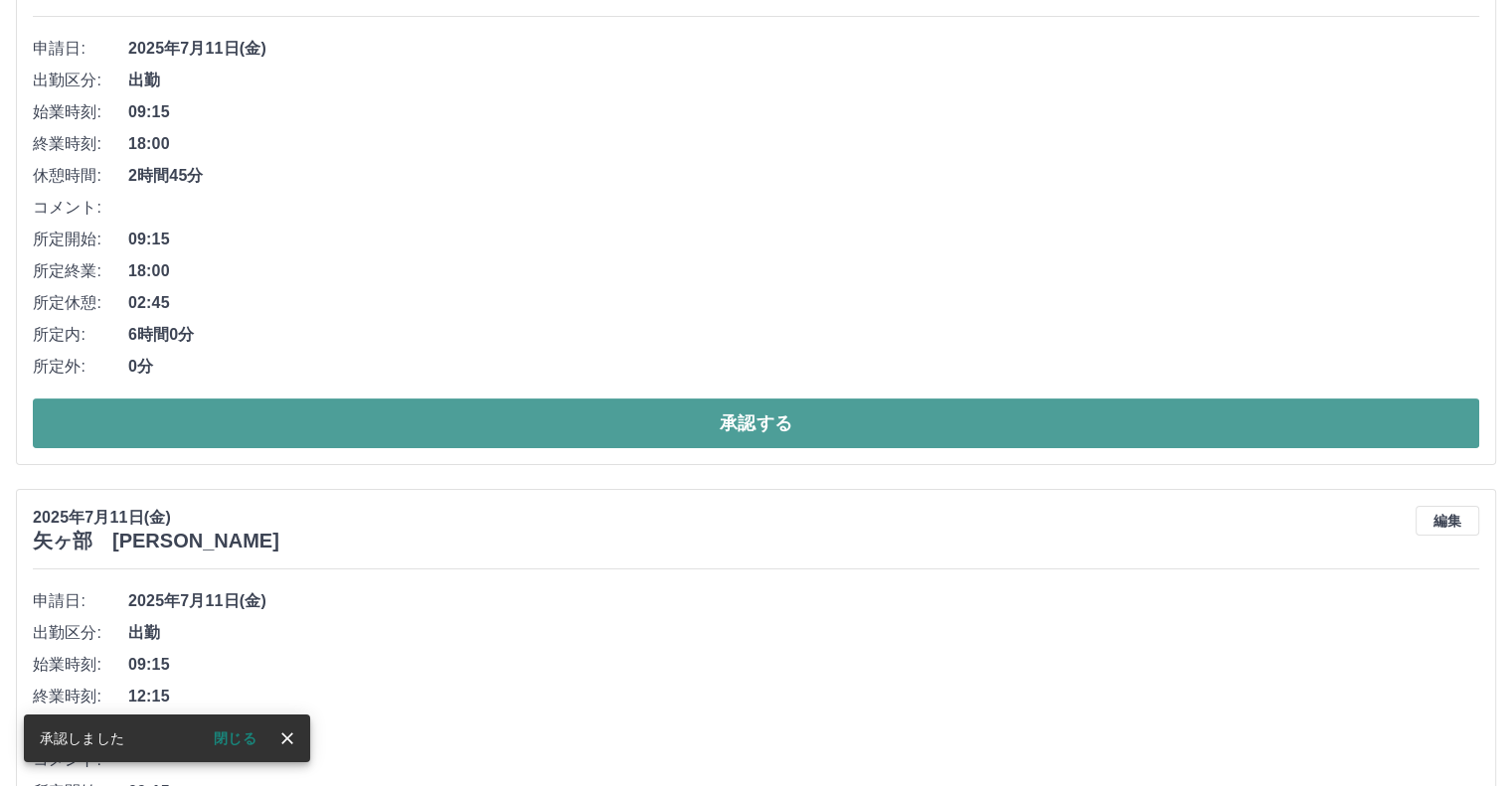 click on "承認する" at bounding box center [756, 423] 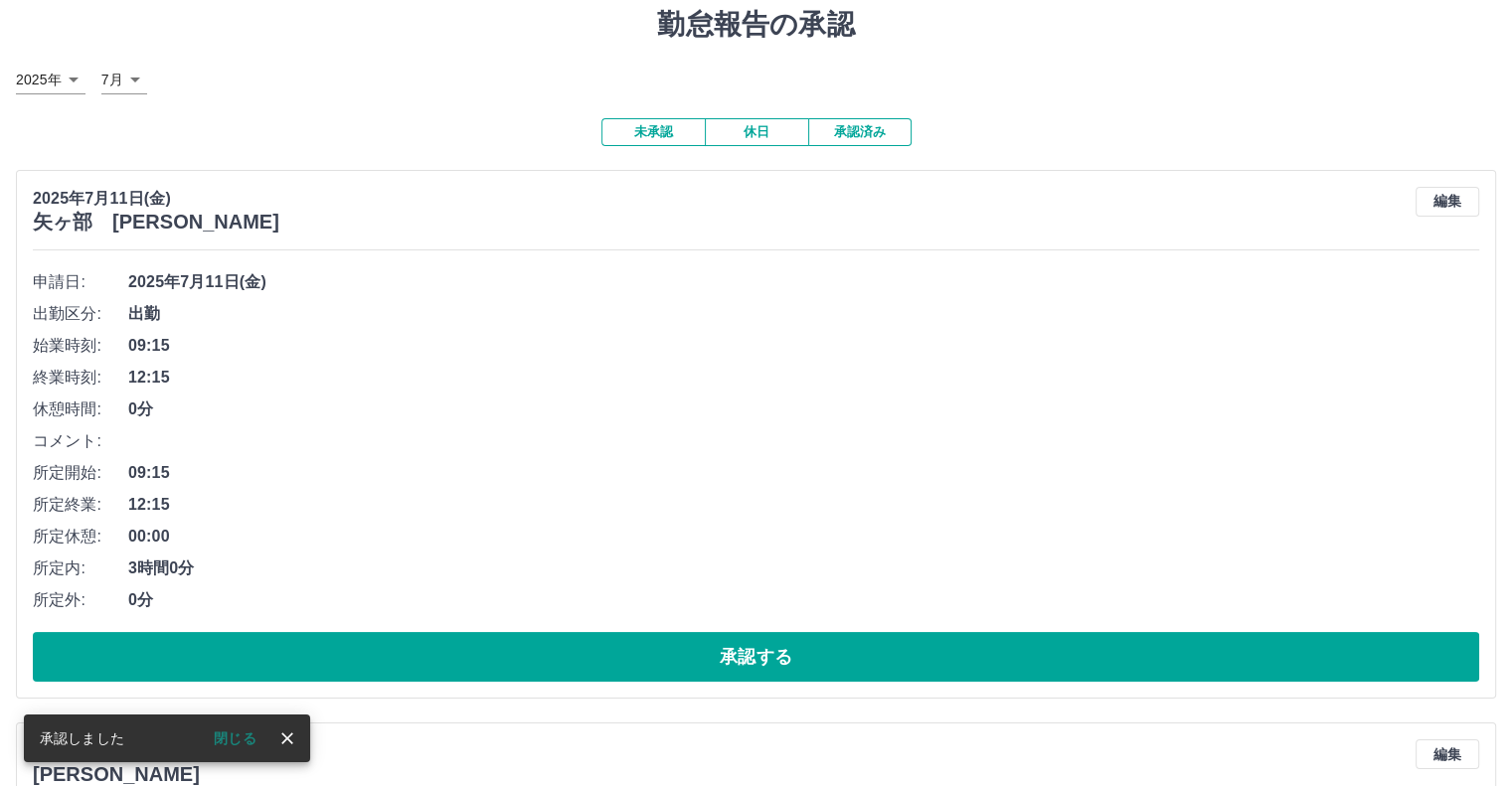 scroll, scrollTop: 199, scrollLeft: 0, axis: vertical 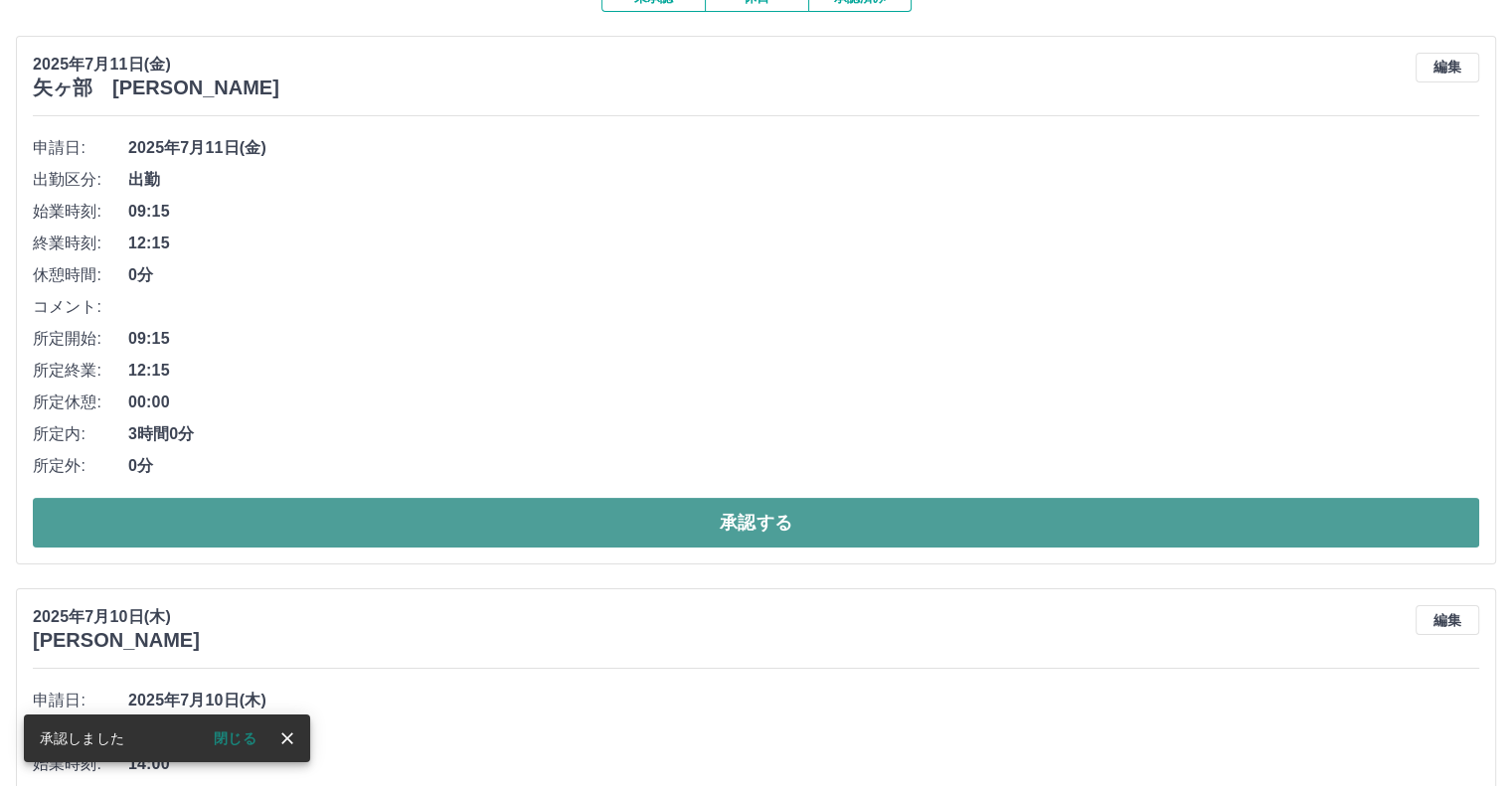 click on "承認する" at bounding box center [756, 523] 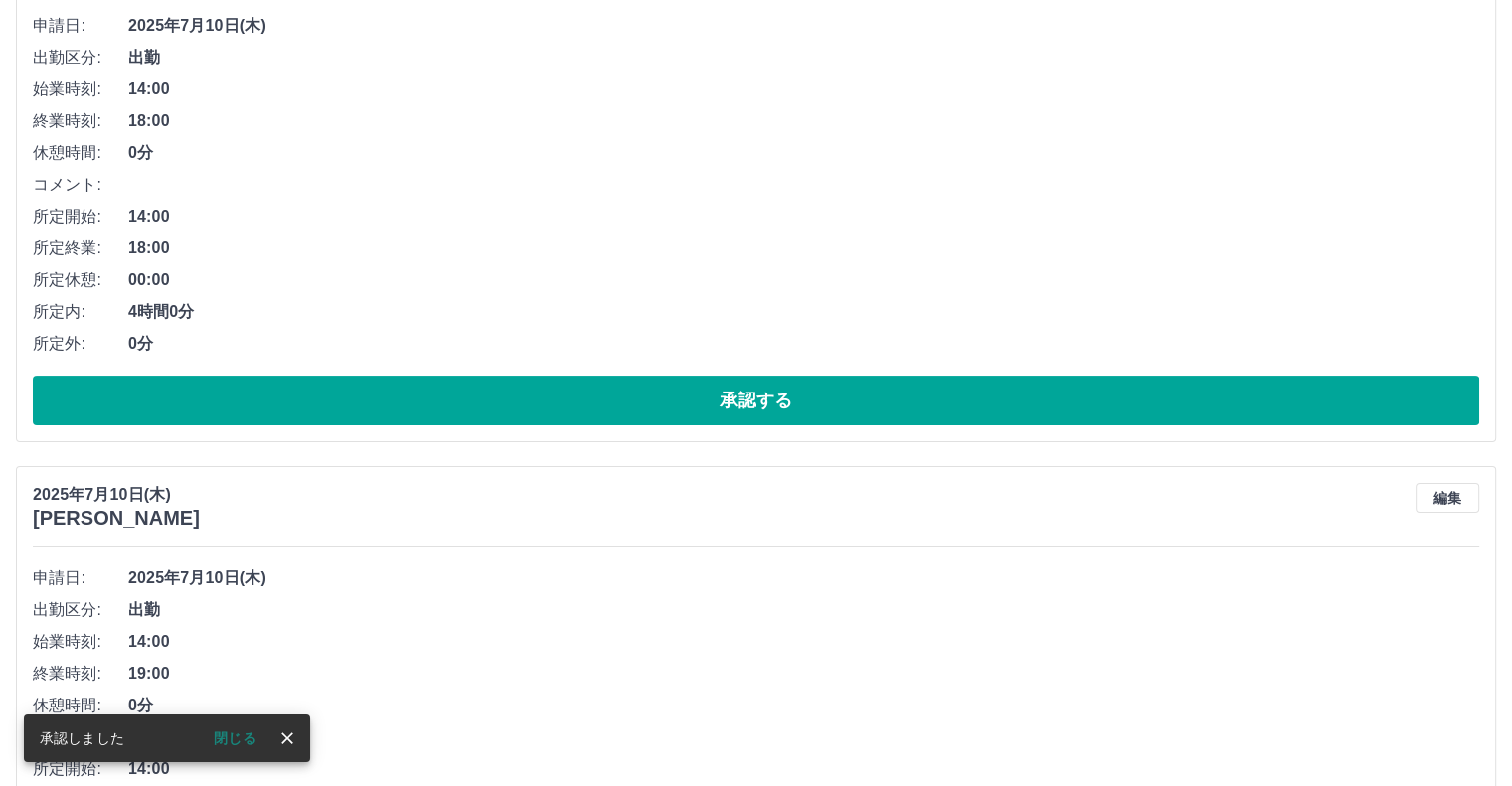 scroll, scrollTop: 397, scrollLeft: 0, axis: vertical 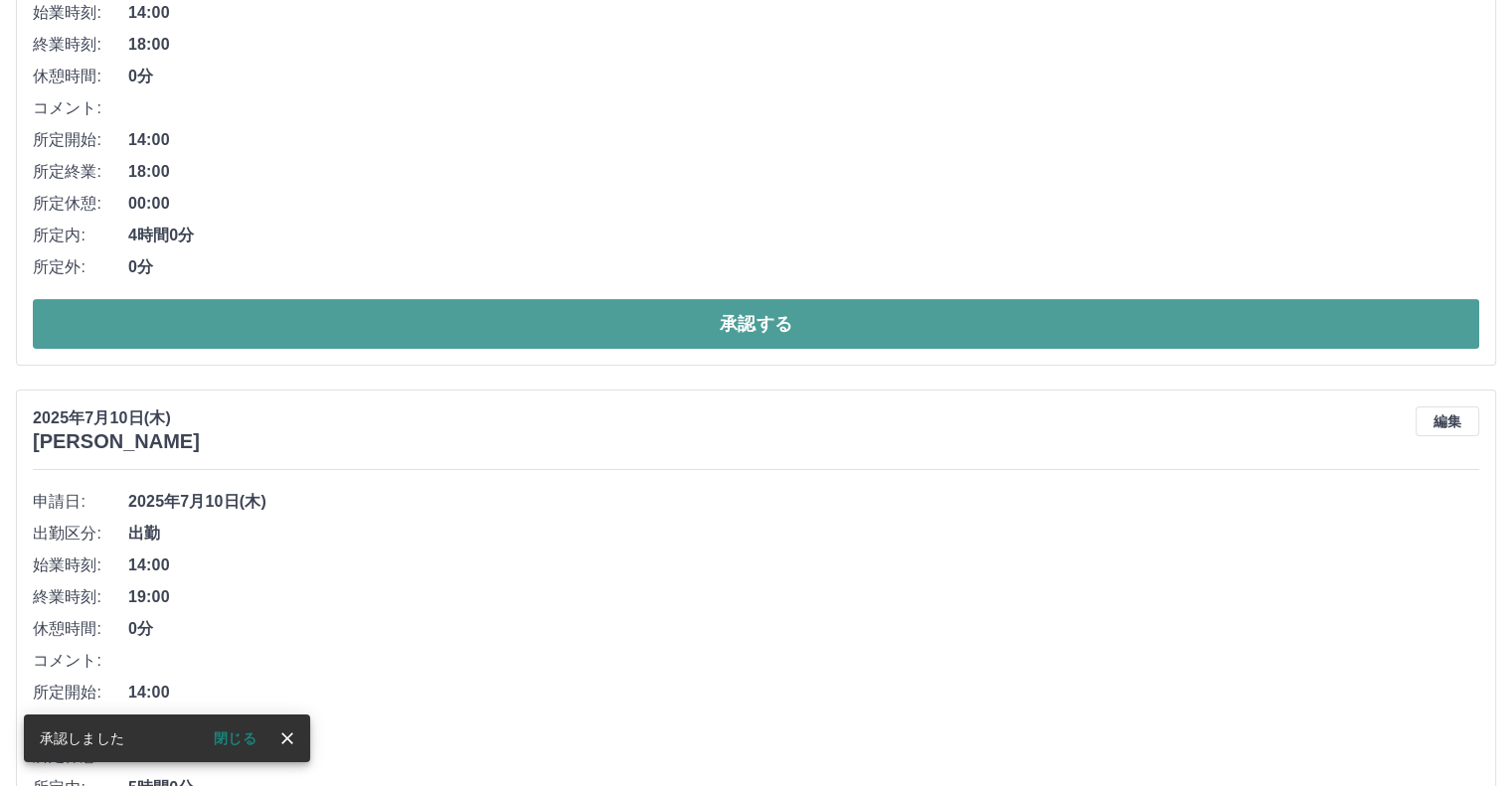 click on "承認する" at bounding box center (756, 324) 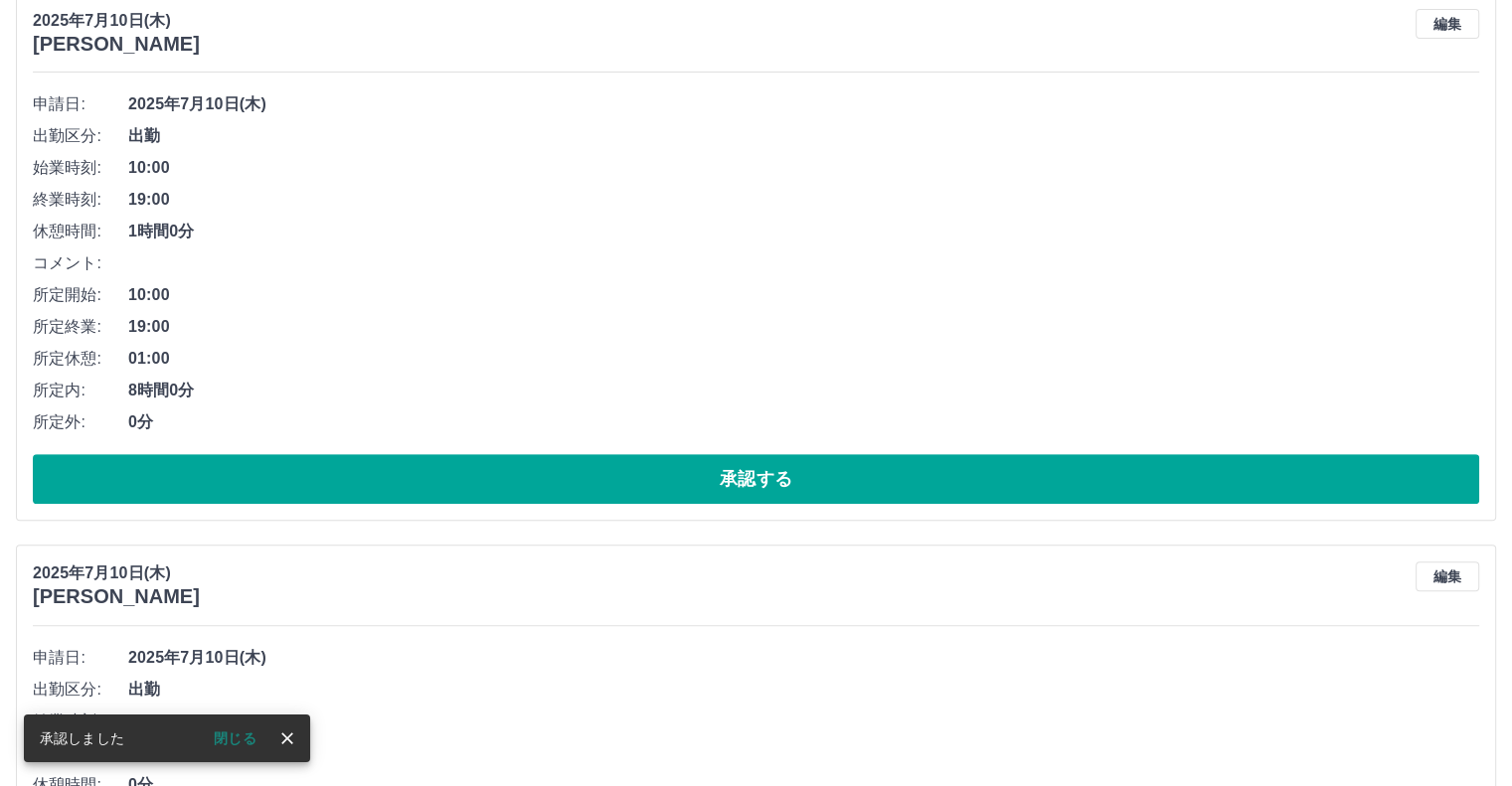 scroll, scrollTop: 242, scrollLeft: 0, axis: vertical 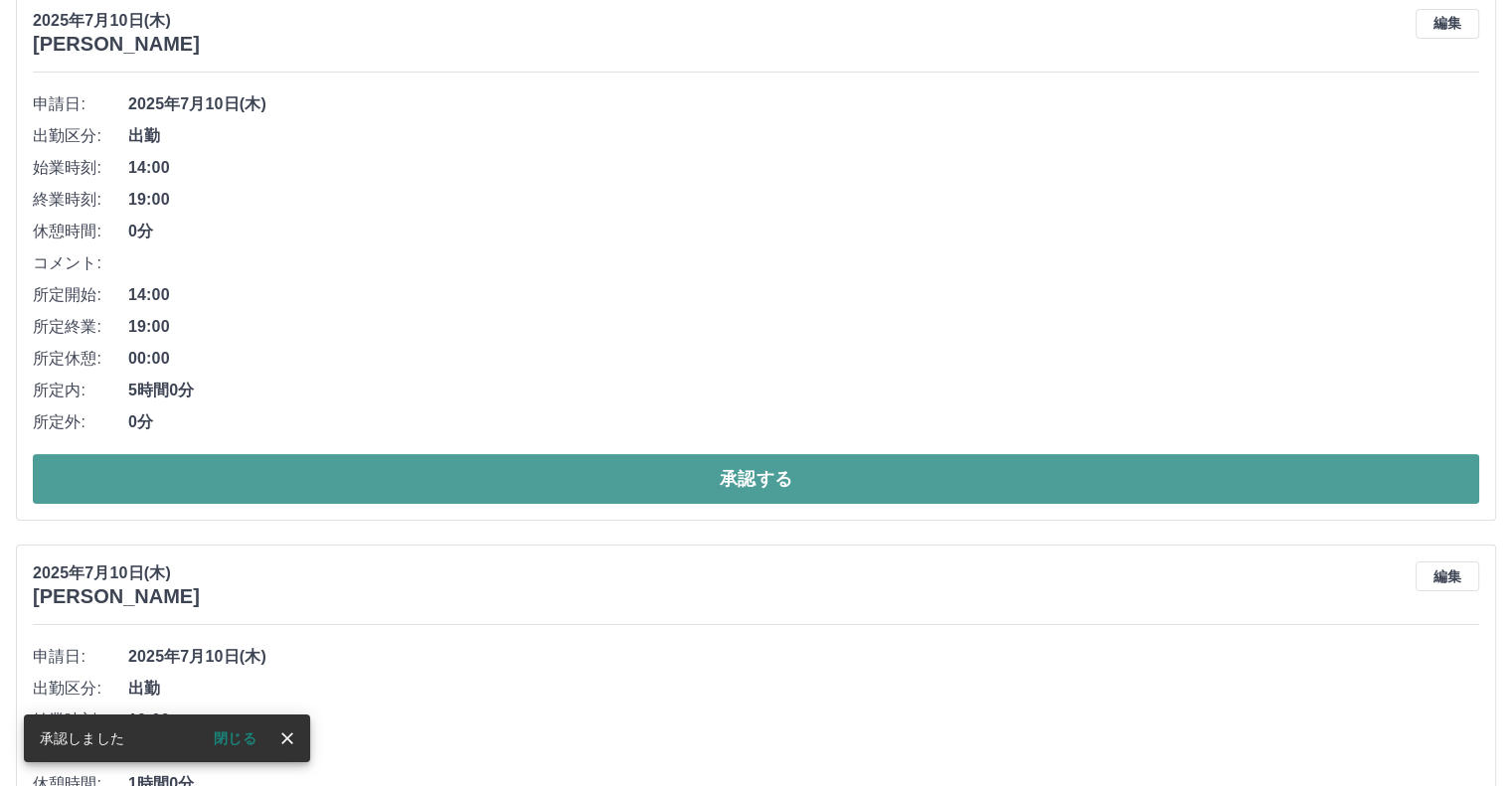click on "承認する" at bounding box center [756, 479] 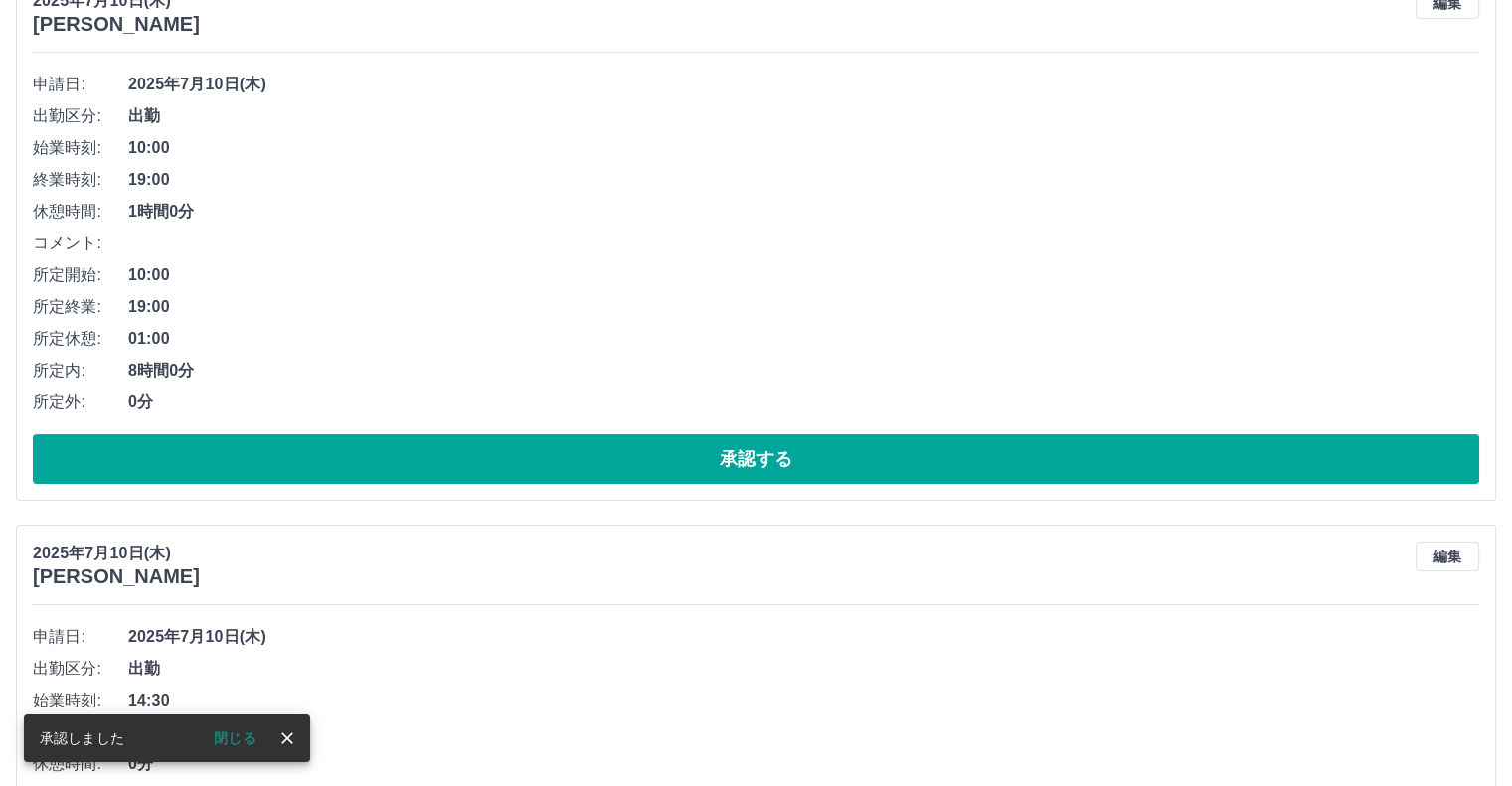 scroll, scrollTop: 298, scrollLeft: 0, axis: vertical 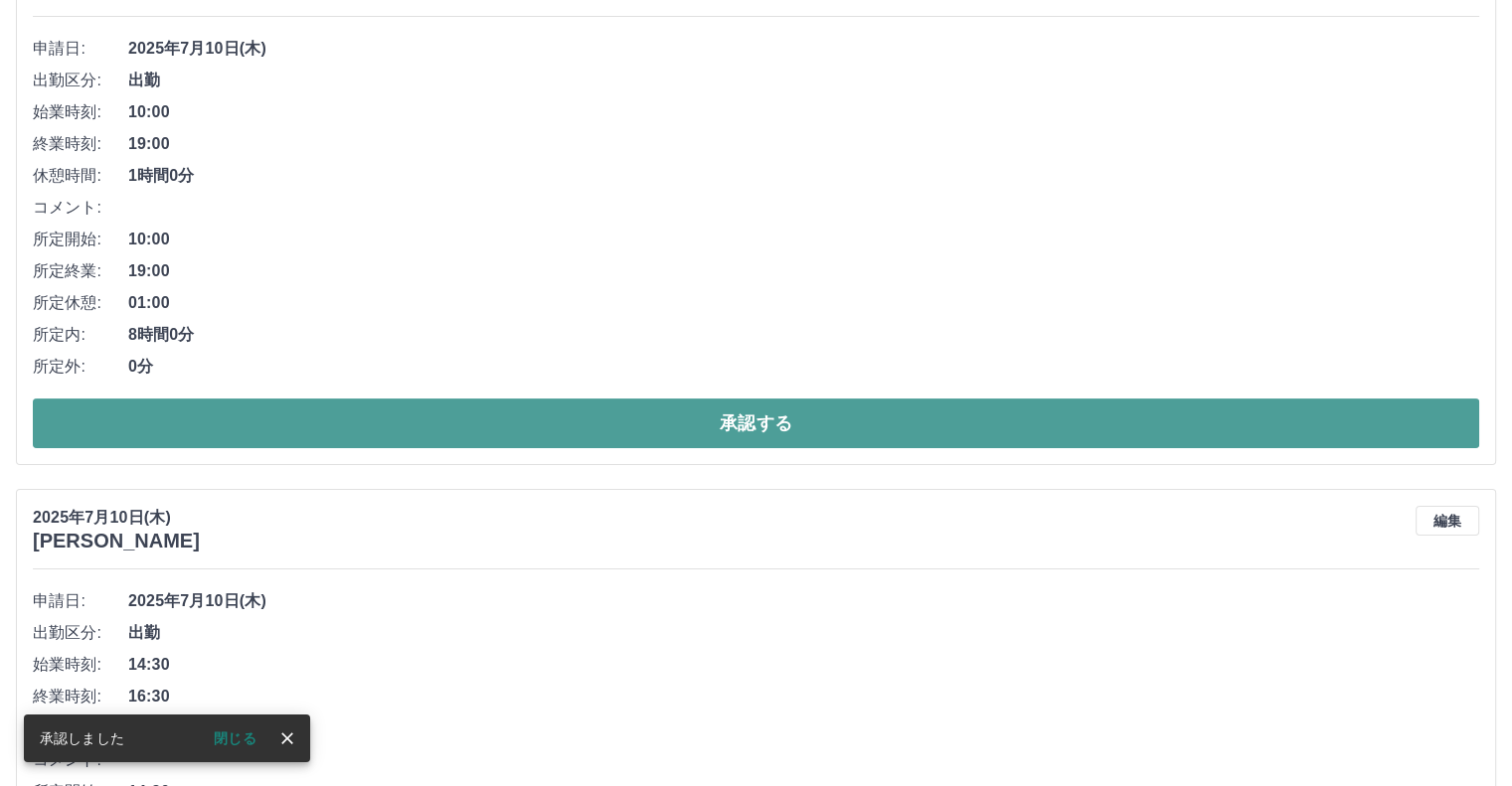 click on "承認する" at bounding box center (756, 423) 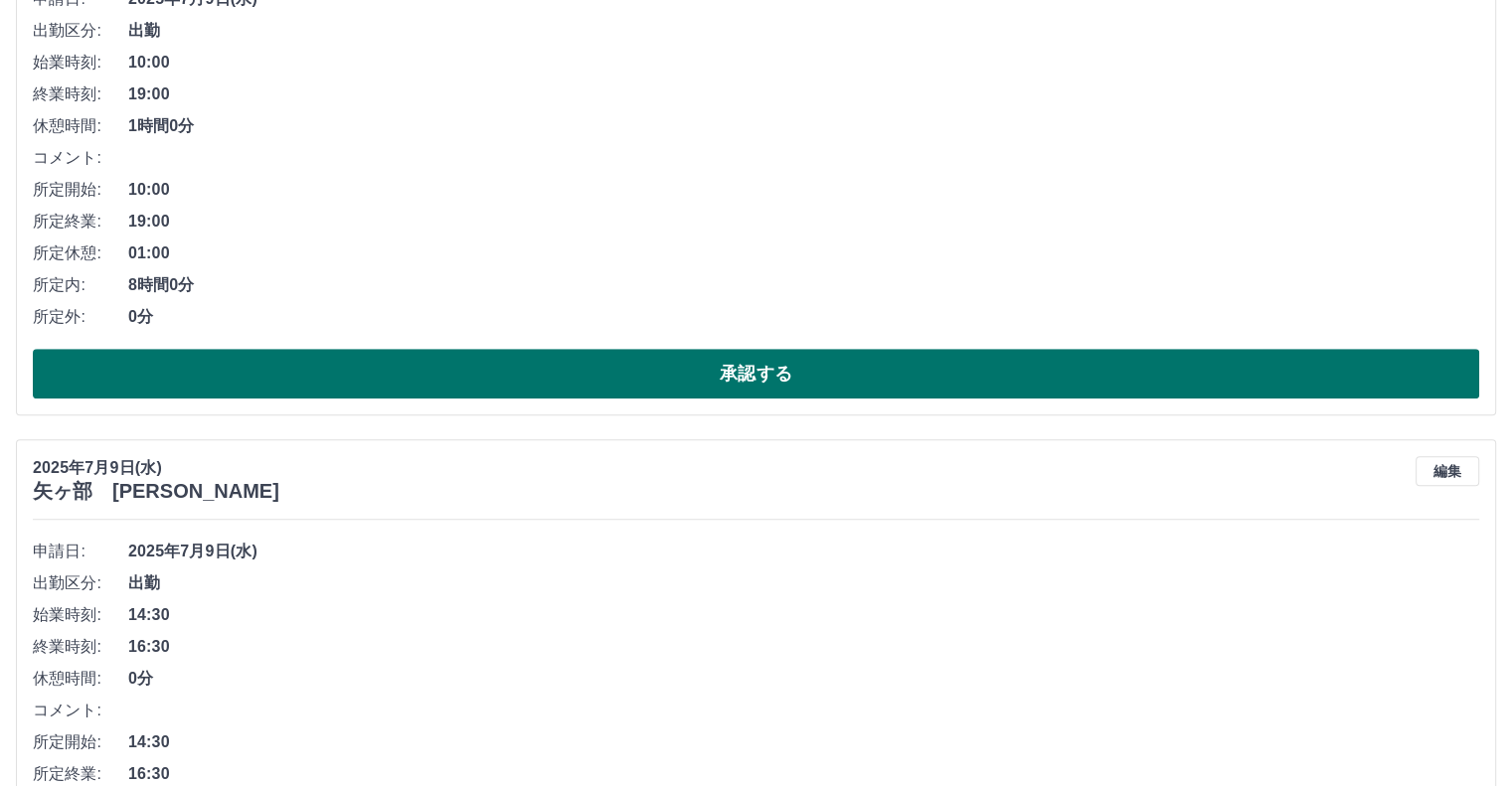 scroll, scrollTop: 1491, scrollLeft: 0, axis: vertical 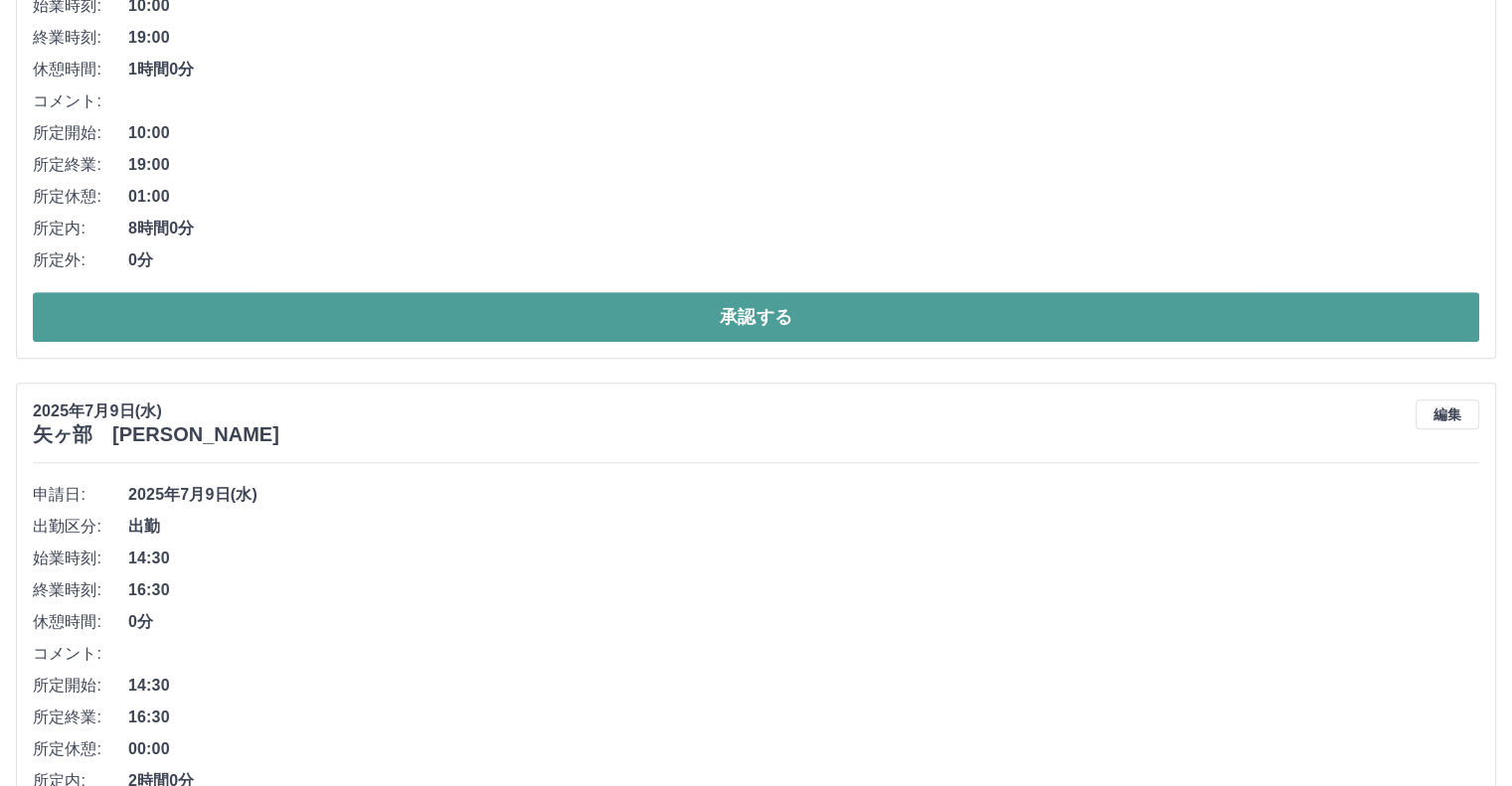 click on "承認する" at bounding box center [756, 317] 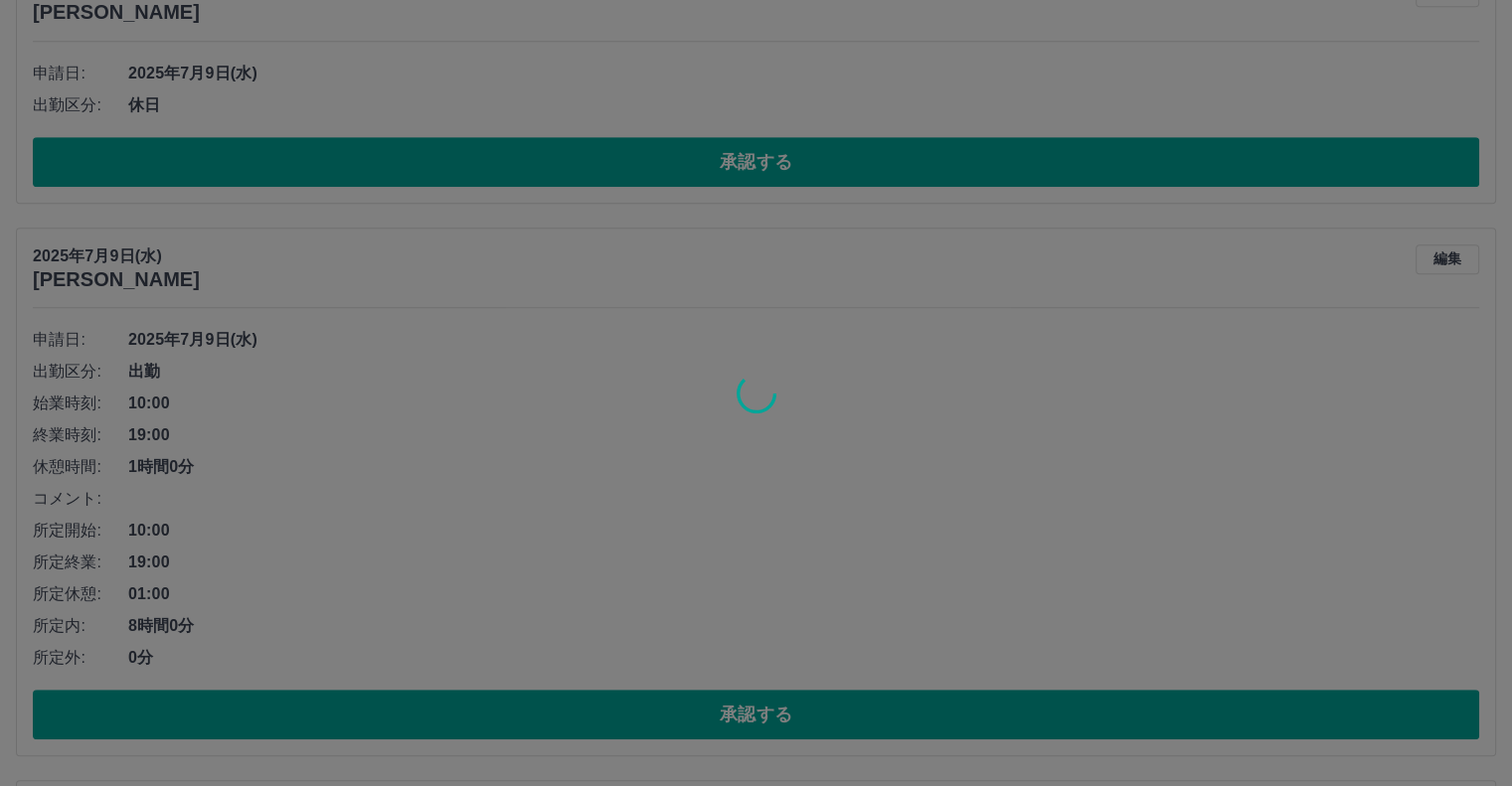 scroll, scrollTop: 795, scrollLeft: 0, axis: vertical 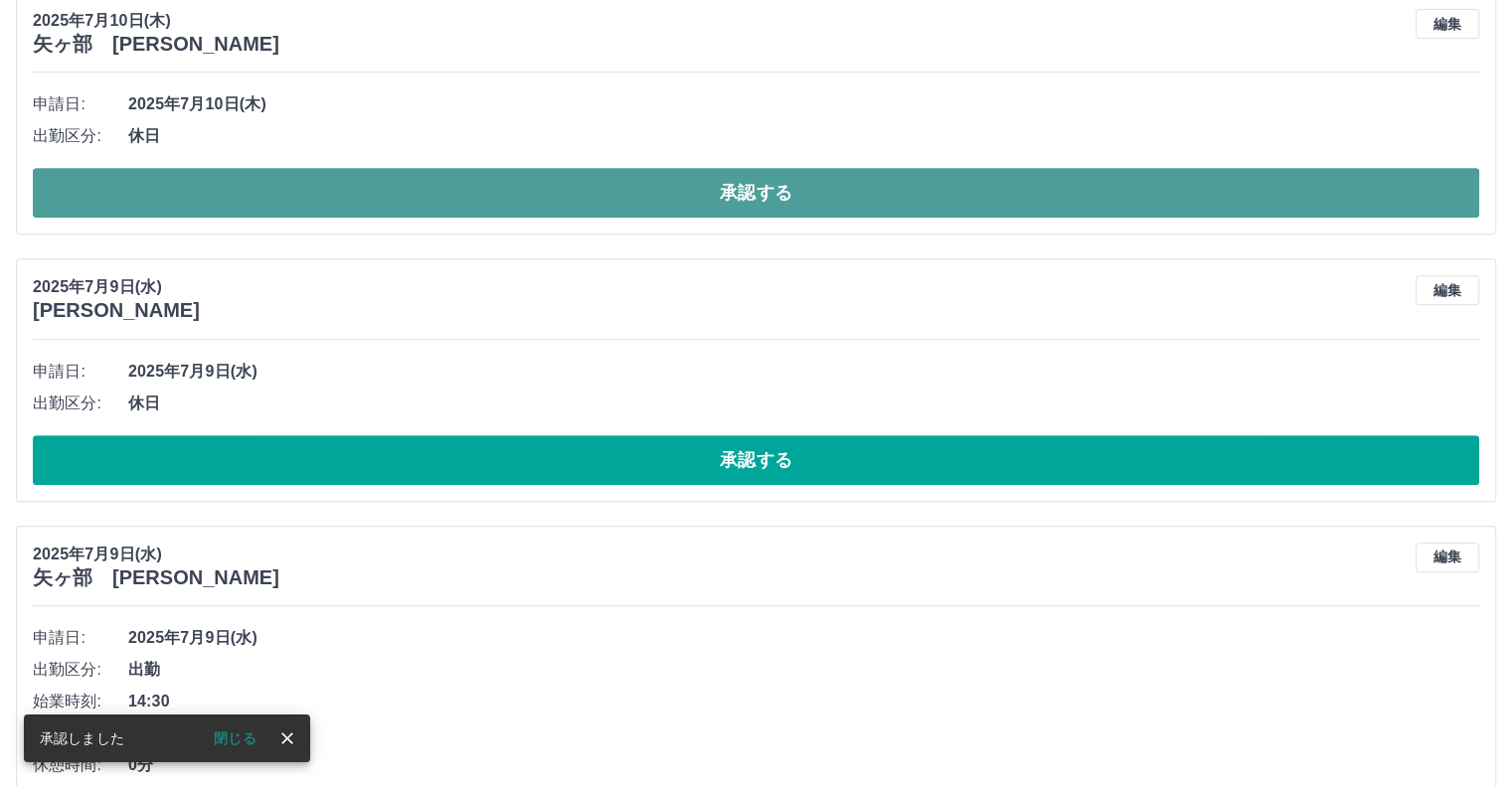 click on "承認する" at bounding box center [756, 193] 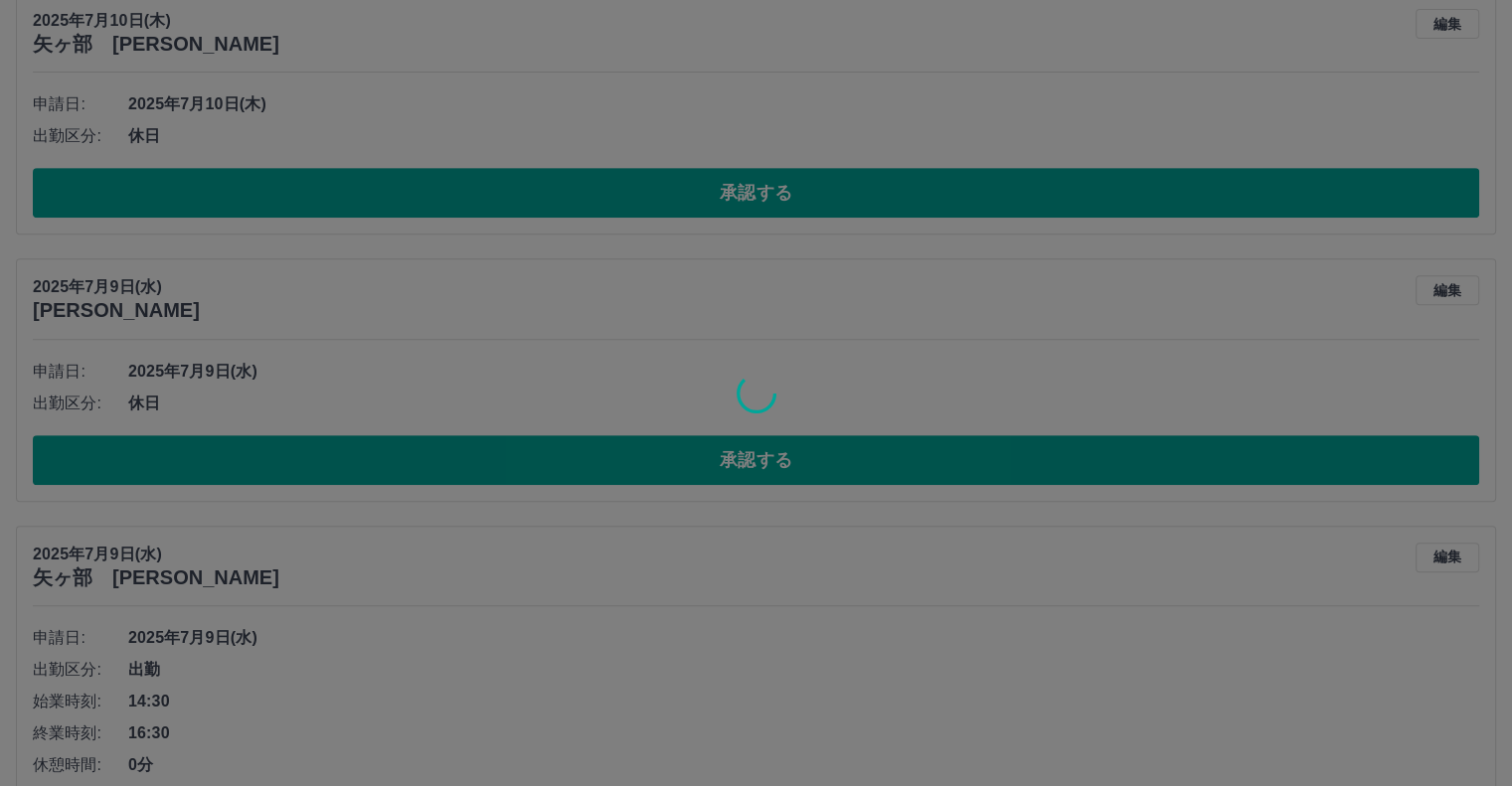 scroll, scrollTop: 529, scrollLeft: 0, axis: vertical 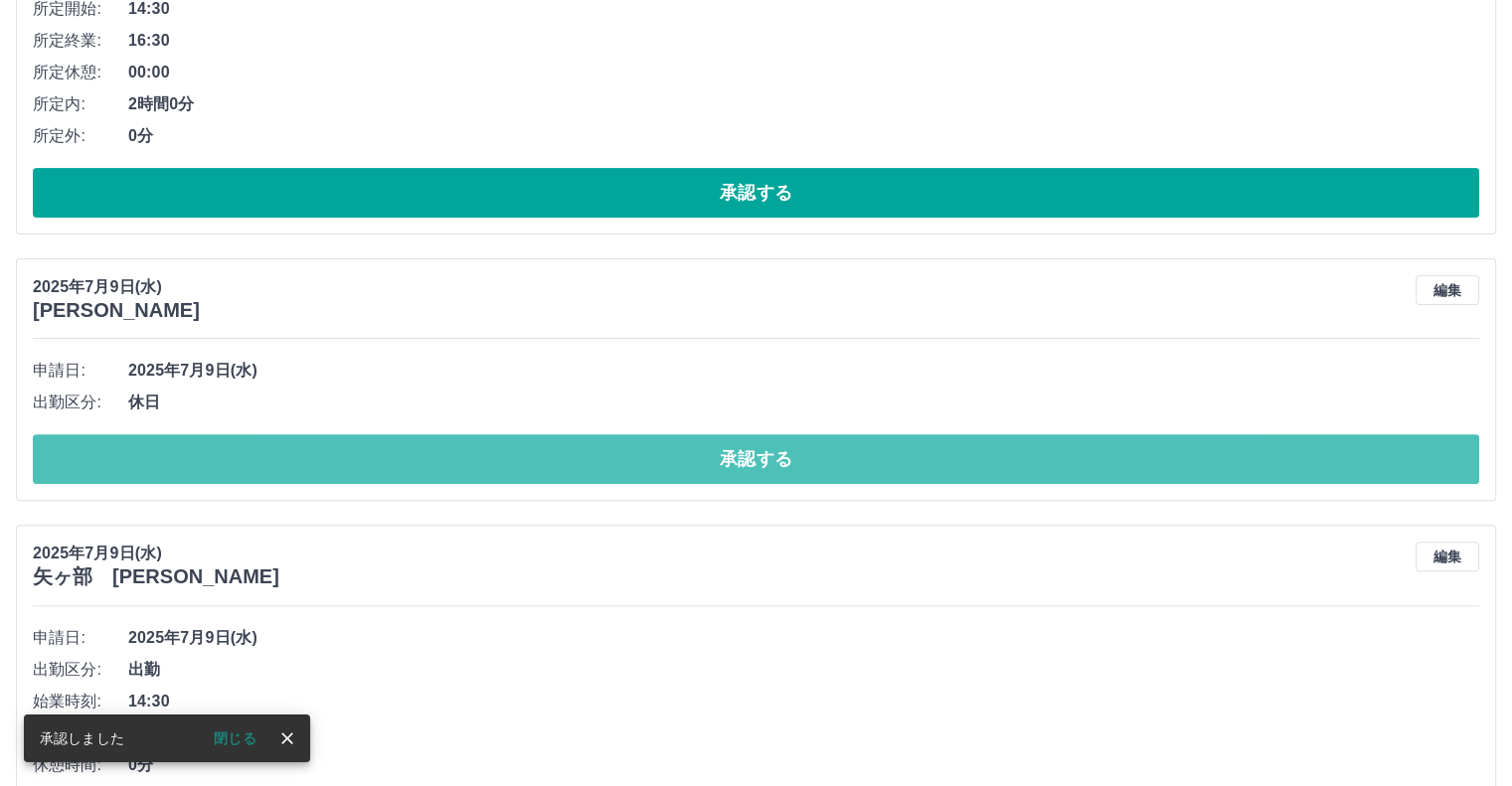 click on "承認する" at bounding box center (756, 459) 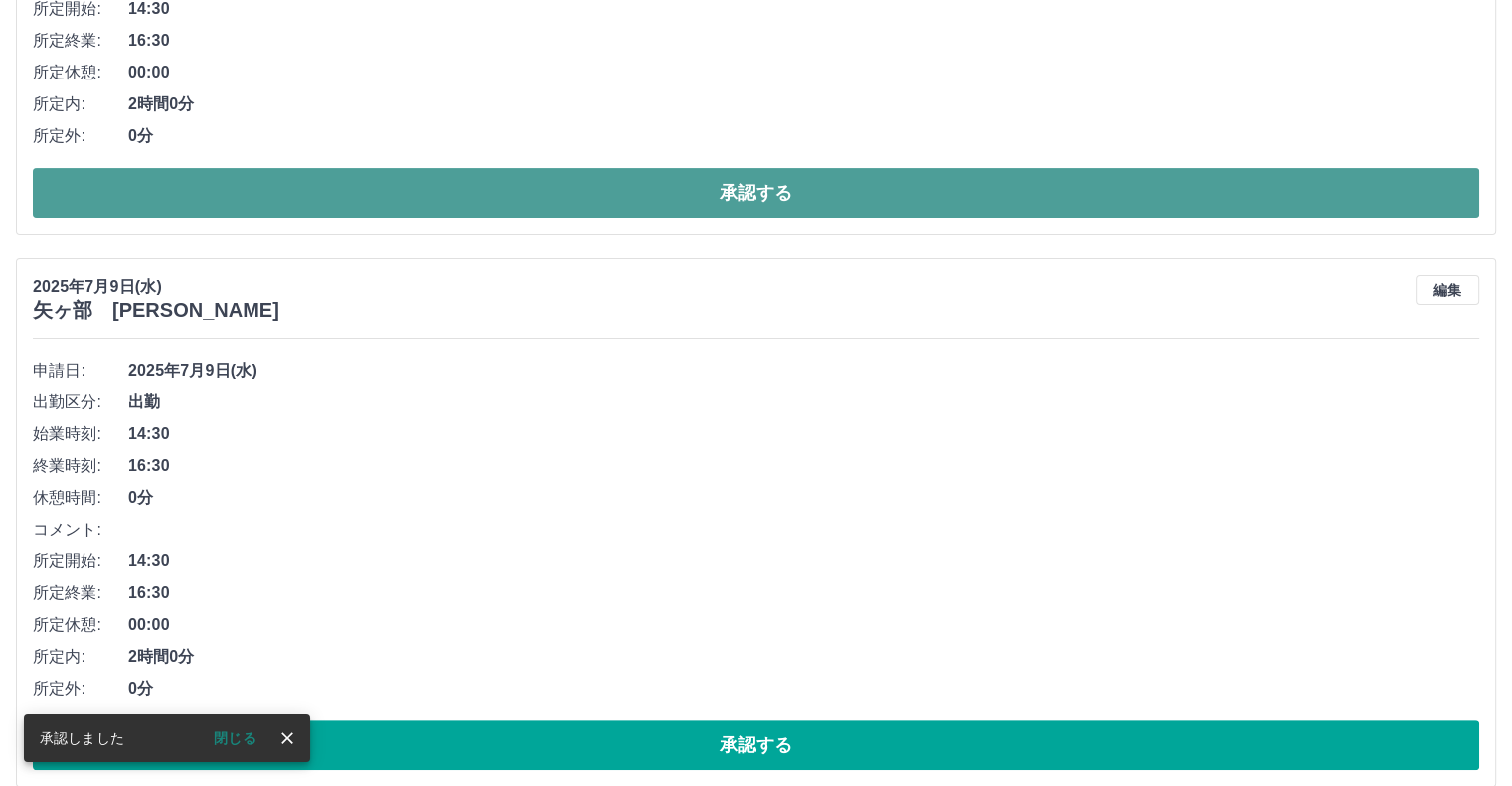 click on "承認する" at bounding box center (756, 193) 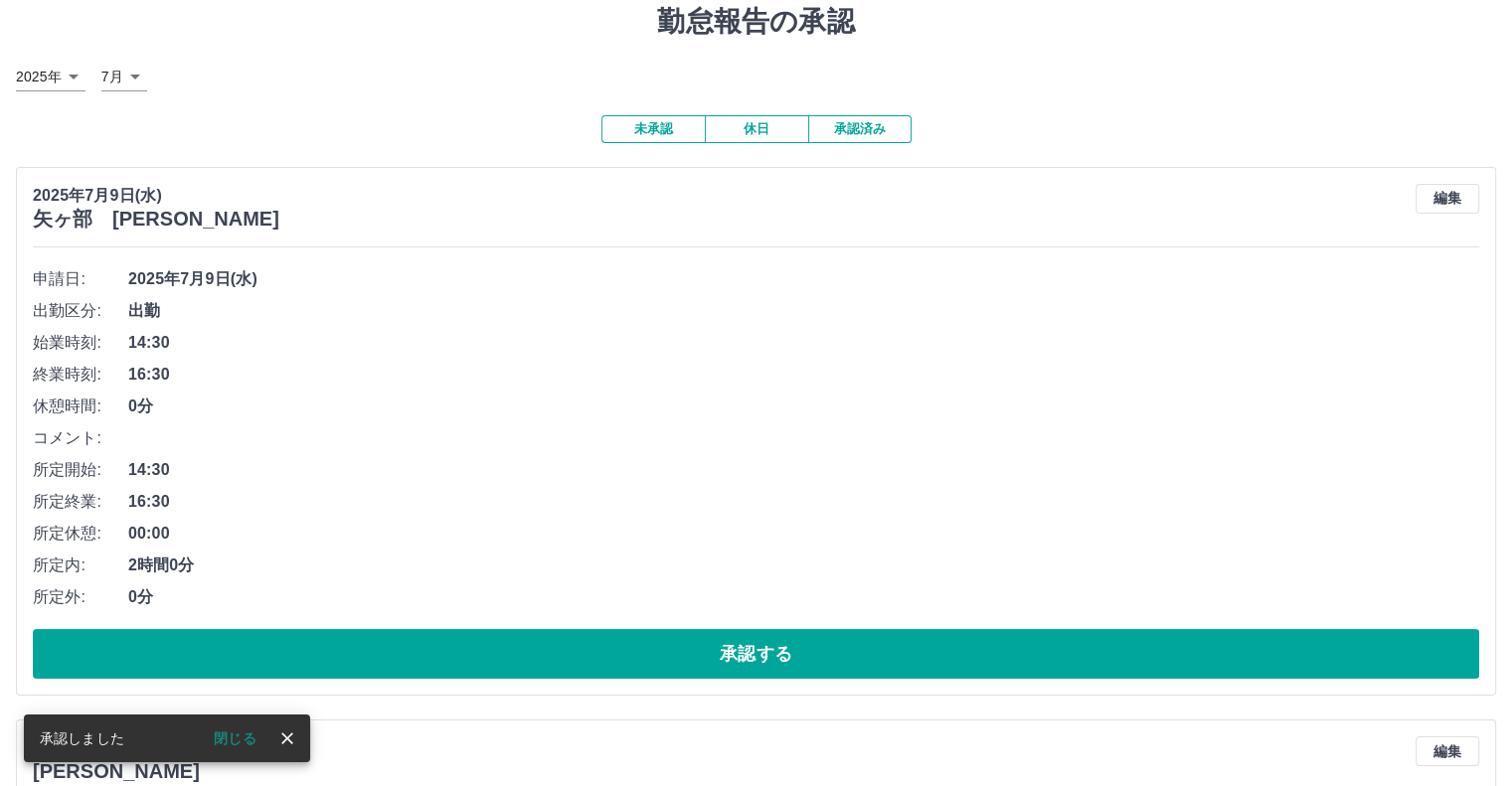 scroll, scrollTop: 99, scrollLeft: 0, axis: vertical 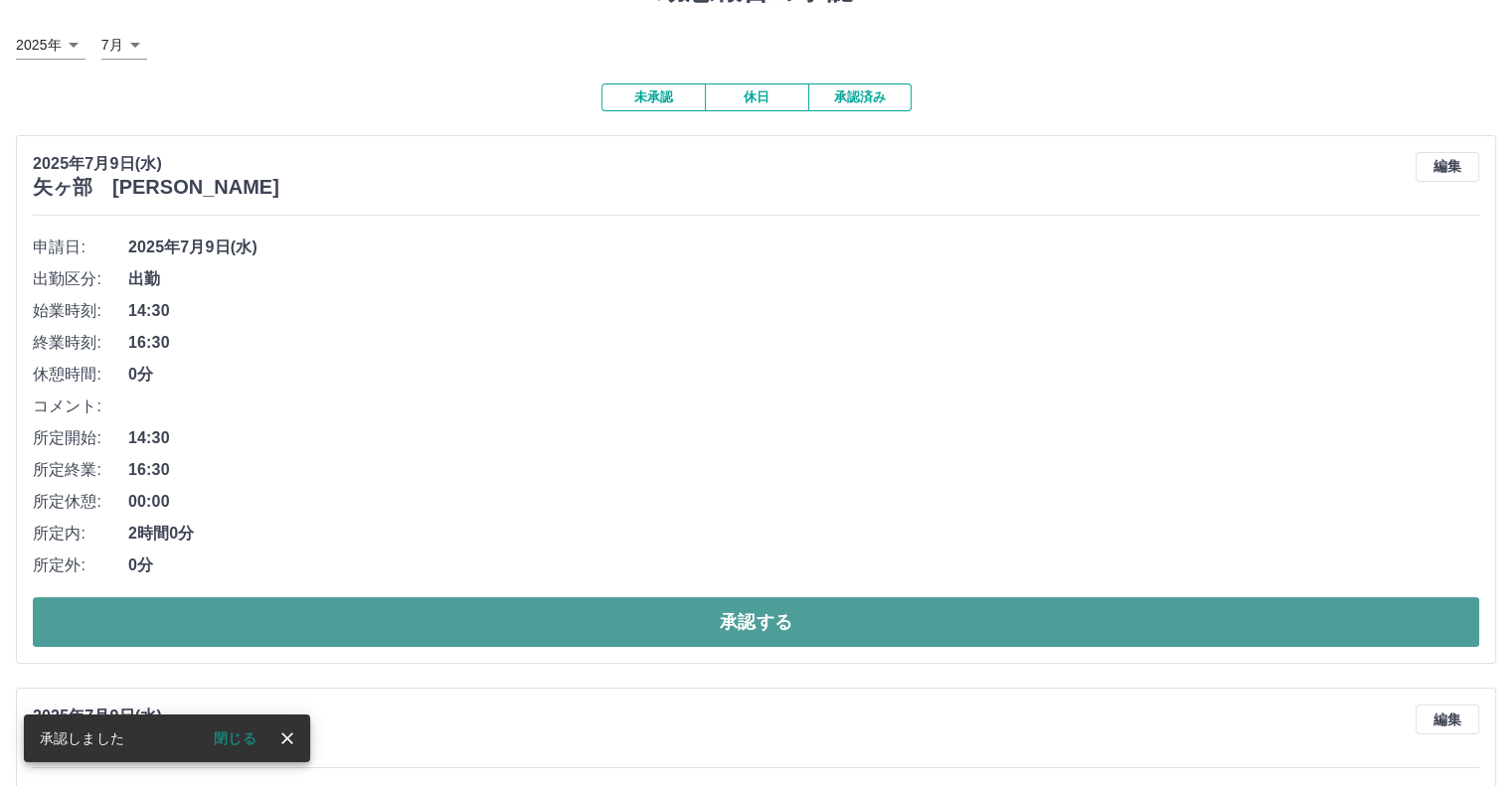 click on "承認する" at bounding box center [756, 622] 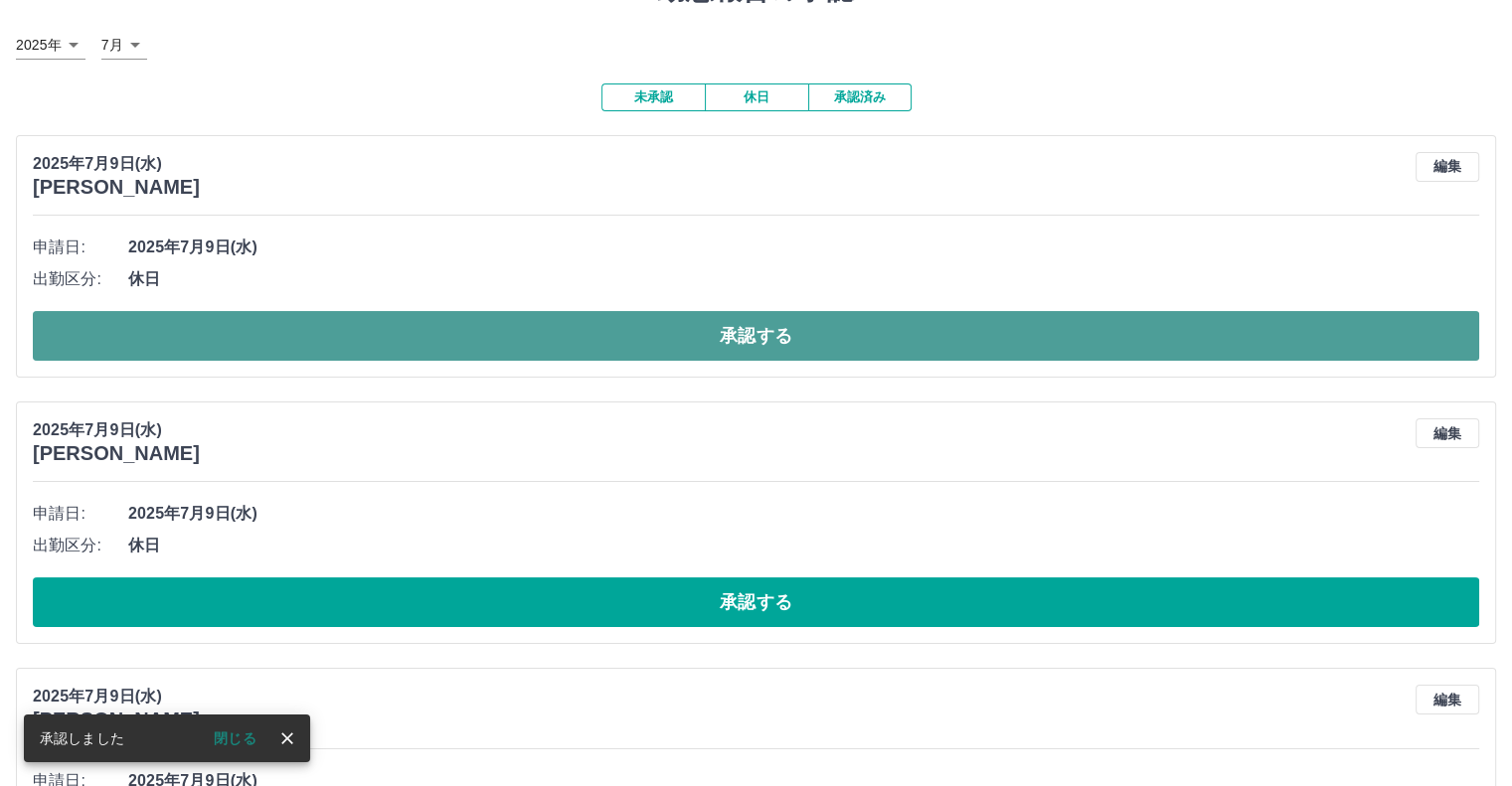 click on "承認する" at bounding box center (756, 336) 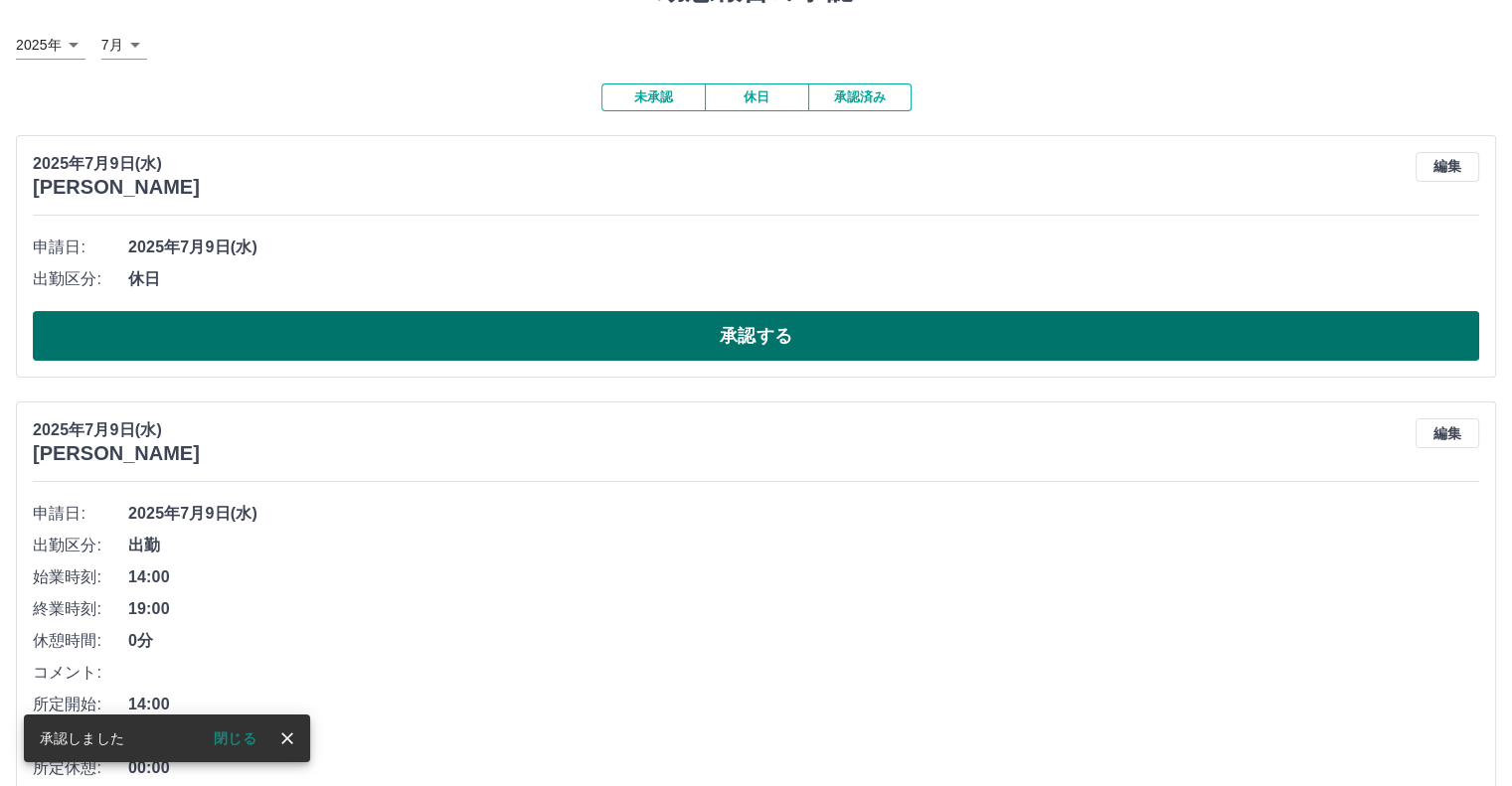 click on "承認する" at bounding box center [756, 336] 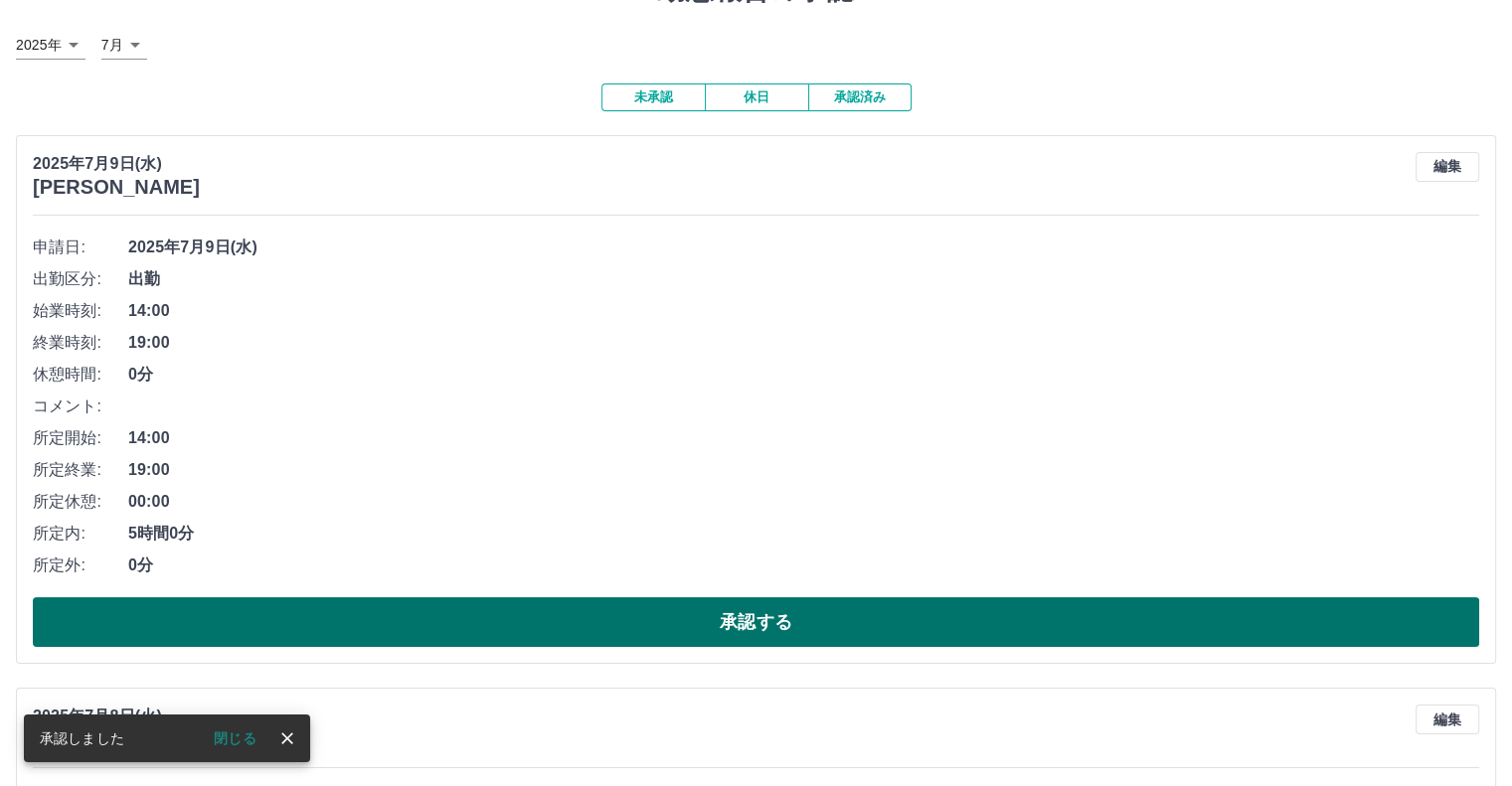 click on "承認する" at bounding box center (756, 622) 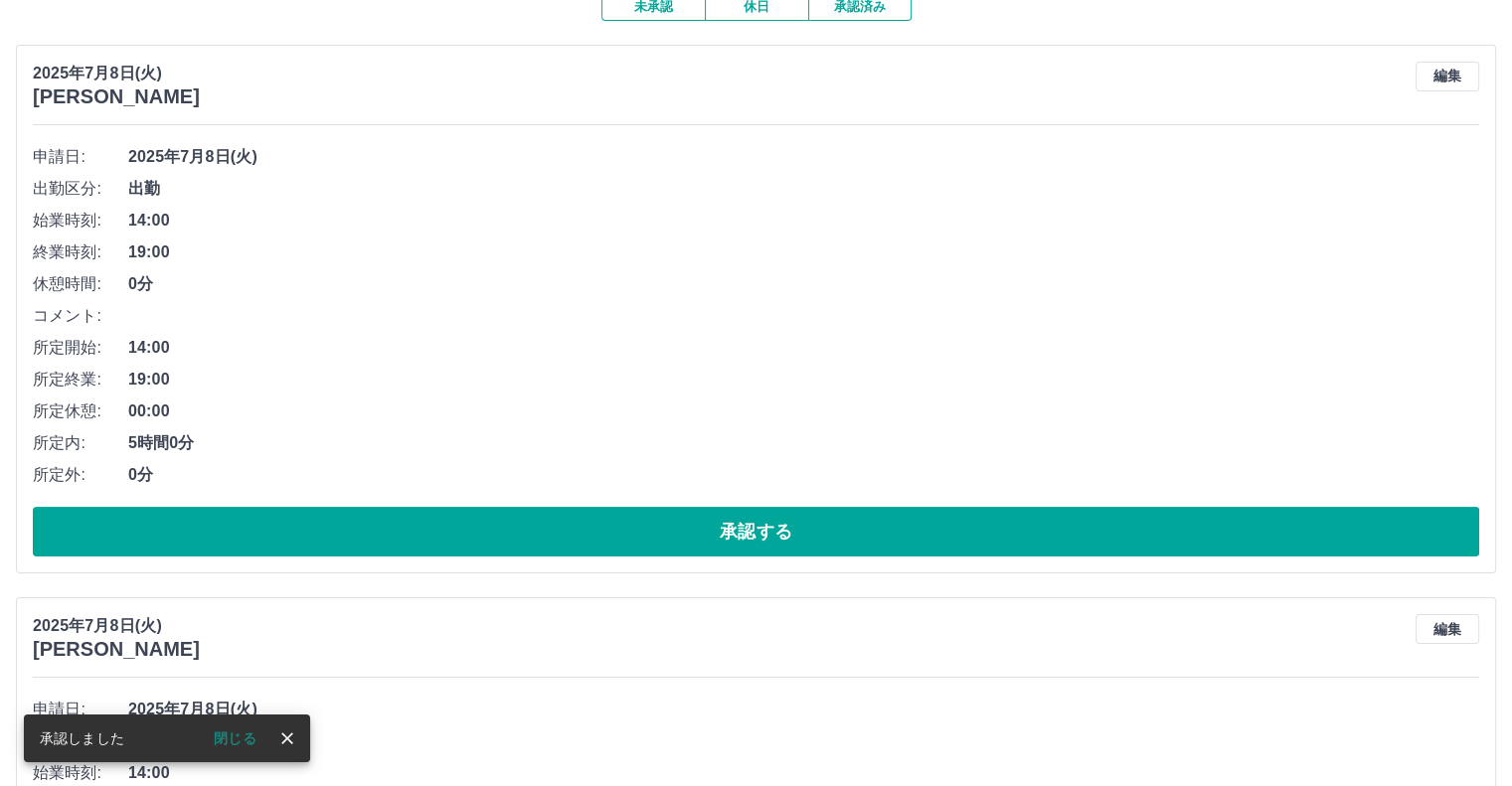 scroll, scrollTop: 298, scrollLeft: 0, axis: vertical 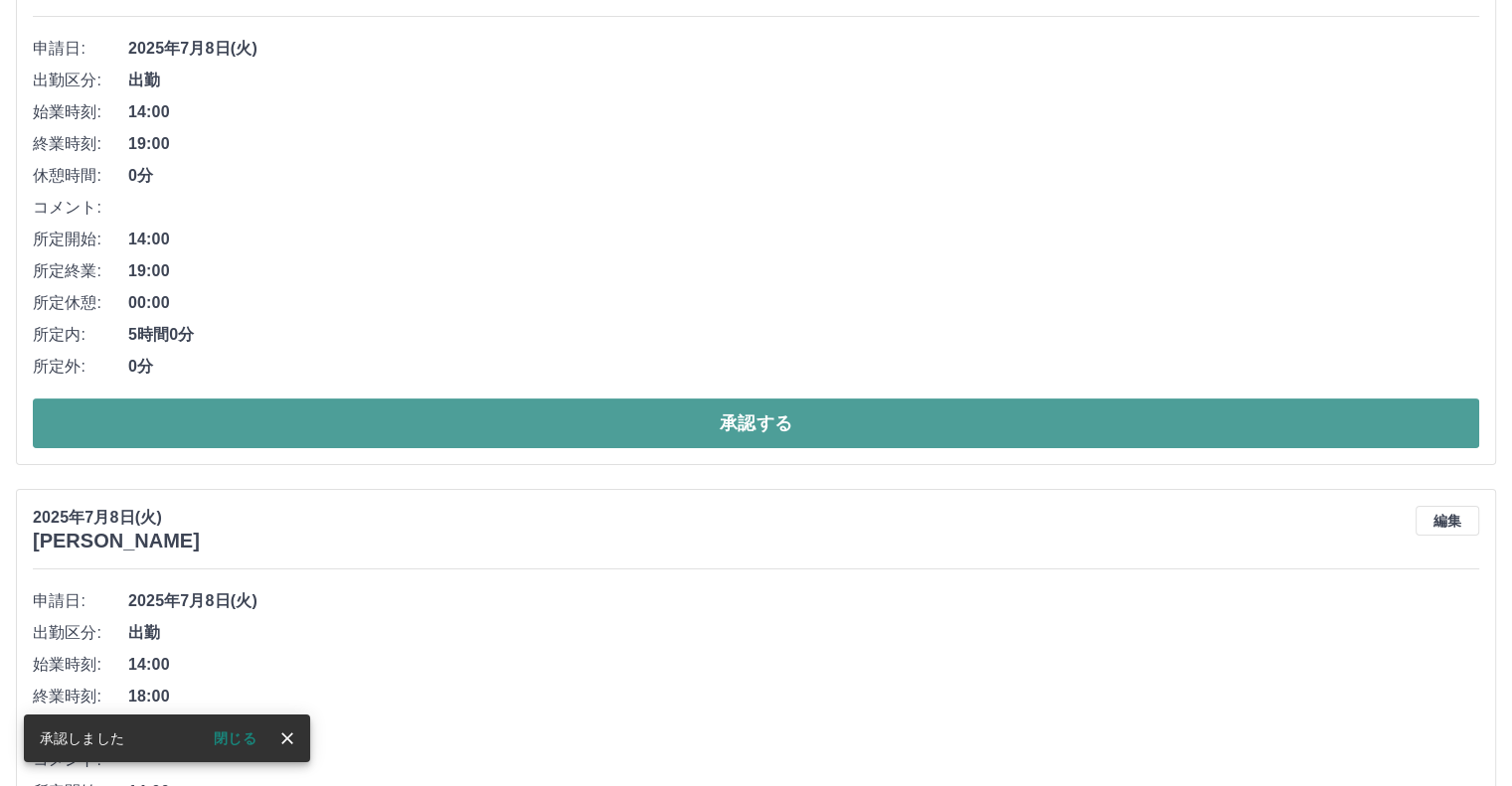 click on "承認する" at bounding box center [756, 423] 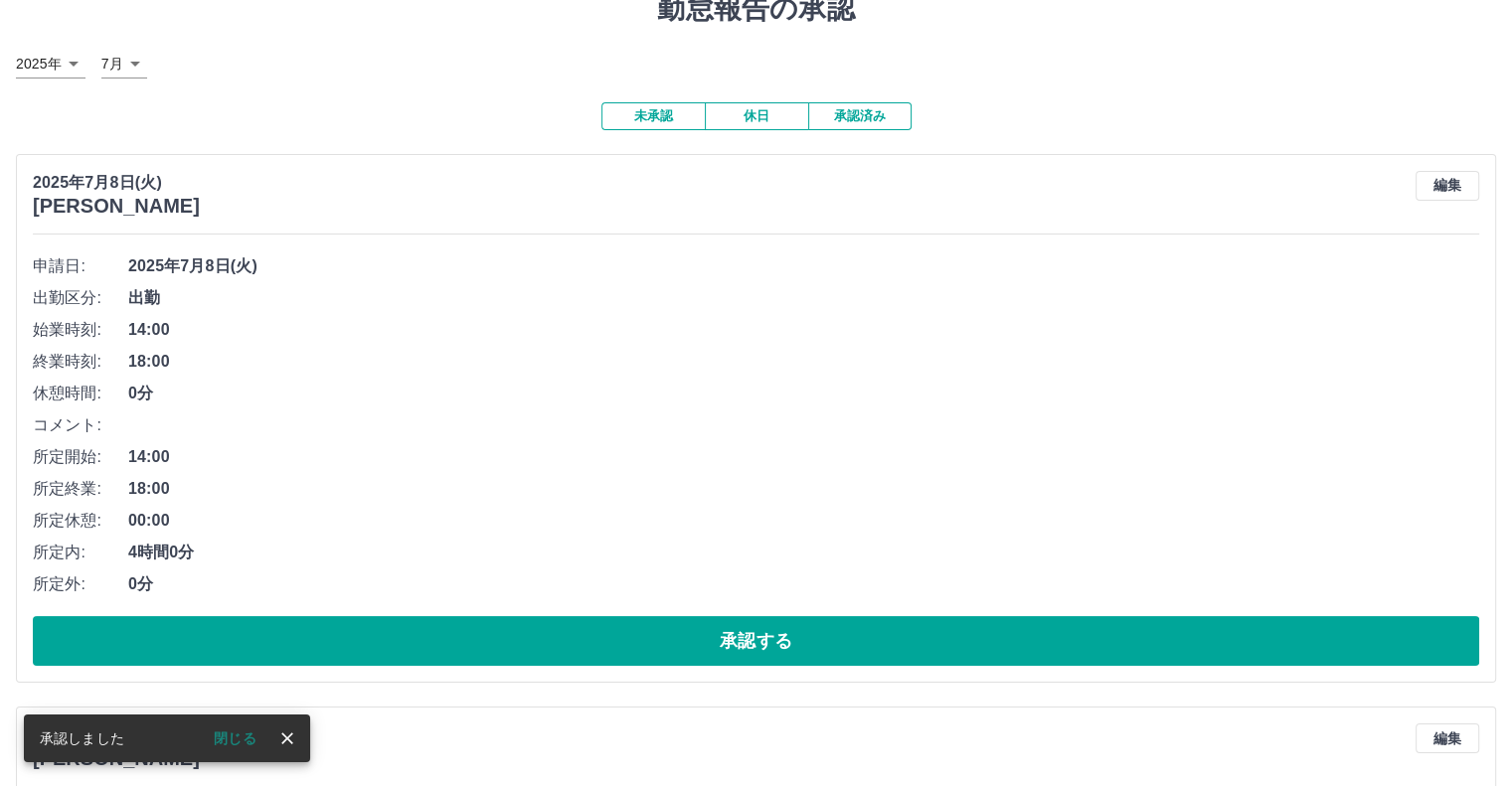 scroll, scrollTop: 397, scrollLeft: 0, axis: vertical 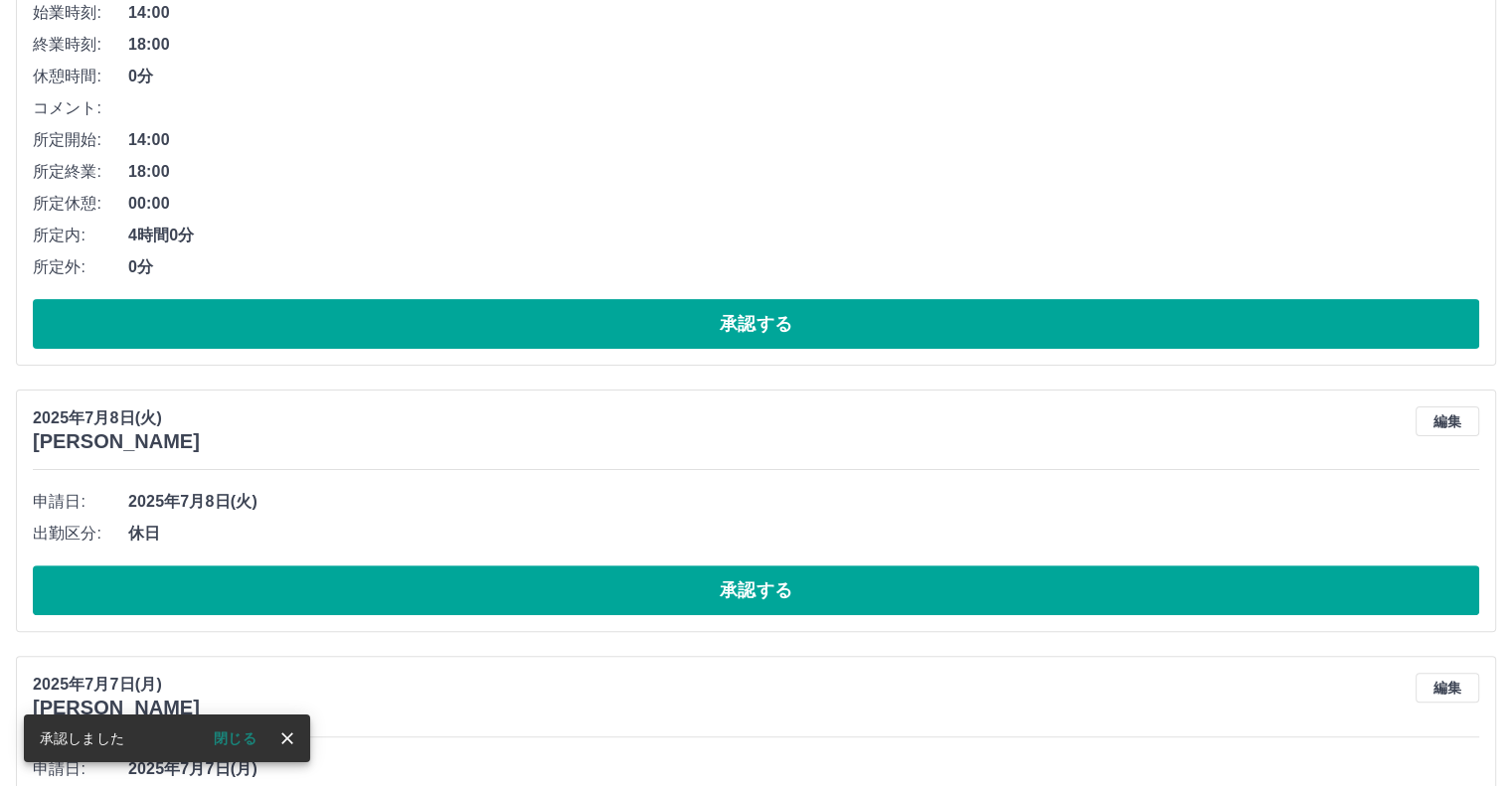 click on "申請日: 2025年7月8日(火) 出勤区分: 出勤 始業時刻: 14:00 終業時刻: 18:00 休憩時間: 0分 コメント: 所定開始: 14:00 所定終業: 18:00 所定休憩: 00:00 所定内: 4時間0分 所定外: 0分 承認する" at bounding box center [756, 141] 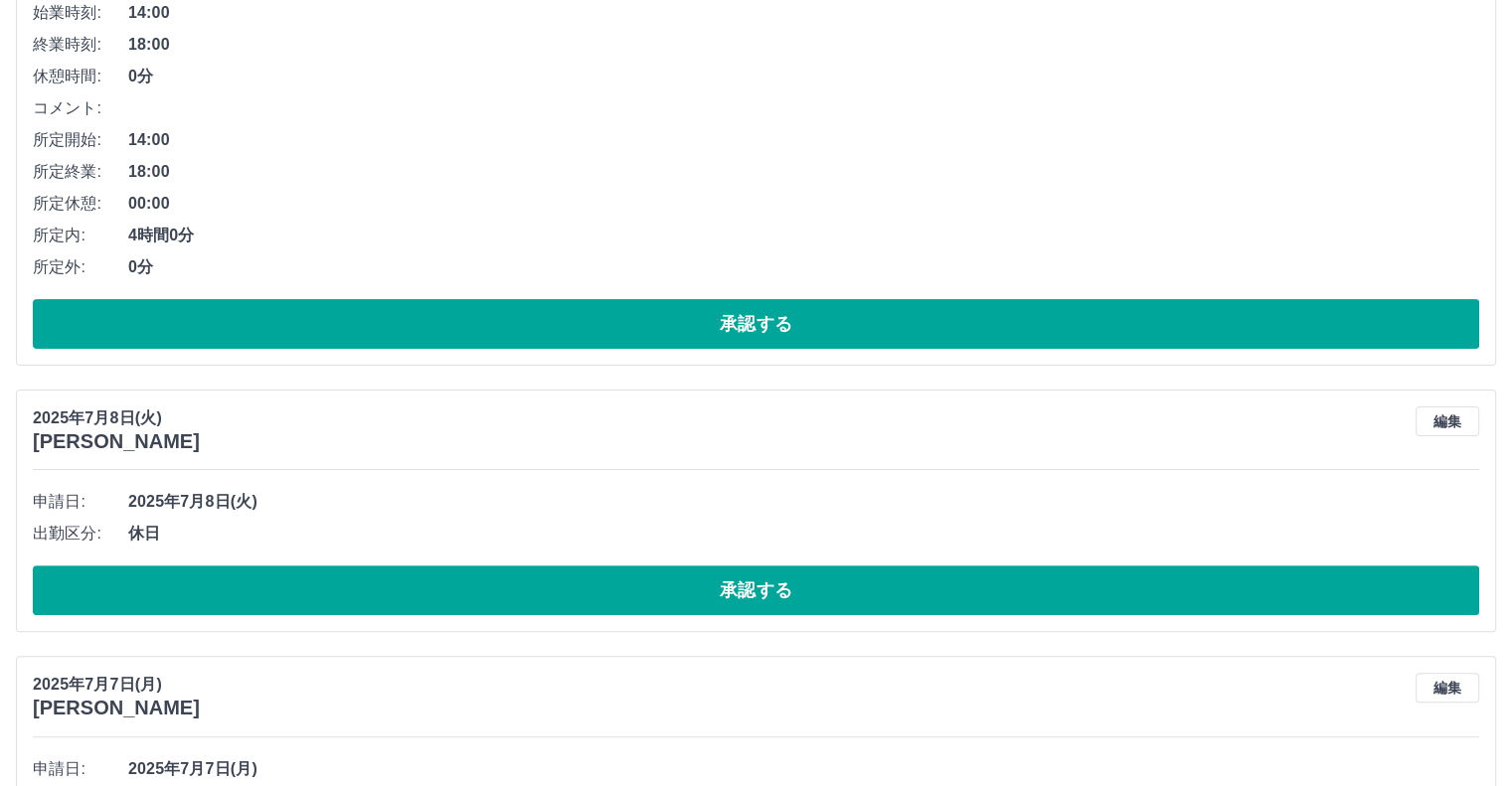 click on "承認する" at bounding box center (756, 324) 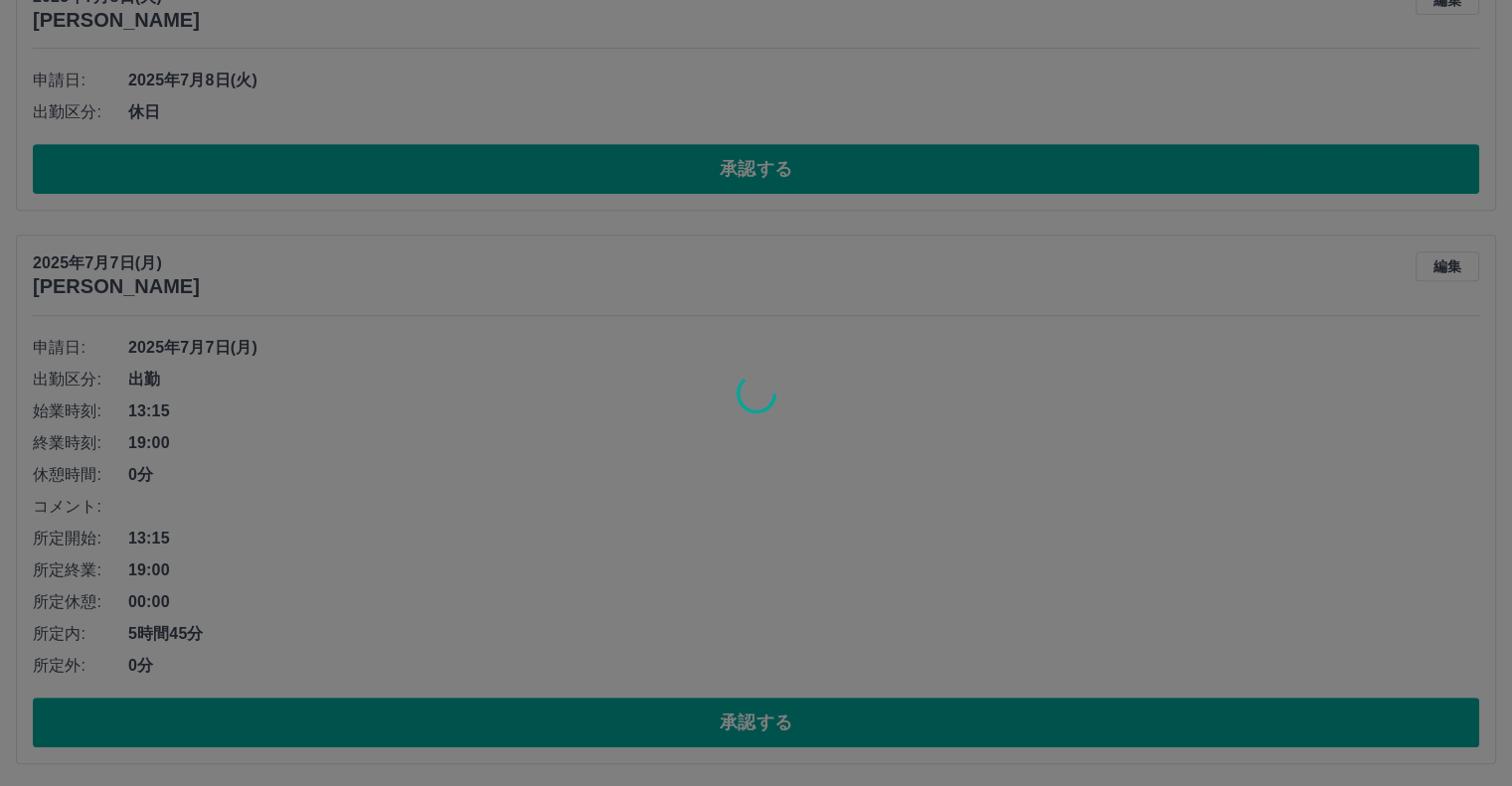 scroll, scrollTop: 266, scrollLeft: 0, axis: vertical 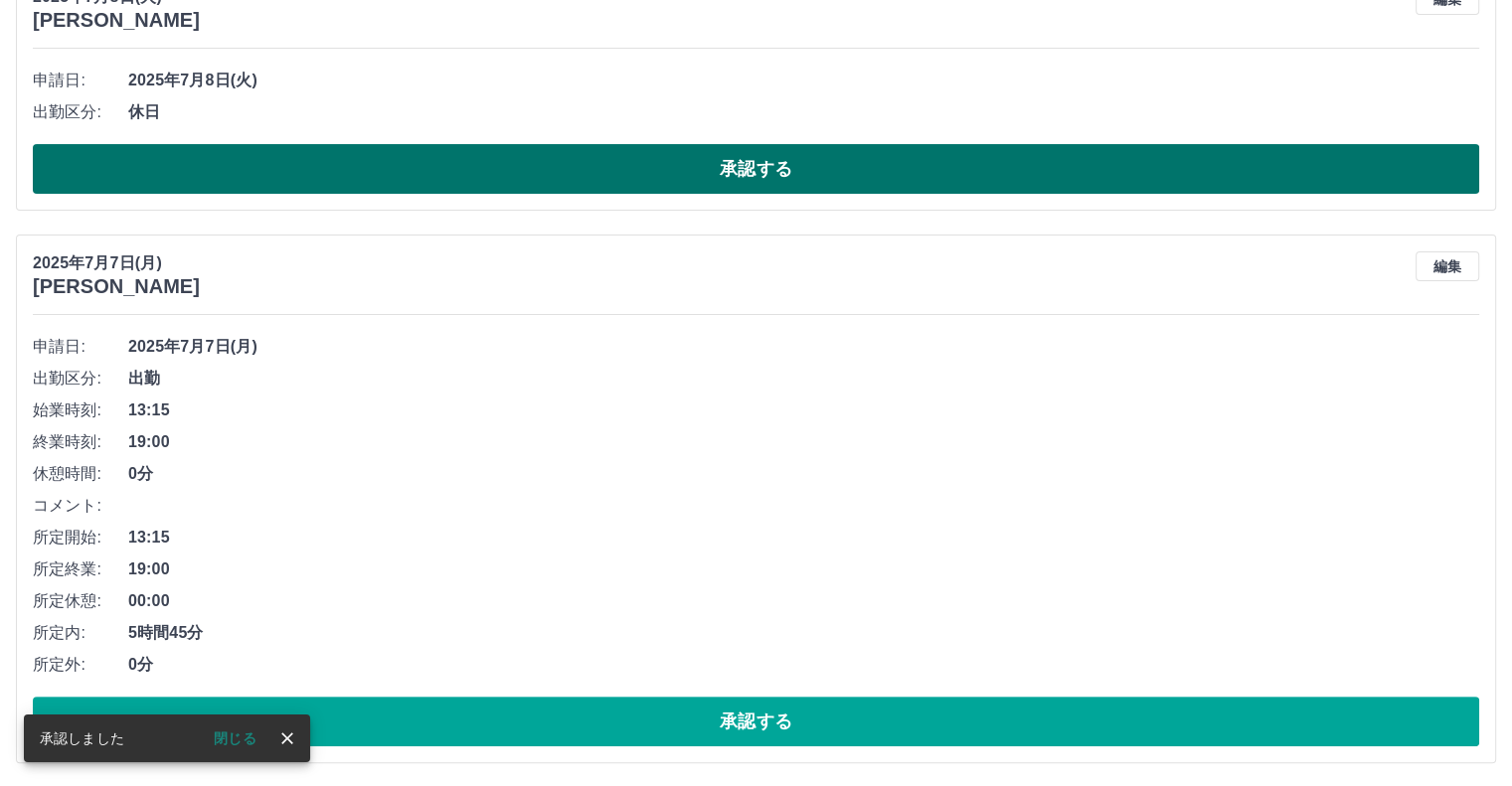 click on "承認する" at bounding box center [756, 169] 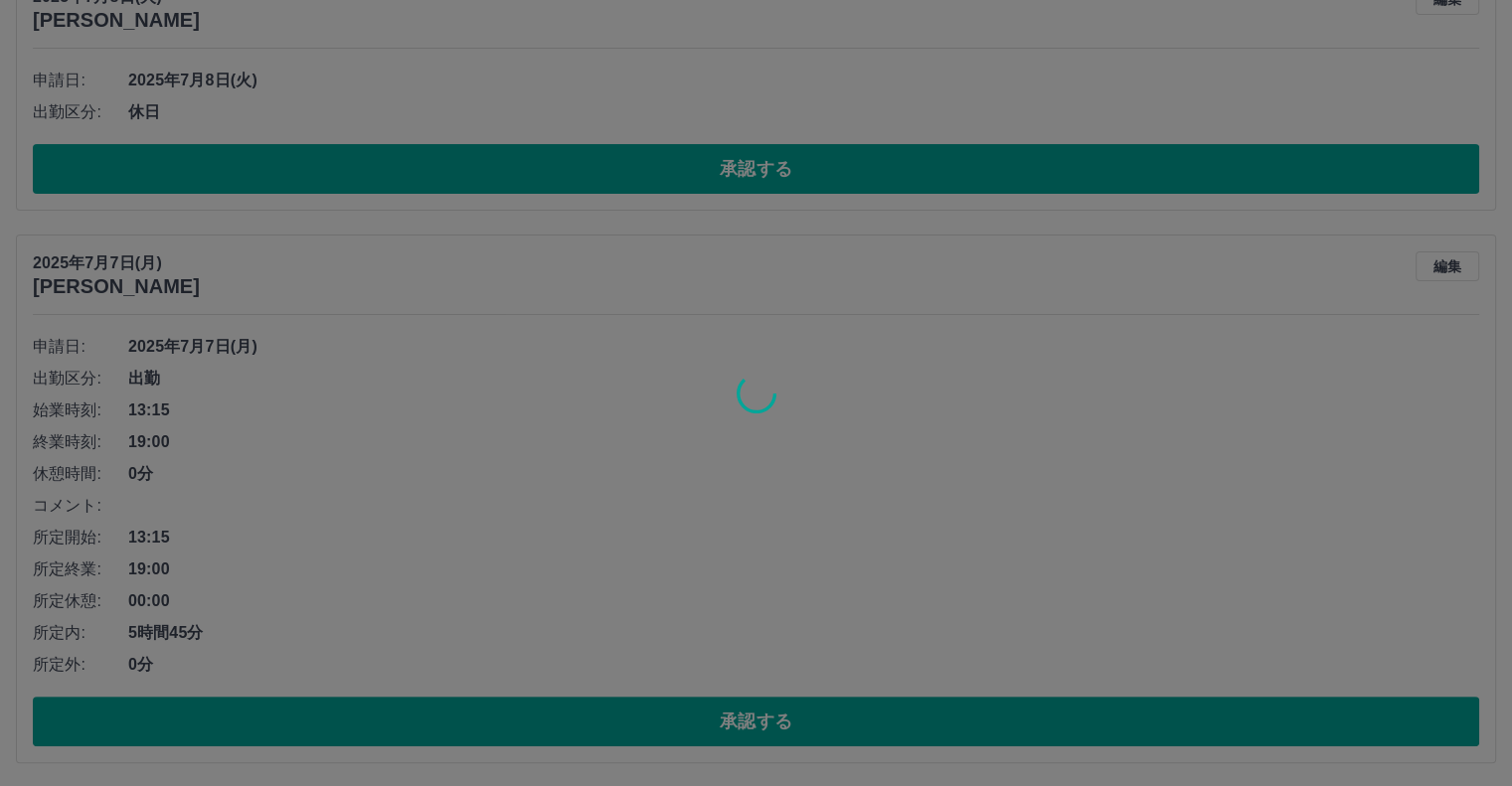 scroll, scrollTop: 0, scrollLeft: 0, axis: both 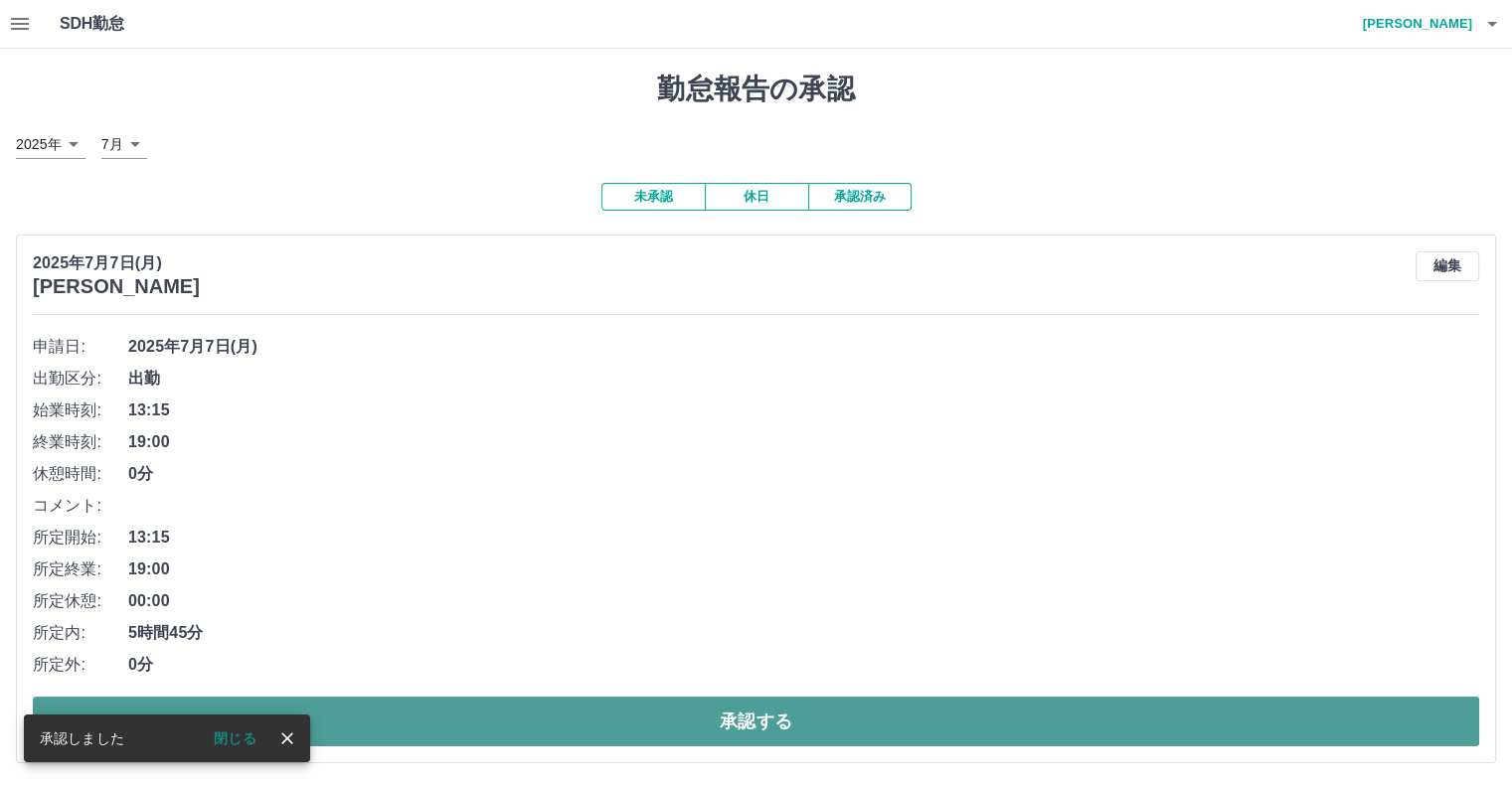 click on "承認する" at bounding box center [756, 721] 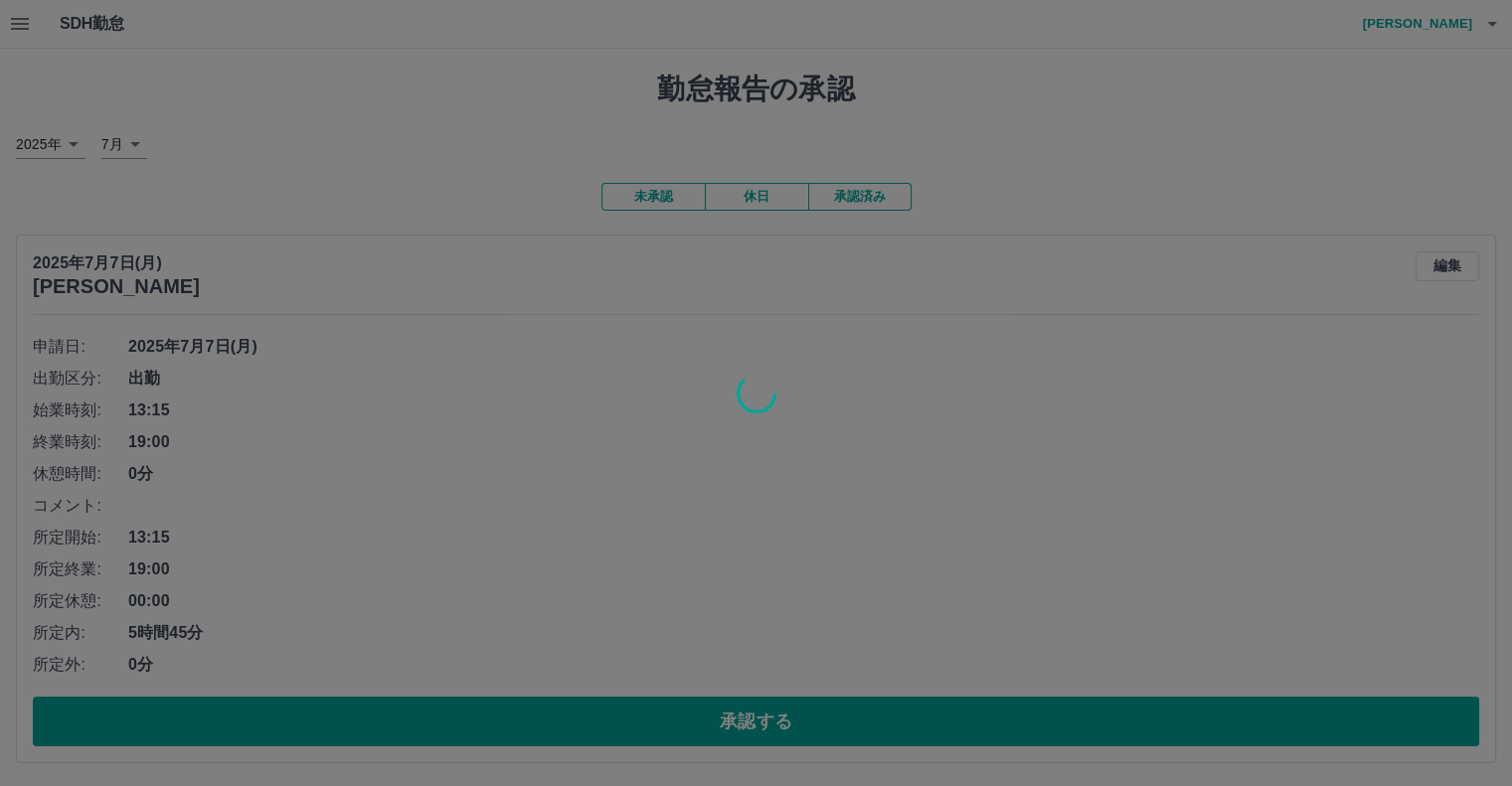 click at bounding box center [756, 393] 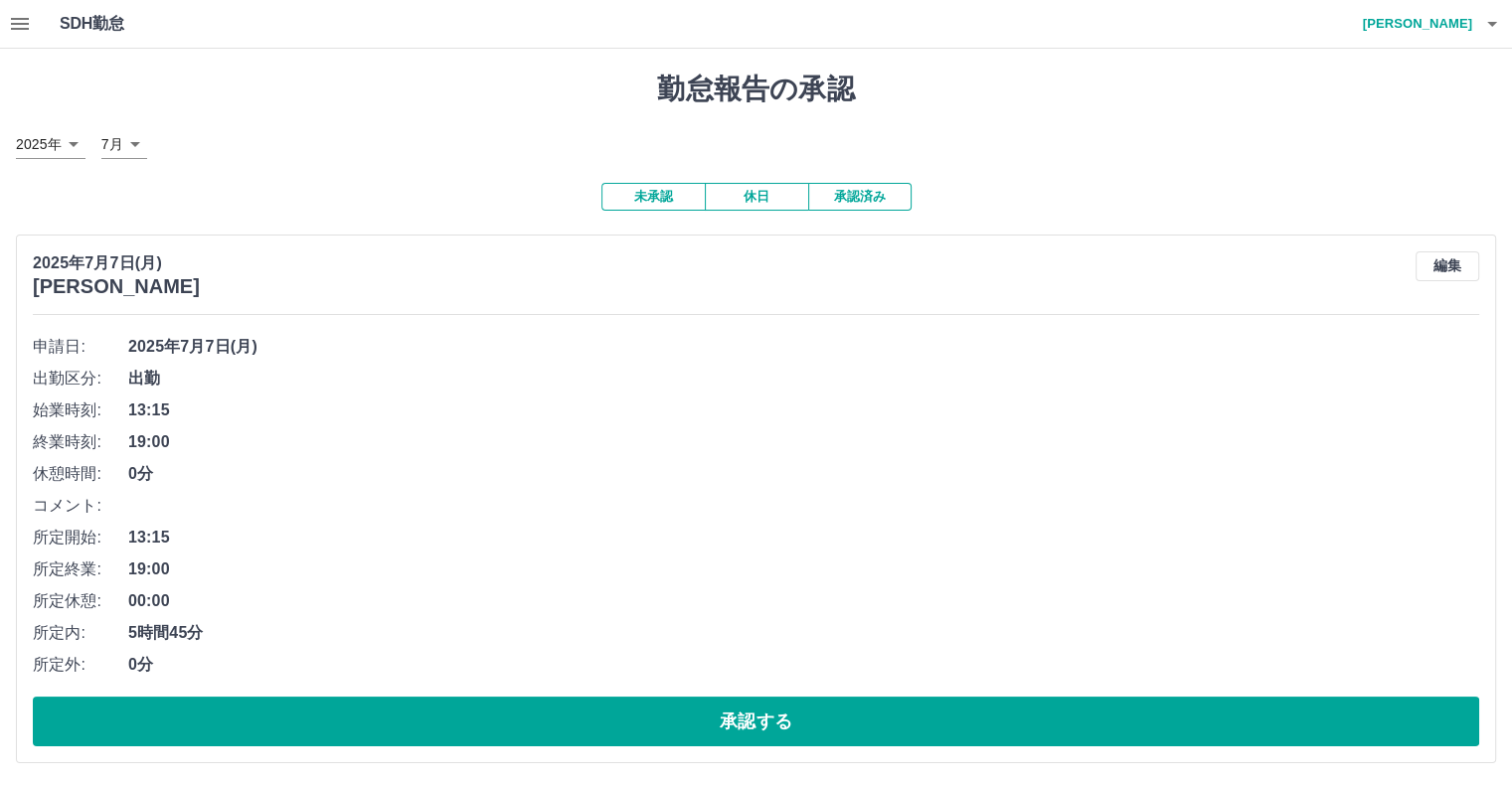 scroll, scrollTop: 0, scrollLeft: 0, axis: both 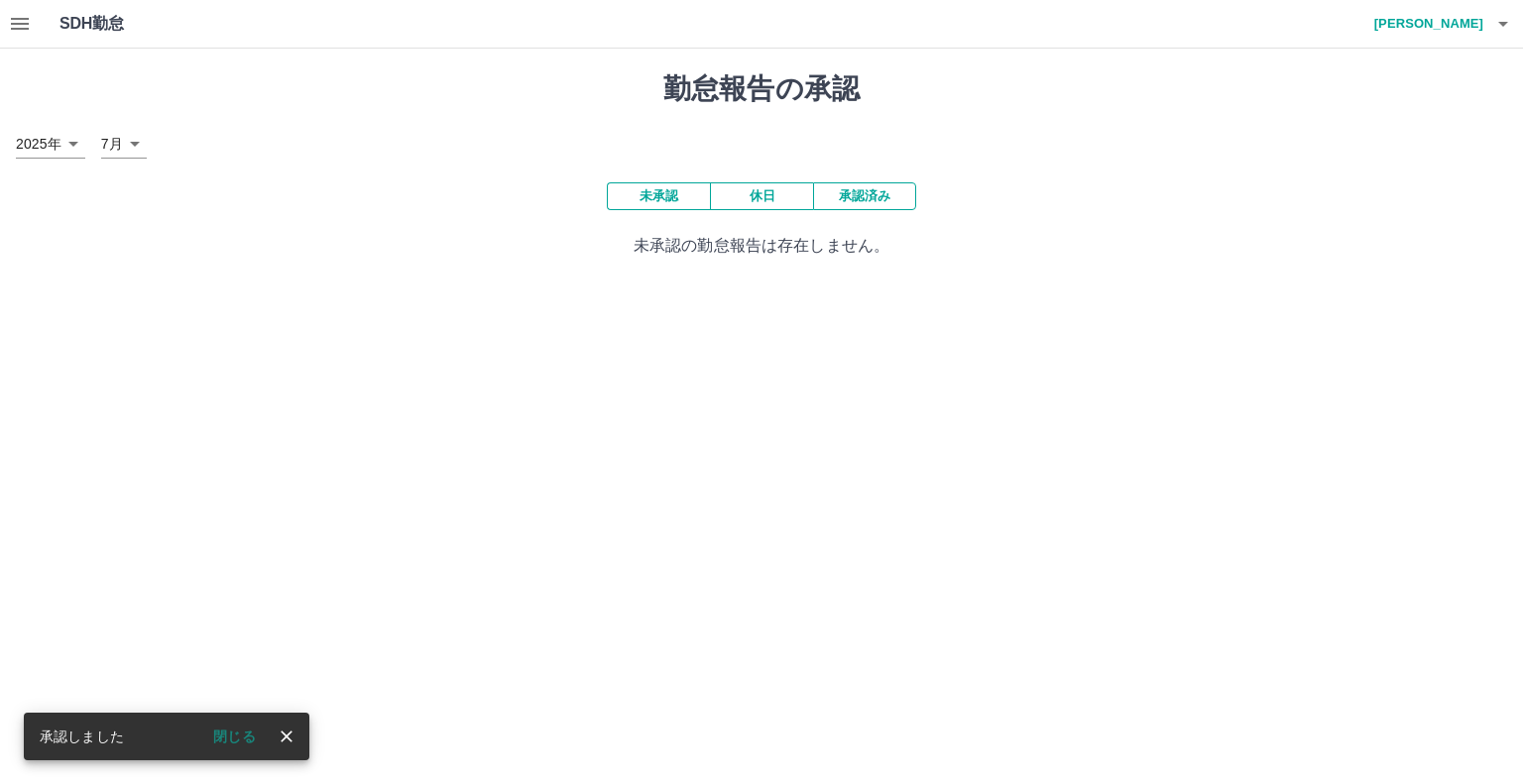 click on "樫村　美香" at bounding box center [1424, 24] 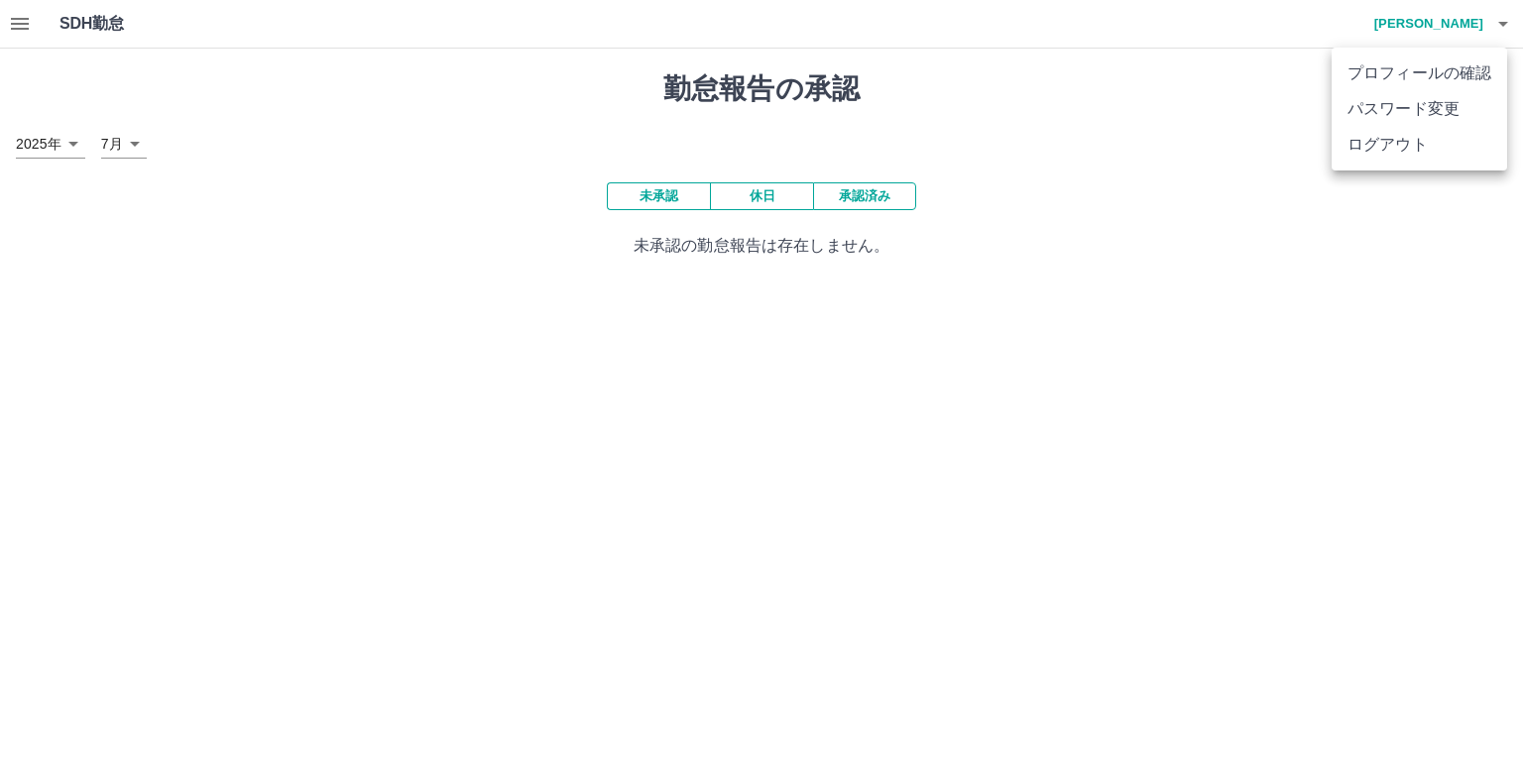click at bounding box center (762, 392) 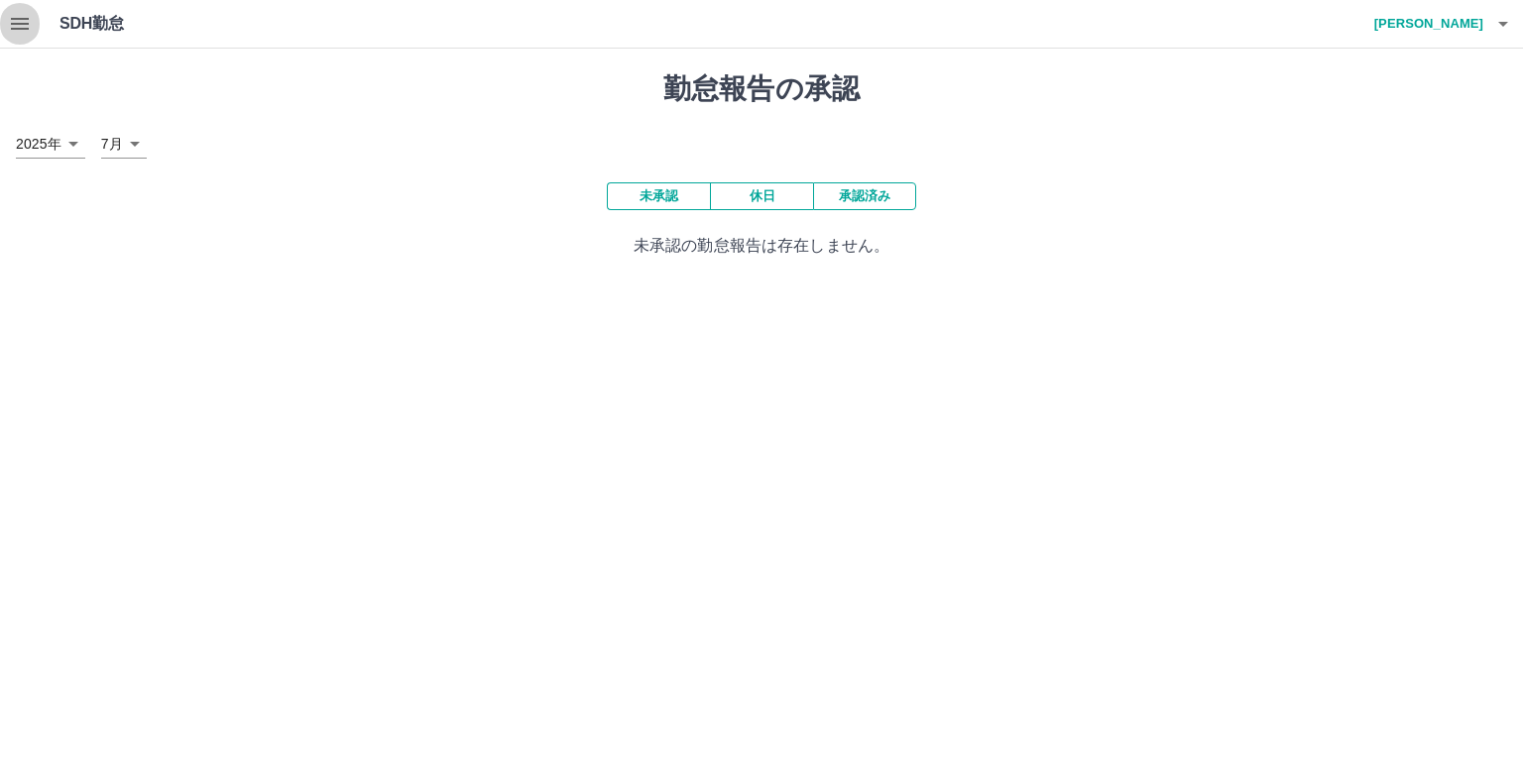 click at bounding box center [20, 24] 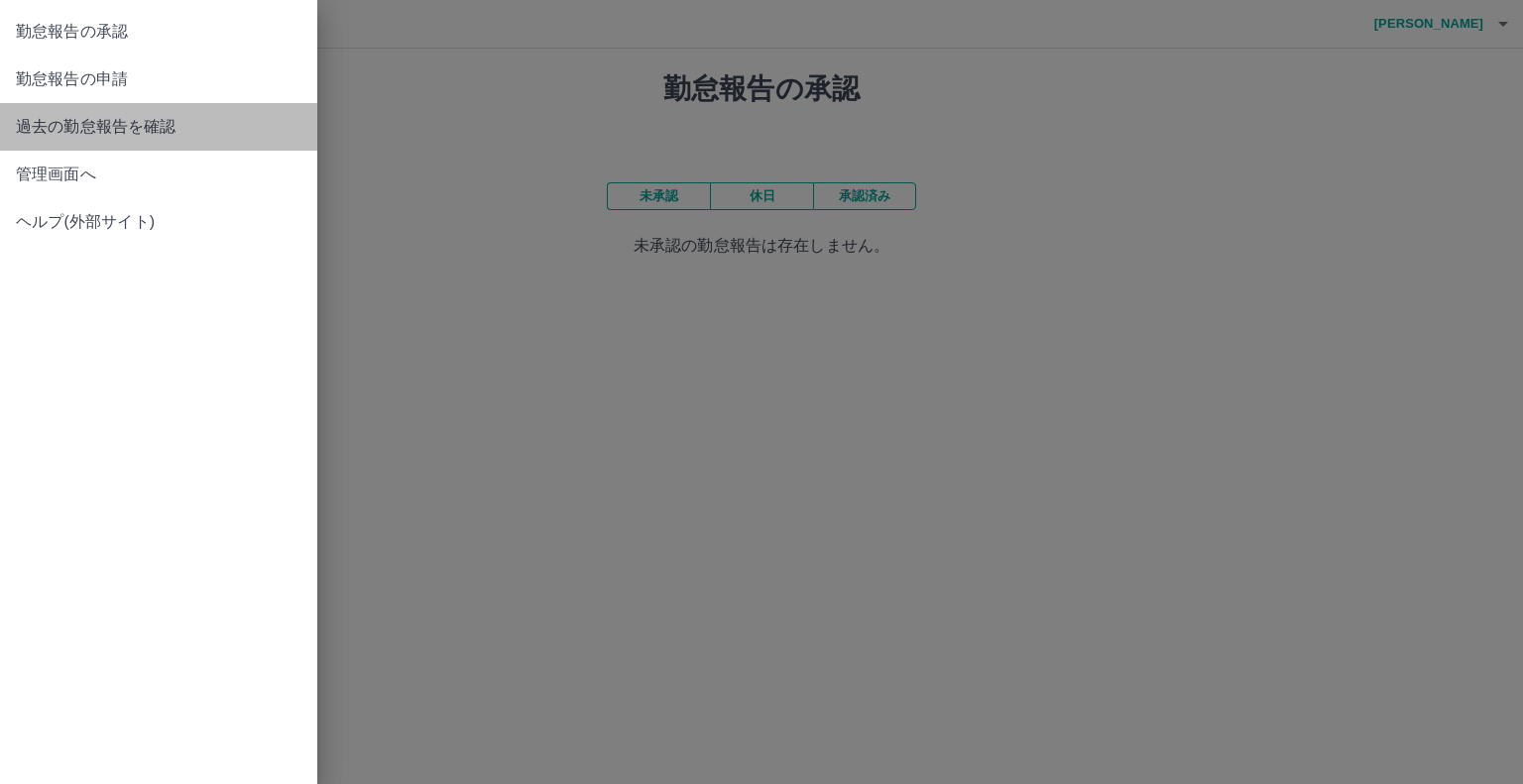 click on "過去の勤怠報告を確認" at bounding box center [159, 127] 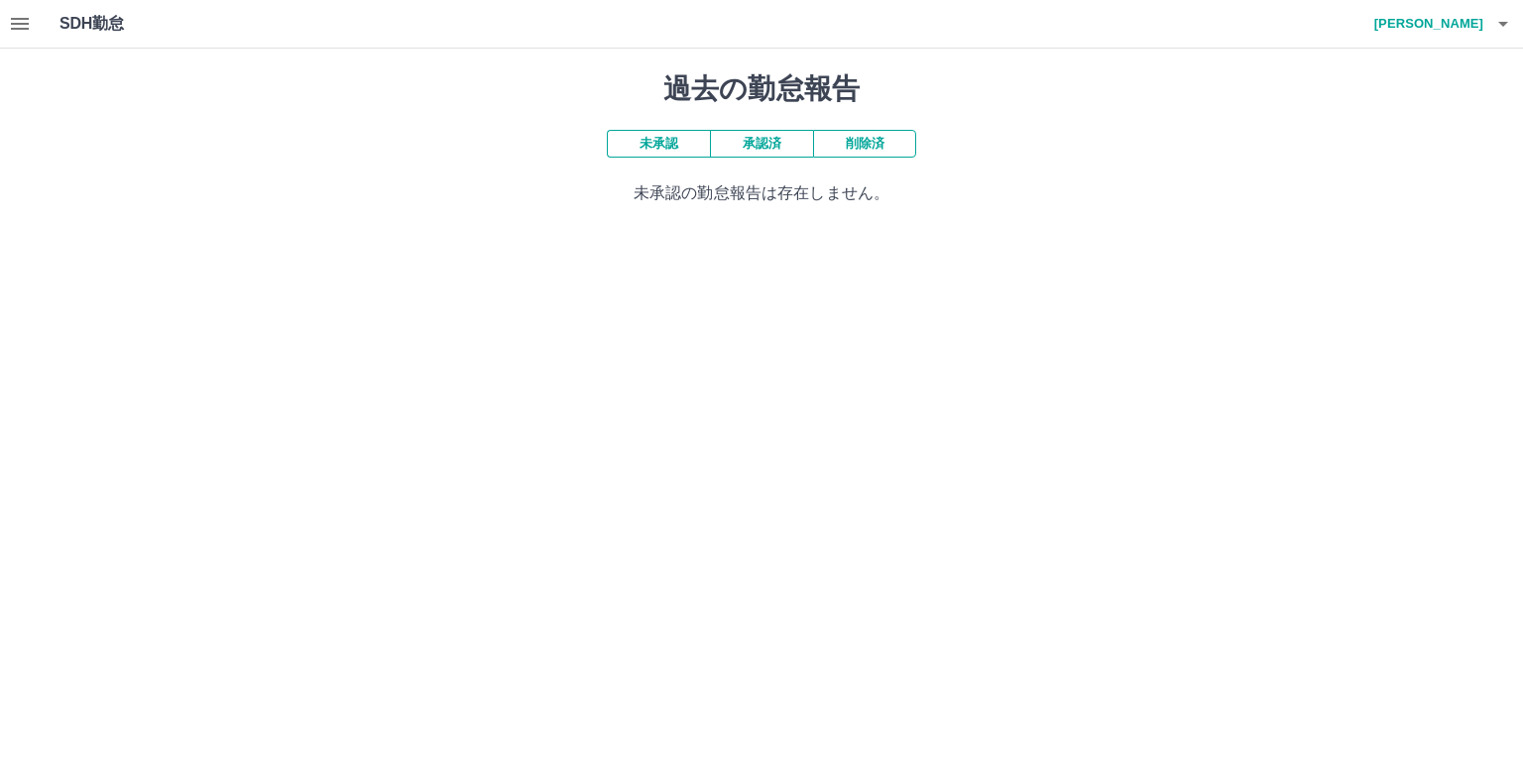 click on "承認済" at bounding box center [762, 144] 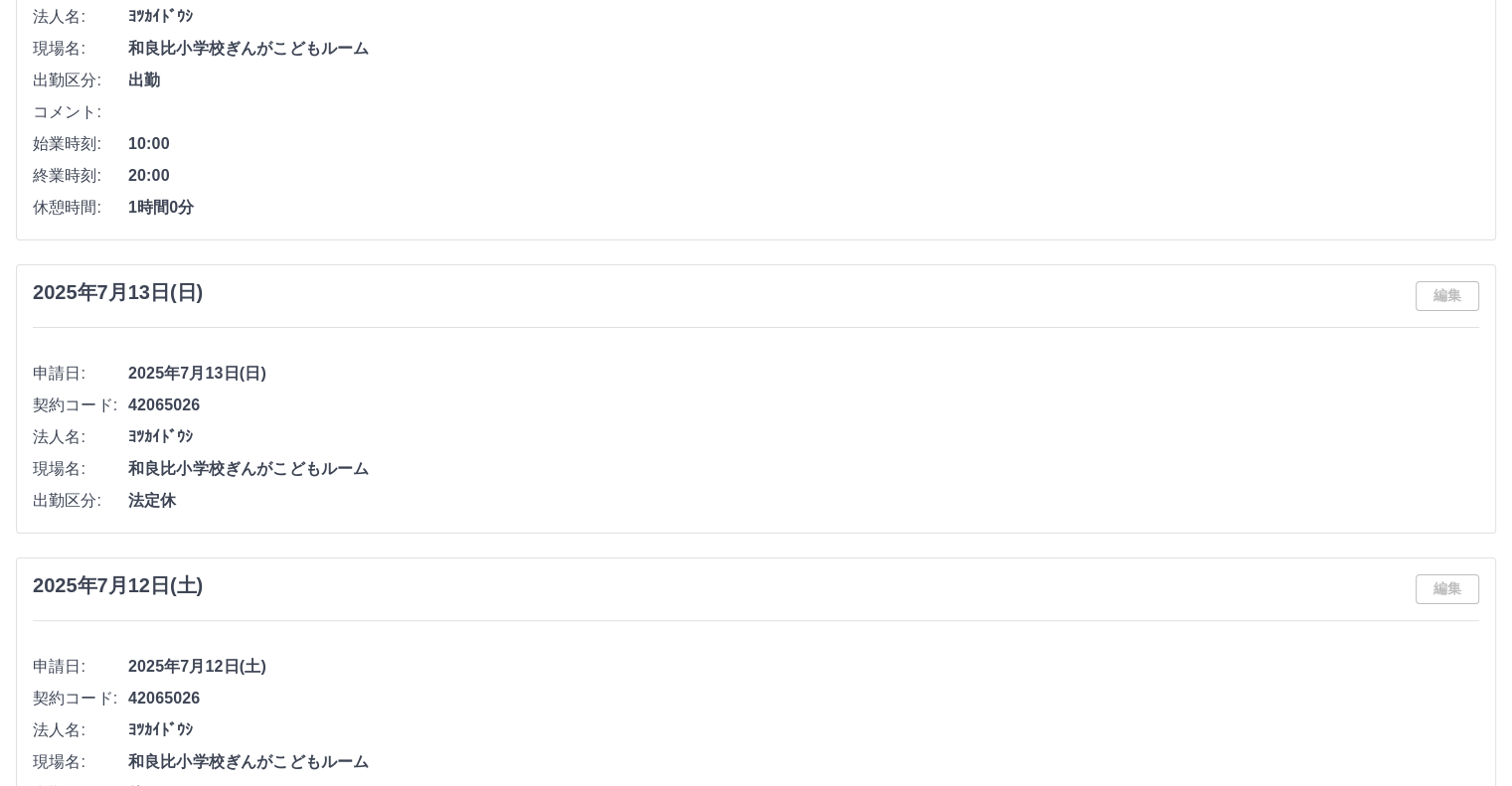 scroll, scrollTop: 0, scrollLeft: 0, axis: both 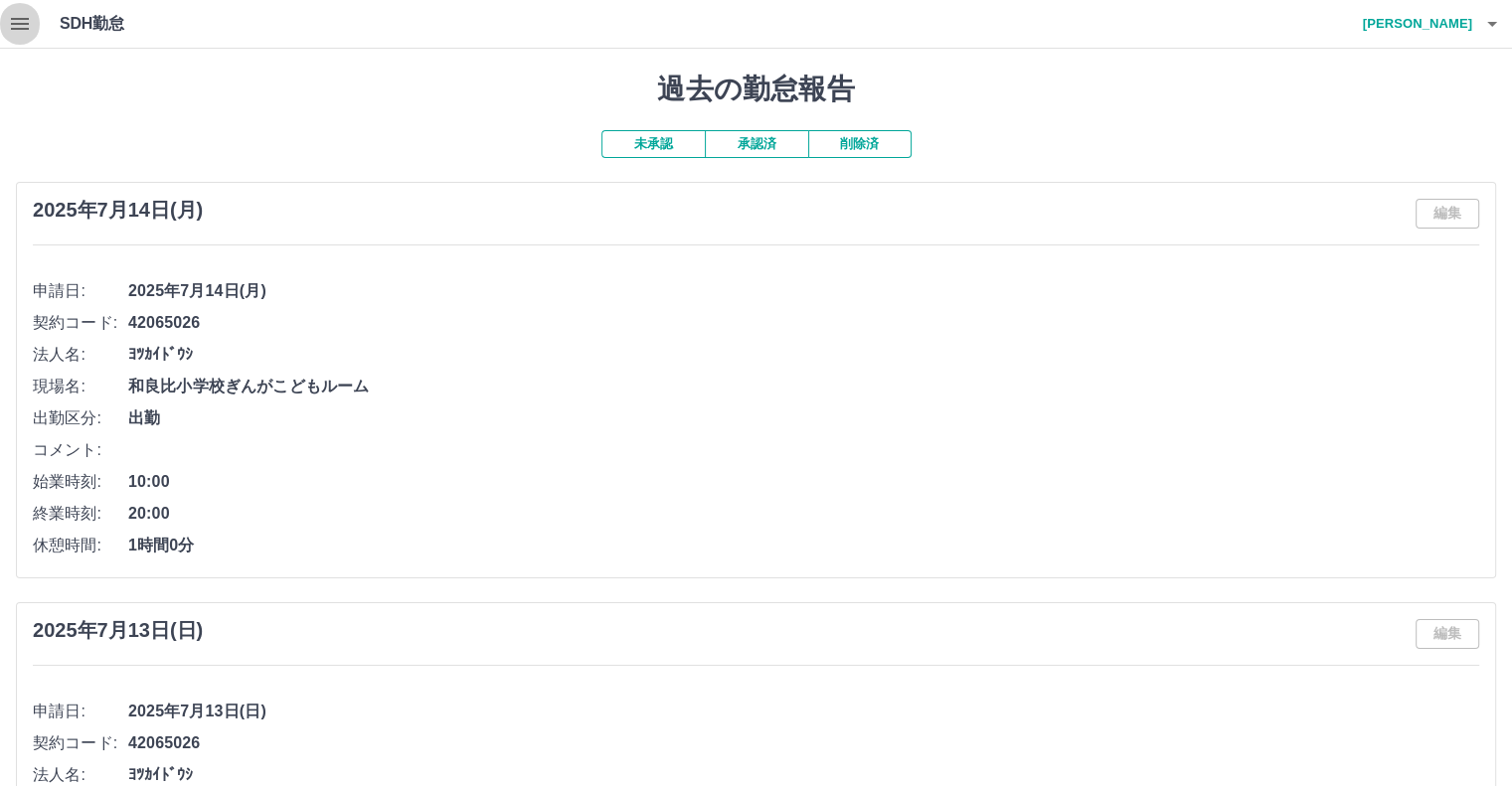 click 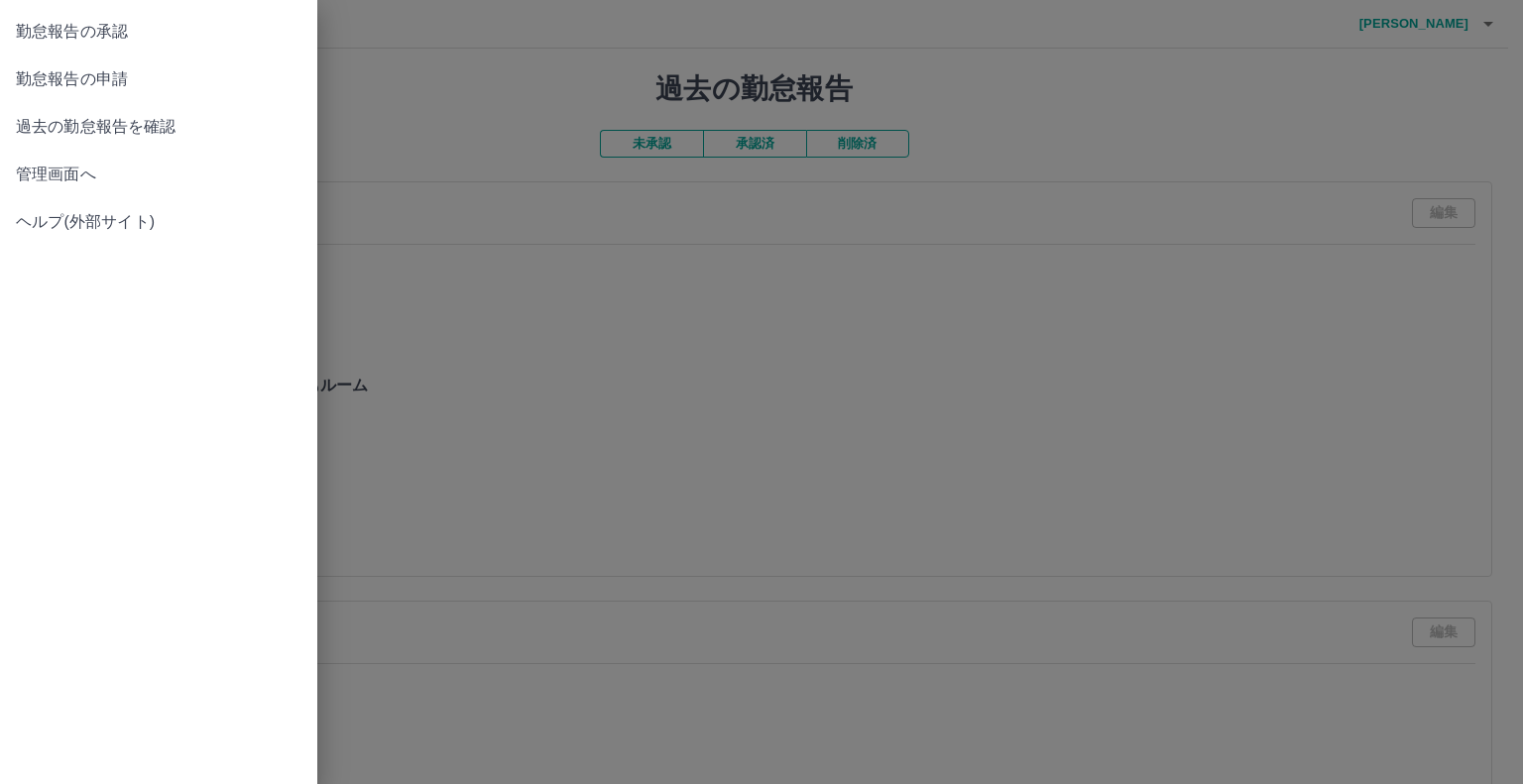 click on "勤怠報告の申請" at bounding box center [159, 79] 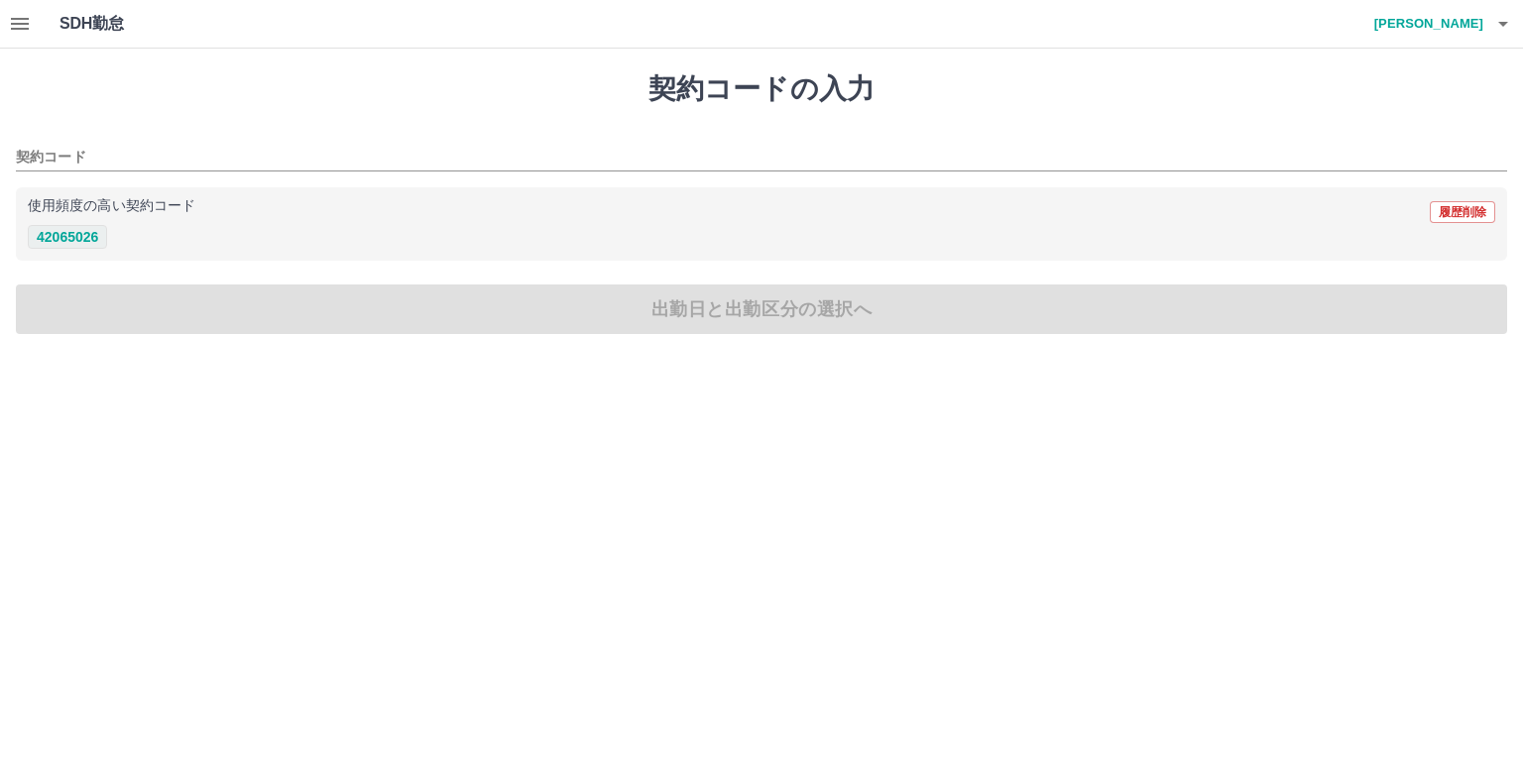 click on "42065026" at bounding box center (67, 237) 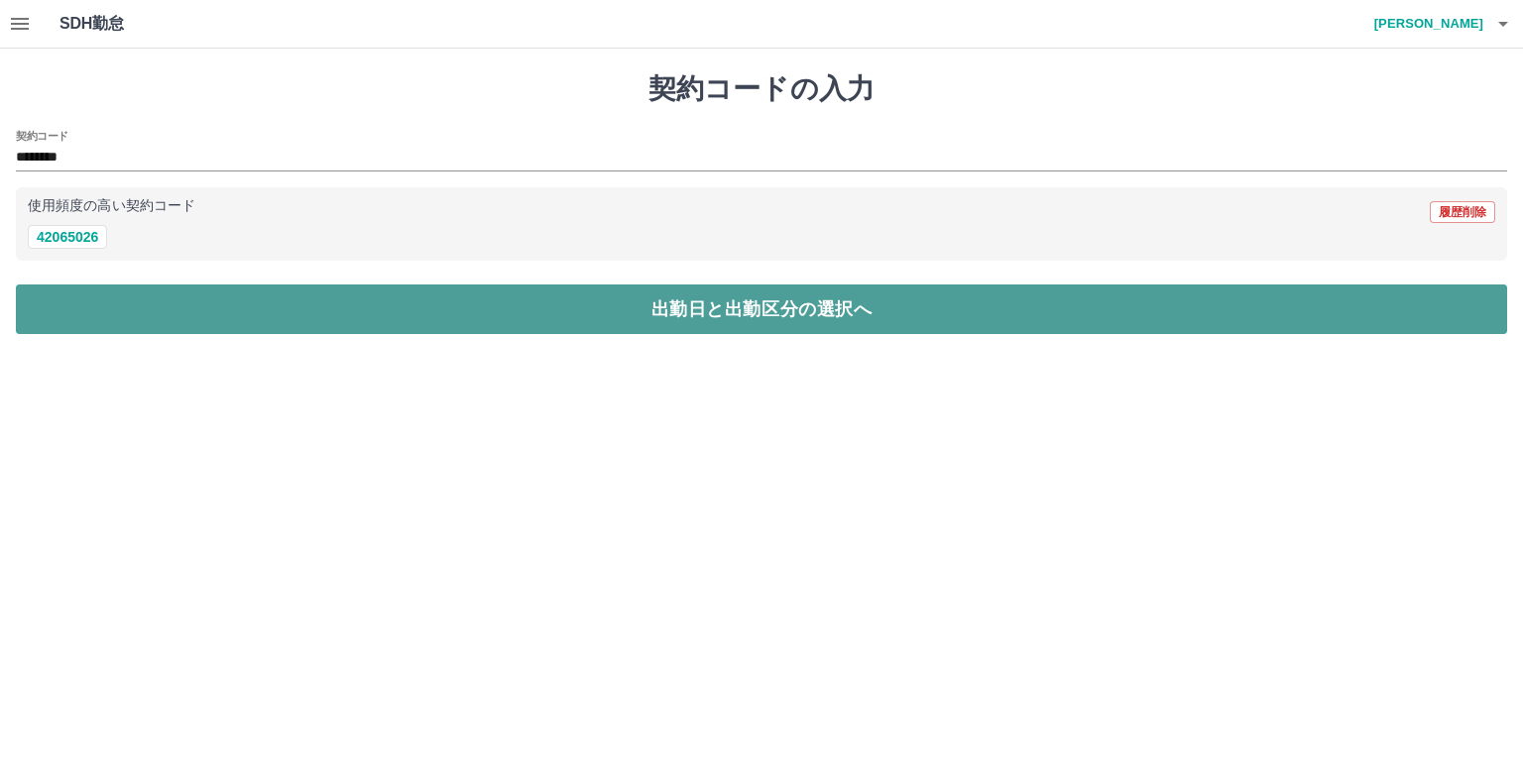click on "出勤日と出勤区分の選択へ" at bounding box center (762, 309) 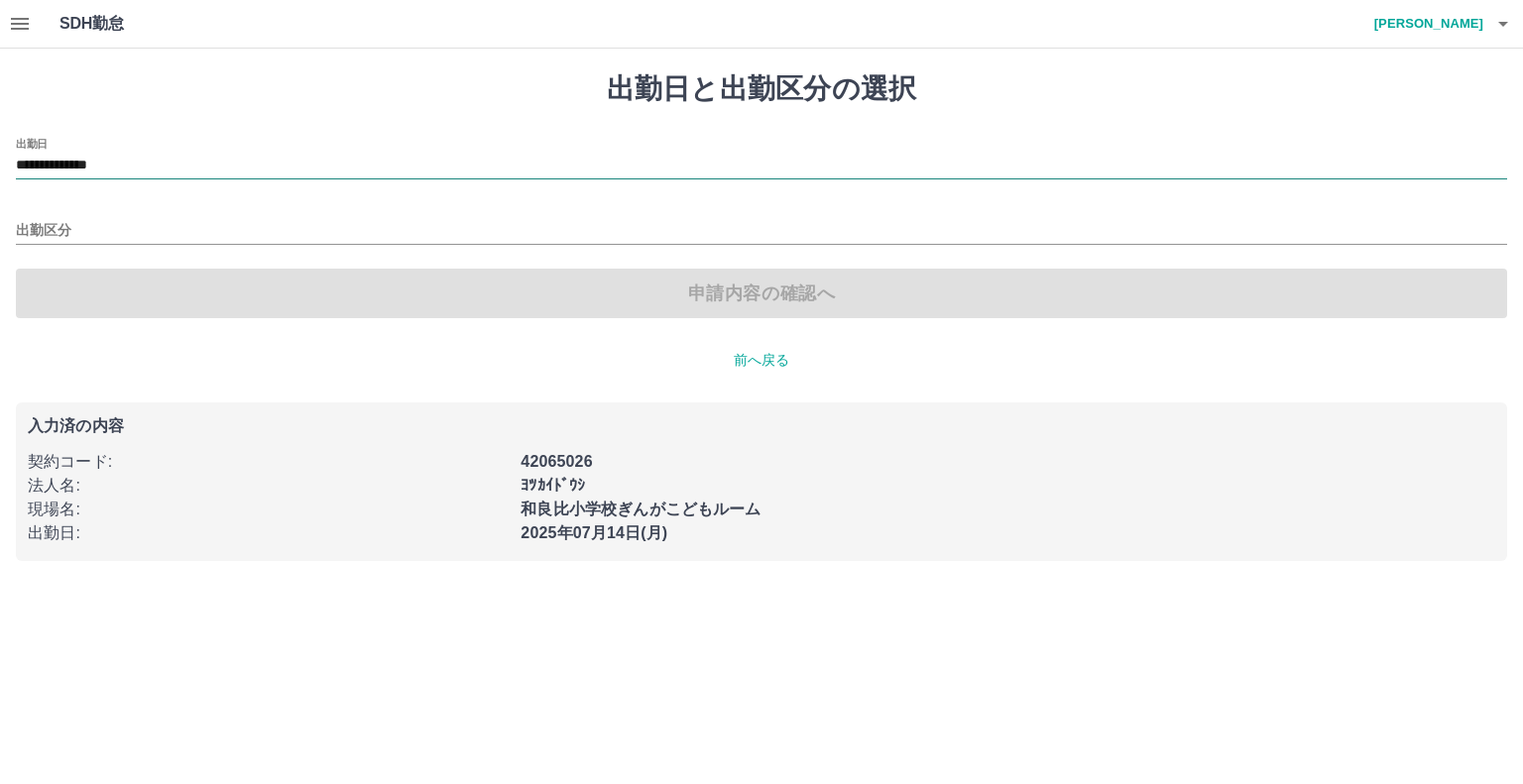click on "**********" at bounding box center (762, 166) 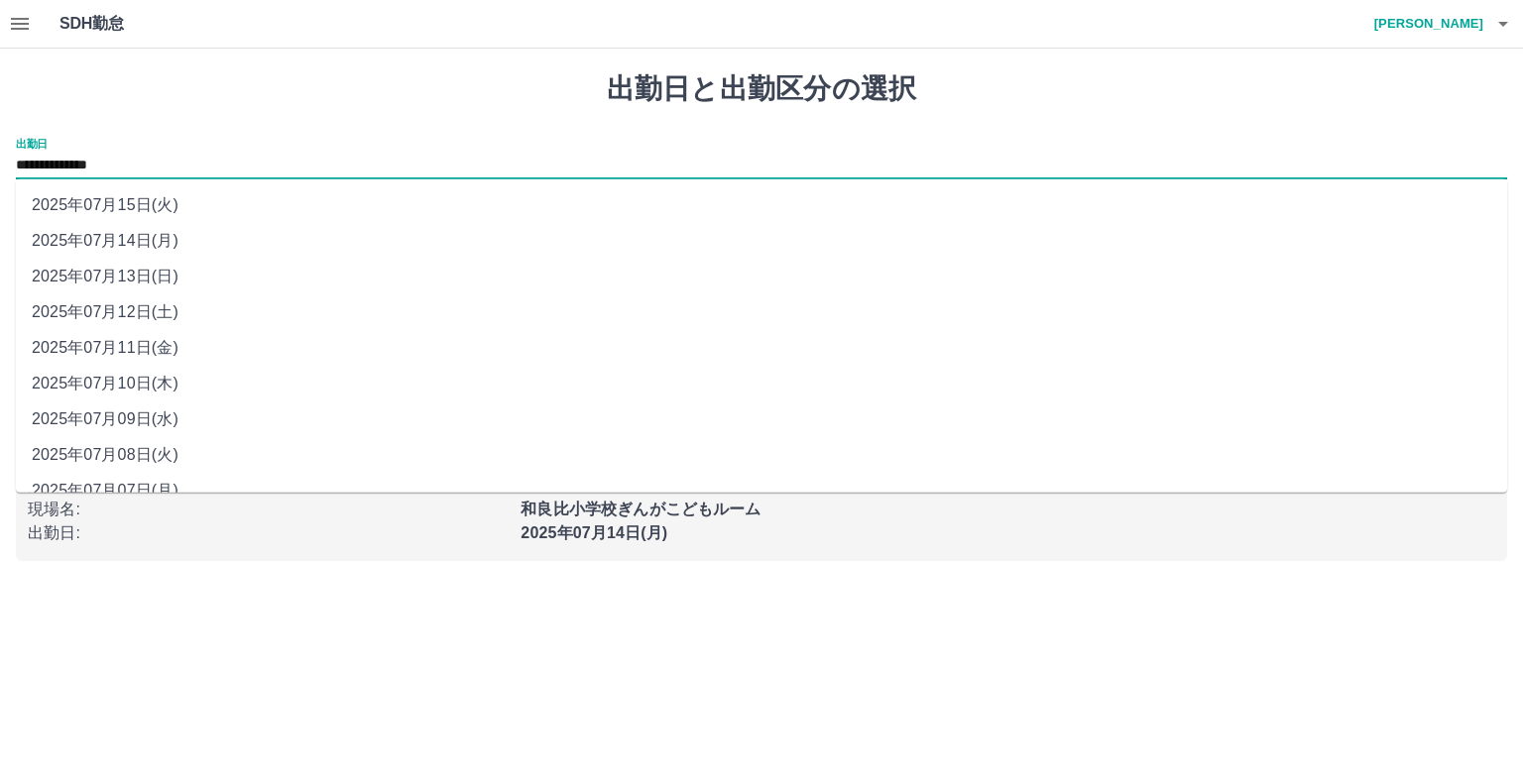 click on "2025年07月11日(金)" at bounding box center (762, 348) 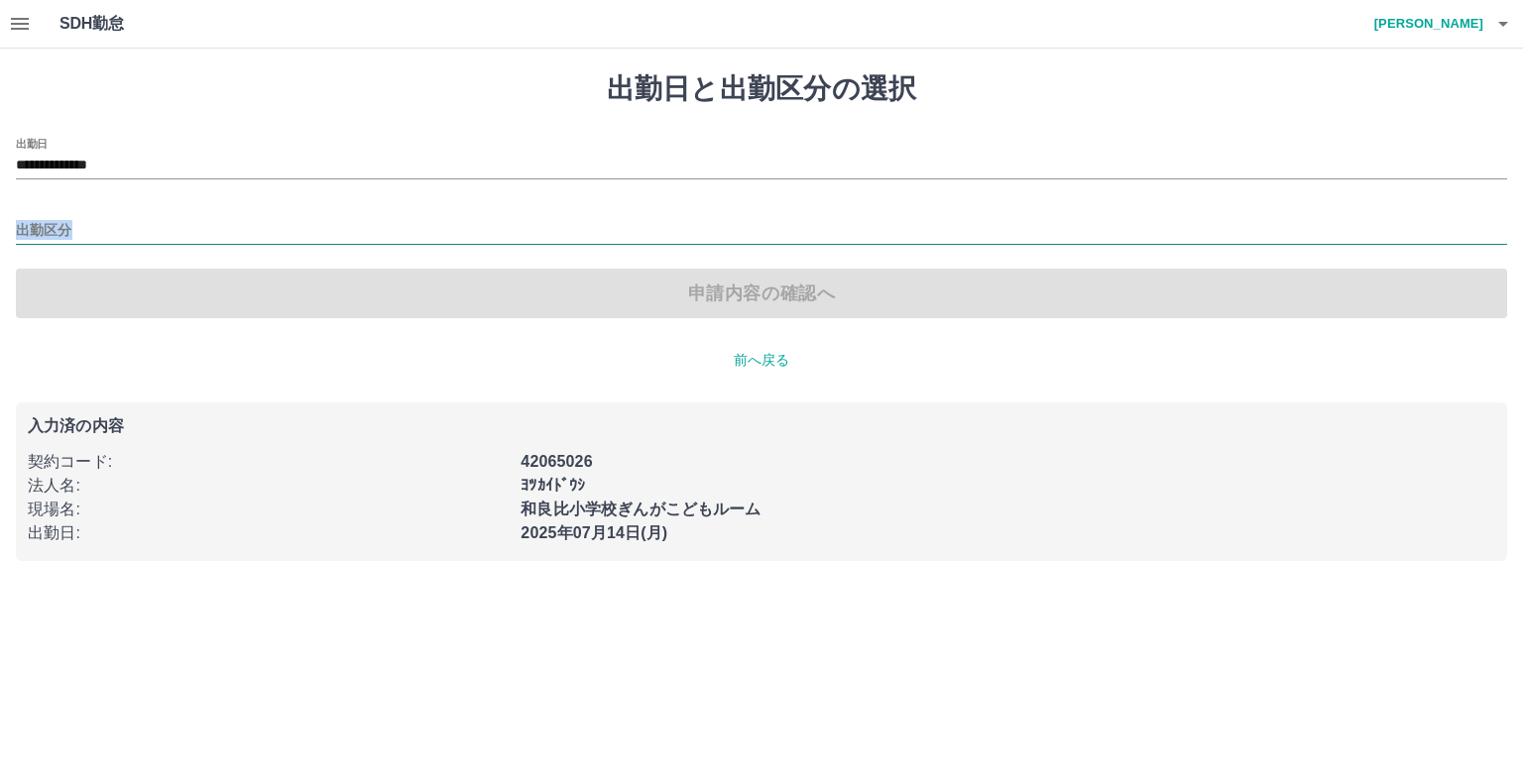 drag, startPoint x: 66, startPoint y: 199, endPoint x: 52, endPoint y: 223, distance: 27.784888 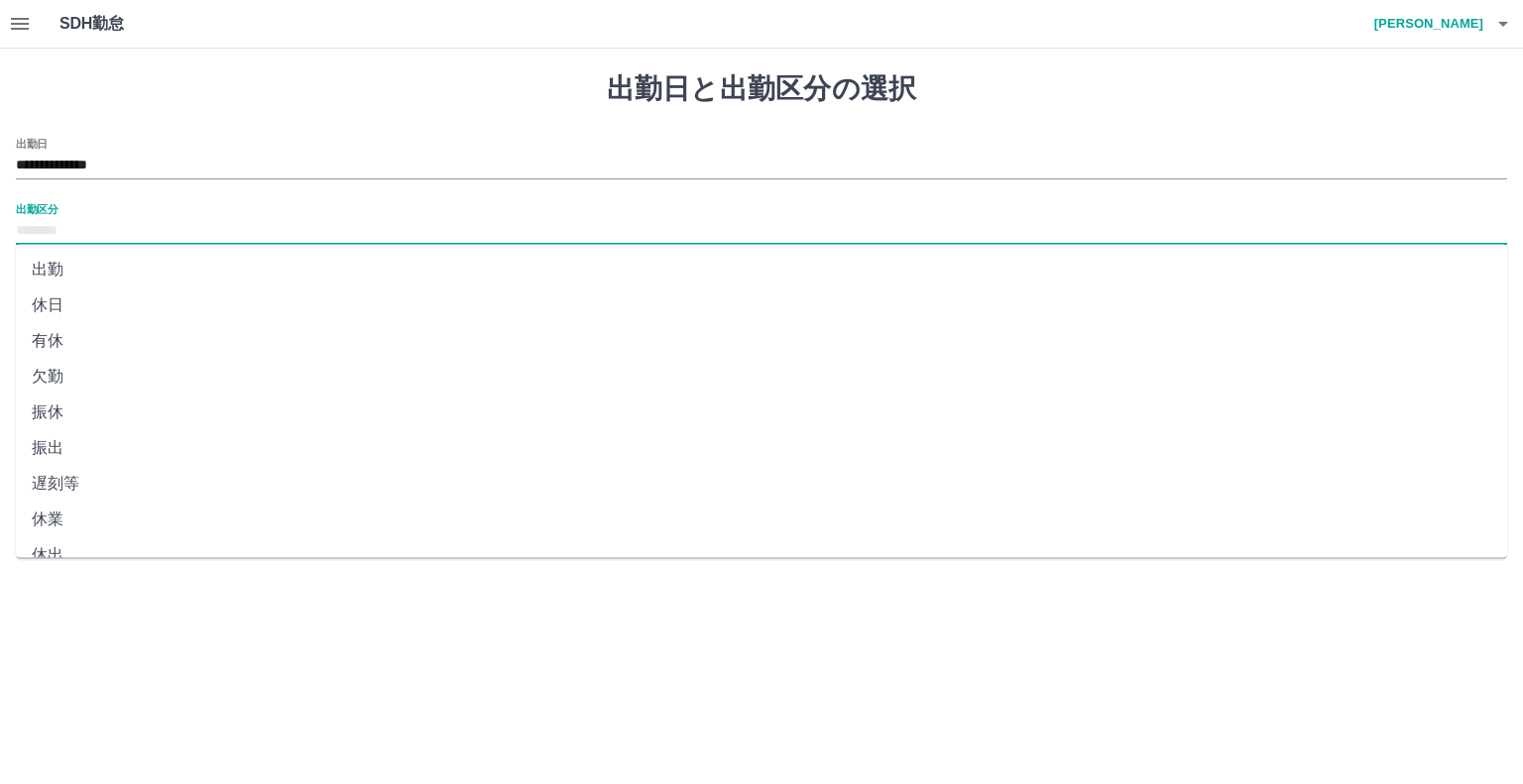 click on "出勤区分" at bounding box center [762, 231] 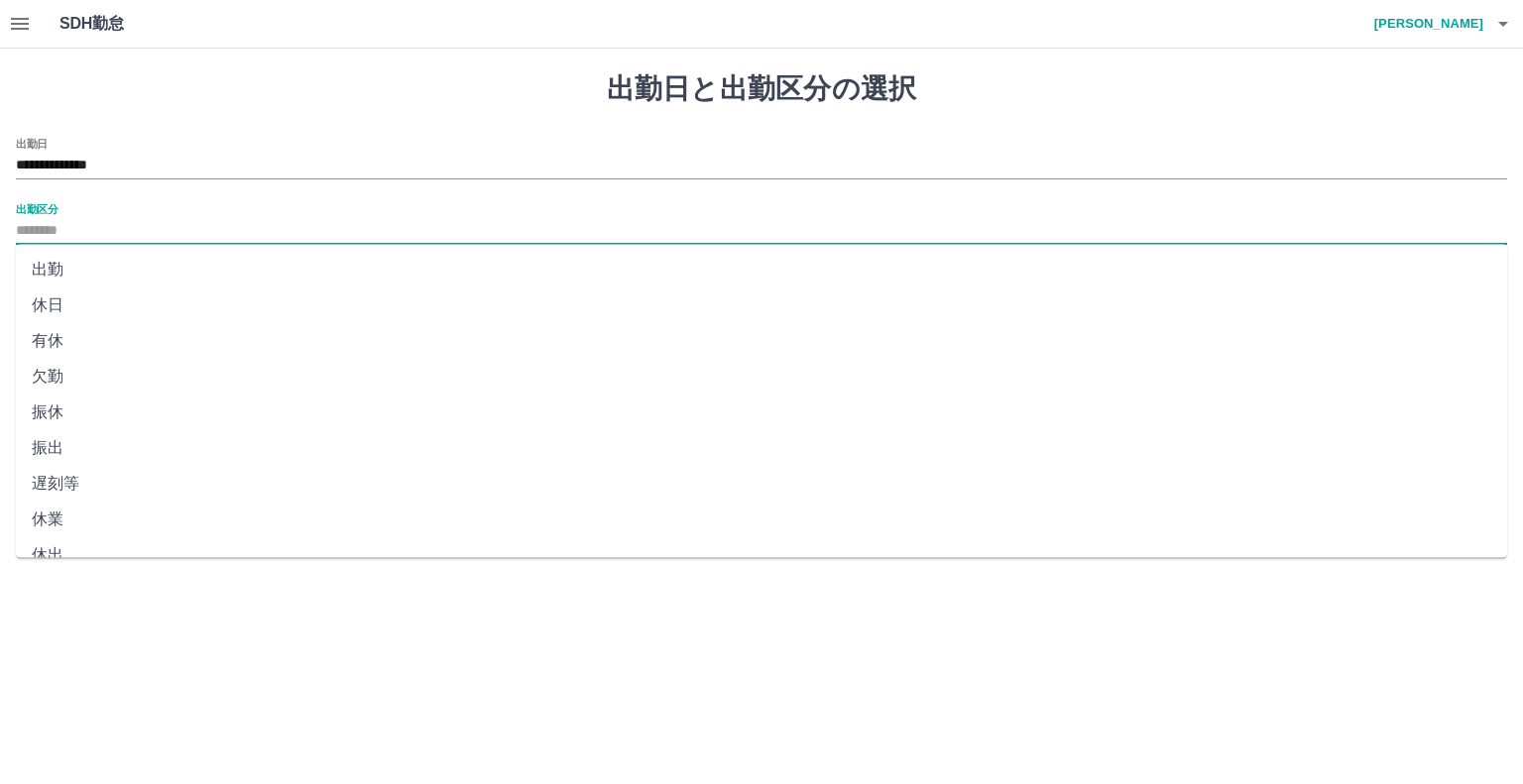 click on "出勤" at bounding box center (762, 270) 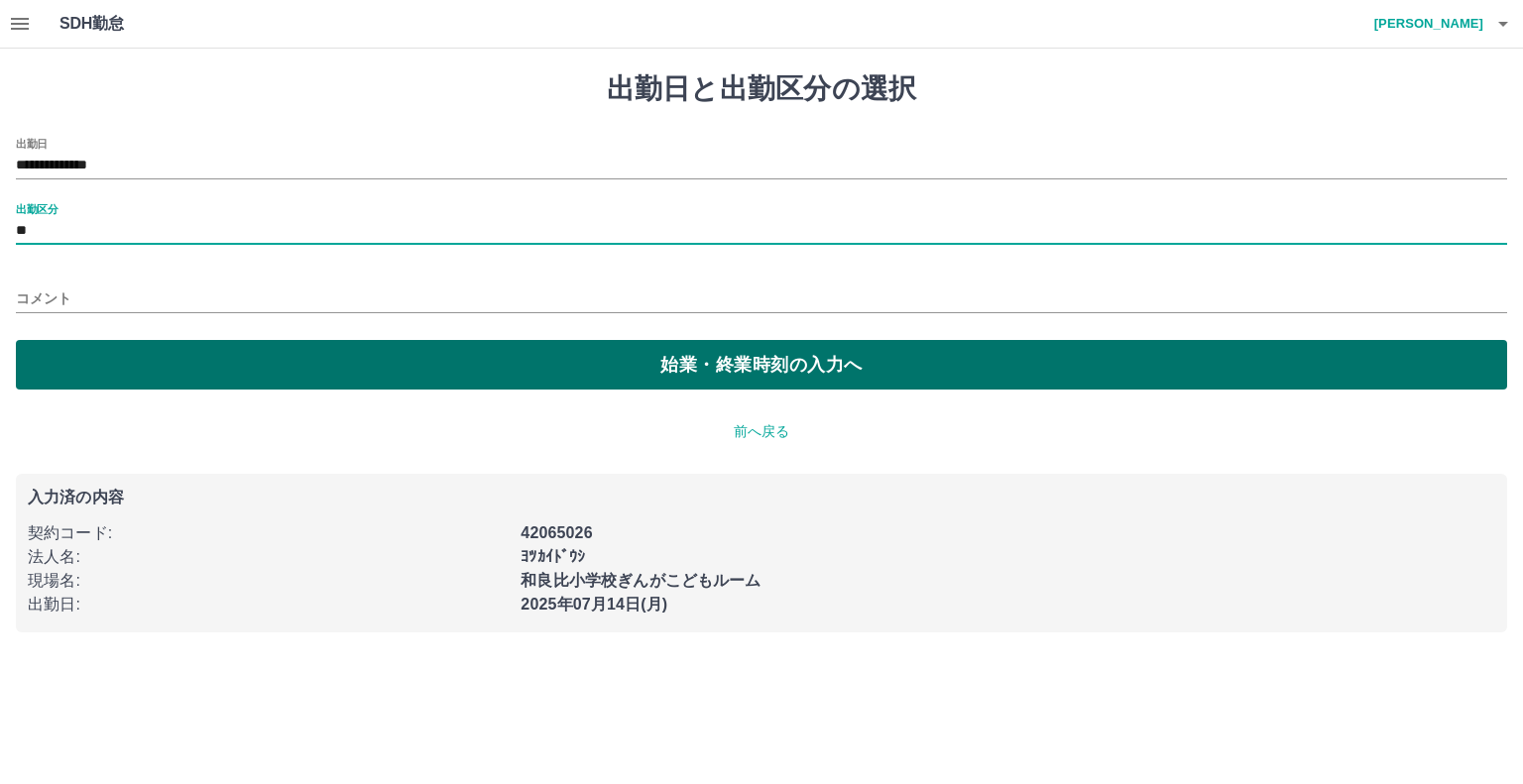 click on "始業・終業時刻の入力へ" at bounding box center (762, 365) 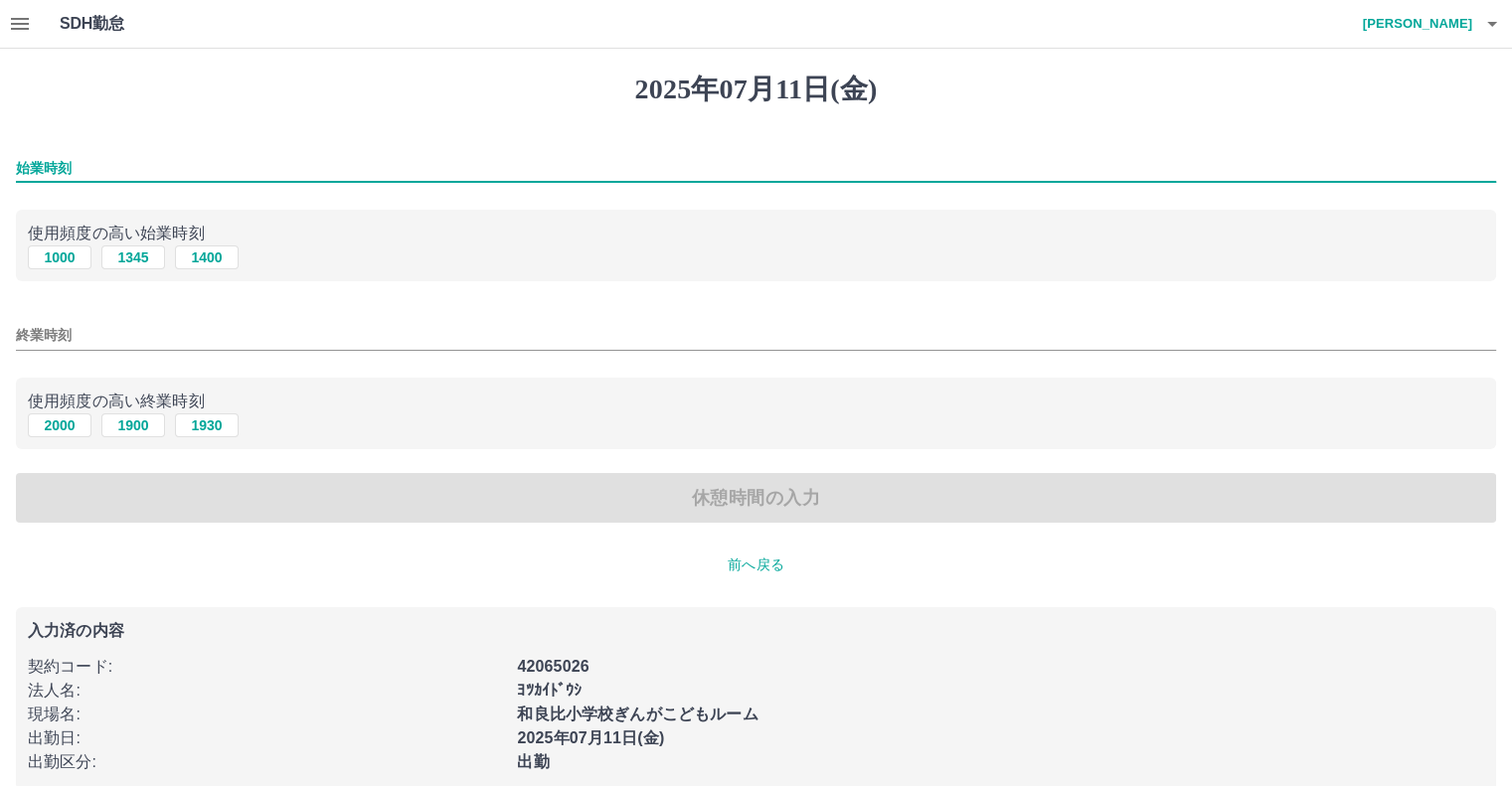 click on "始業時刻" at bounding box center (756, 168) 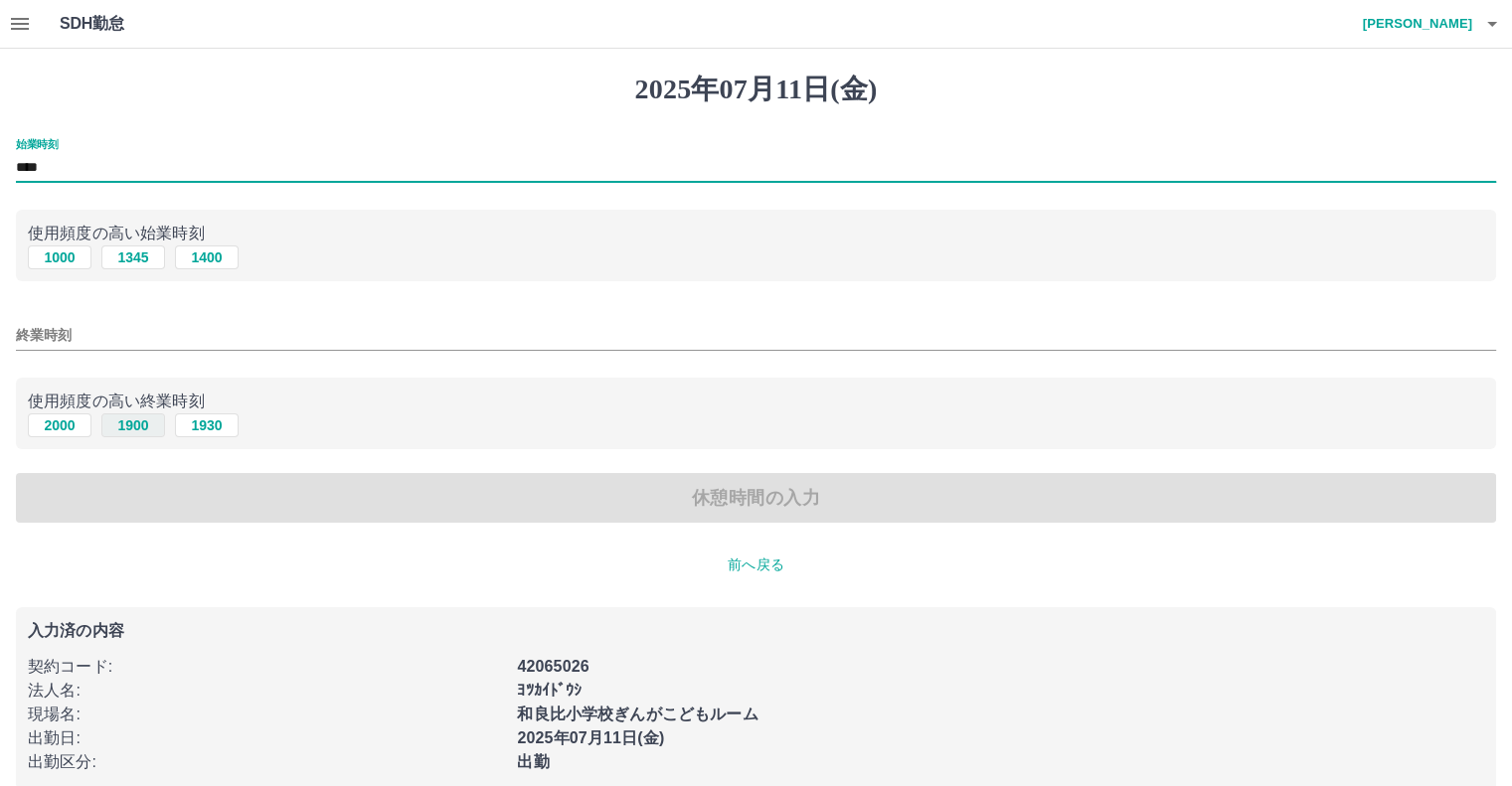 type on "****" 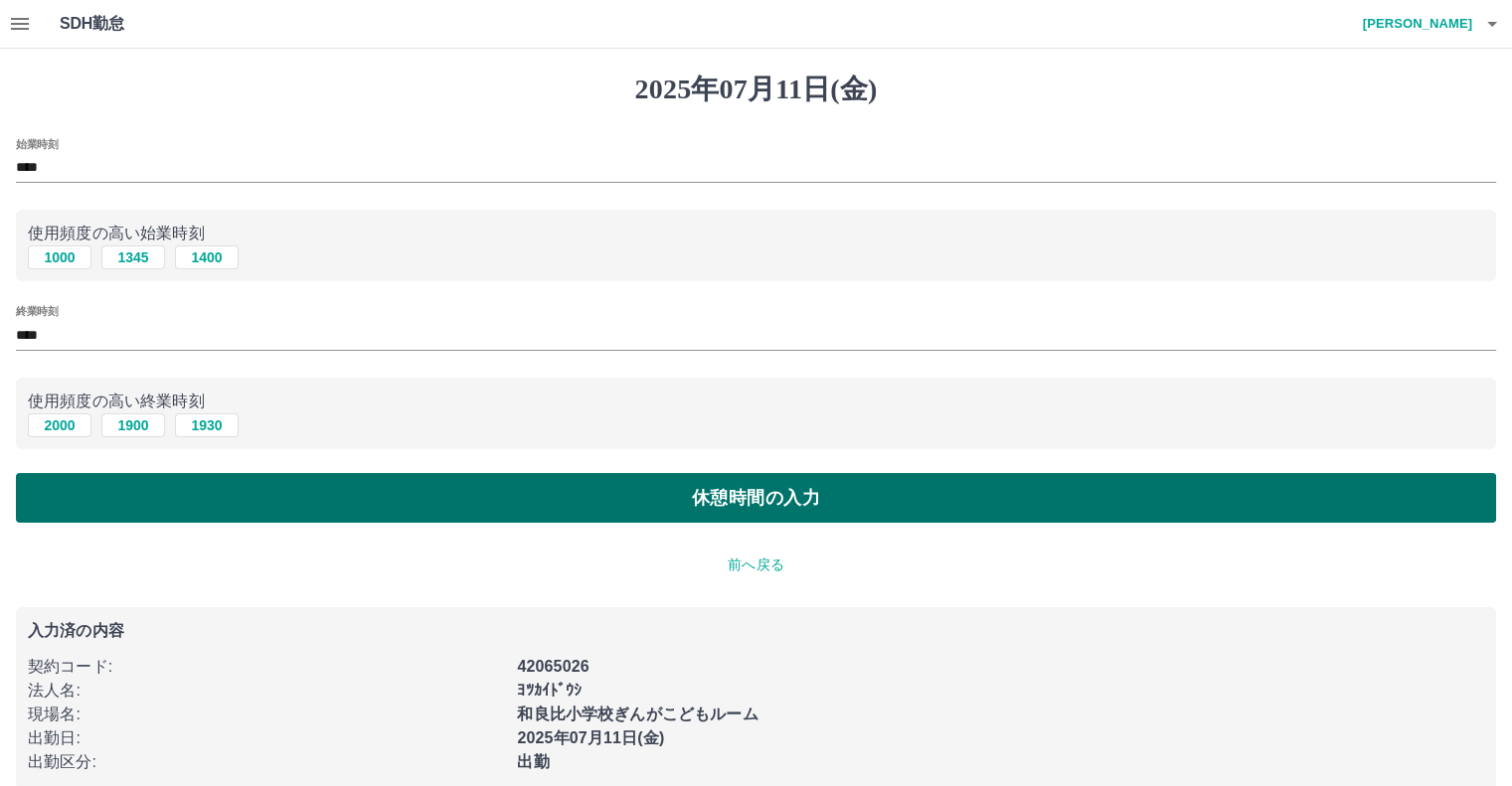 click on "休憩時間の入力" at bounding box center [756, 498] 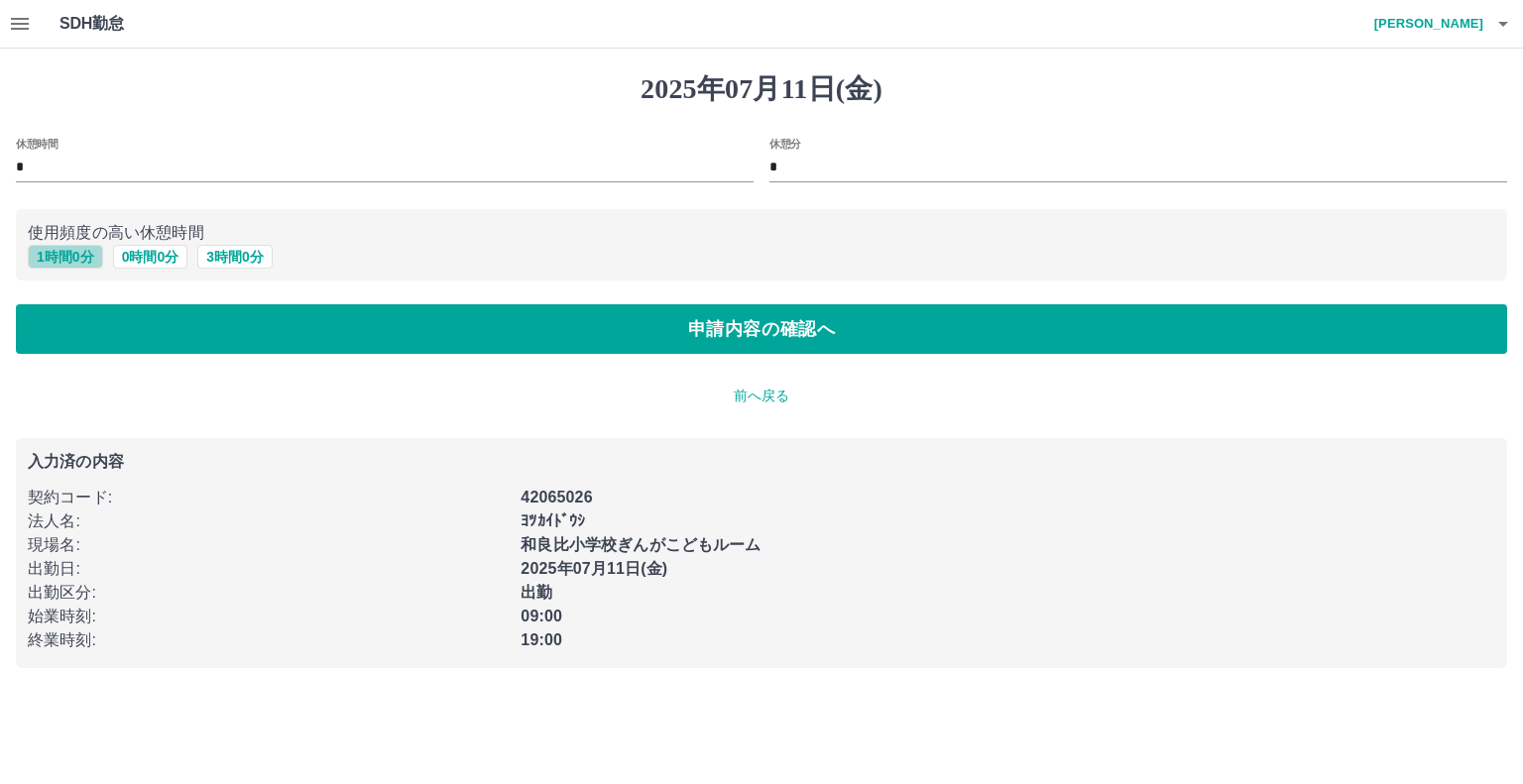 click on "1 時間 0 分" at bounding box center [65, 257] 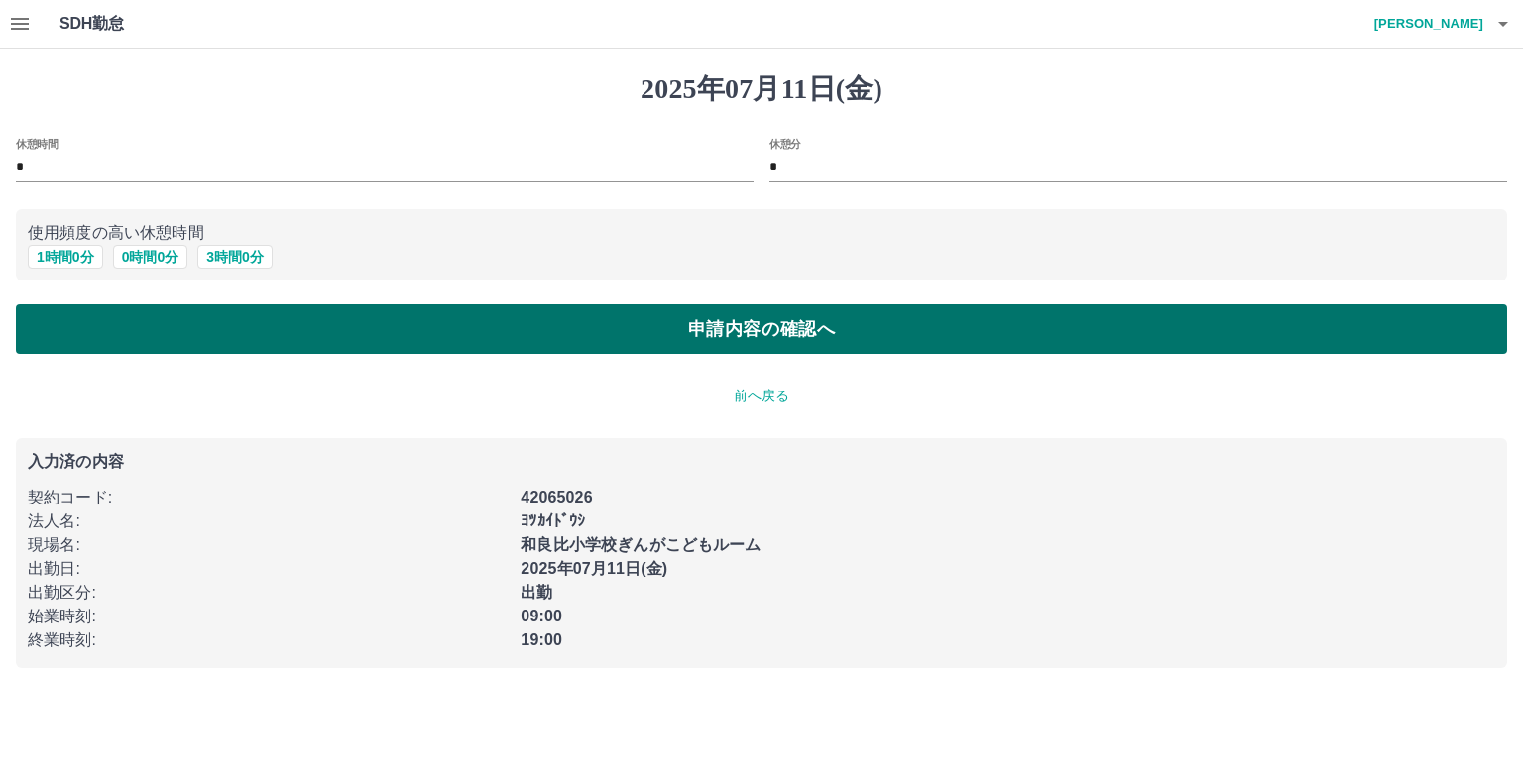 click on "申請内容の確認へ" at bounding box center (762, 329) 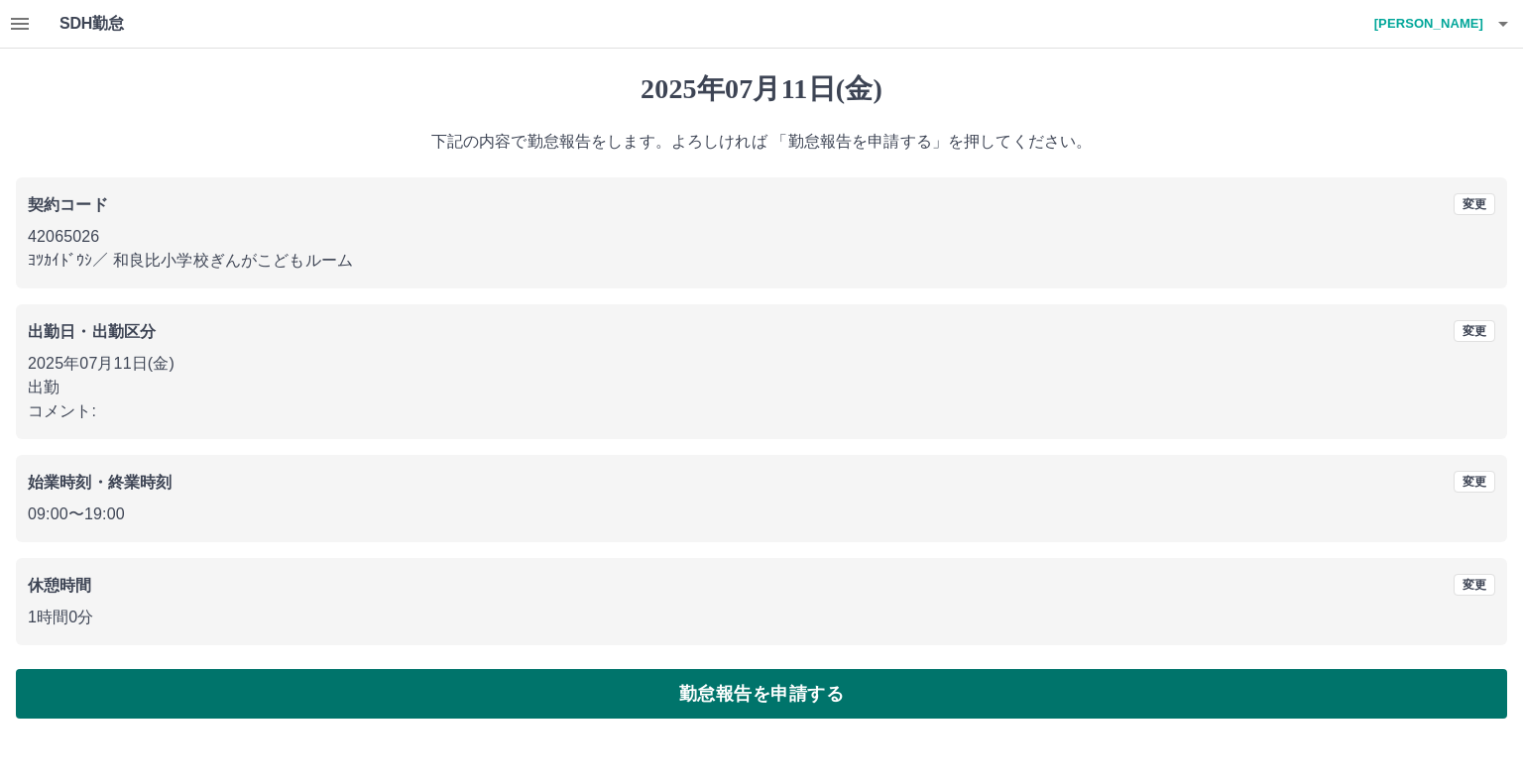 click on "勤怠報告を申請する" at bounding box center [762, 694] 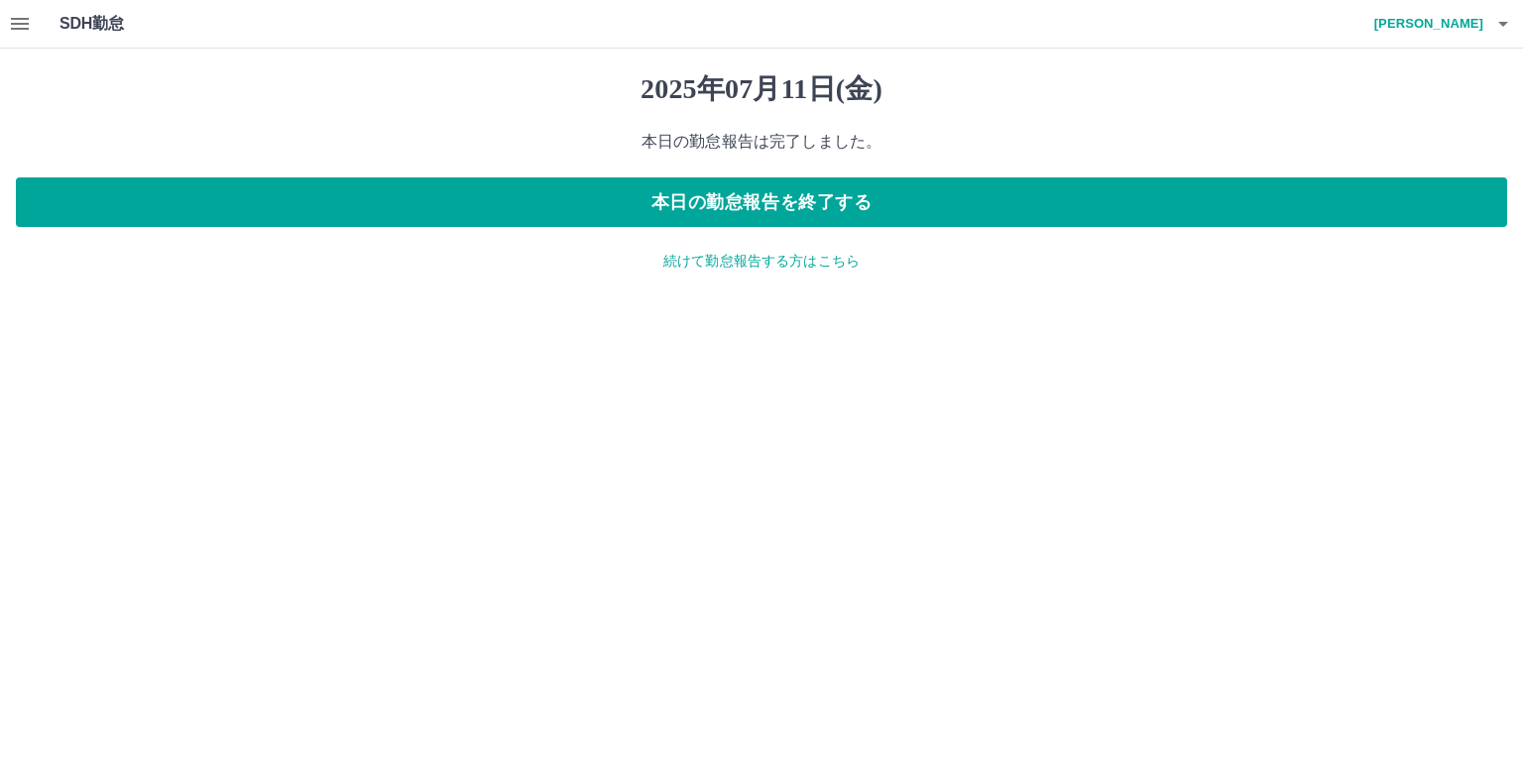 click 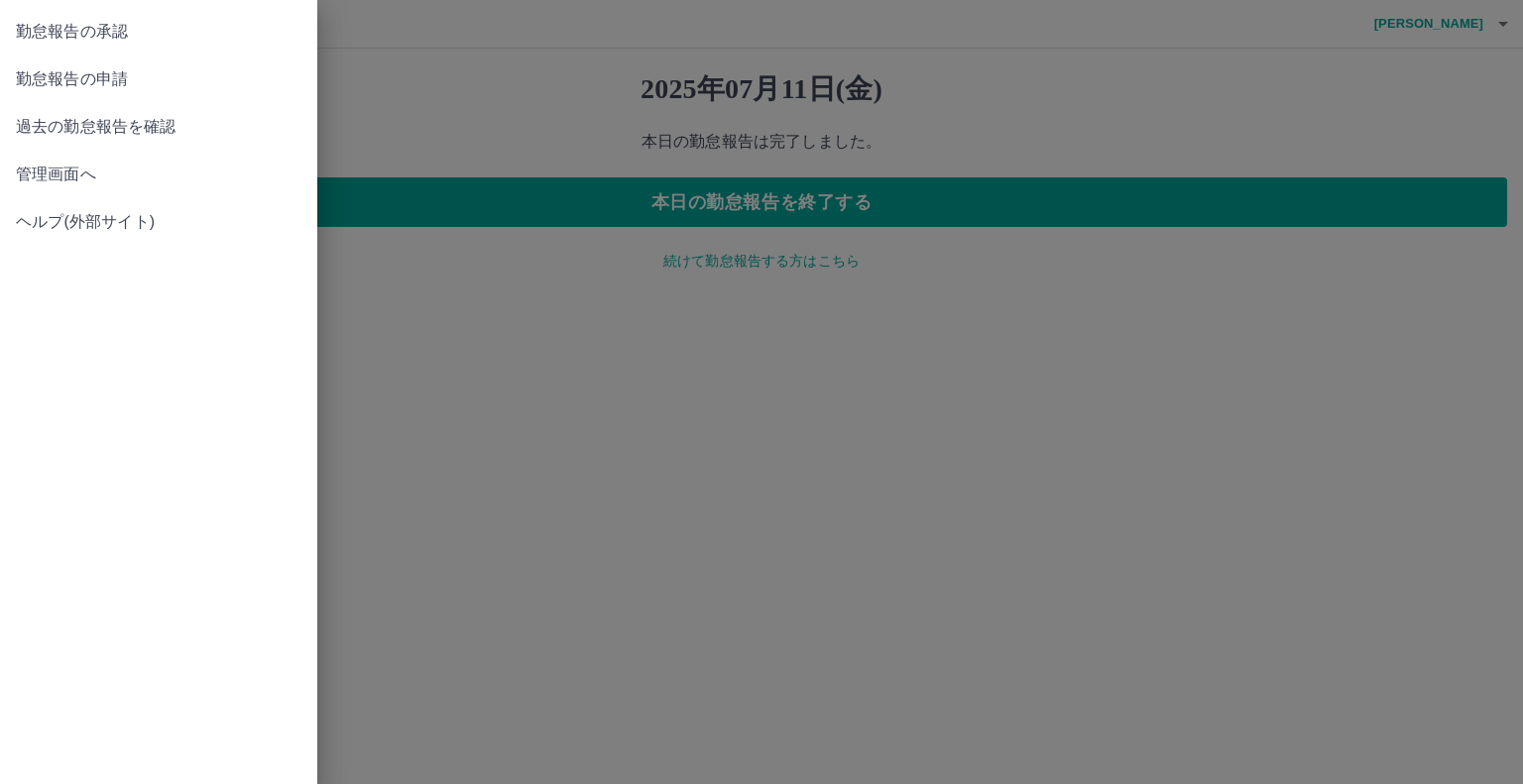 click on "過去の勤怠報告を確認" at bounding box center [159, 127] 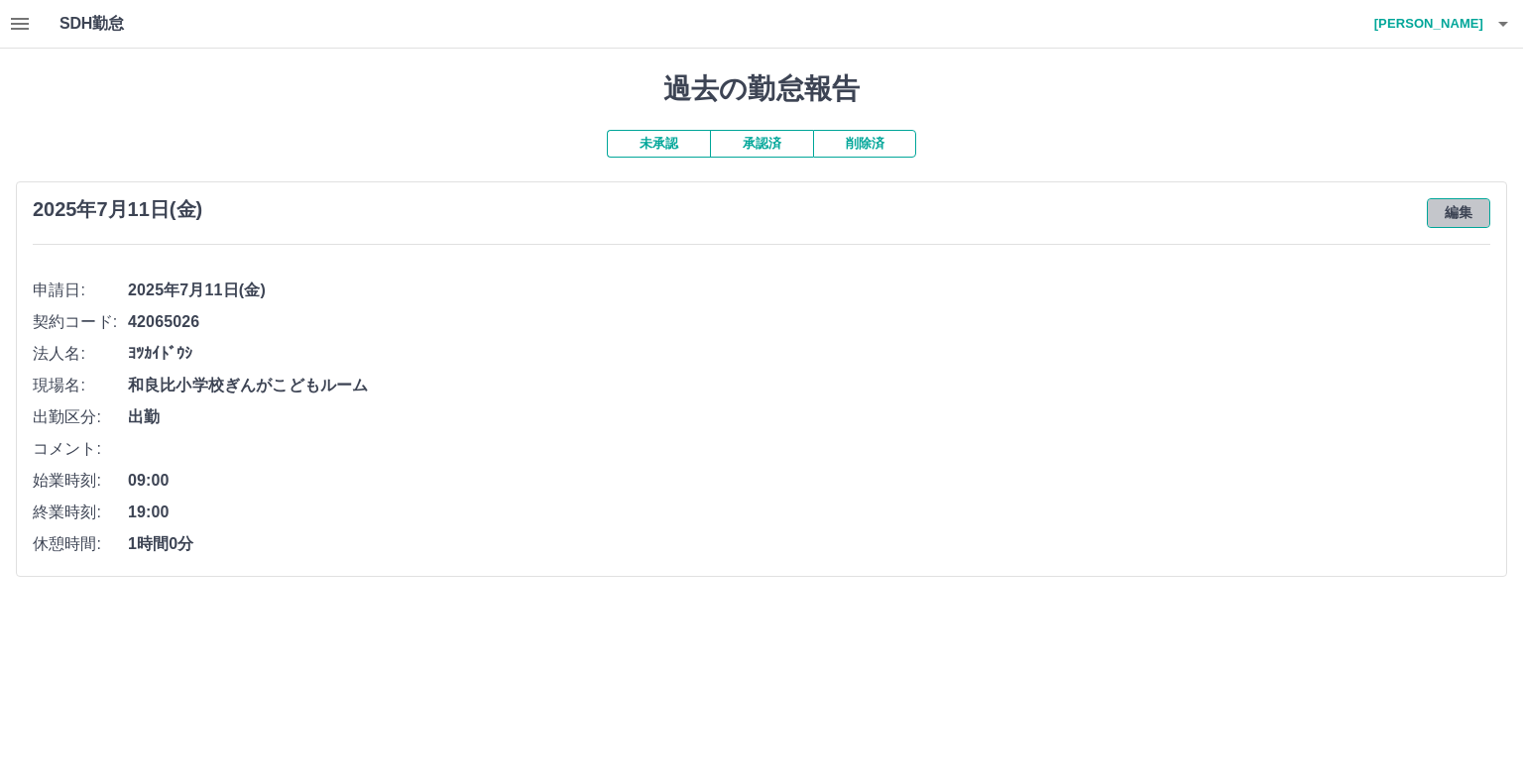 click on "編集" at bounding box center [1459, 213] 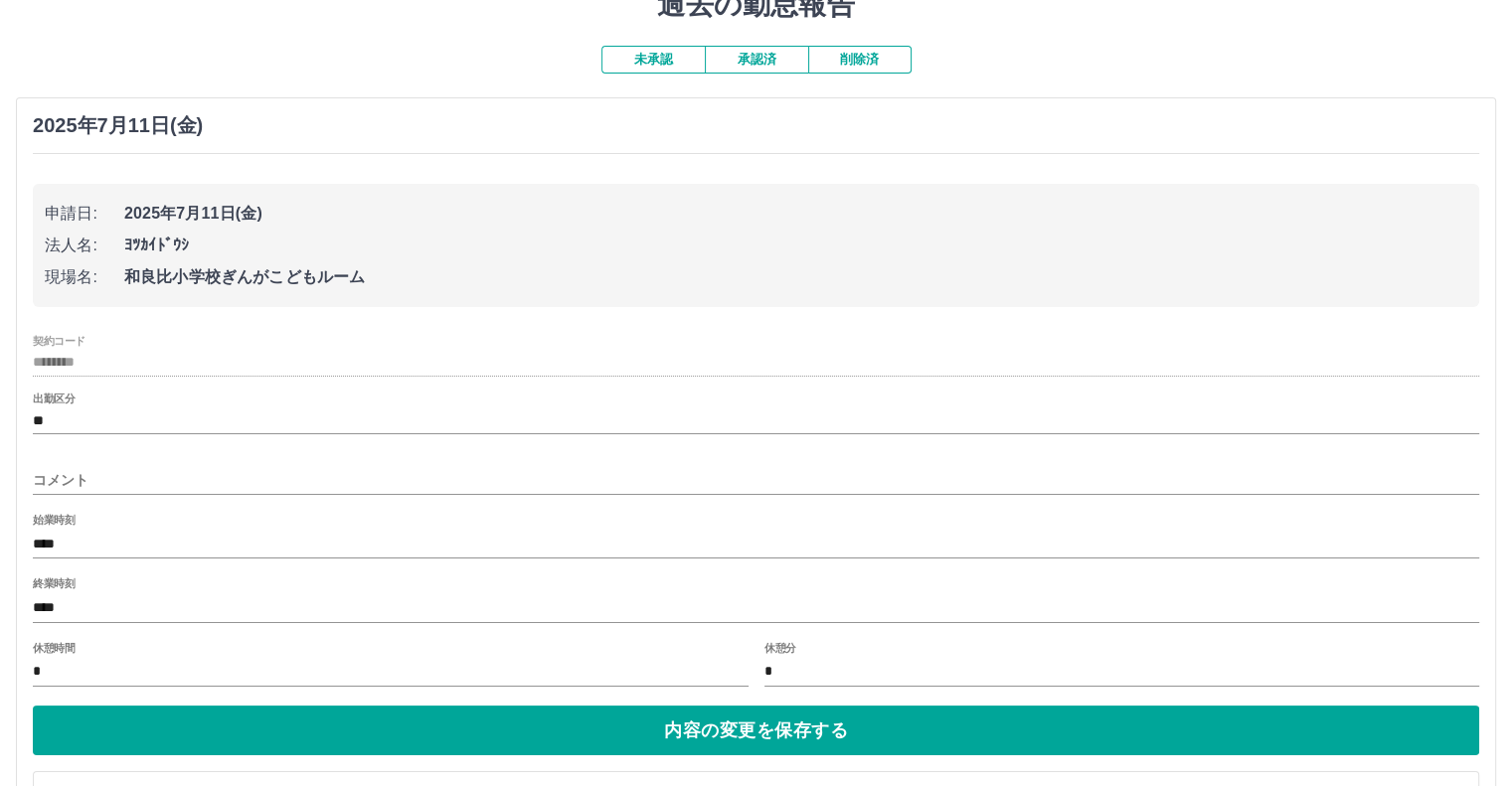 scroll, scrollTop: 160, scrollLeft: 0, axis: vertical 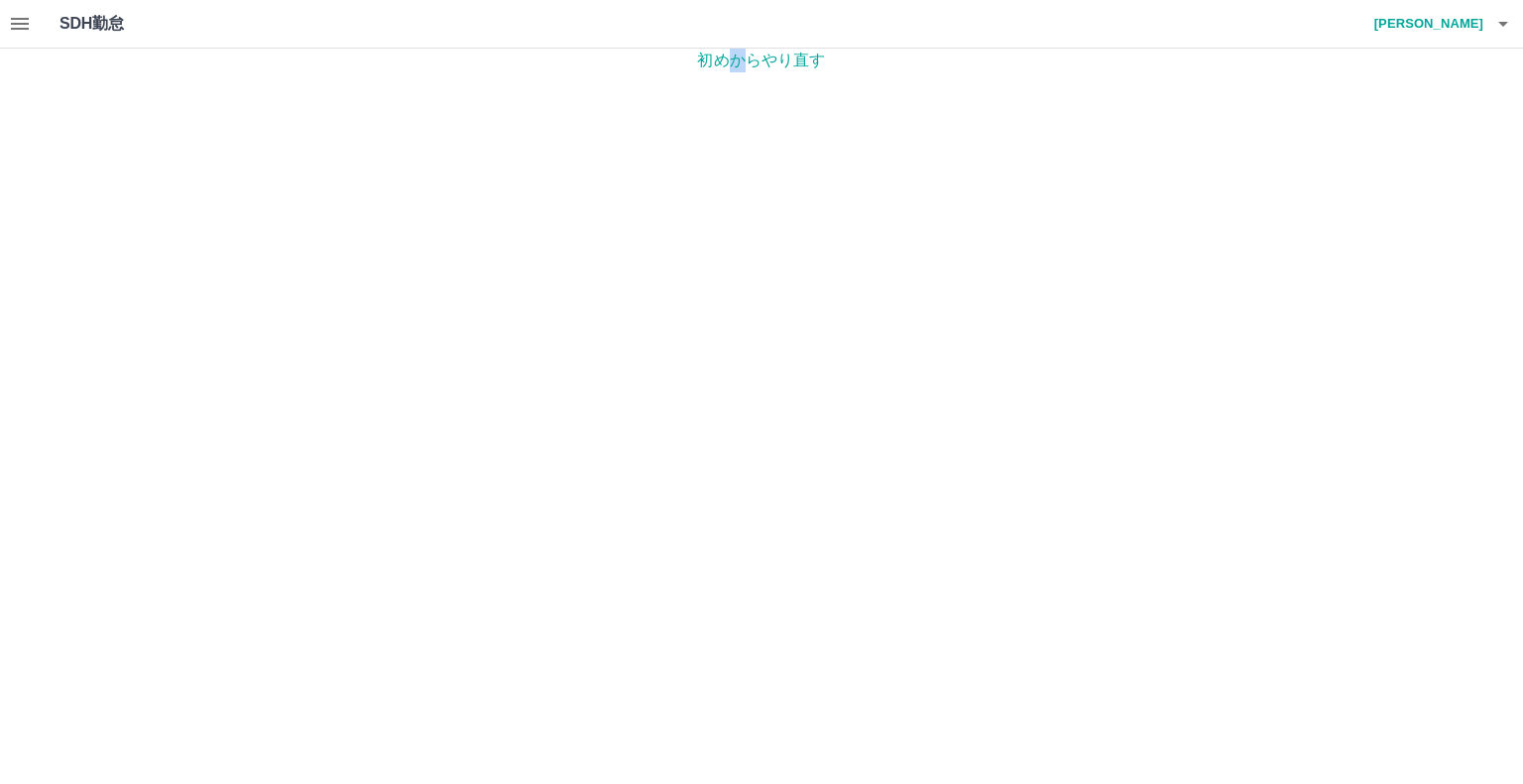click on "初めからやり直す" at bounding box center [762, 60] 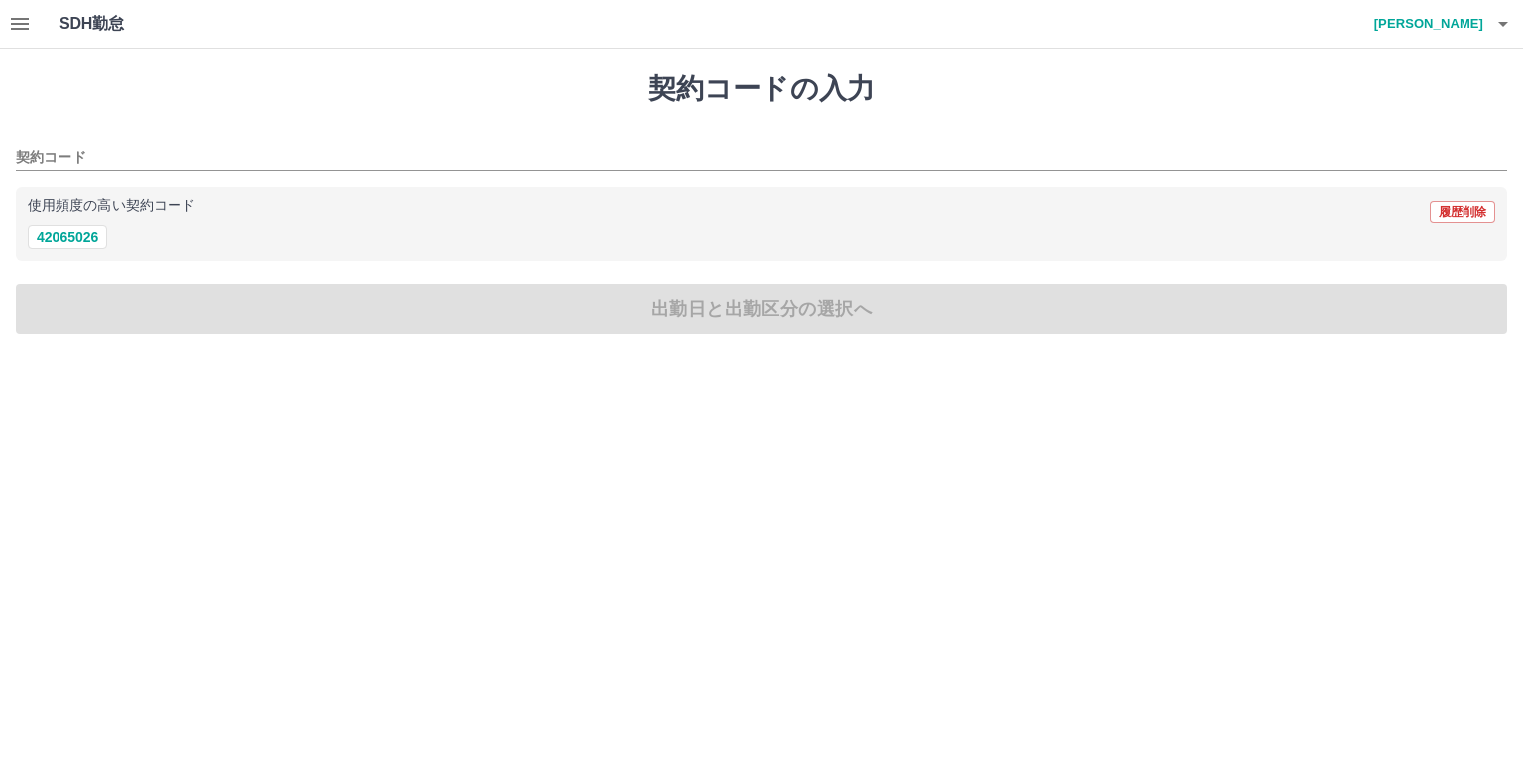 click on "樫村　美香" at bounding box center [1424, 24] 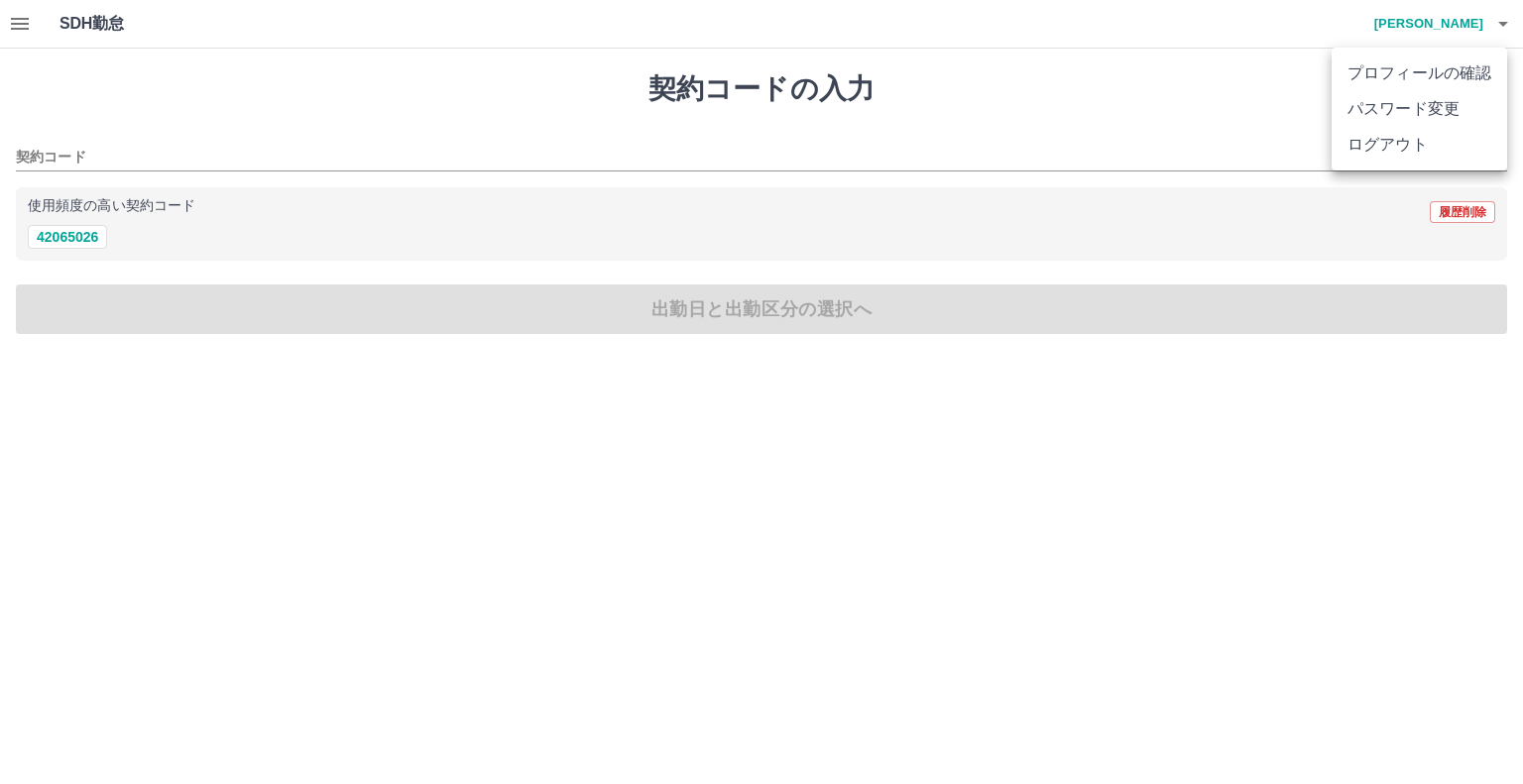 click at bounding box center (762, 392) 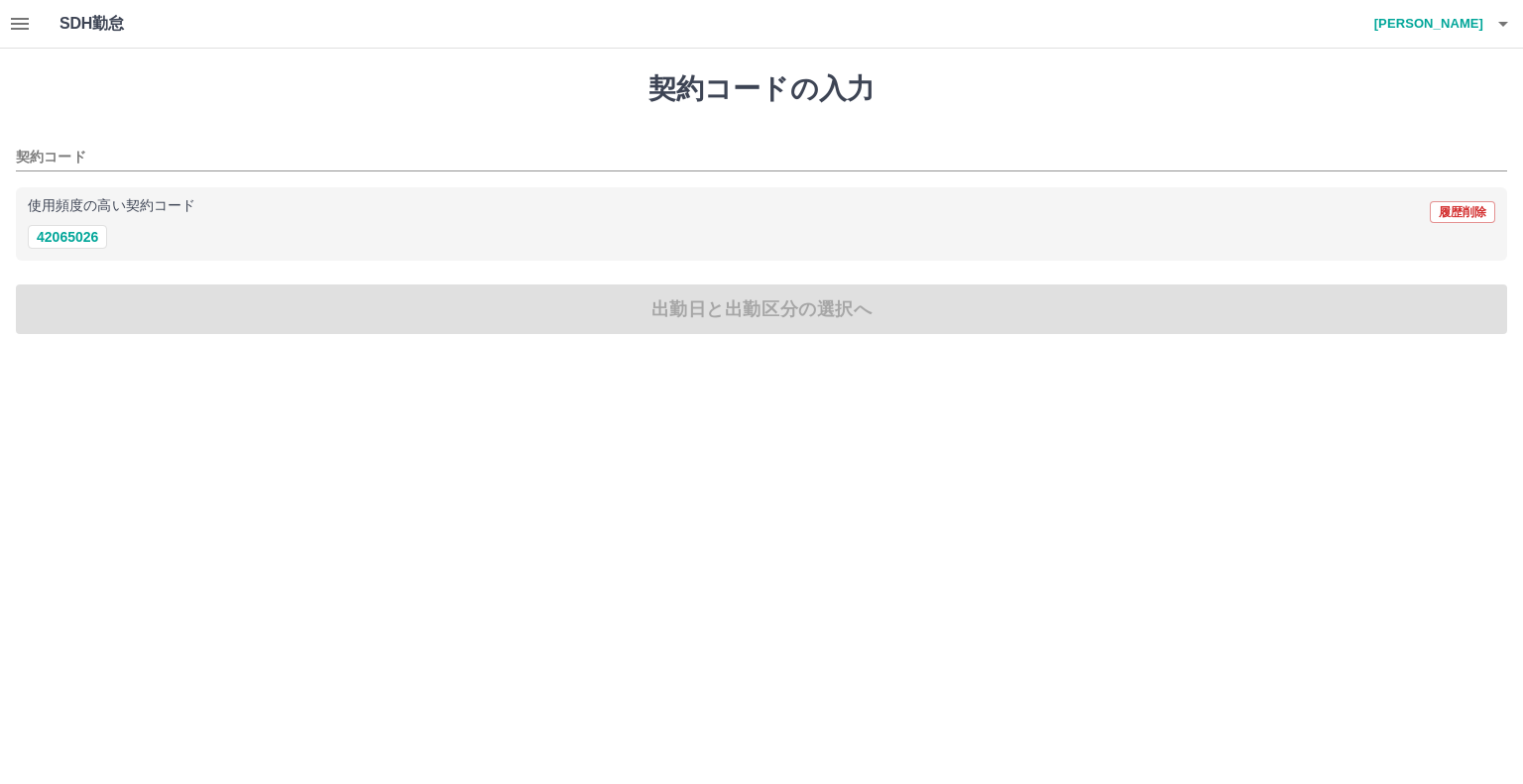 click 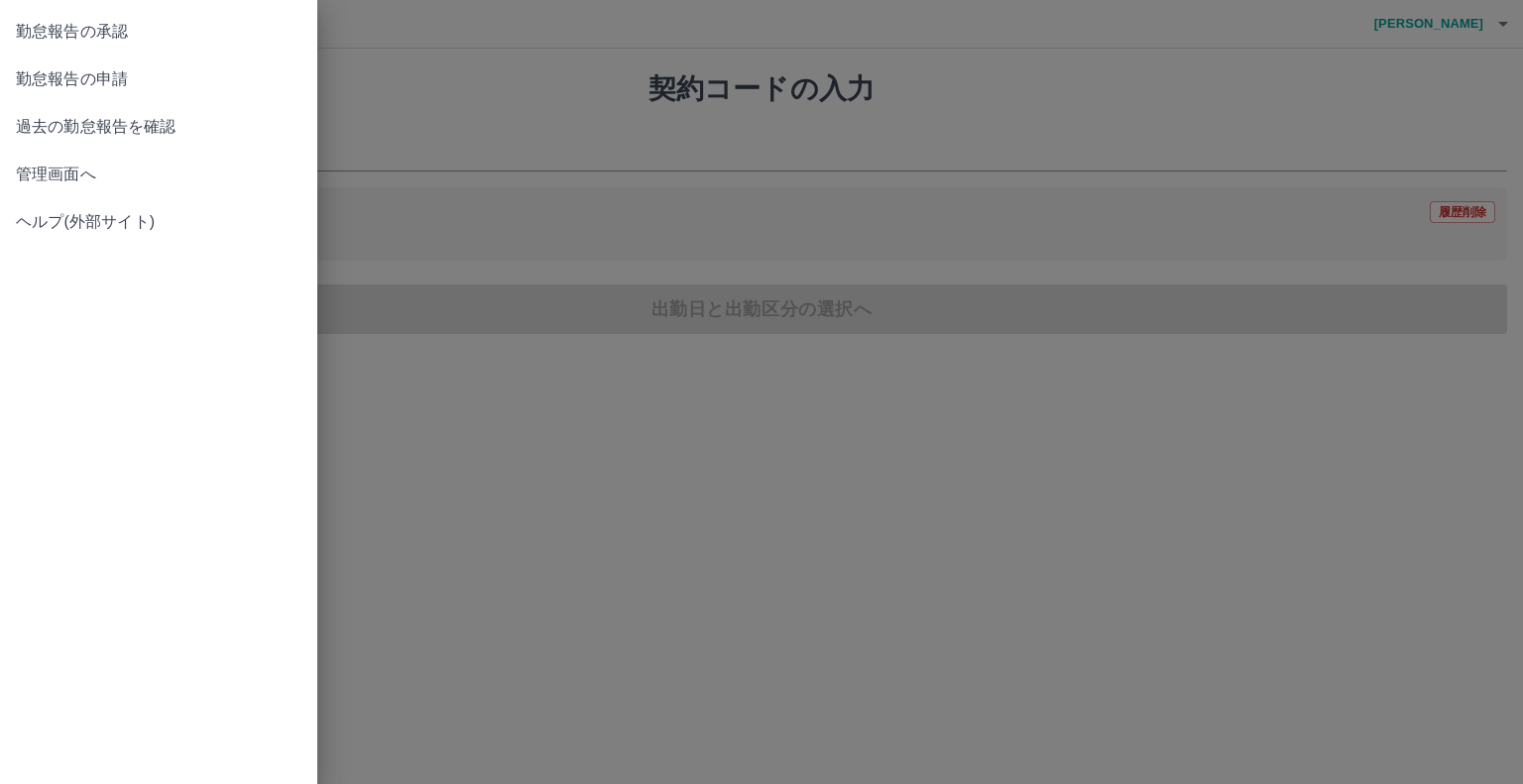 click on "勤怠報告の承認" at bounding box center (159, 32) 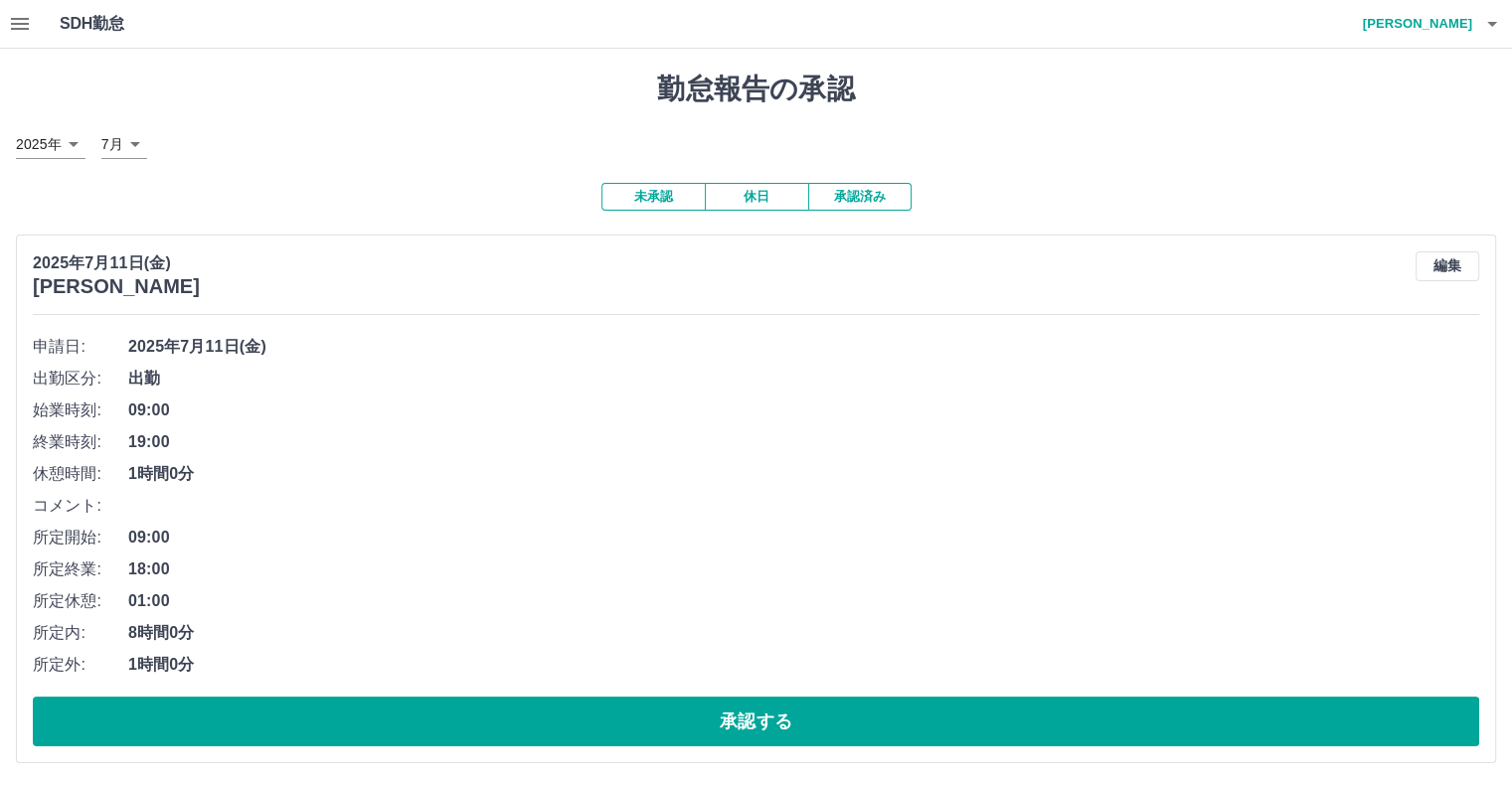 scroll, scrollTop: 1, scrollLeft: 0, axis: vertical 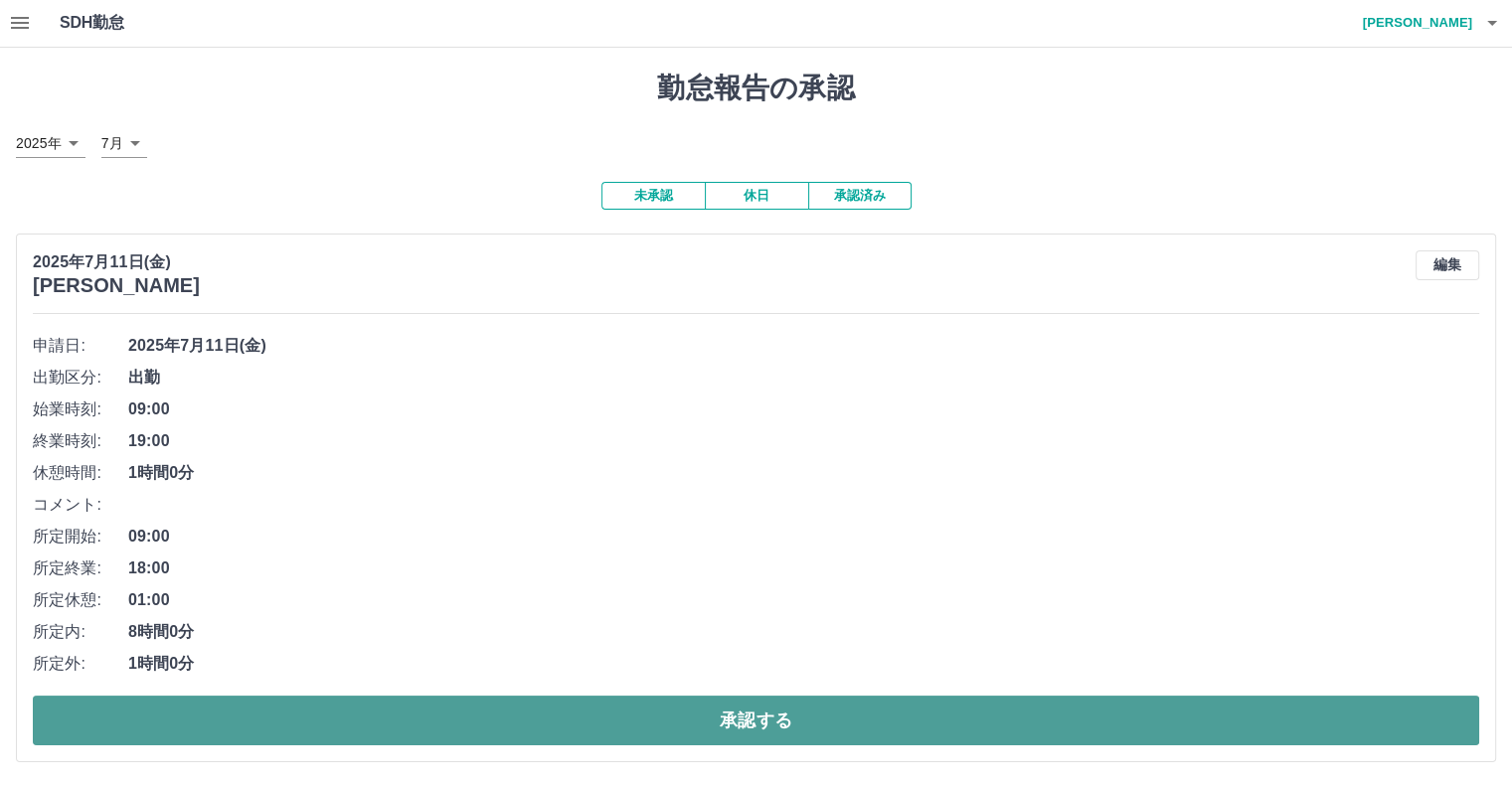 click on "承認する" at bounding box center [756, 720] 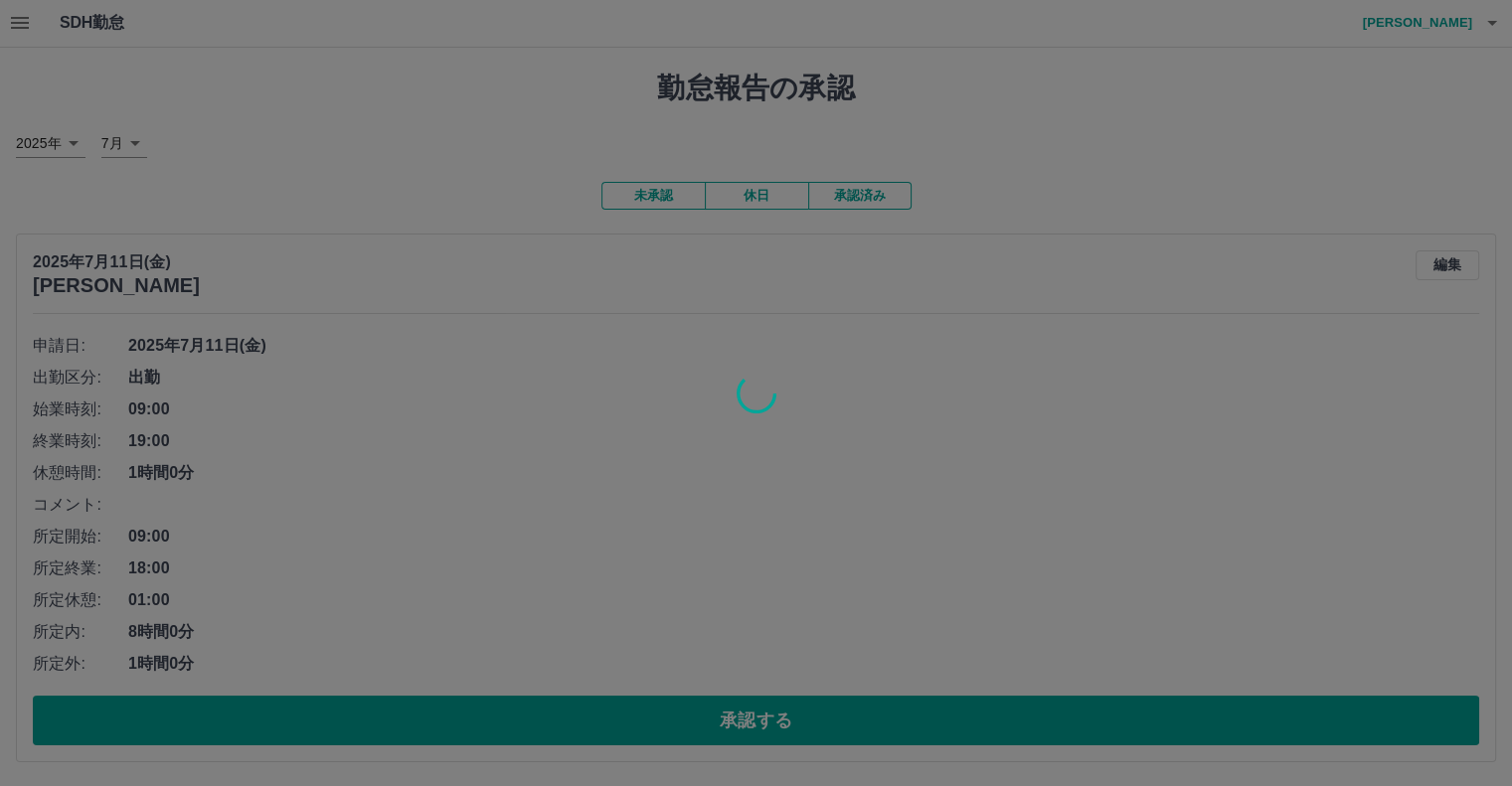 scroll, scrollTop: 0, scrollLeft: 0, axis: both 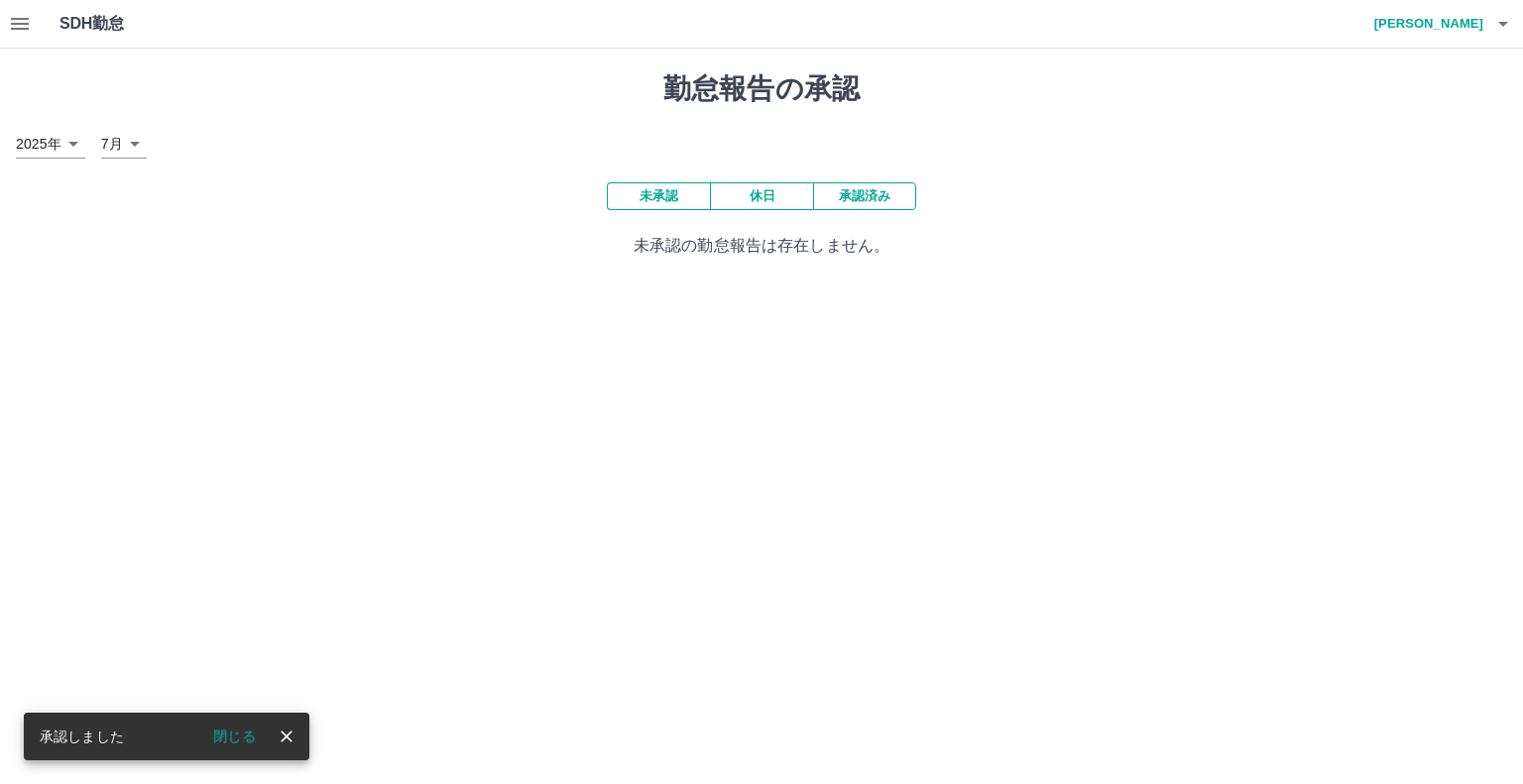 click 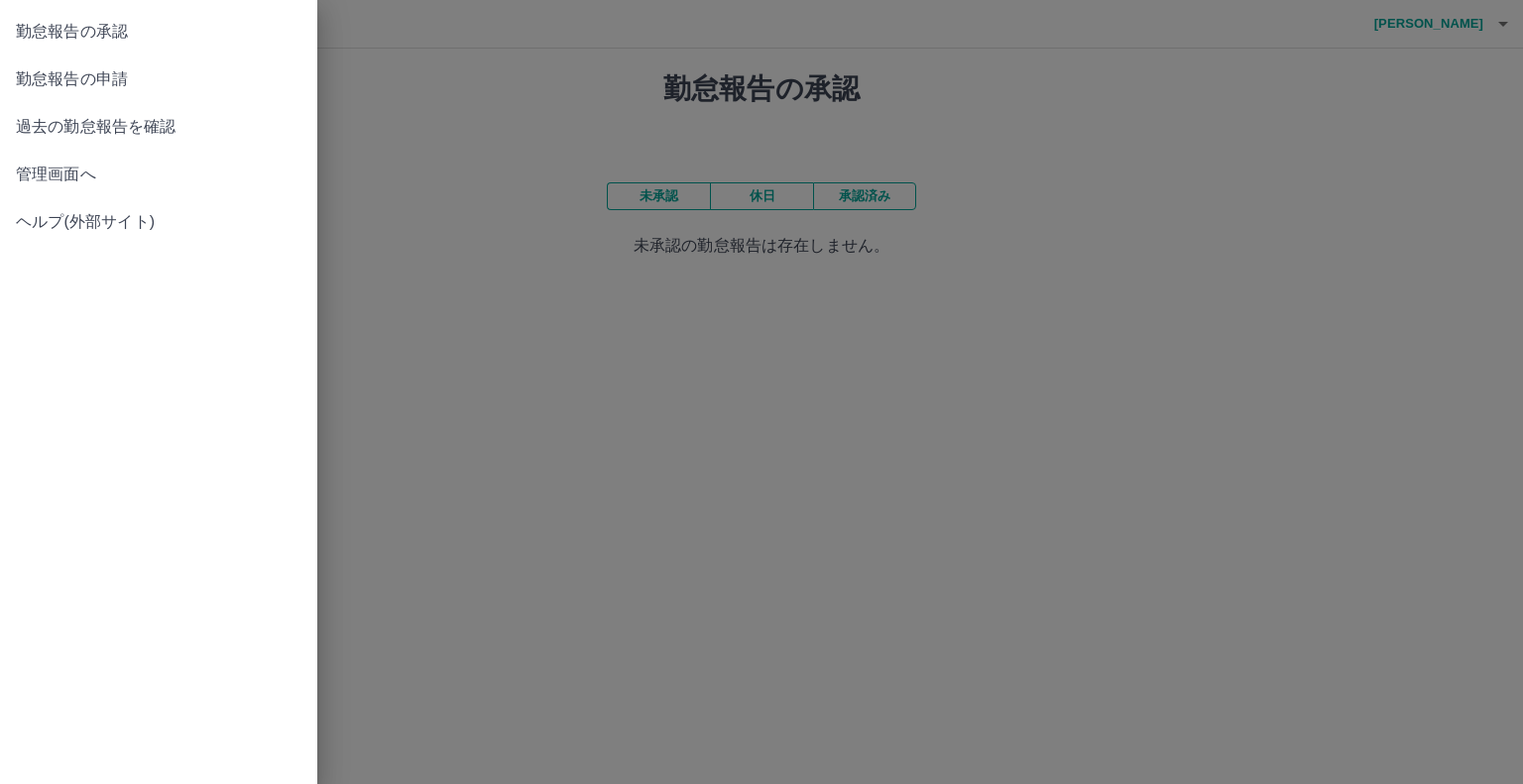 click on "過去の勤怠報告を確認" at bounding box center (159, 127) 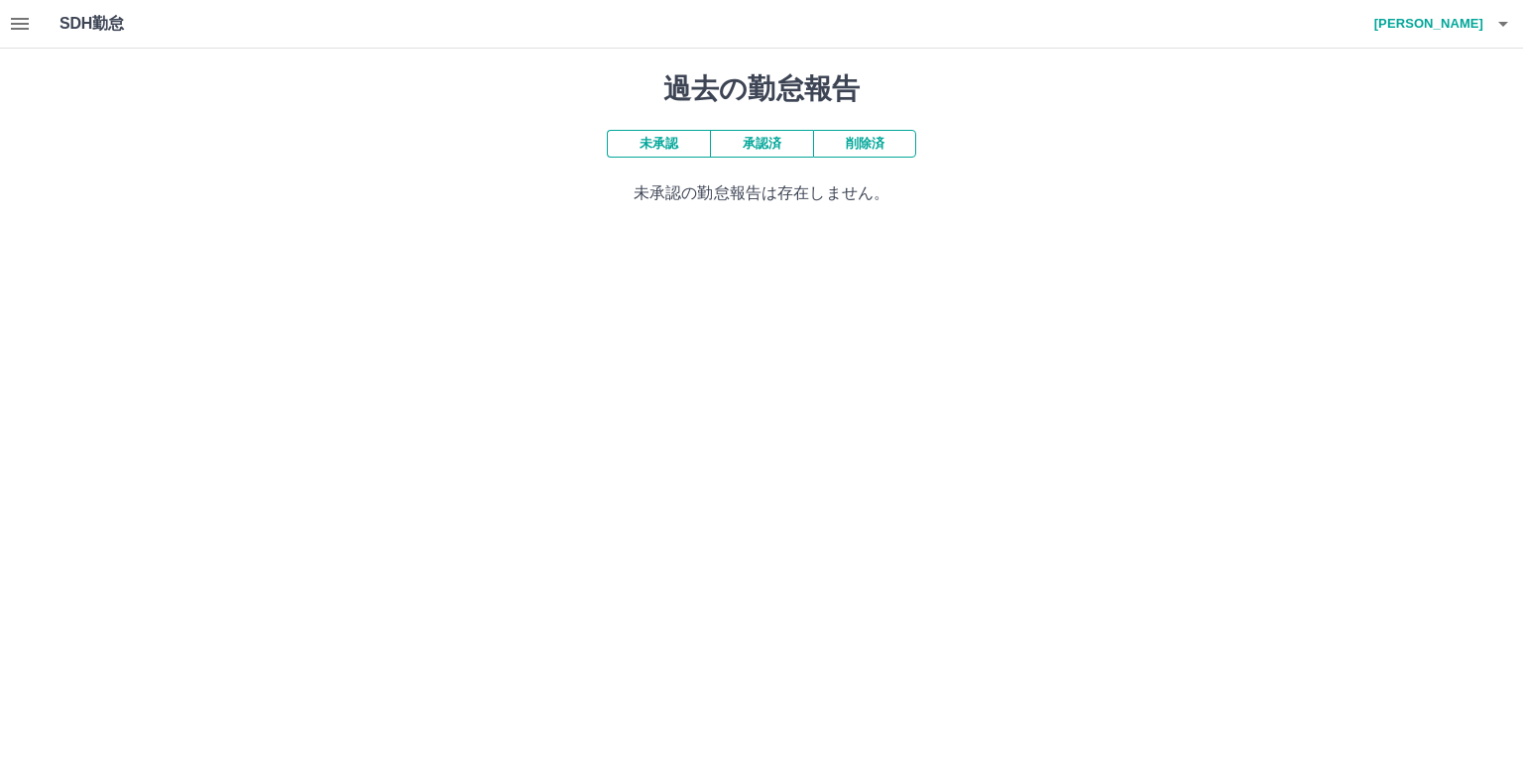 click on "承認済" at bounding box center [762, 144] 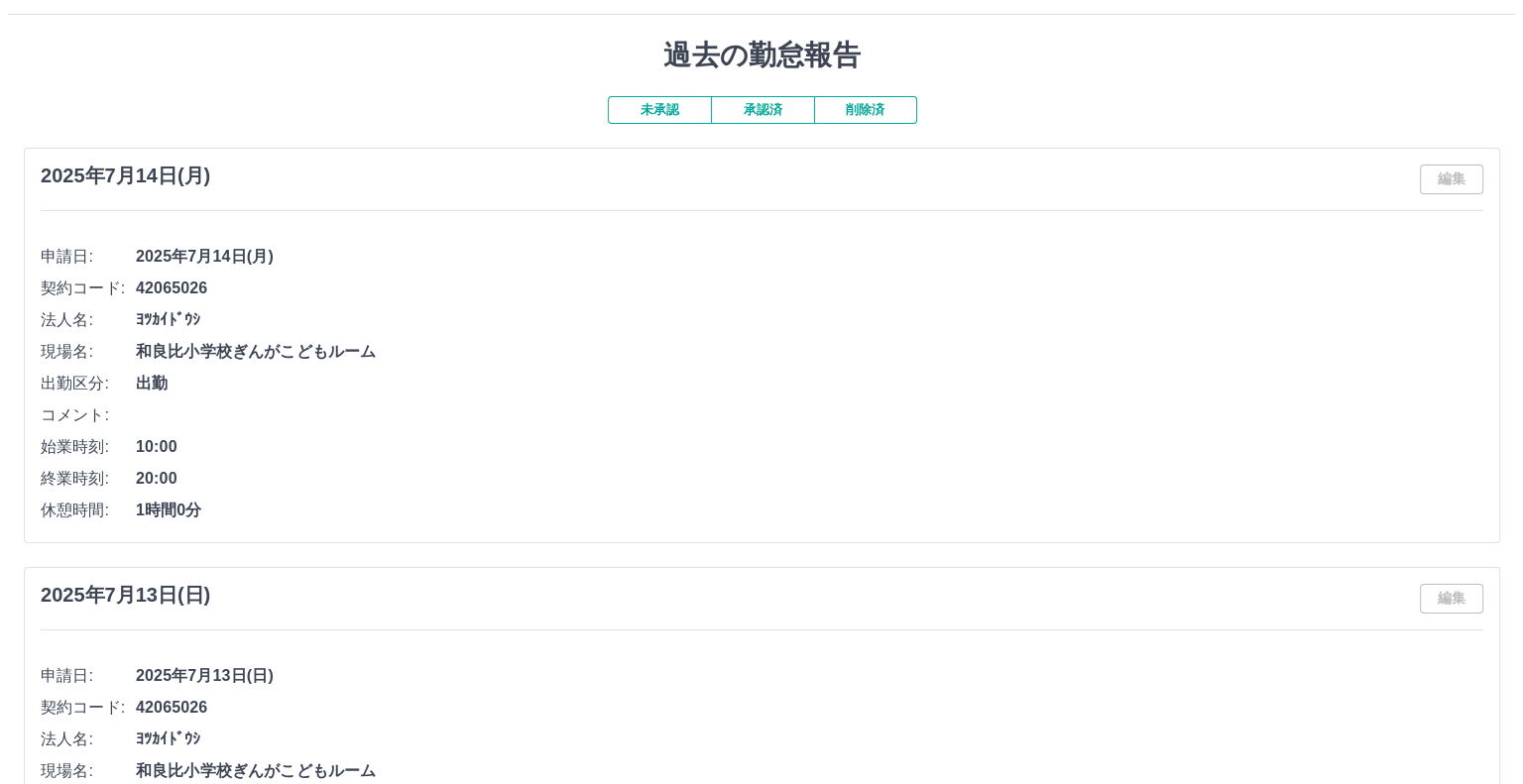 scroll, scrollTop: 0, scrollLeft: 0, axis: both 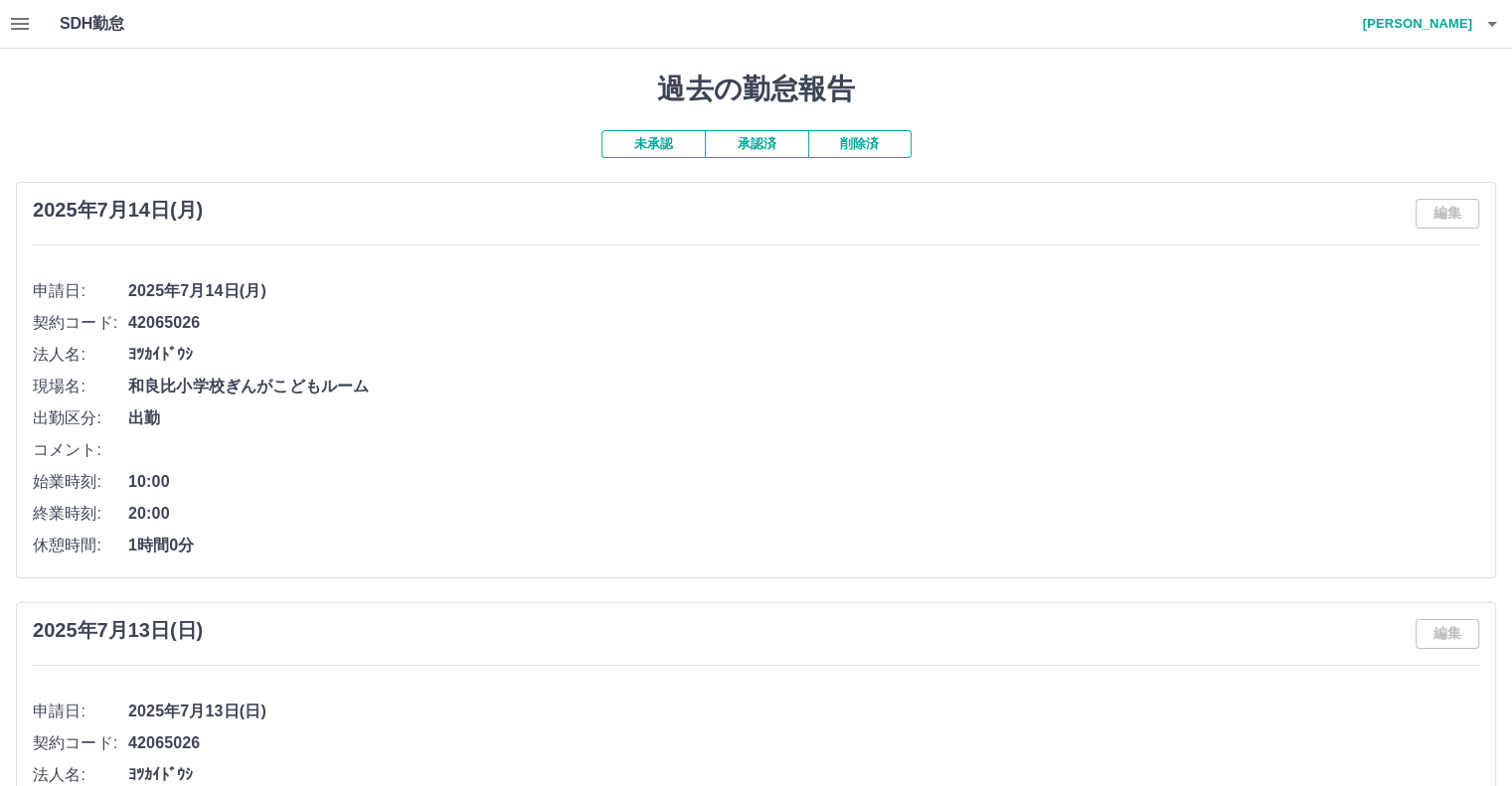 click at bounding box center (20, 24) 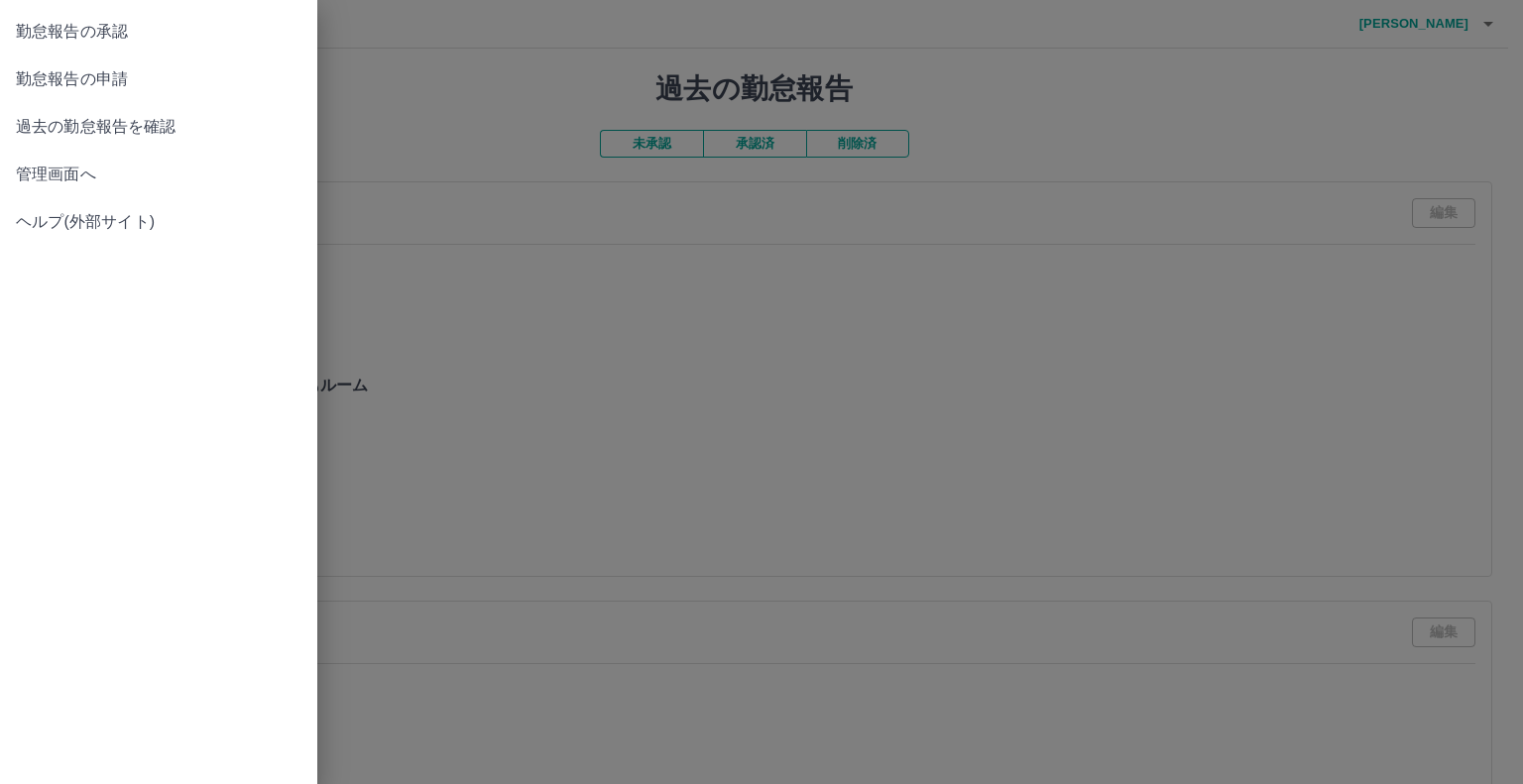 click on "勤怠報告の申請" at bounding box center (159, 79) 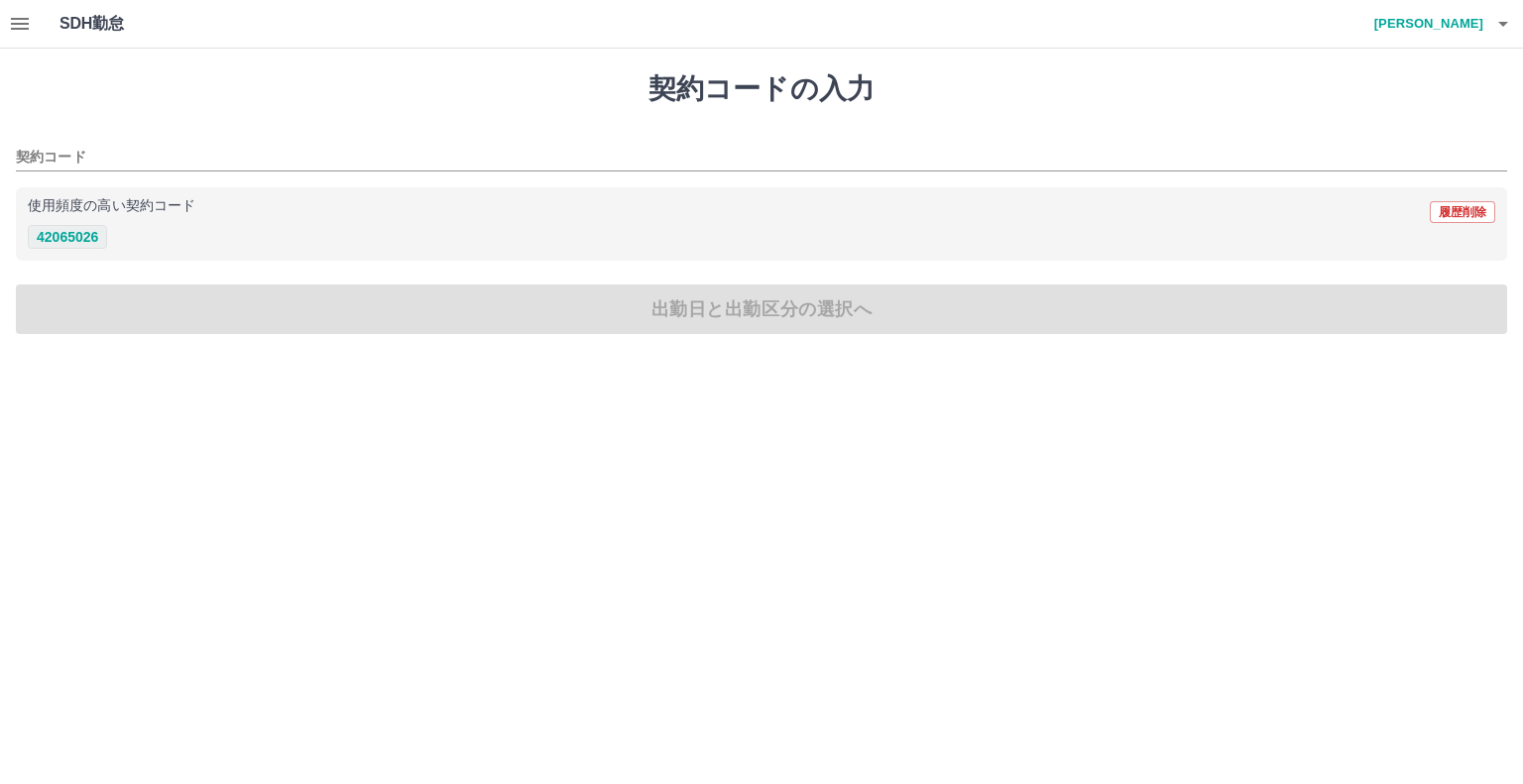 click on "42065026" at bounding box center (67, 237) 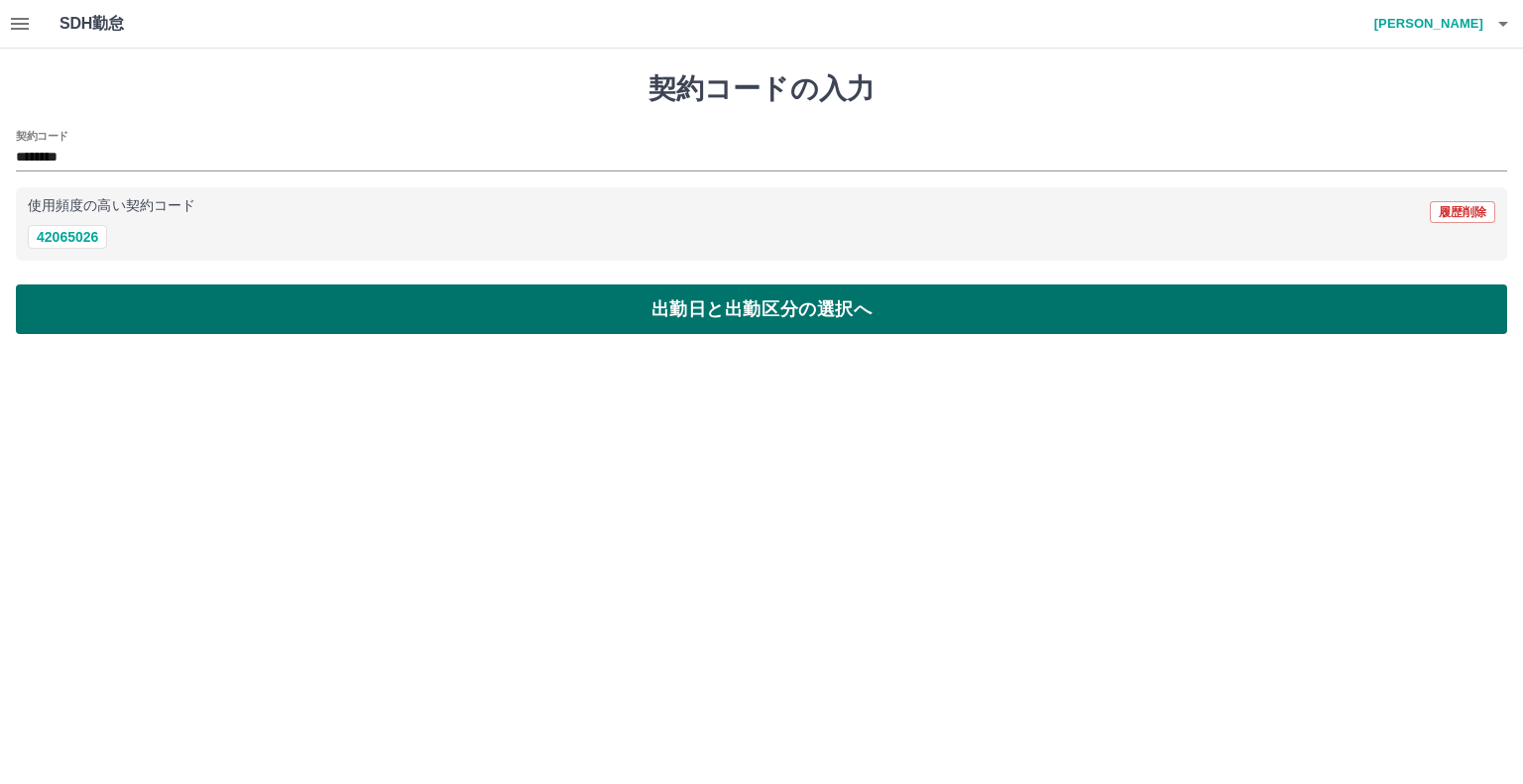 click on "出勤日と出勤区分の選択へ" at bounding box center [762, 309] 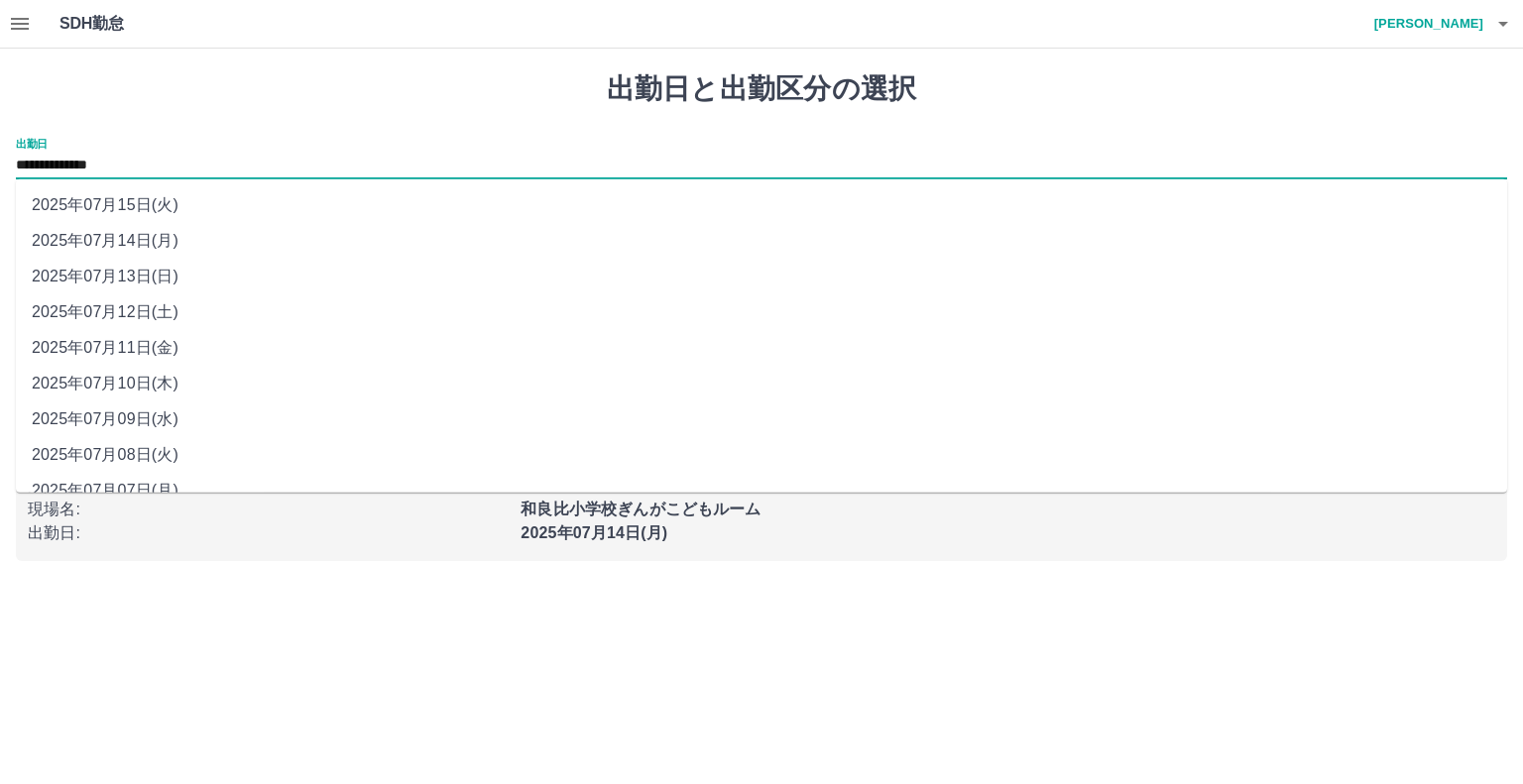 click on "**********" at bounding box center [762, 166] 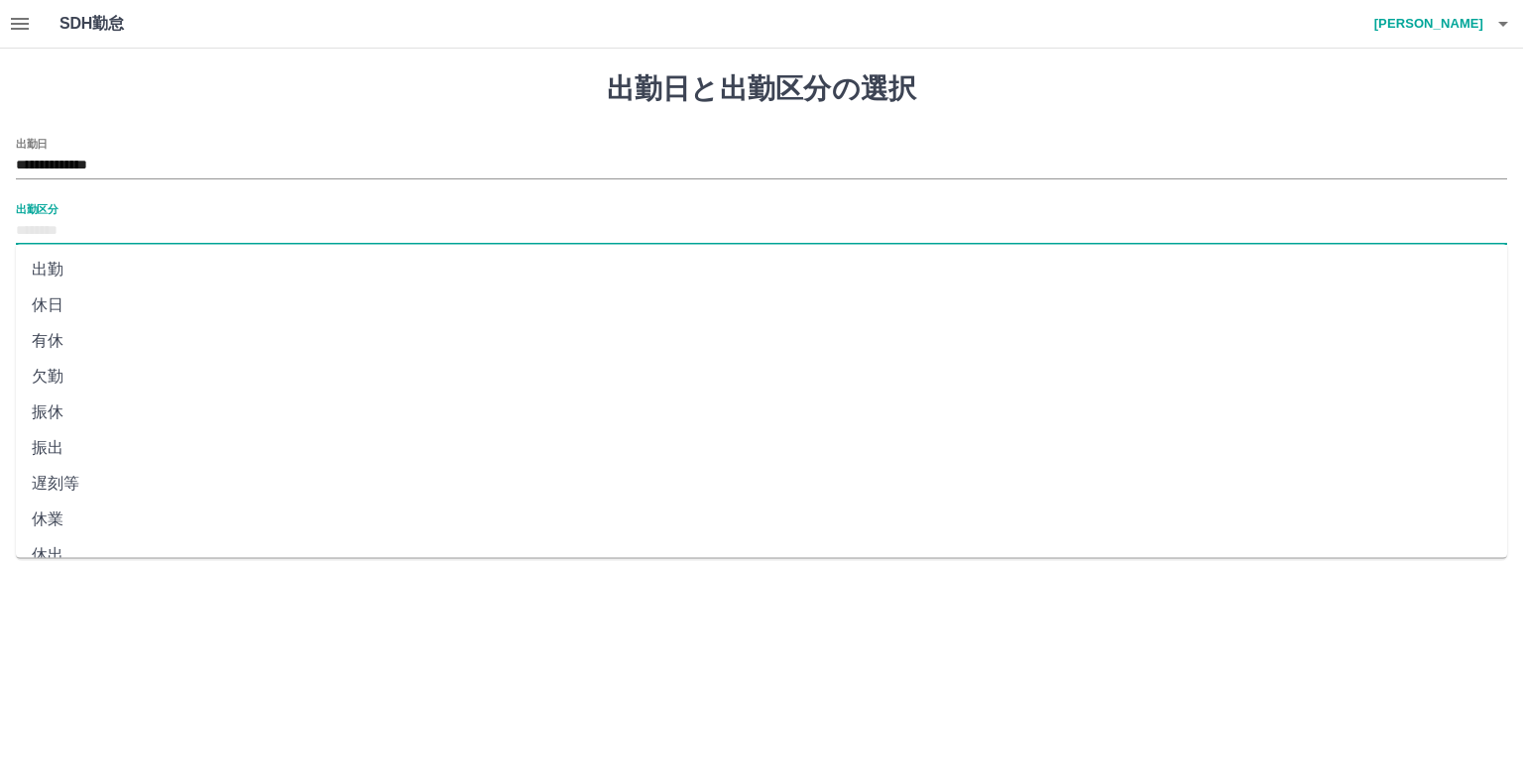 click on "出勤区分" at bounding box center (762, 231) 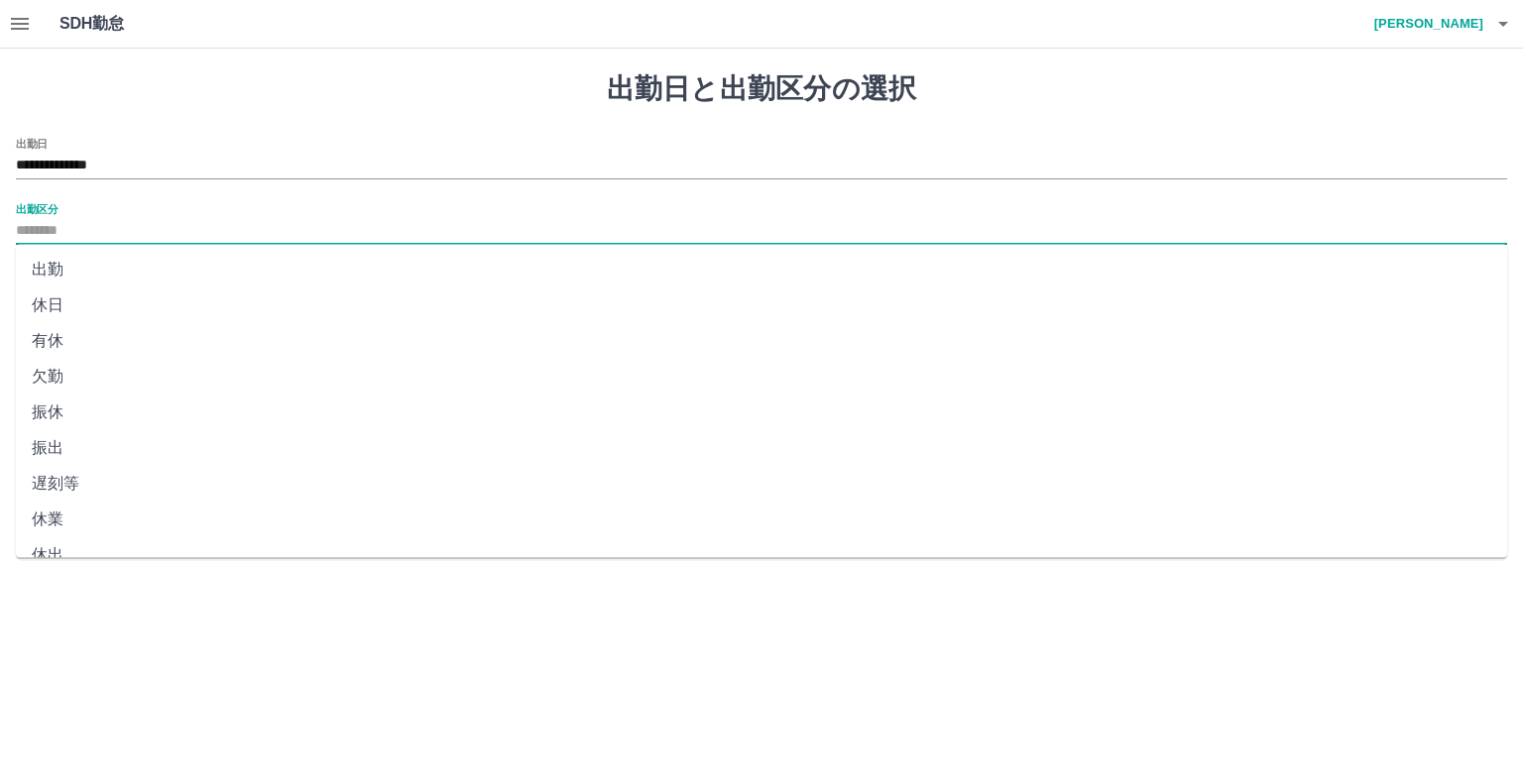 click on "出勤" at bounding box center (762, 270) 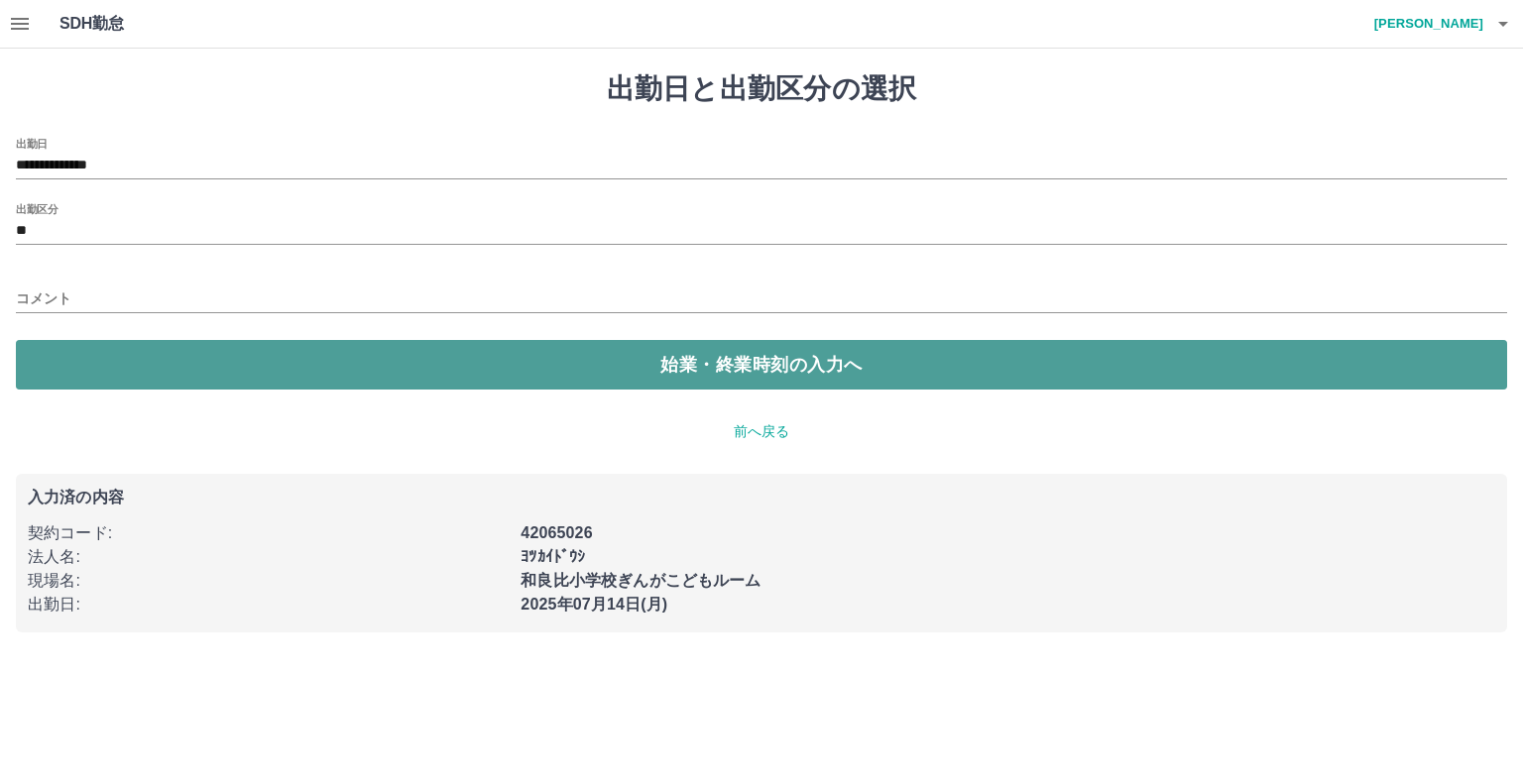 click on "始業・終業時刻の入力へ" at bounding box center [762, 365] 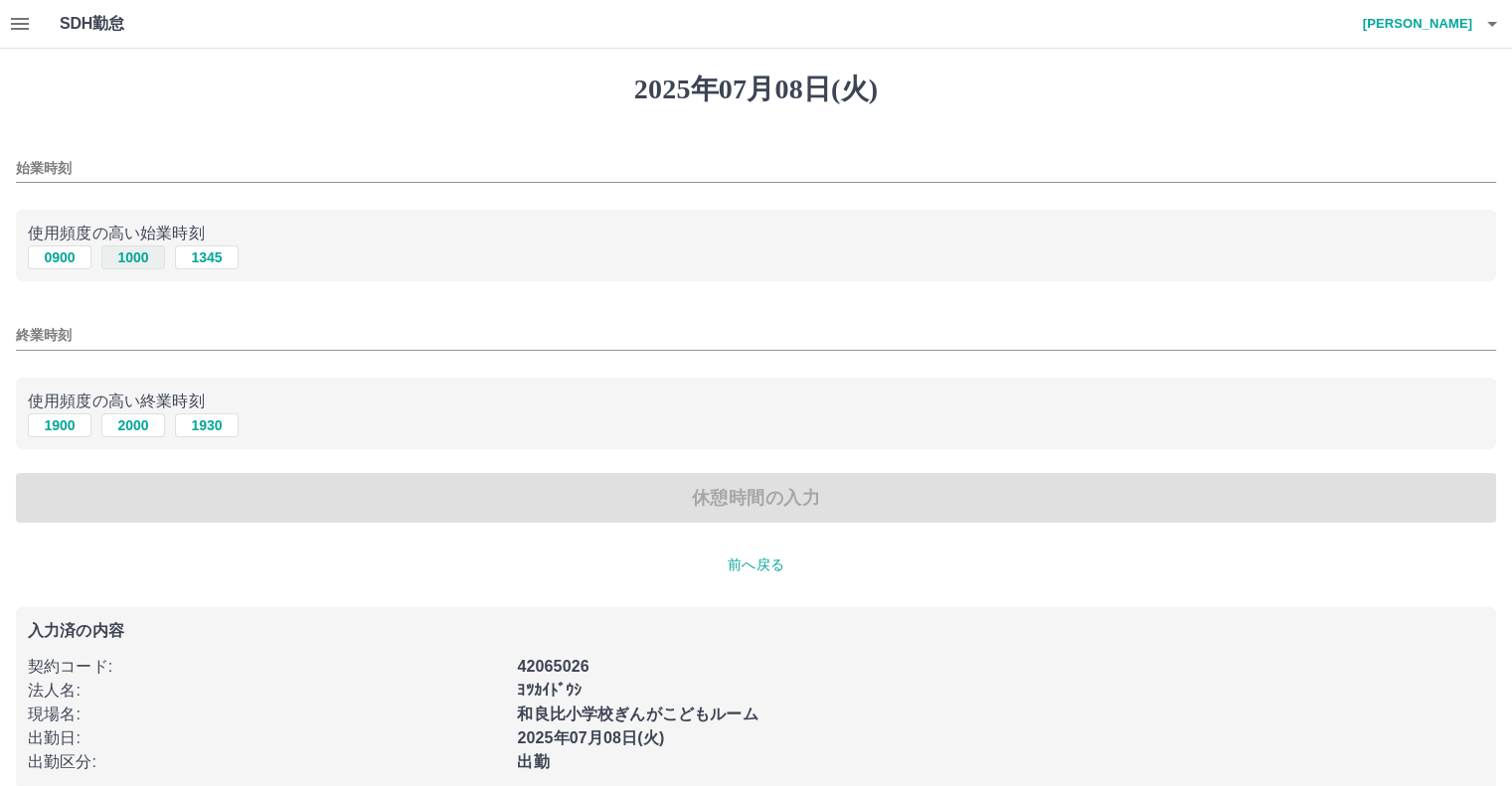 click on "1000" at bounding box center [133, 257] 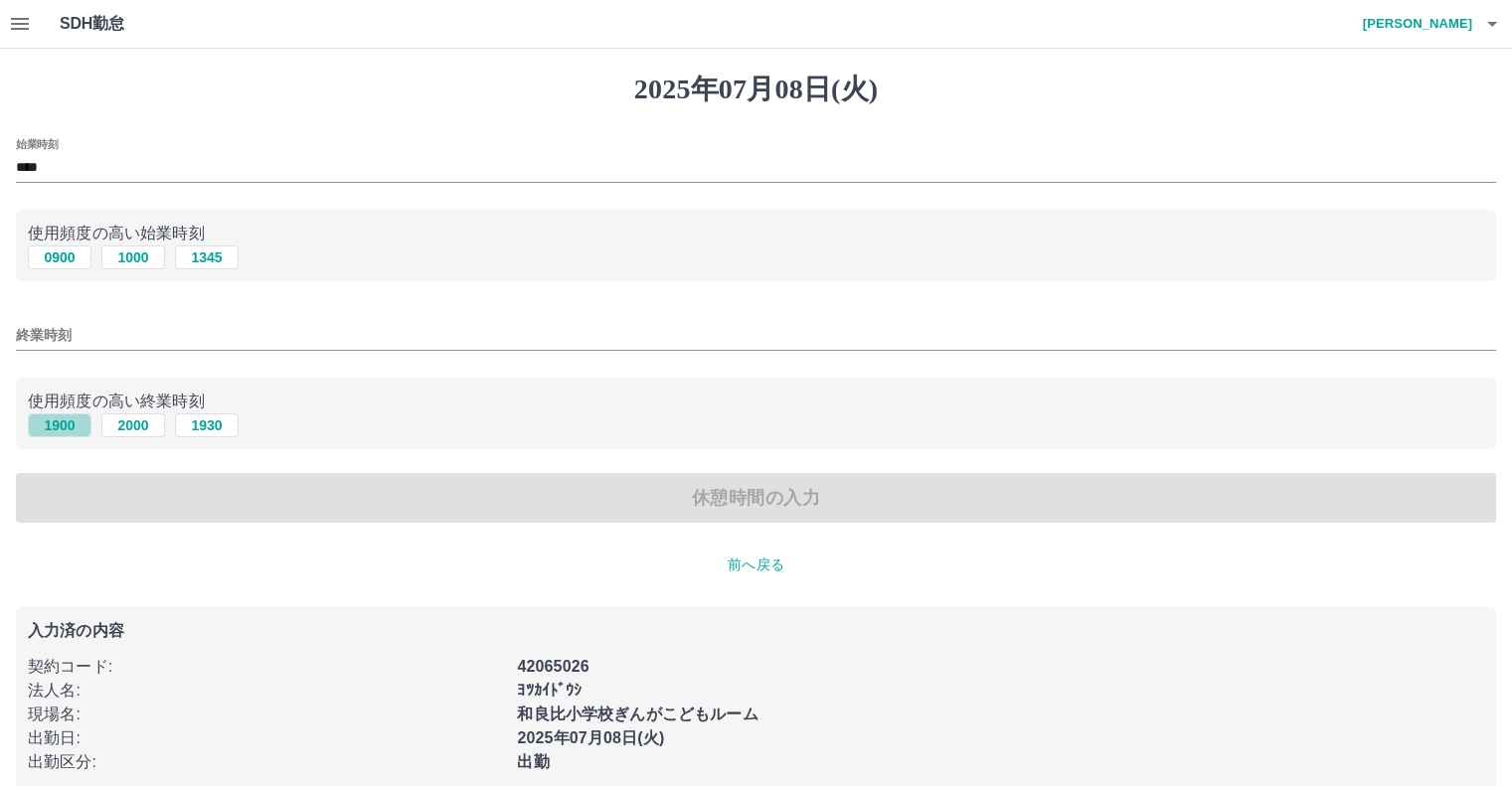 click on "1900" at bounding box center (60, 425) 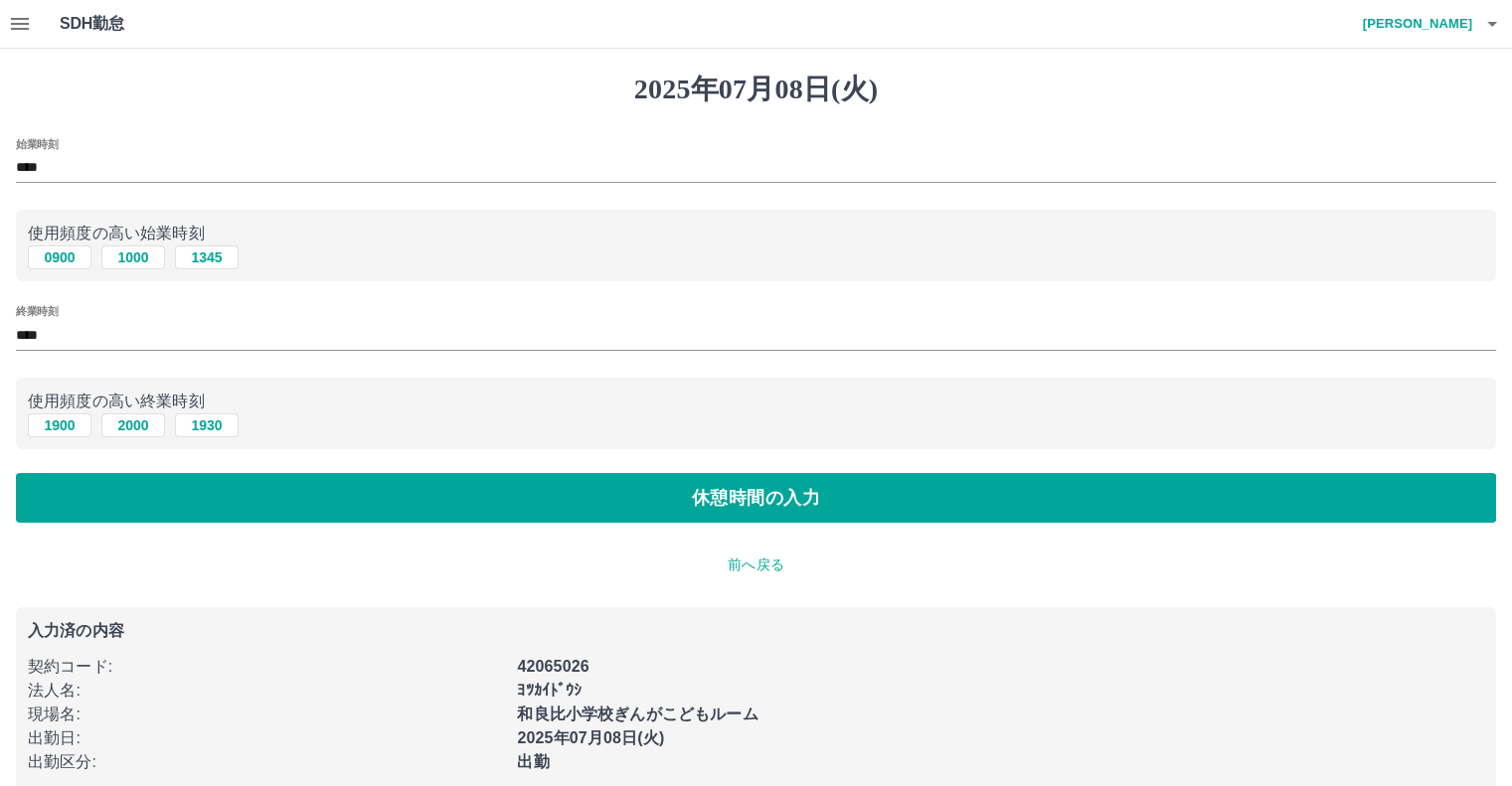 click on "2025年07月08日(火) 始業時刻 **** 使用頻度の高い始業時刻 0900 1000 1345 終業時刻 **** 使用頻度の高い終業時刻 1900 2000 1930 休憩時間の入力 前へ戻る 入力済の内容 契約コード : 42065026 法人名 : ﾖﾂｶｲﾄﾞｳｼ 現場名 : 和良比小学校ぎんがこどもルーム 出勤日 : 2025年07月08日(火) 出勤区分 : 出勤" at bounding box center (756, 431) 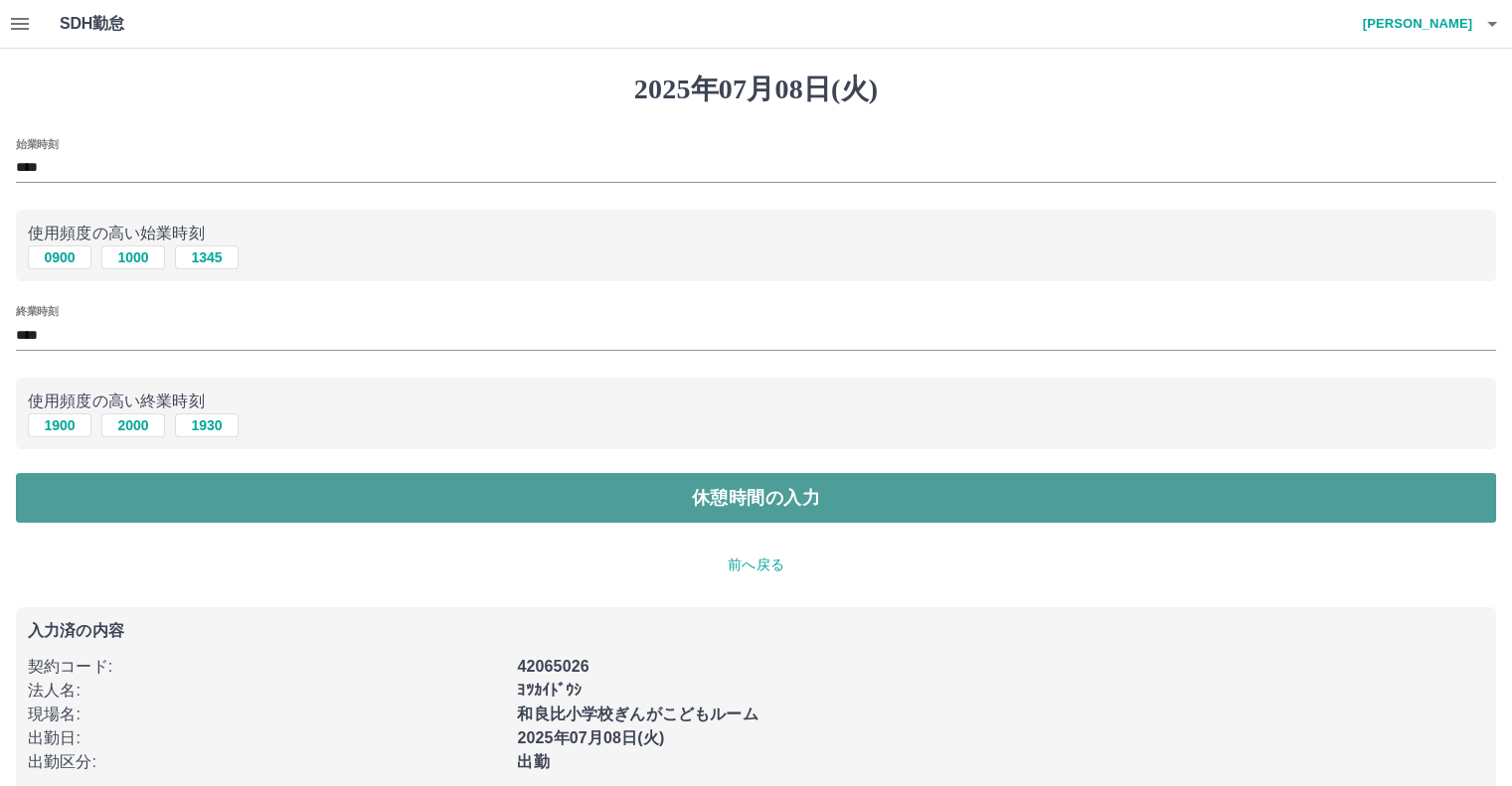 click on "休憩時間の入力" at bounding box center [756, 498] 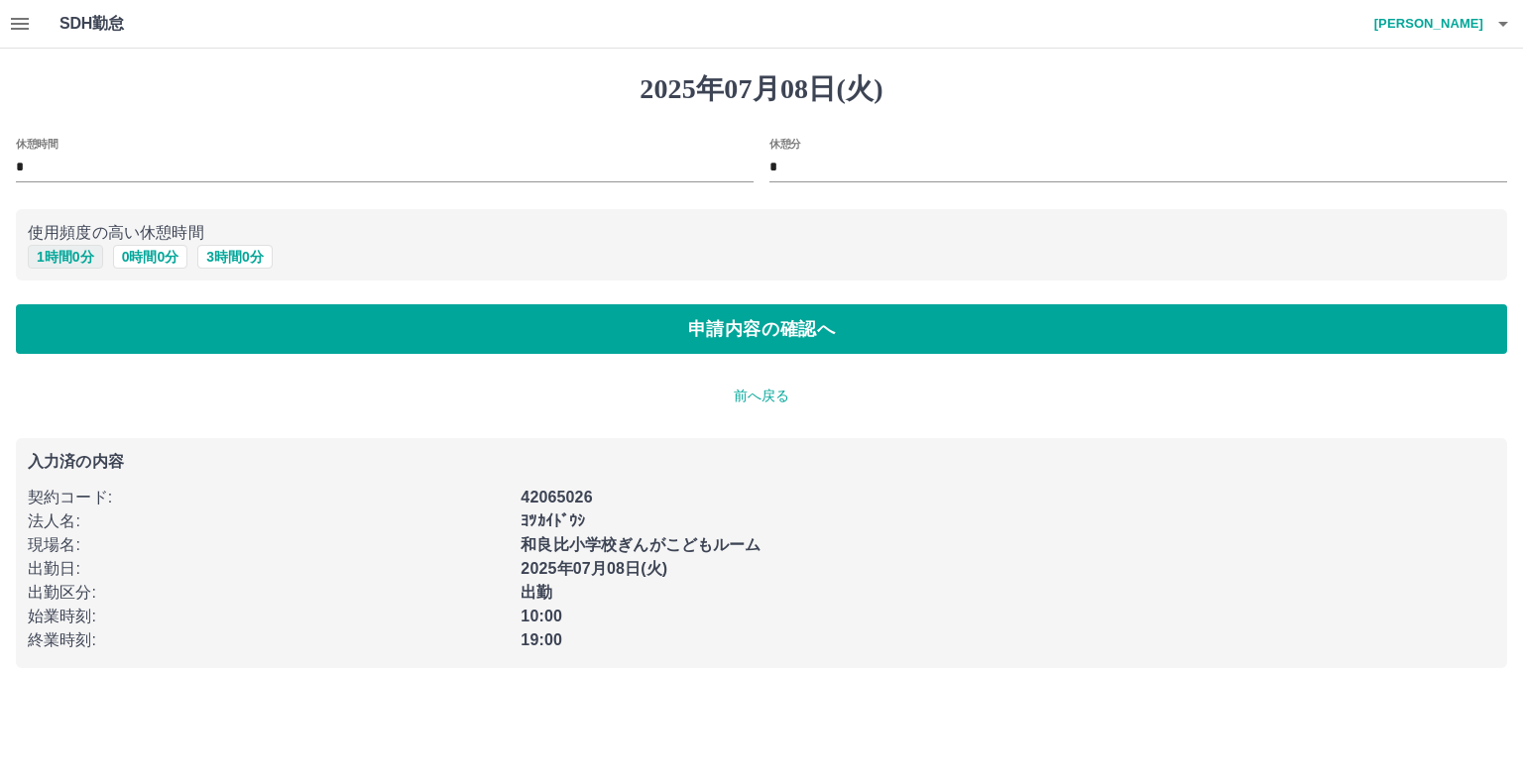 click on "1 時間 0 分" at bounding box center (65, 257) 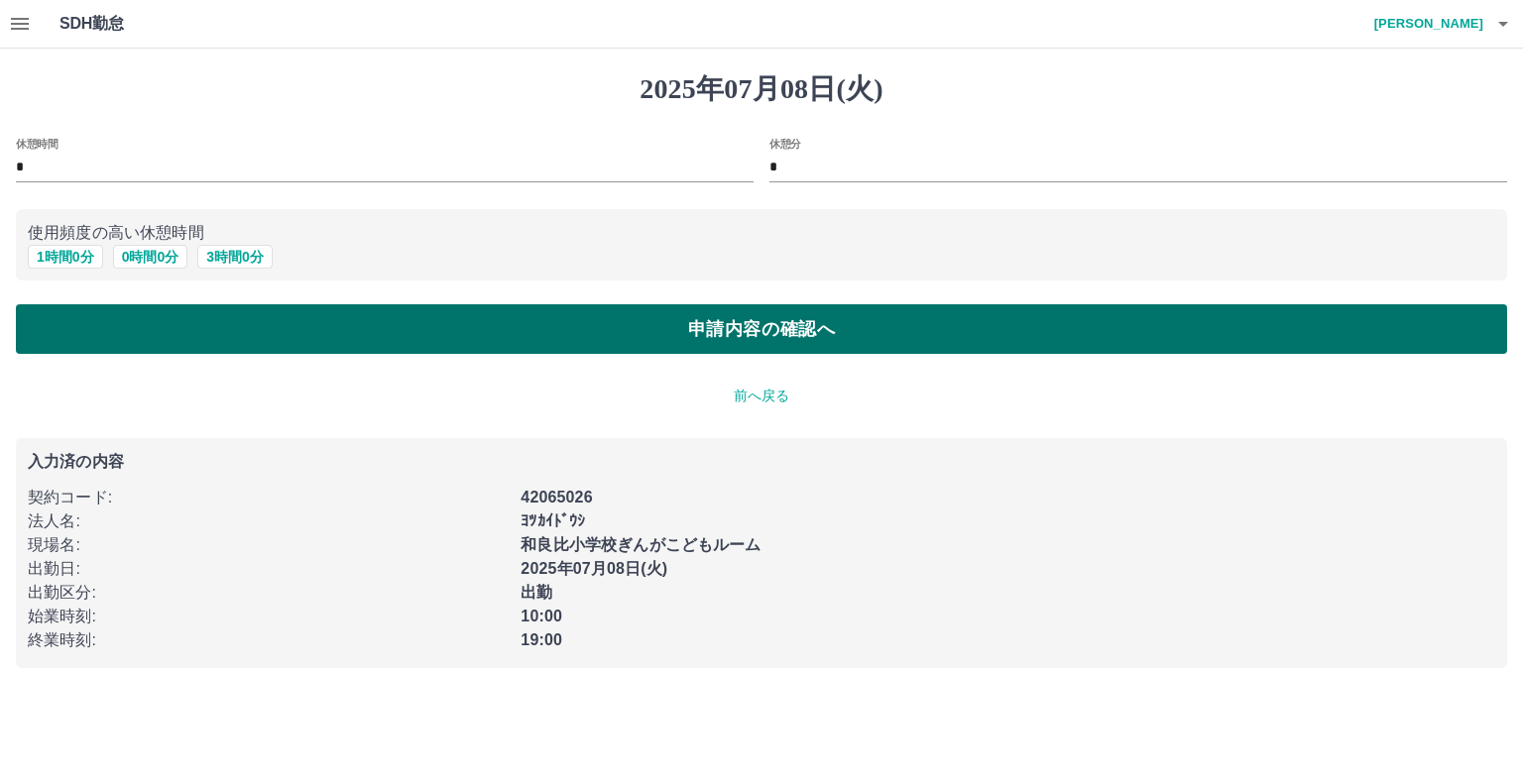 click on "申請内容の確認へ" at bounding box center [762, 329] 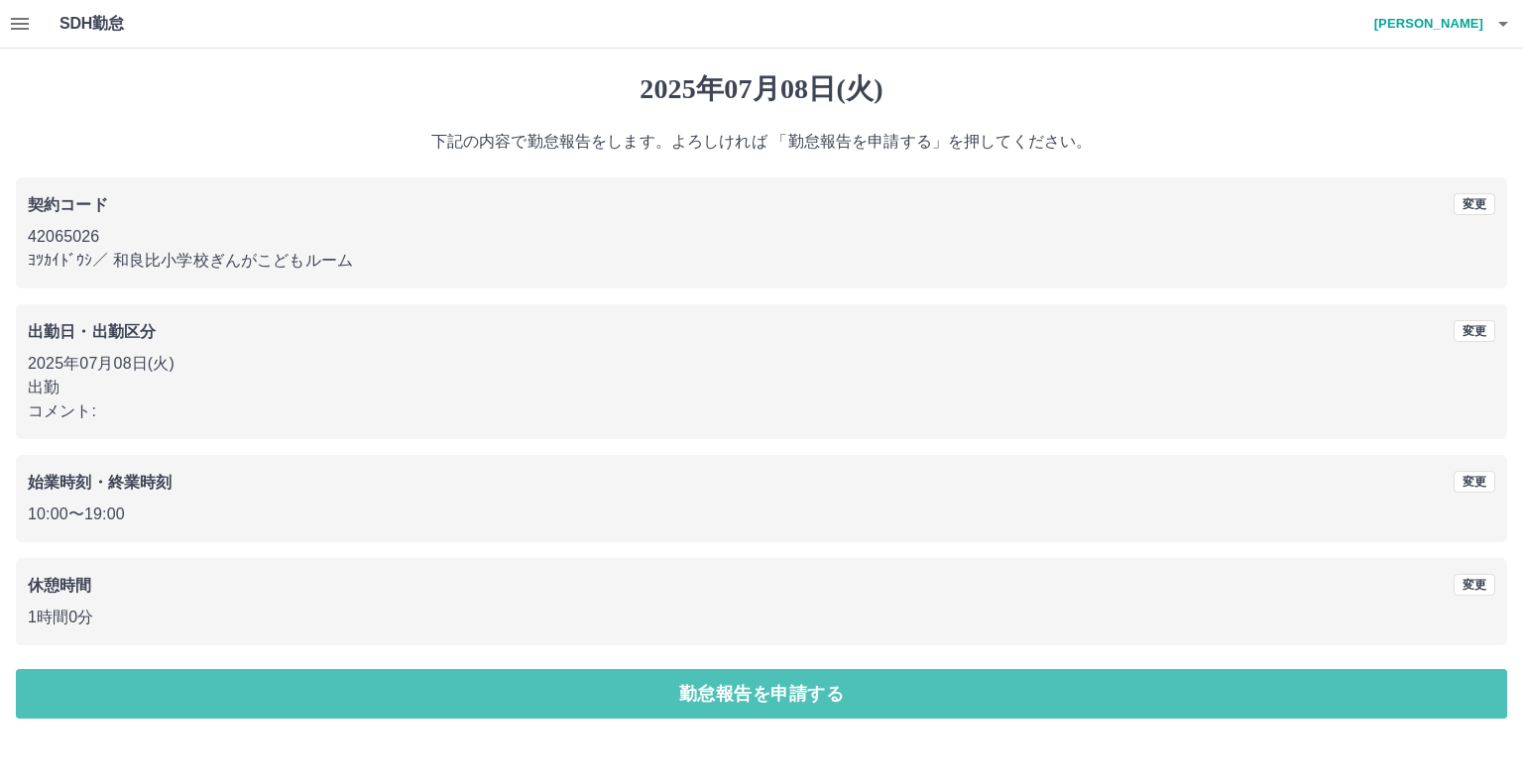 click on "勤怠報告を申請する" at bounding box center [762, 694] 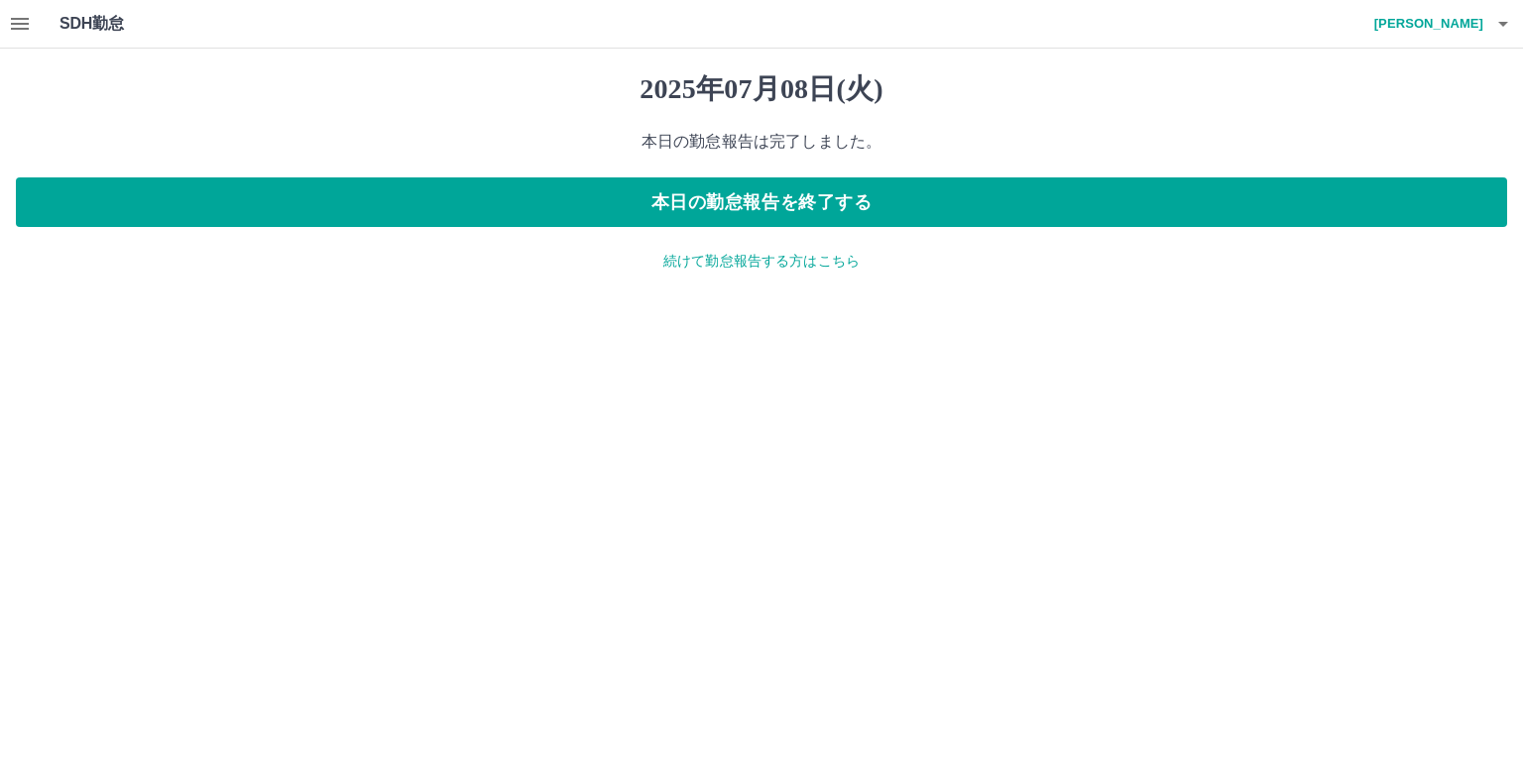 click on "続けて勤怠報告する方はこちら" at bounding box center [762, 261] 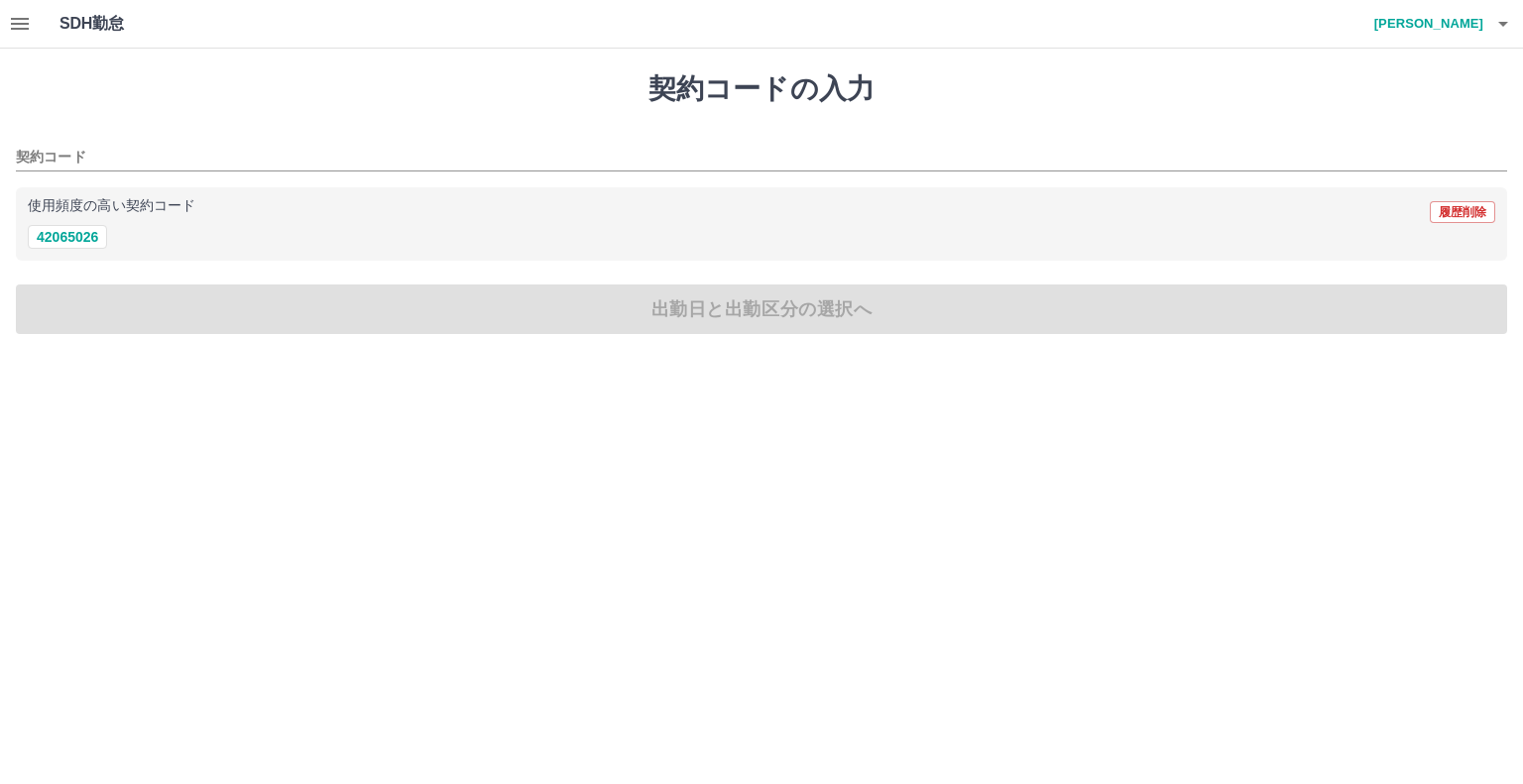 click on "使用頻度の高い契約コード 履歴削除" at bounding box center (762, 212) 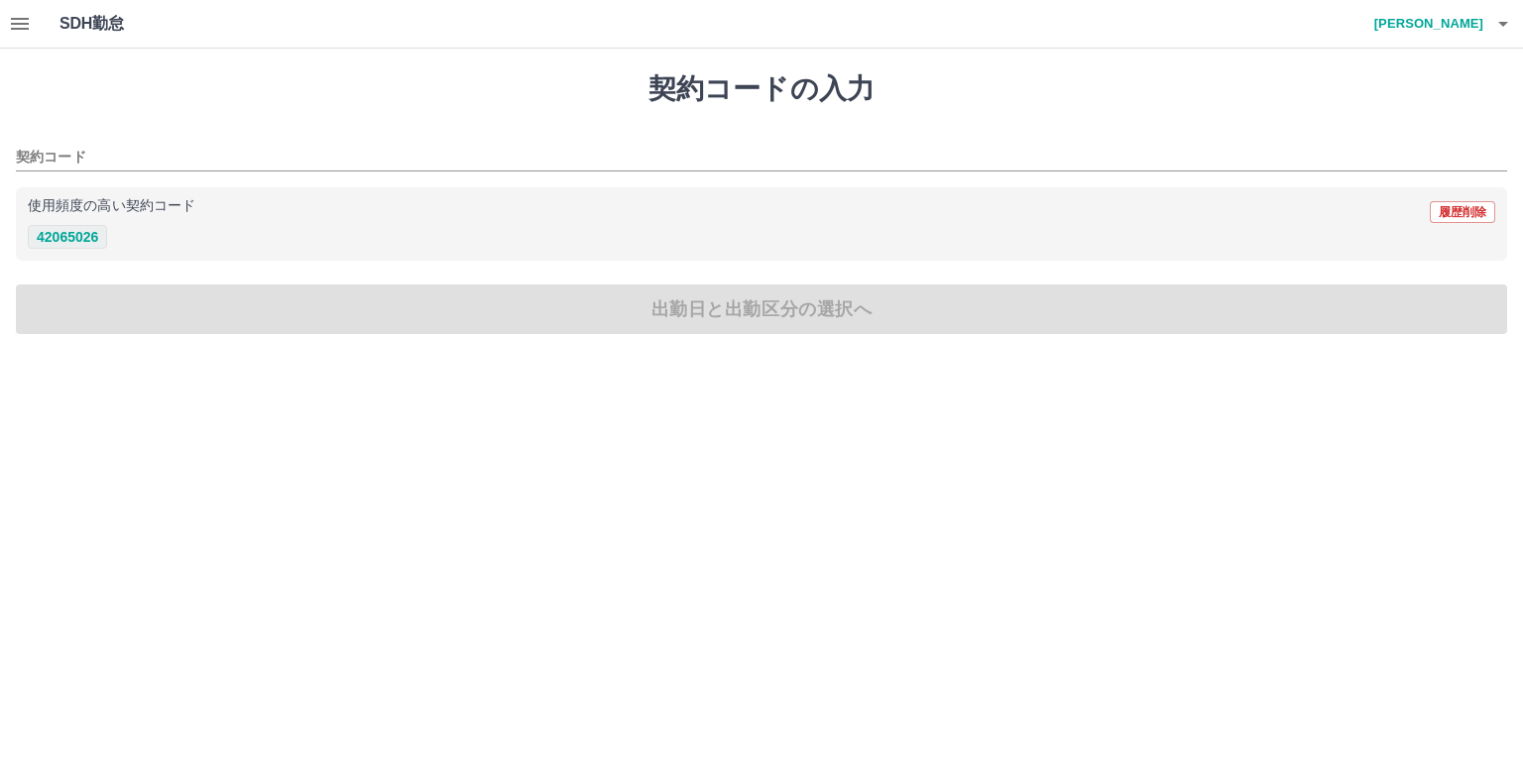 click on "42065026" at bounding box center [67, 237] 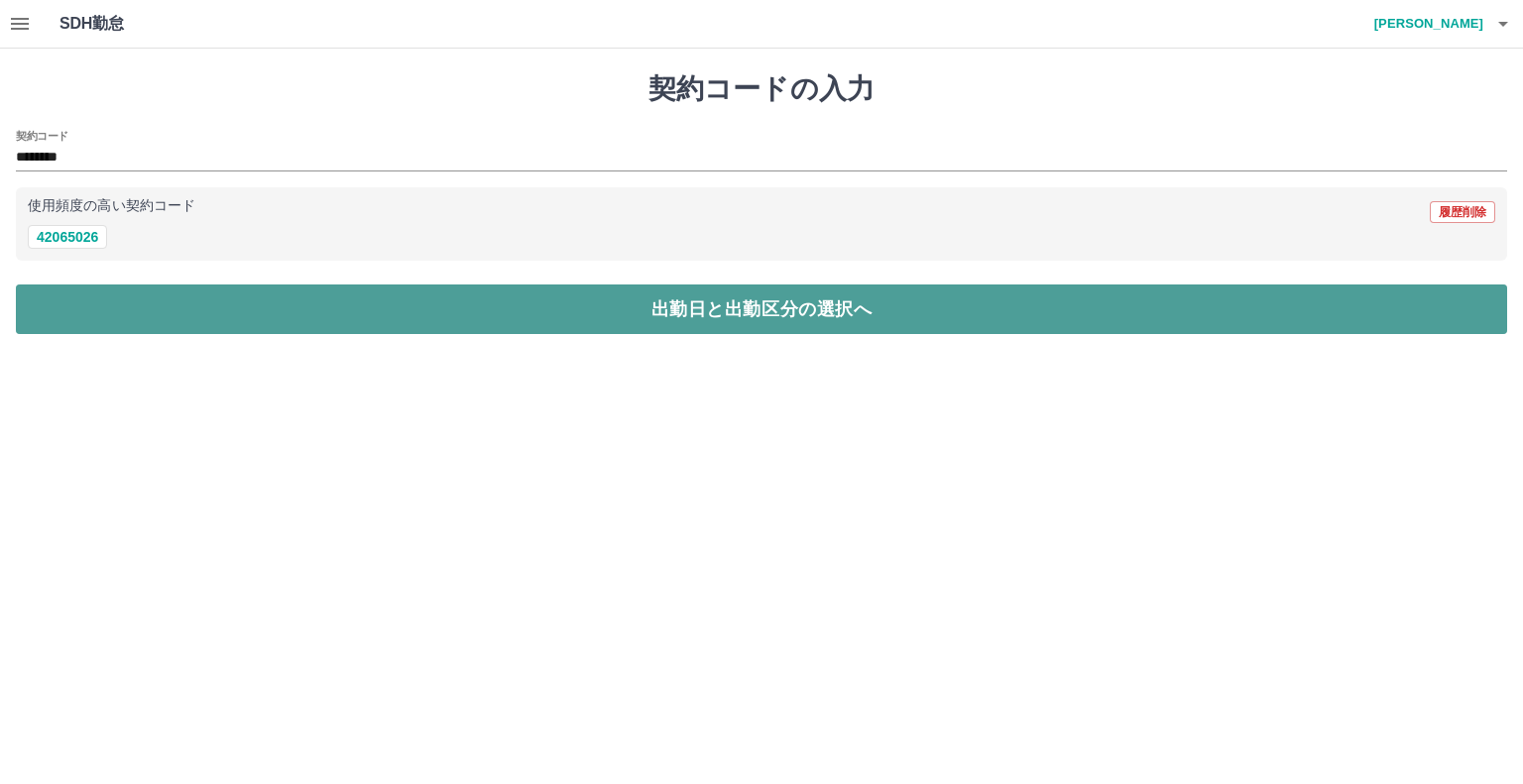 click on "出勤日と出勤区分の選択へ" at bounding box center (762, 309) 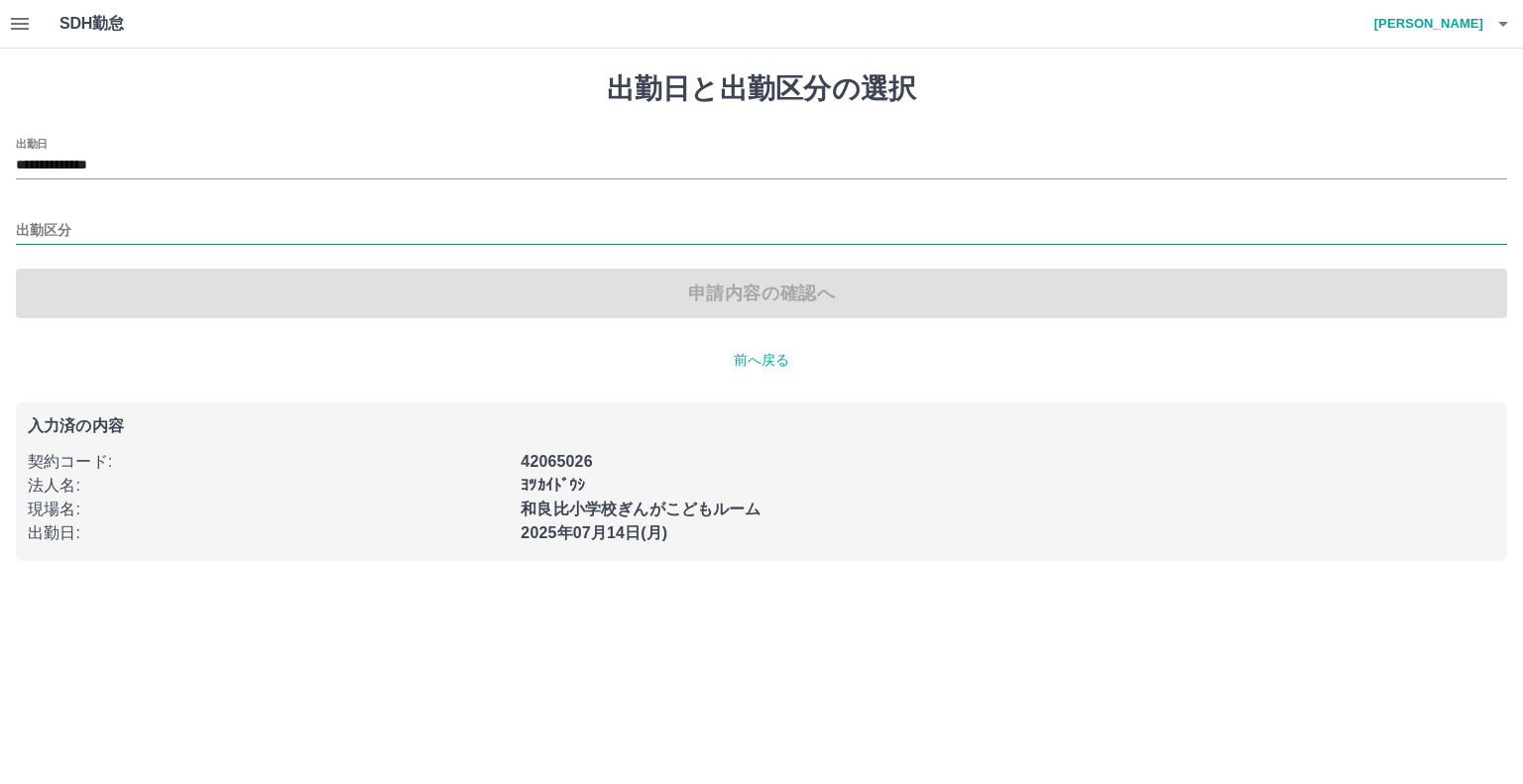 click on "出勤区分" at bounding box center (762, 231) 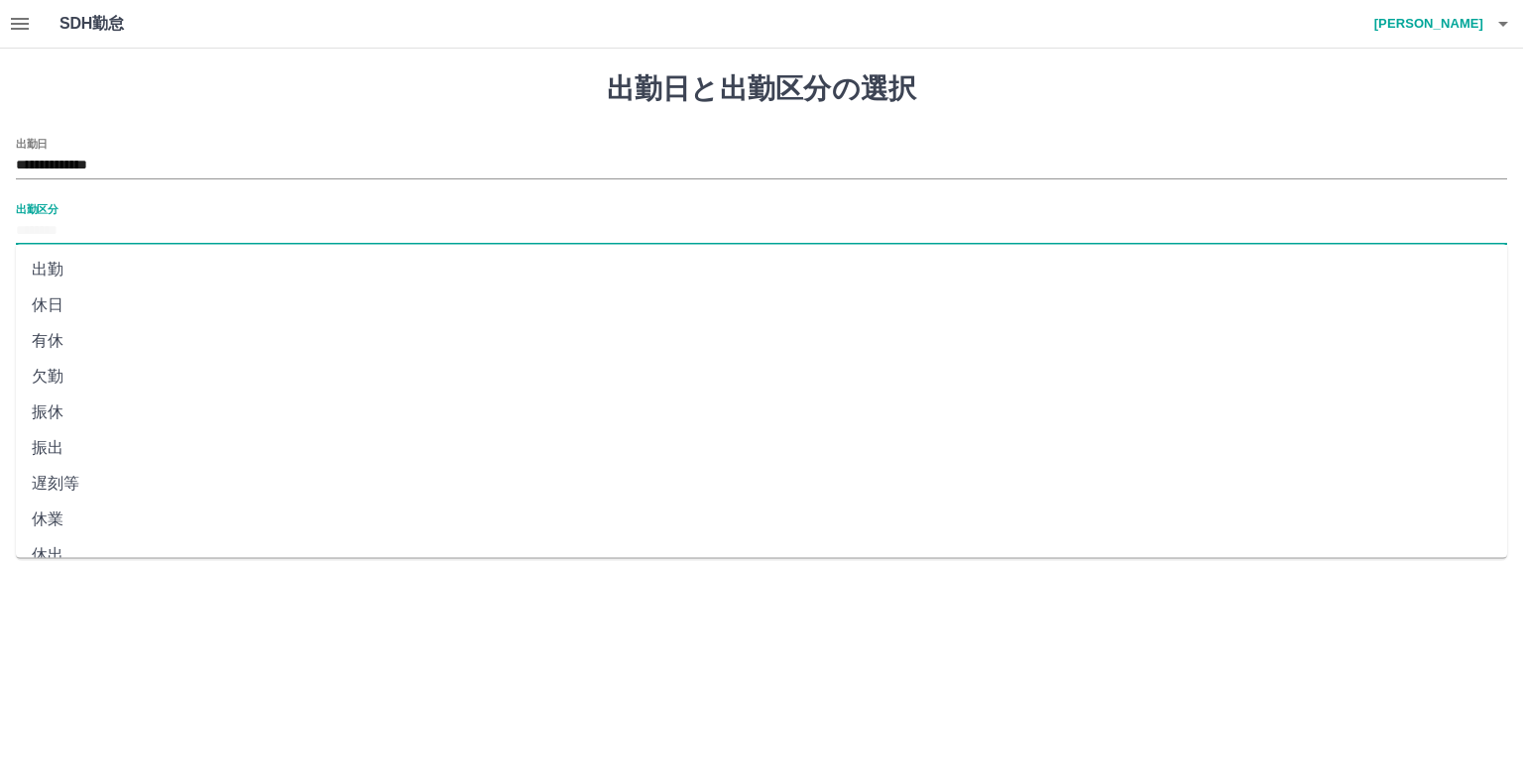 click on "出勤" at bounding box center [762, 270] 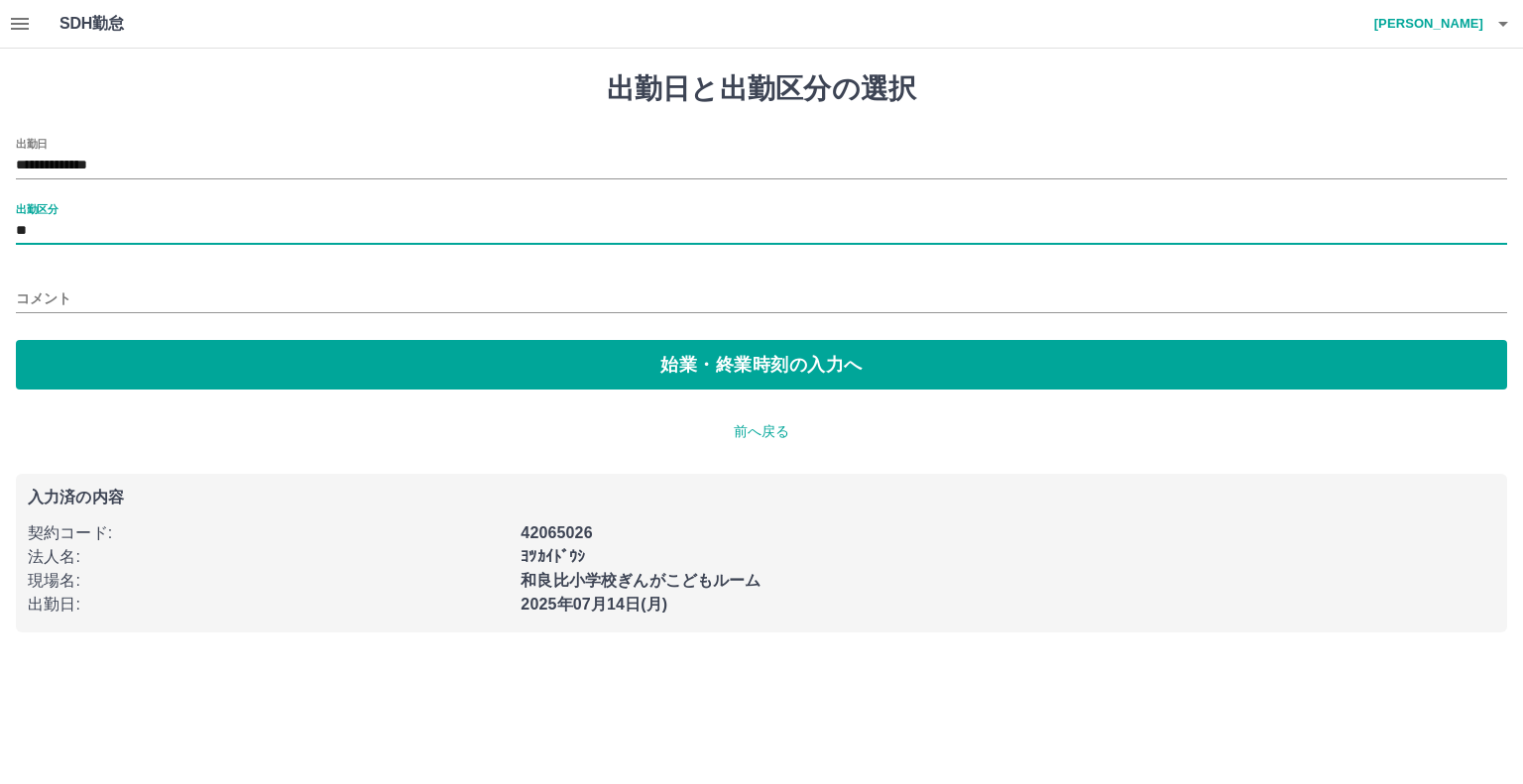 type on "**" 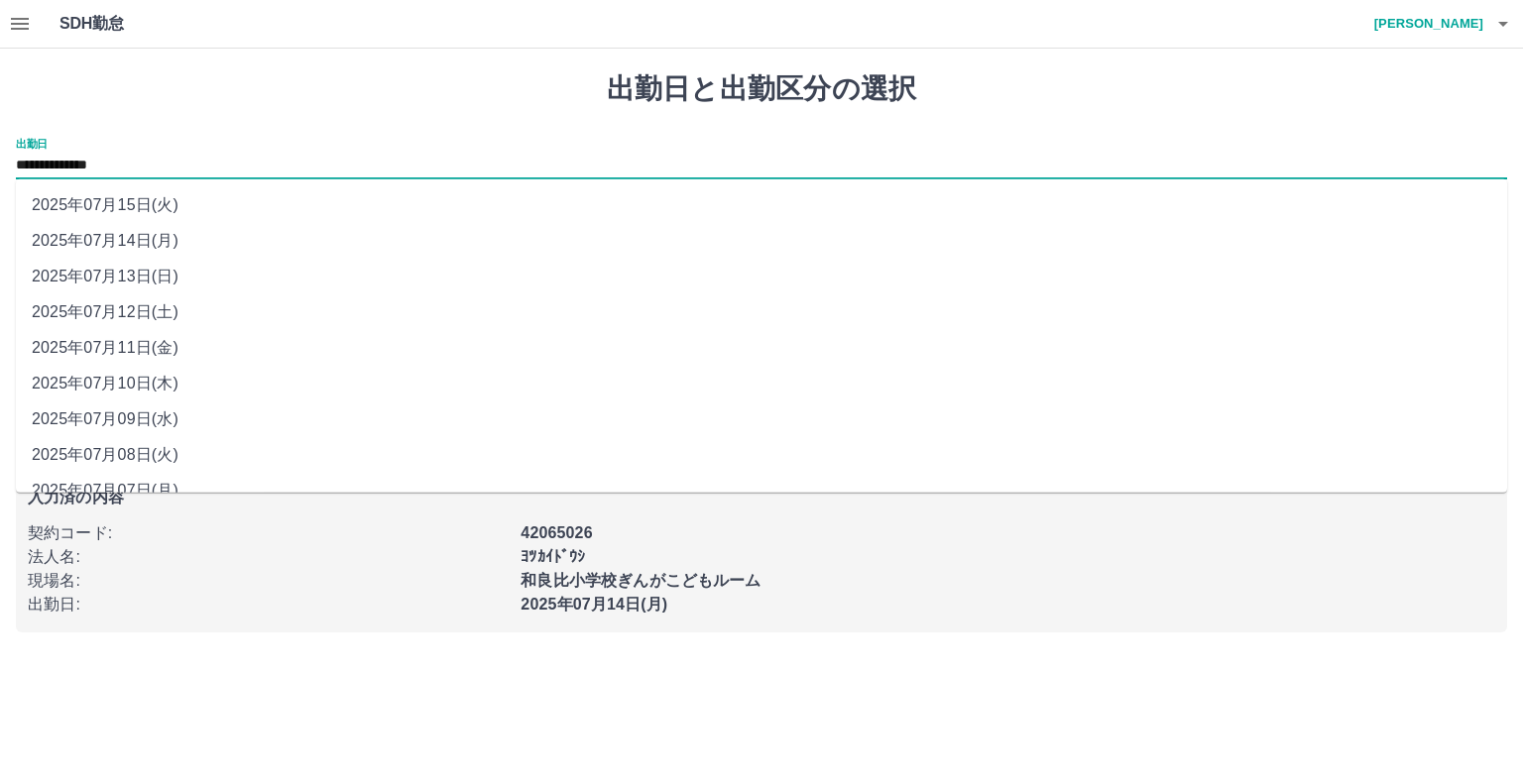 click on "**********" at bounding box center [762, 166] 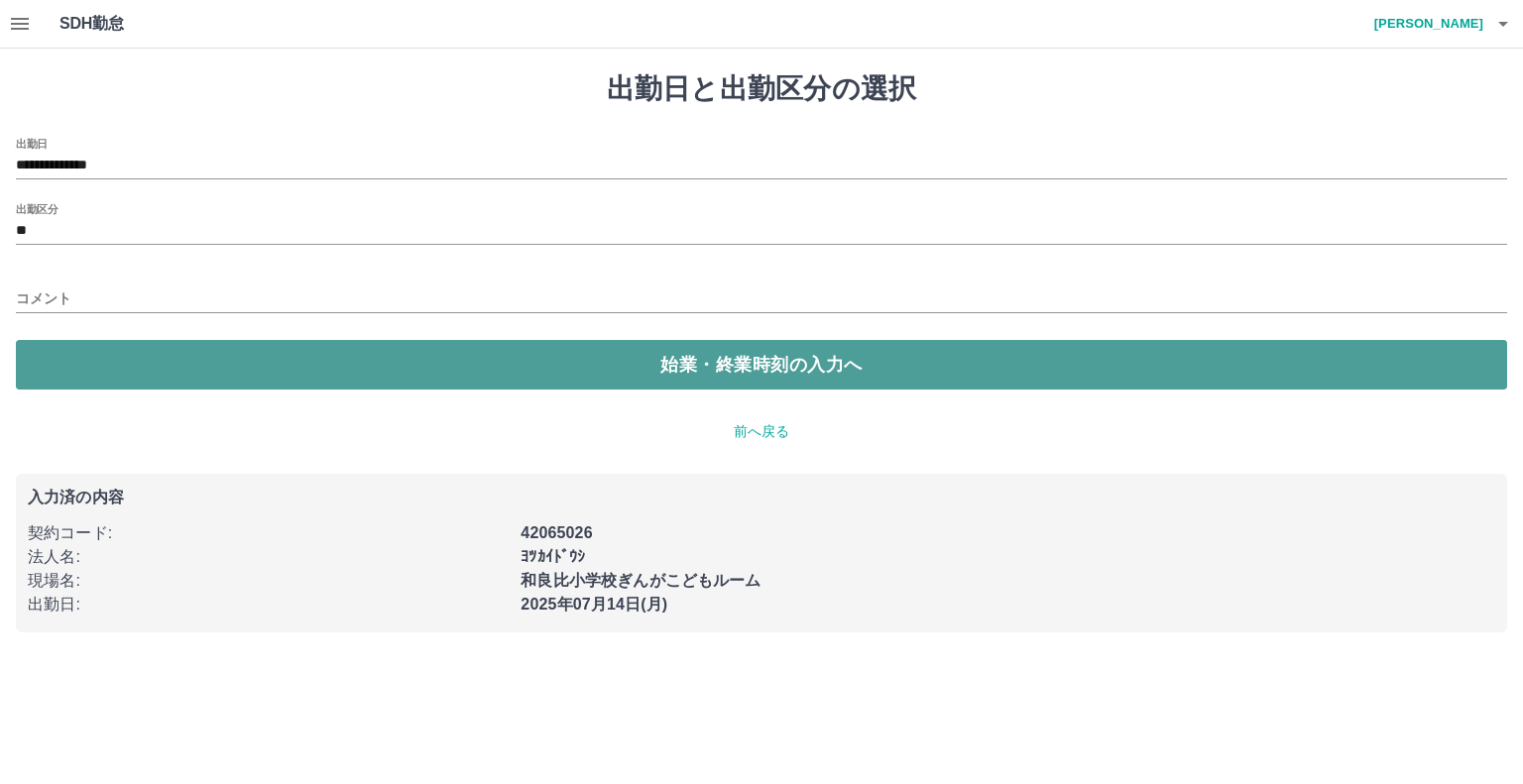 click on "始業・終業時刻の入力へ" at bounding box center (762, 365) 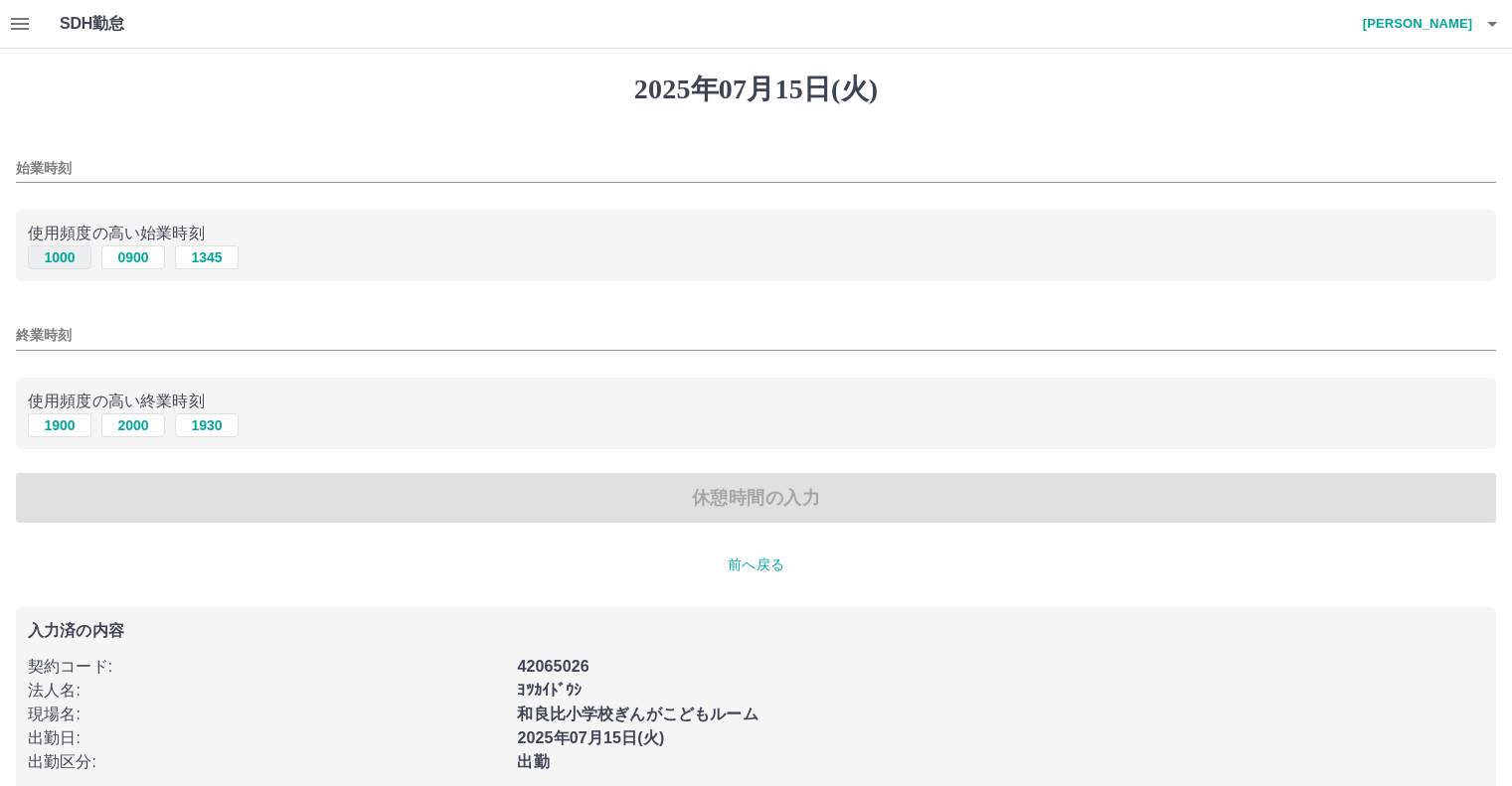 click on "1000" at bounding box center [60, 257] 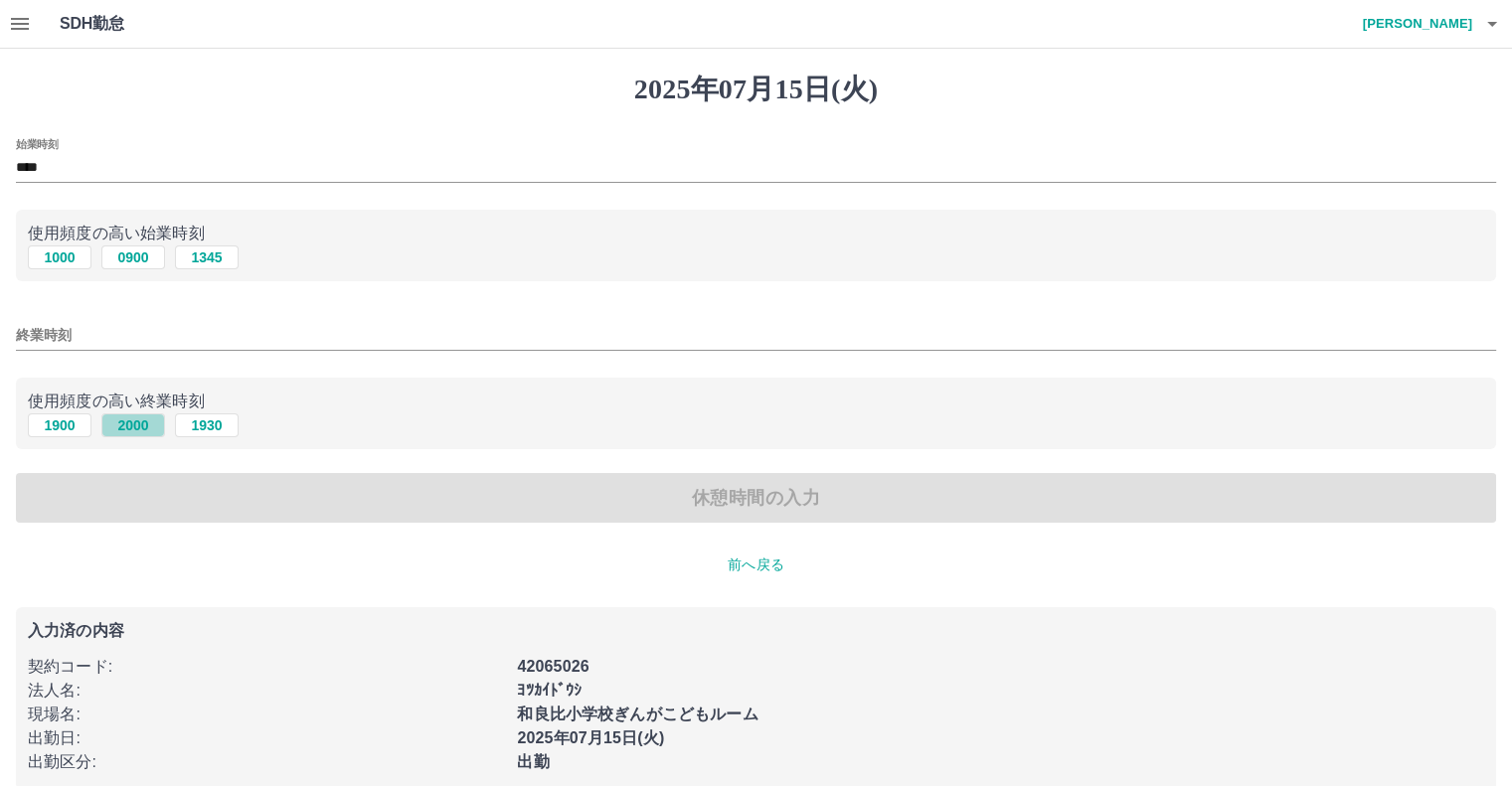 click on "2000" at bounding box center (133, 425) 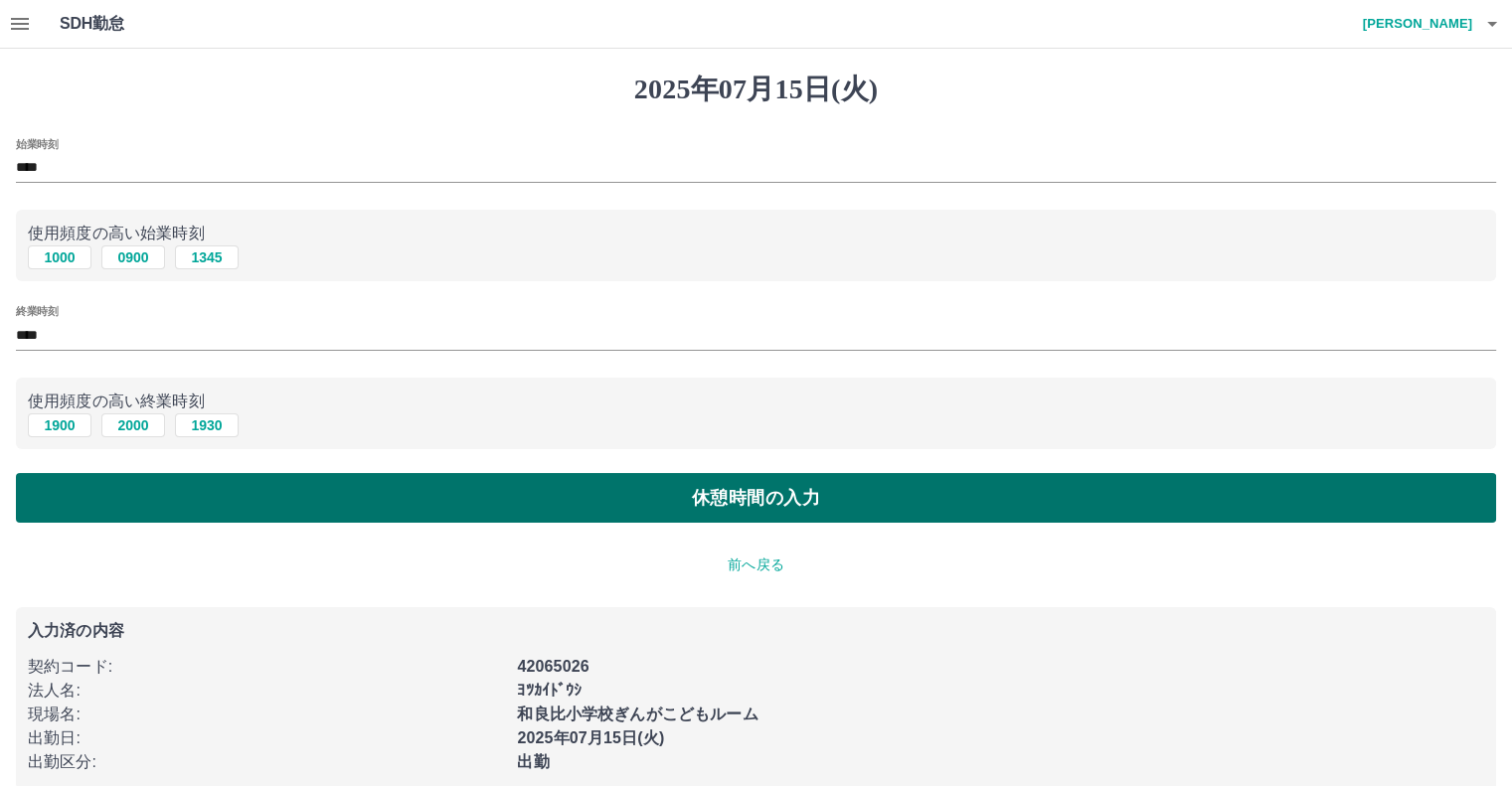 click on "休憩時間の入力" at bounding box center (756, 498) 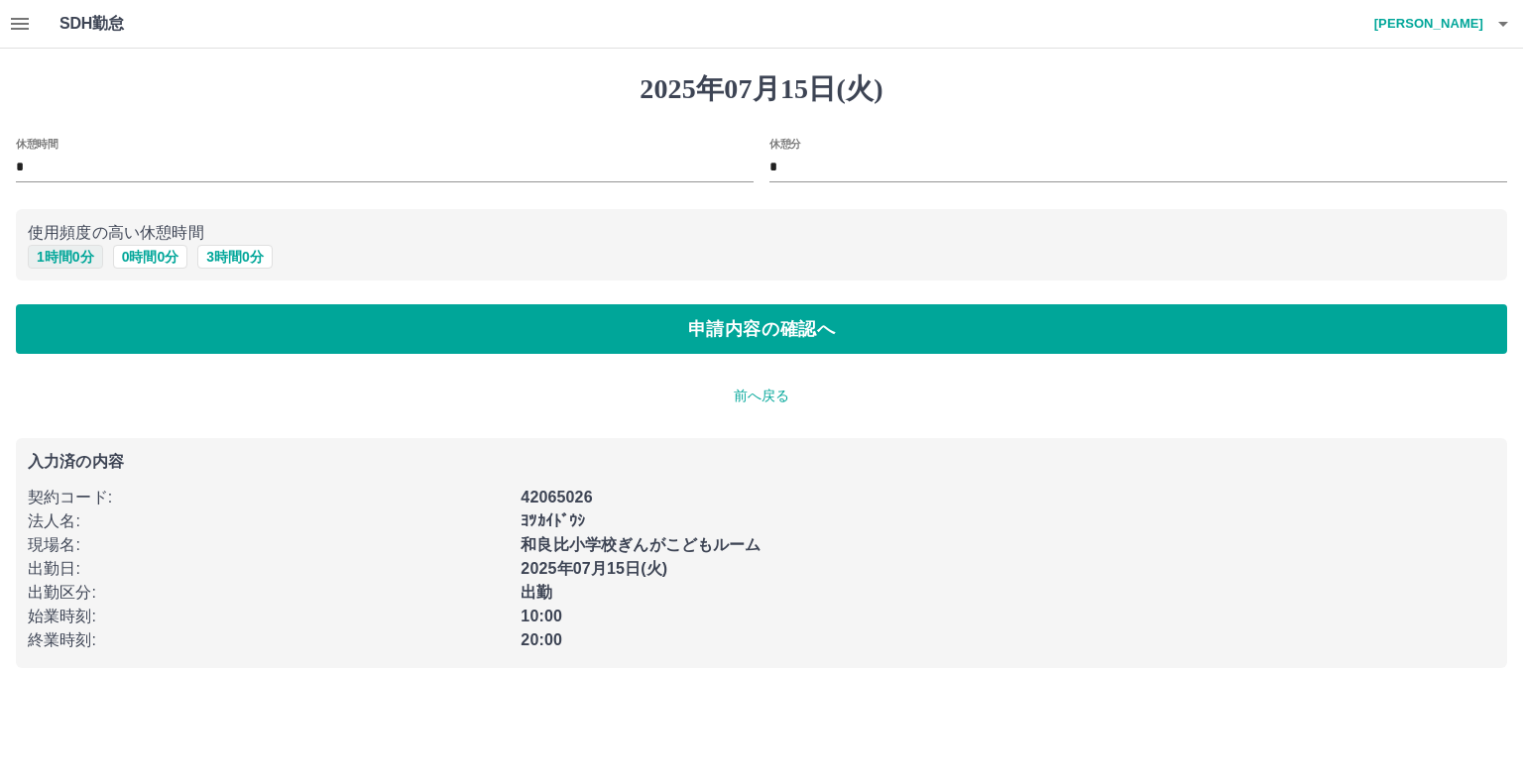 click on "1 時間 0 分" at bounding box center (65, 257) 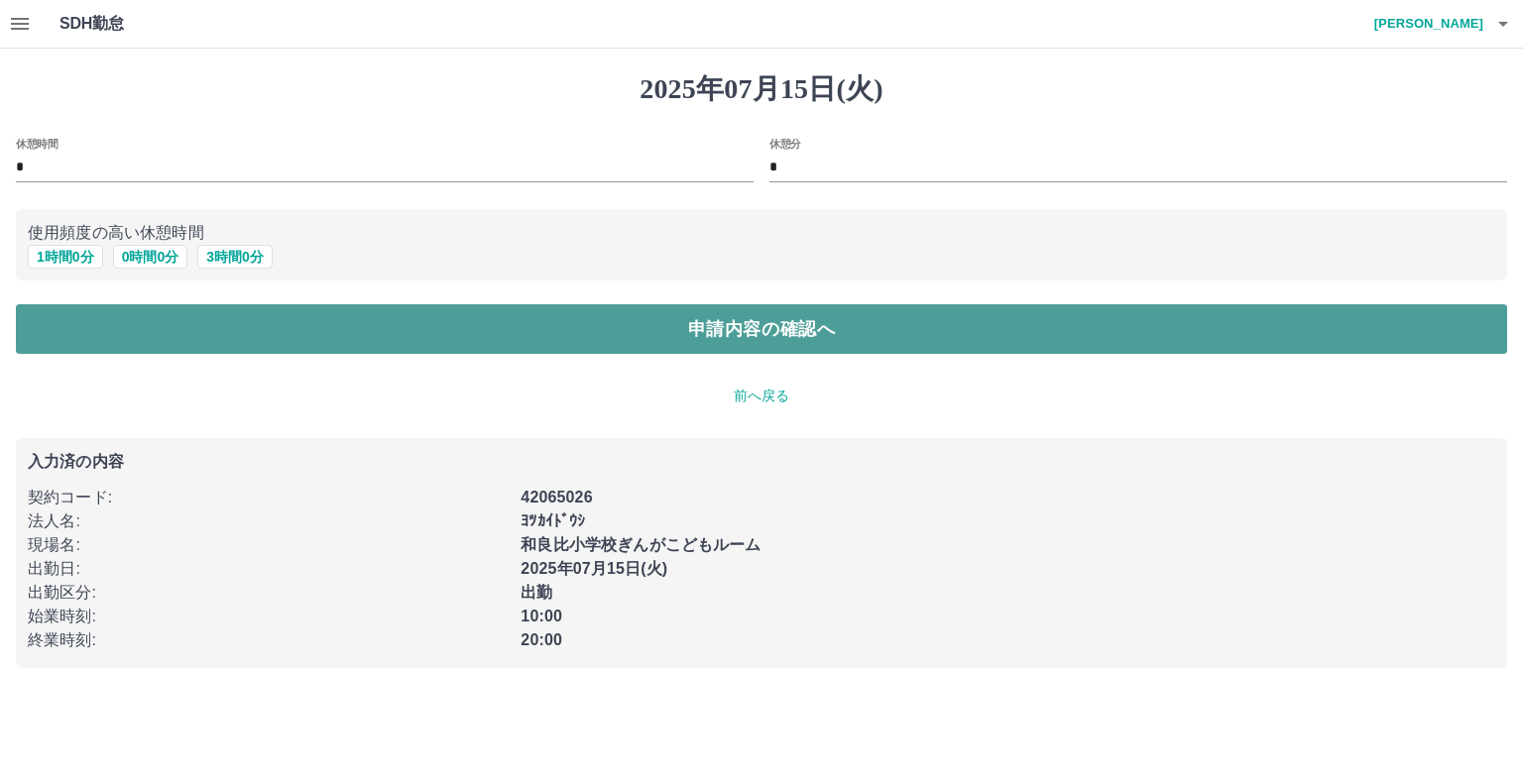 click on "申請内容の確認へ" at bounding box center (762, 329) 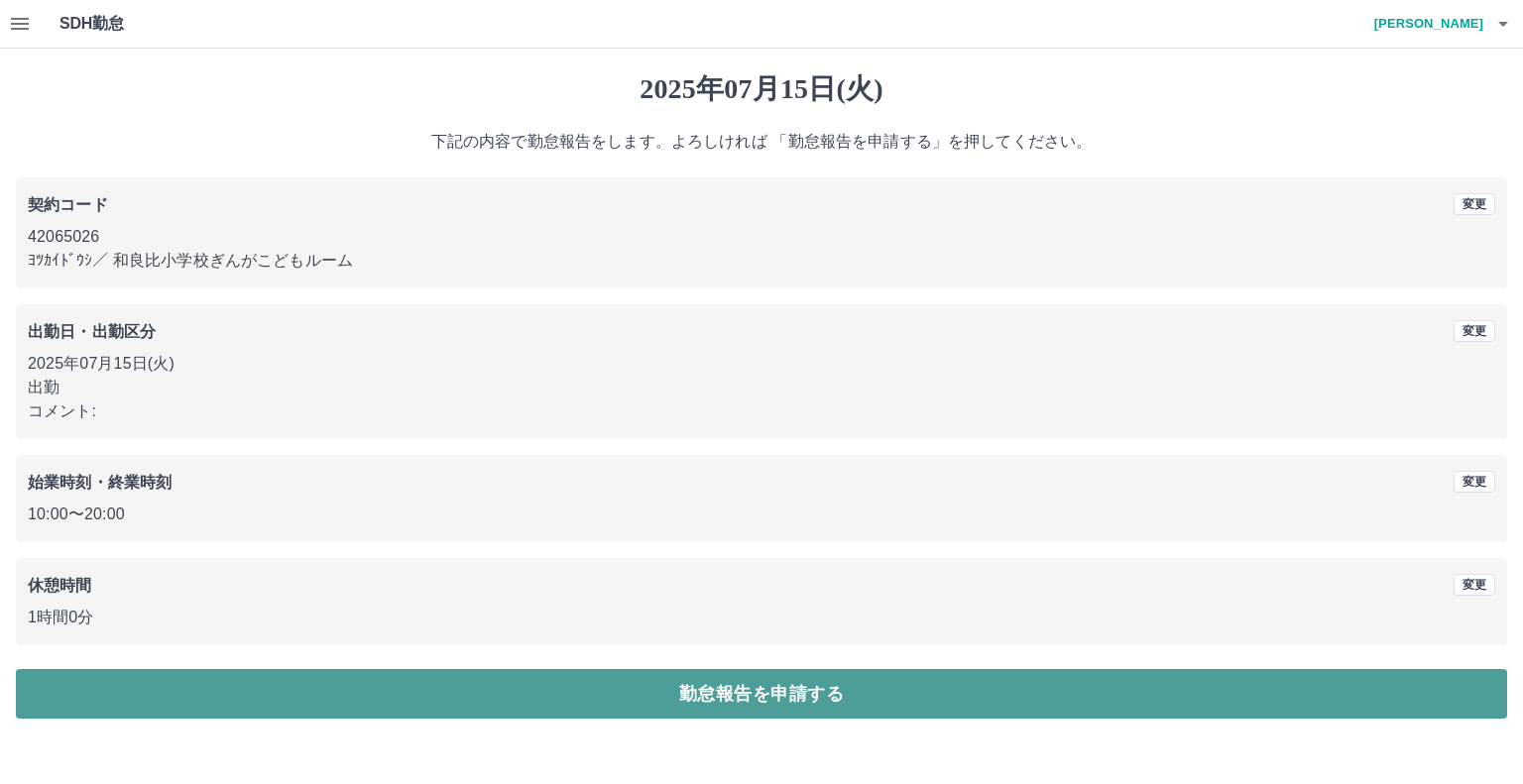 click on "勤怠報告を申請する" at bounding box center (762, 694) 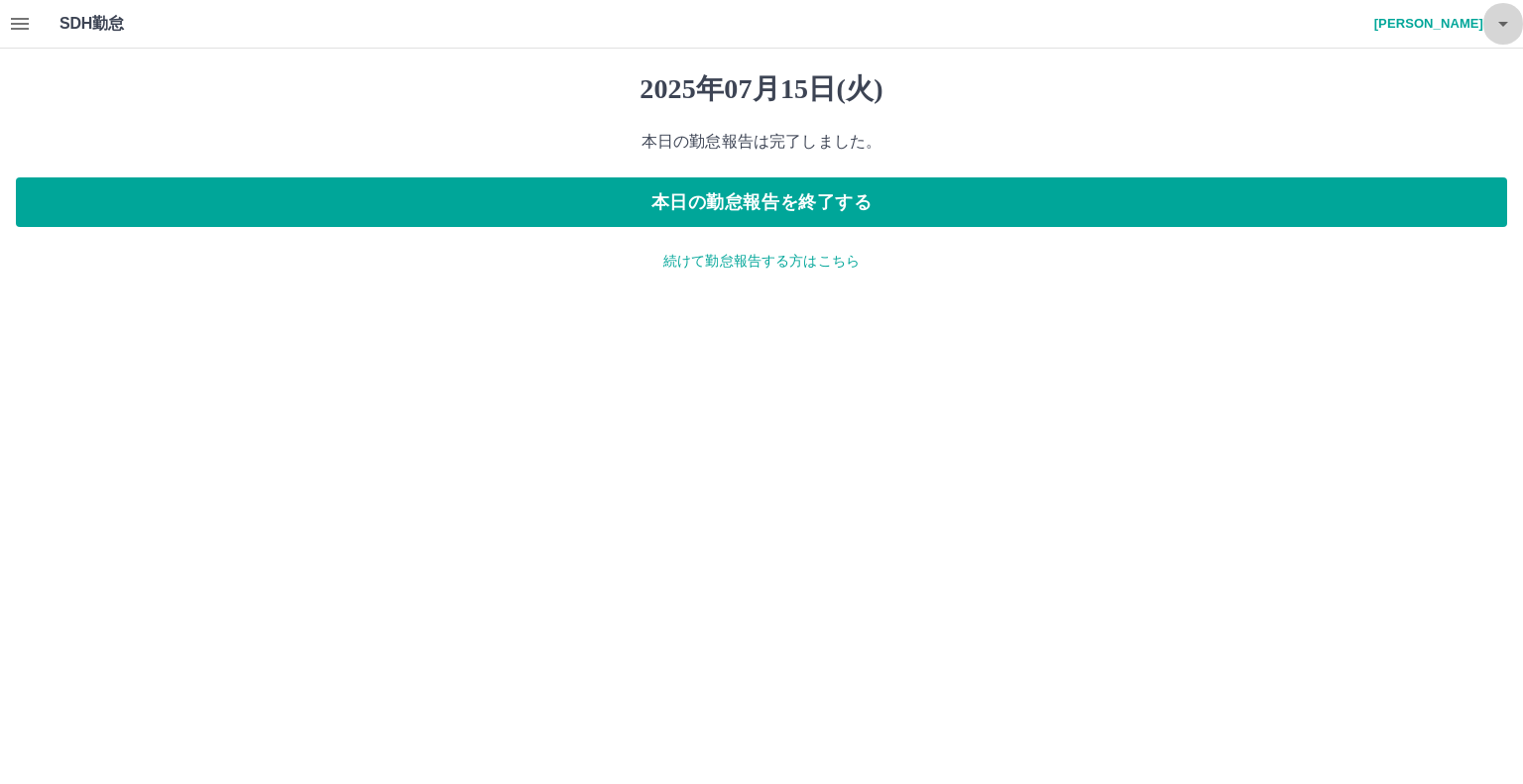 click at bounding box center [1503, 24] 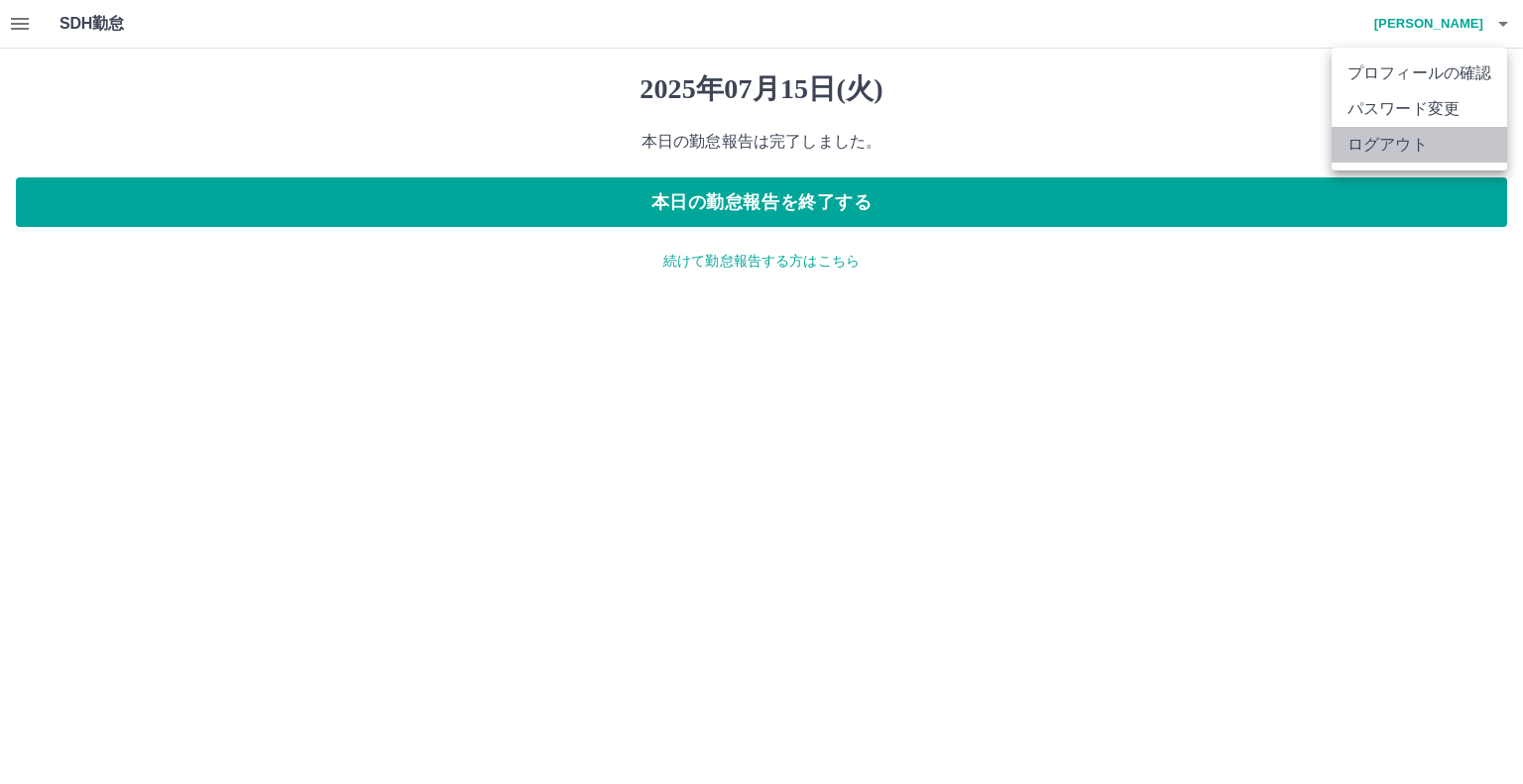 click on "ログアウト" at bounding box center (1419, 145) 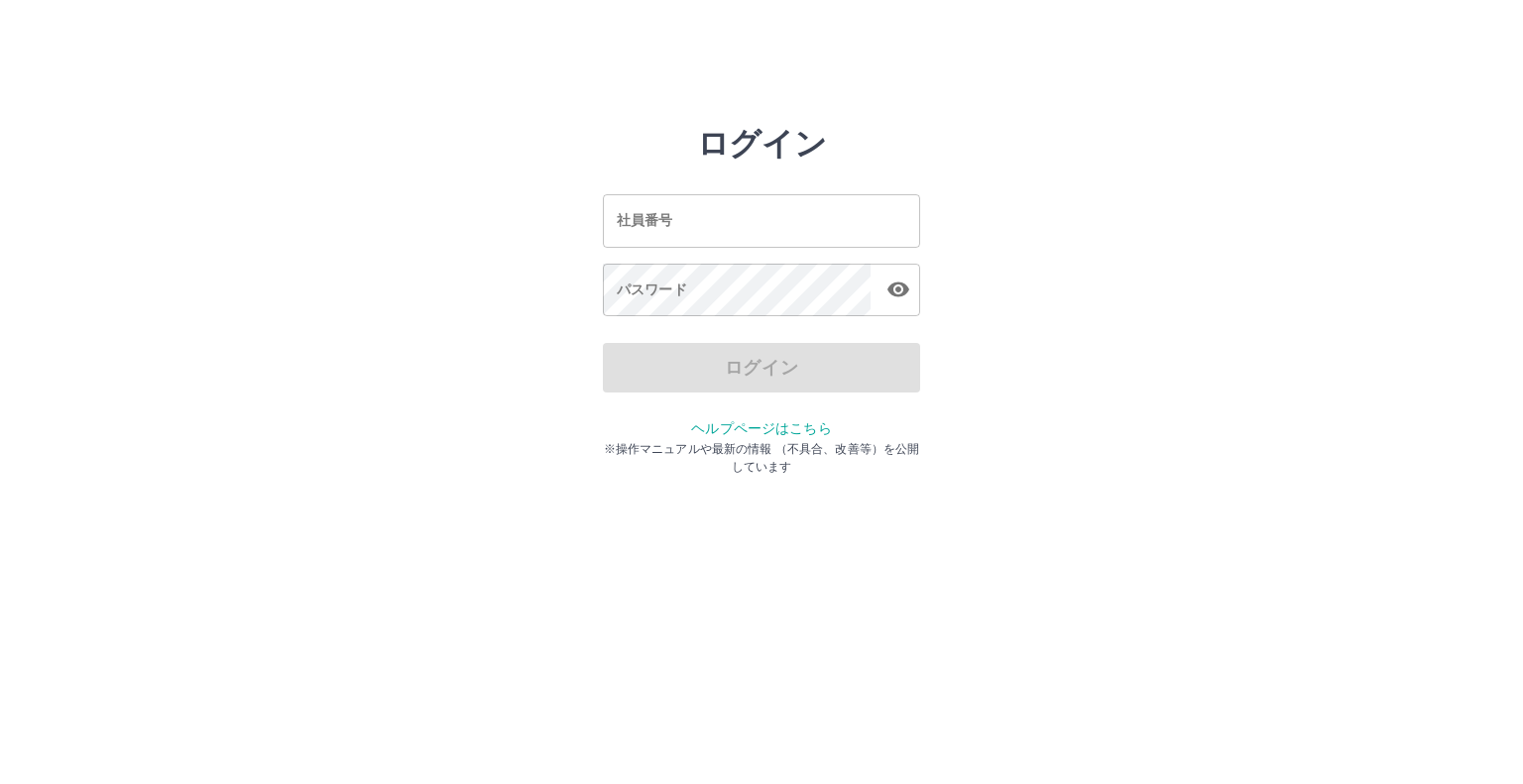 scroll, scrollTop: 0, scrollLeft: 0, axis: both 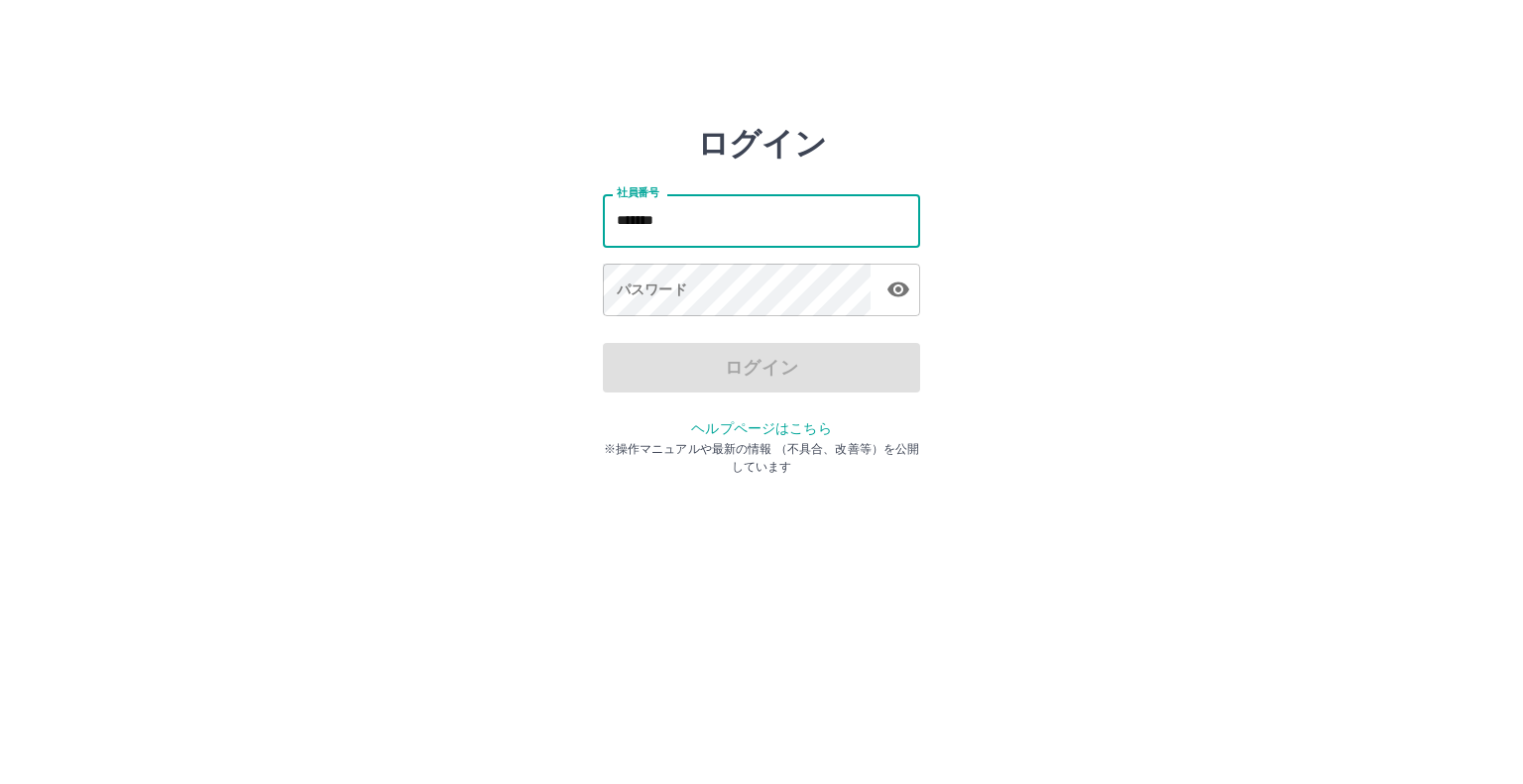 type on "*******" 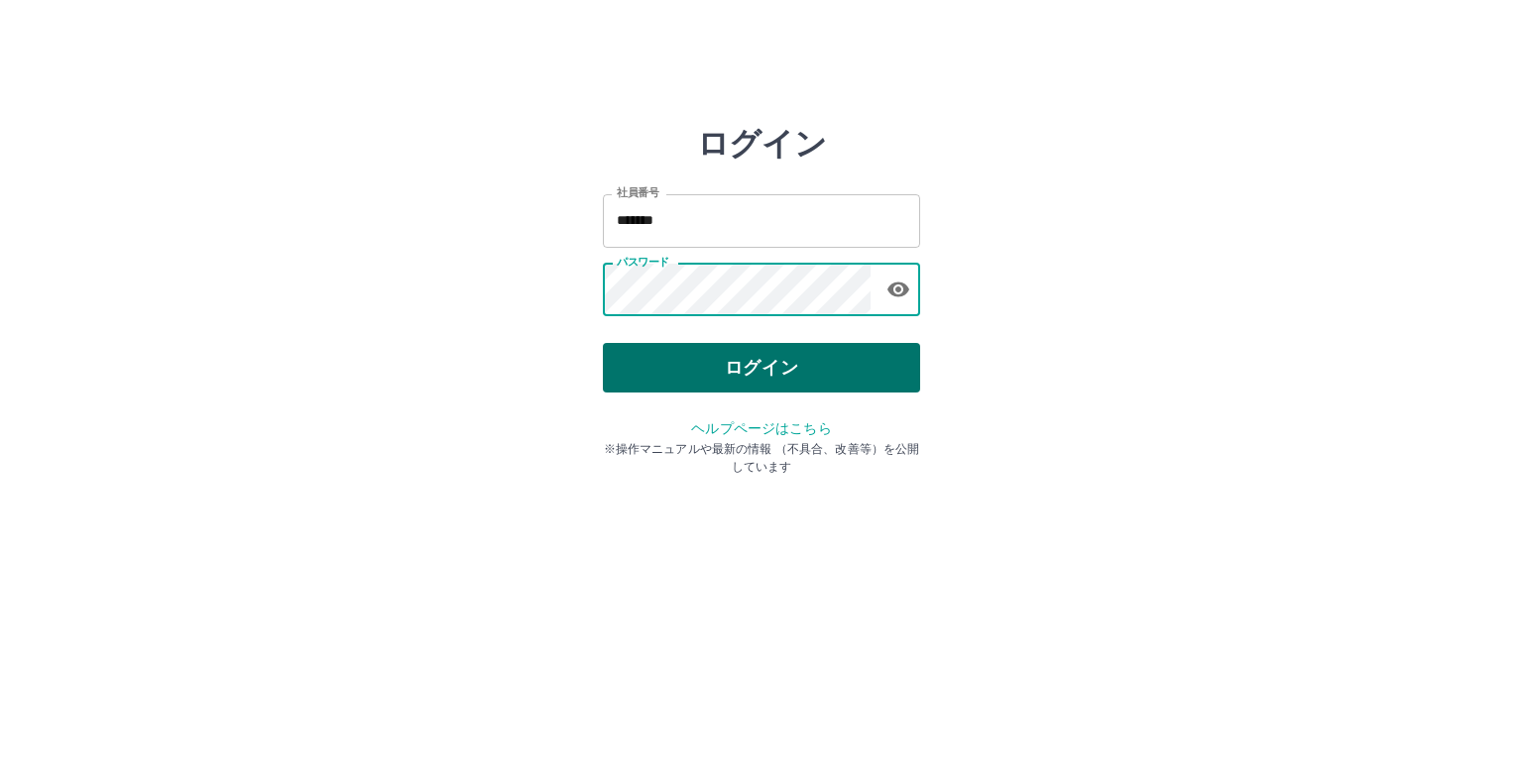 click on "ログイン" at bounding box center (762, 368) 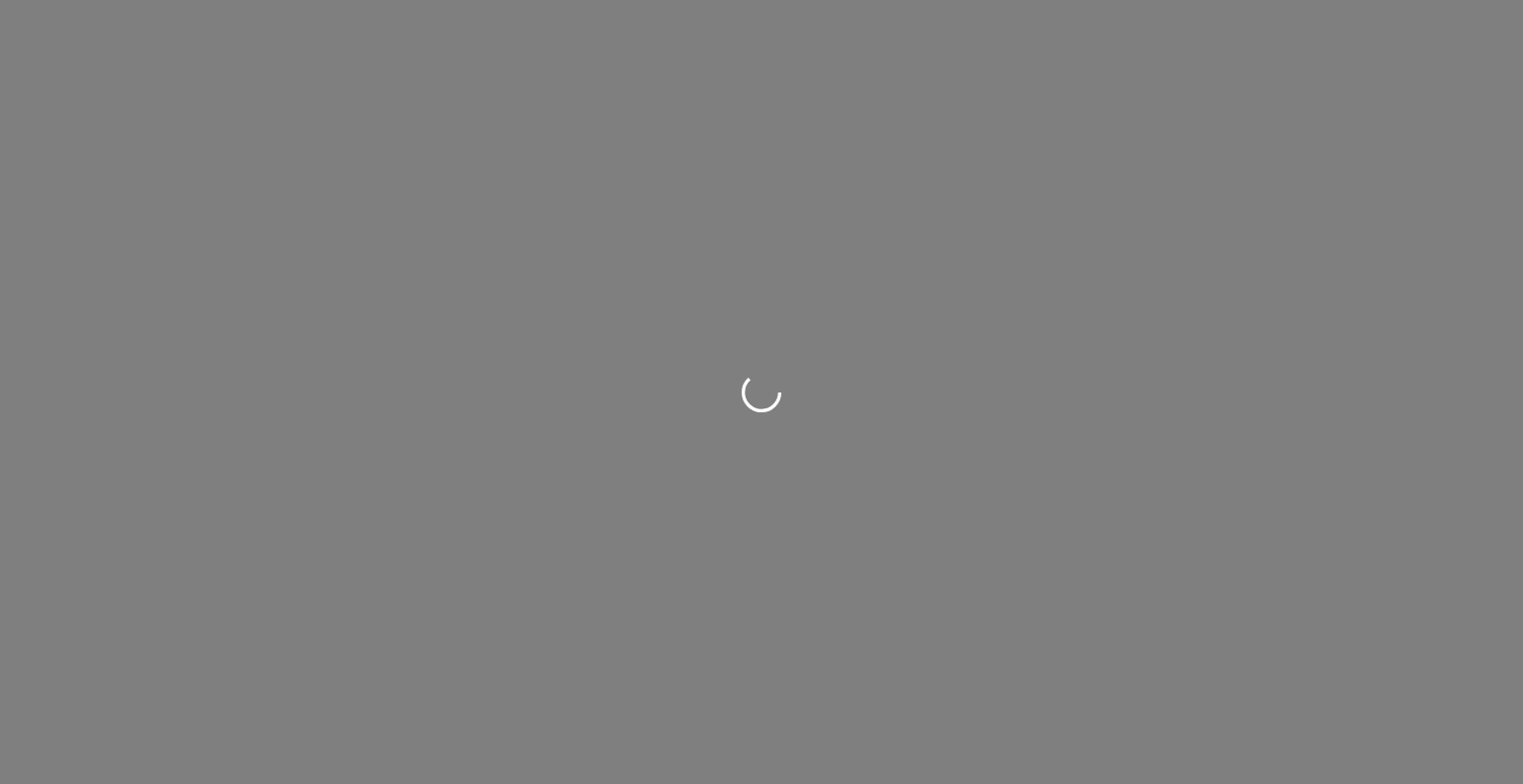 scroll, scrollTop: 0, scrollLeft: 0, axis: both 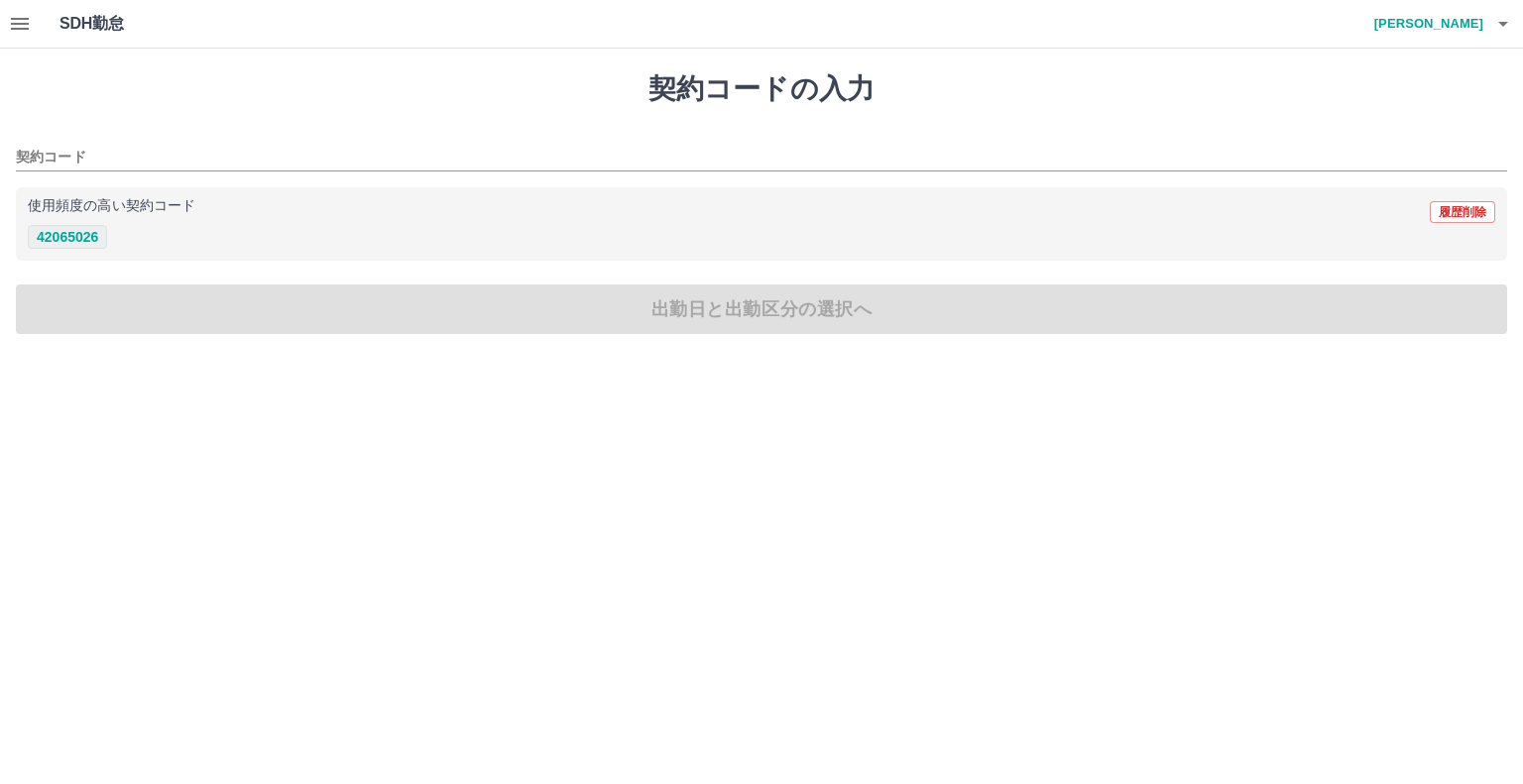 click on "42065026" at bounding box center (67, 237) 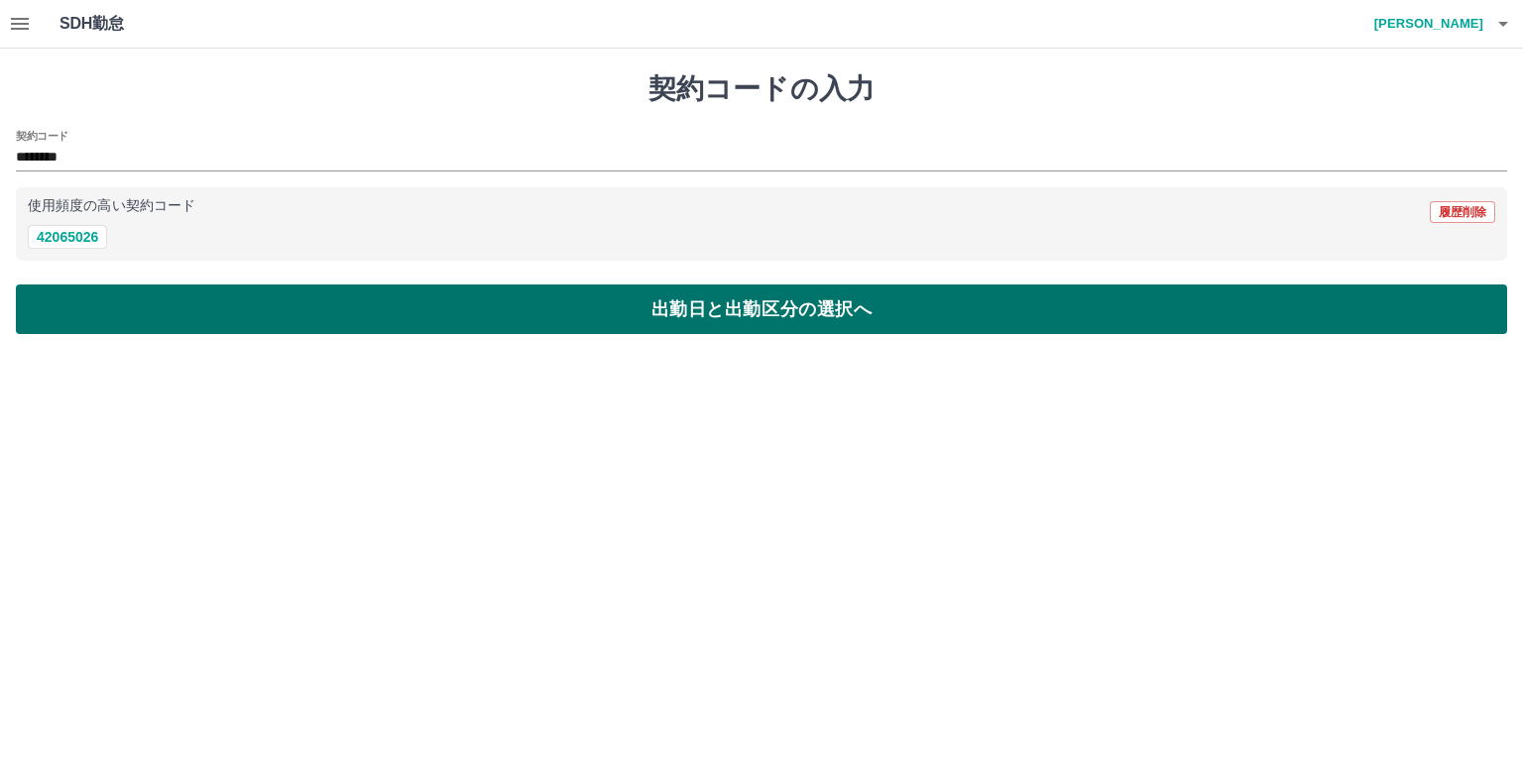 click on "出勤日と出勤区分の選択へ" at bounding box center (762, 309) 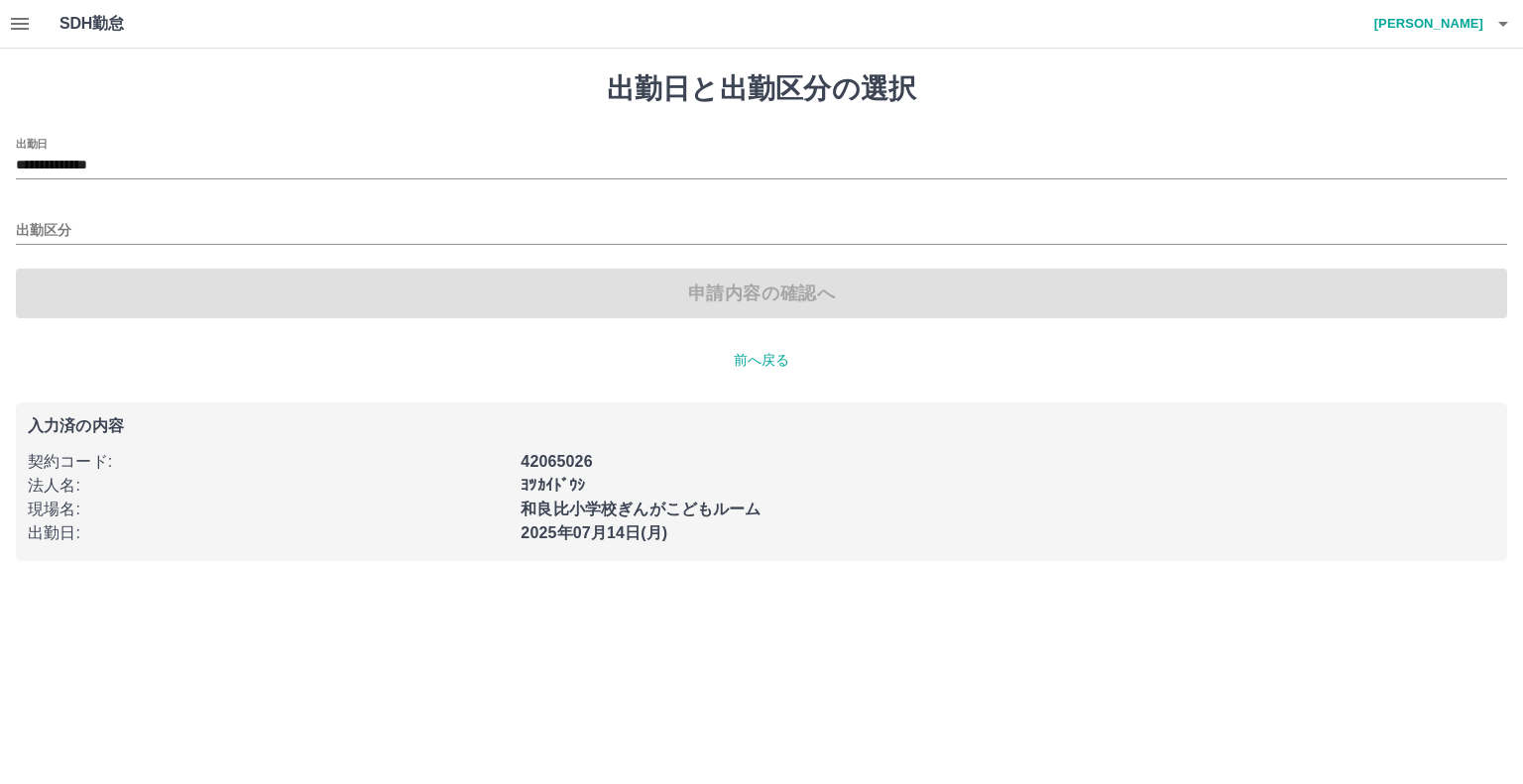 click on "**********" at bounding box center (762, 159) 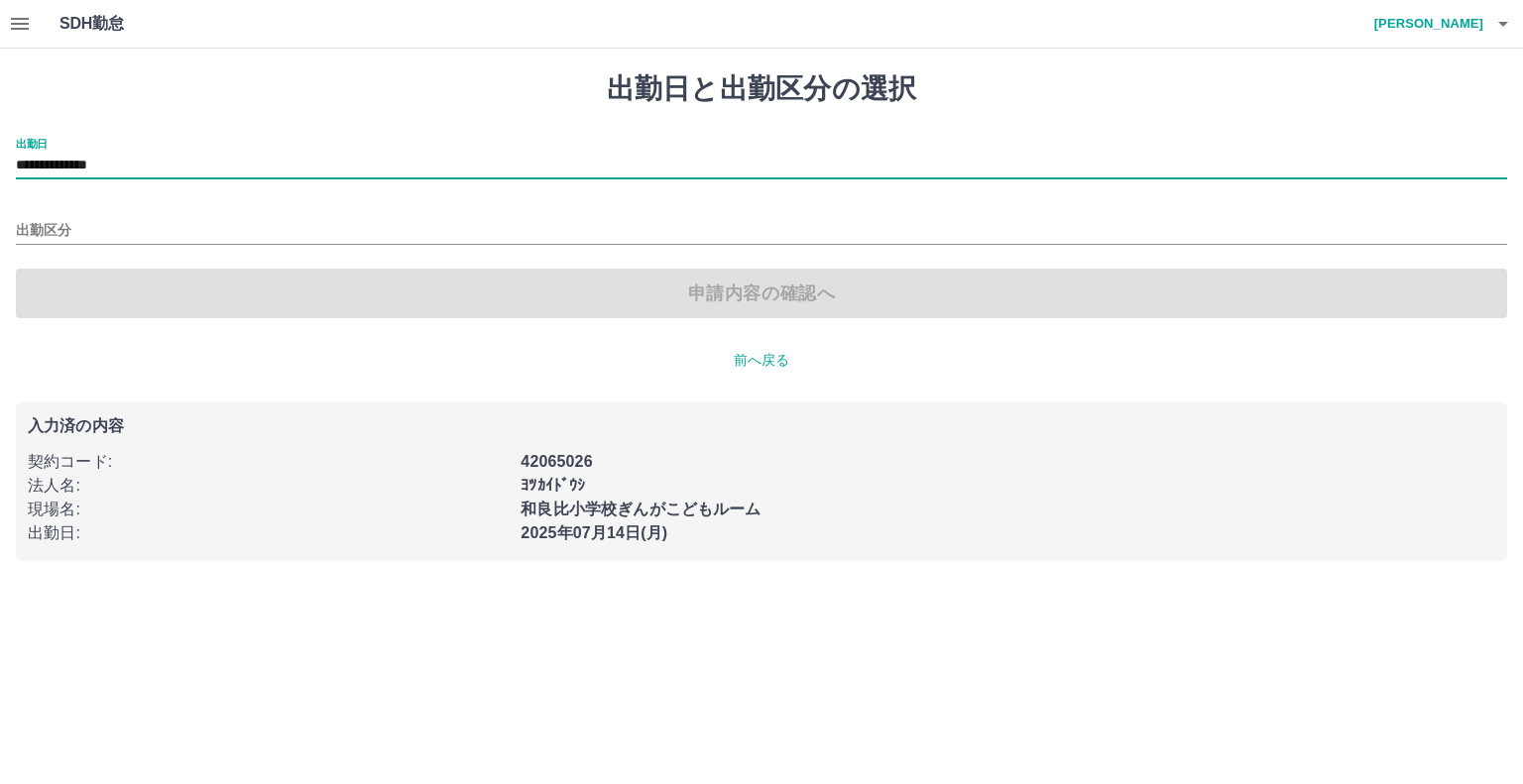 click on "**********" at bounding box center [762, 166] 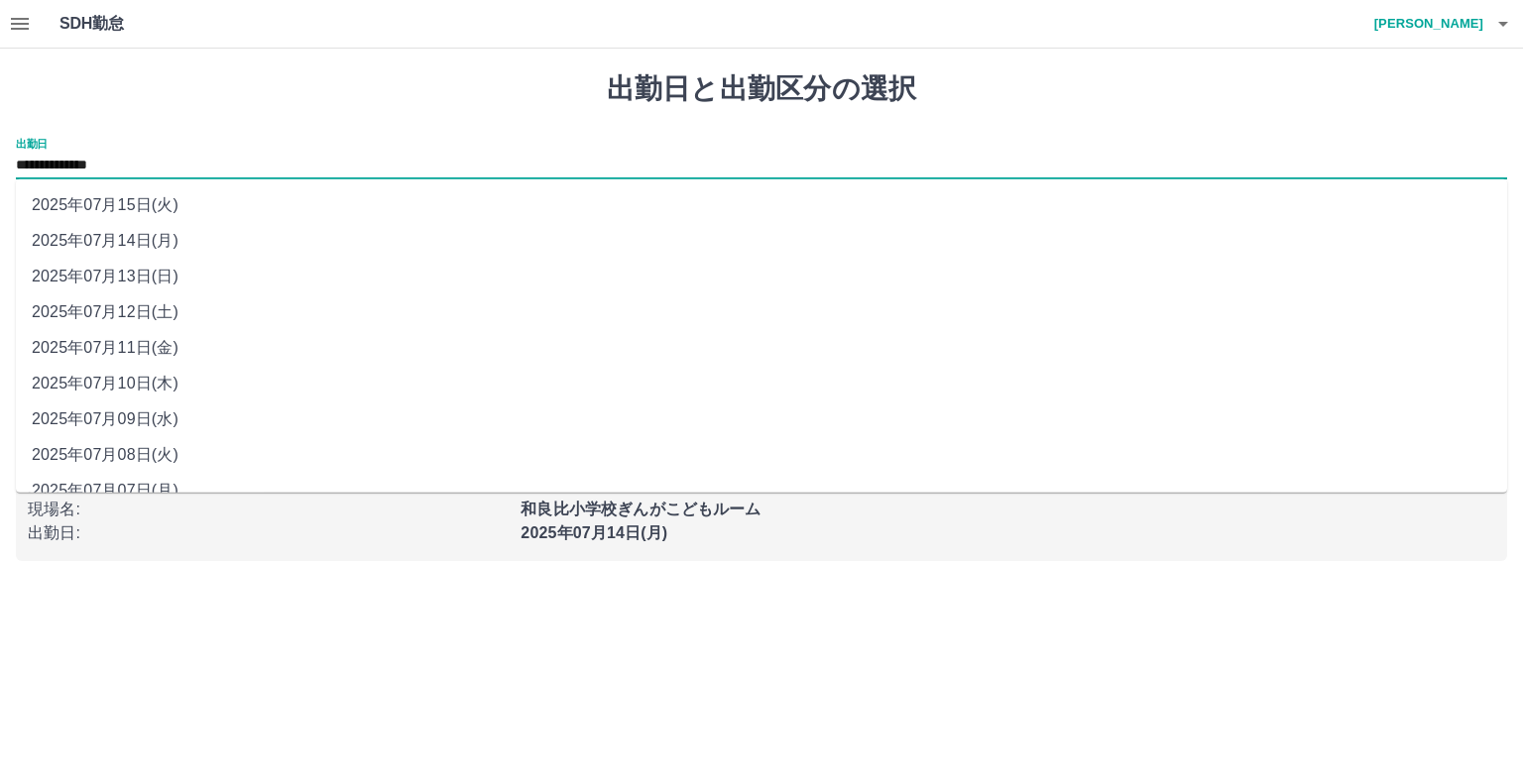click on "2025年07月13日(日)" at bounding box center [762, 277] 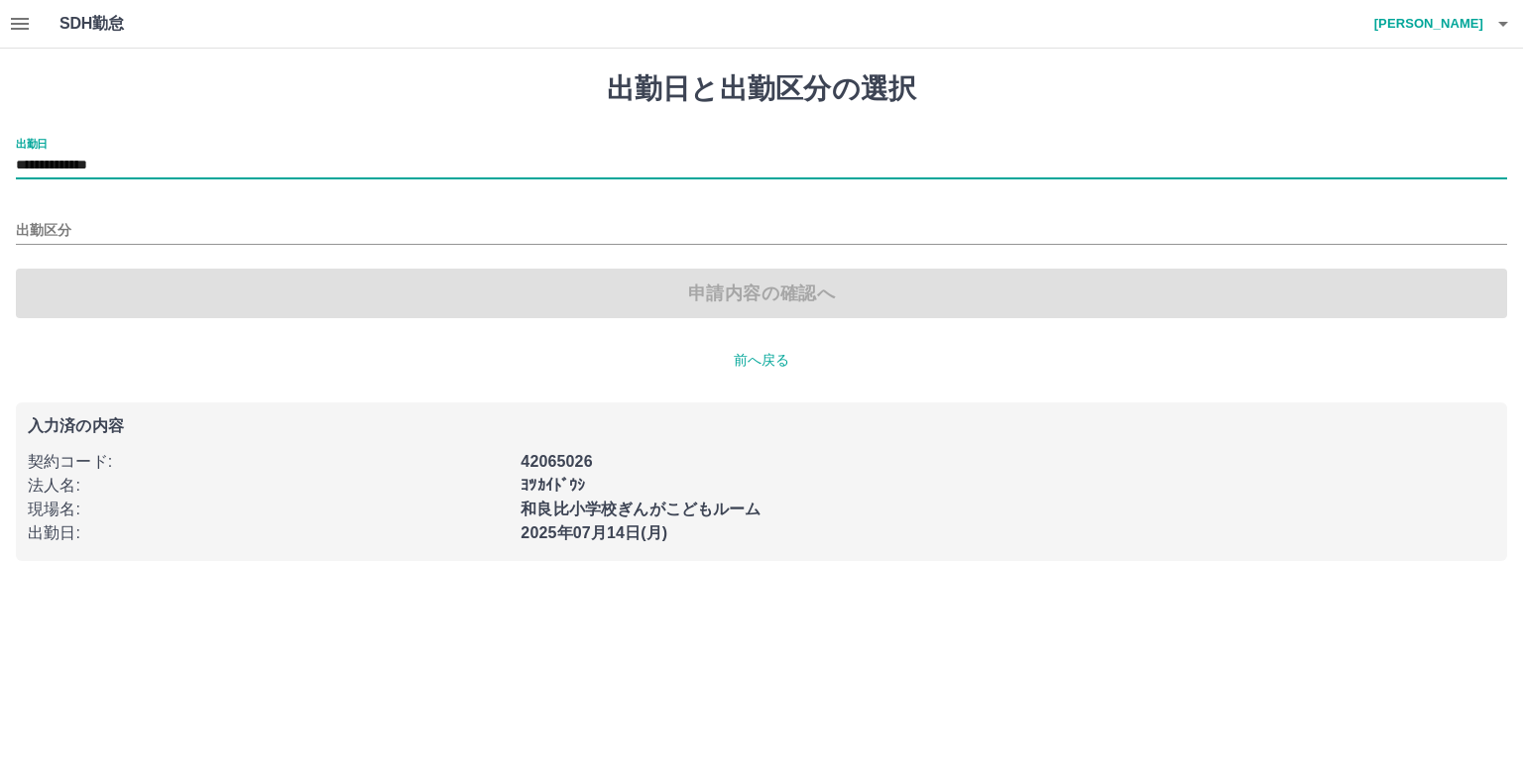 click on "出勤区分" at bounding box center [762, 224] 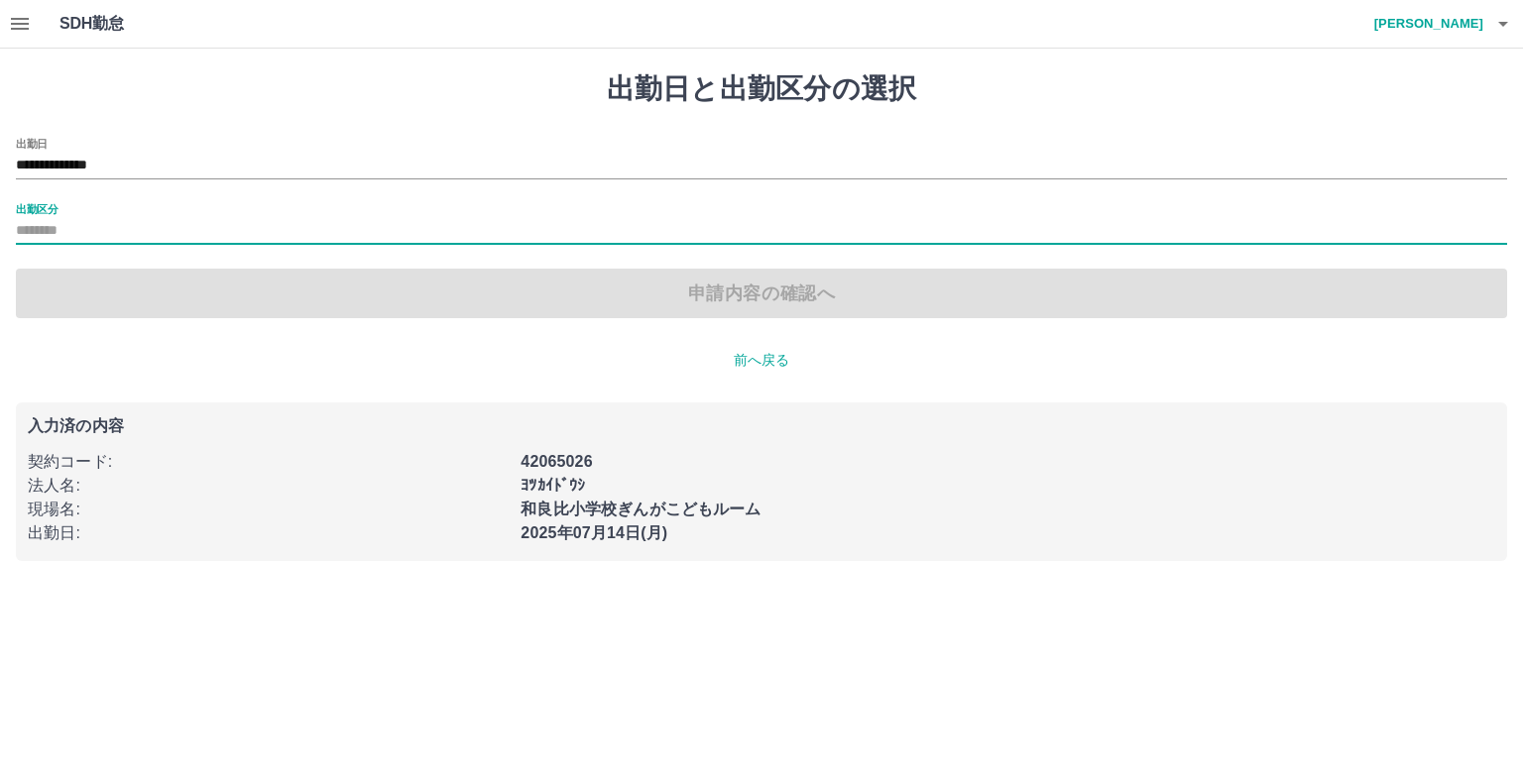 click on "出勤区分" at bounding box center (762, 231) 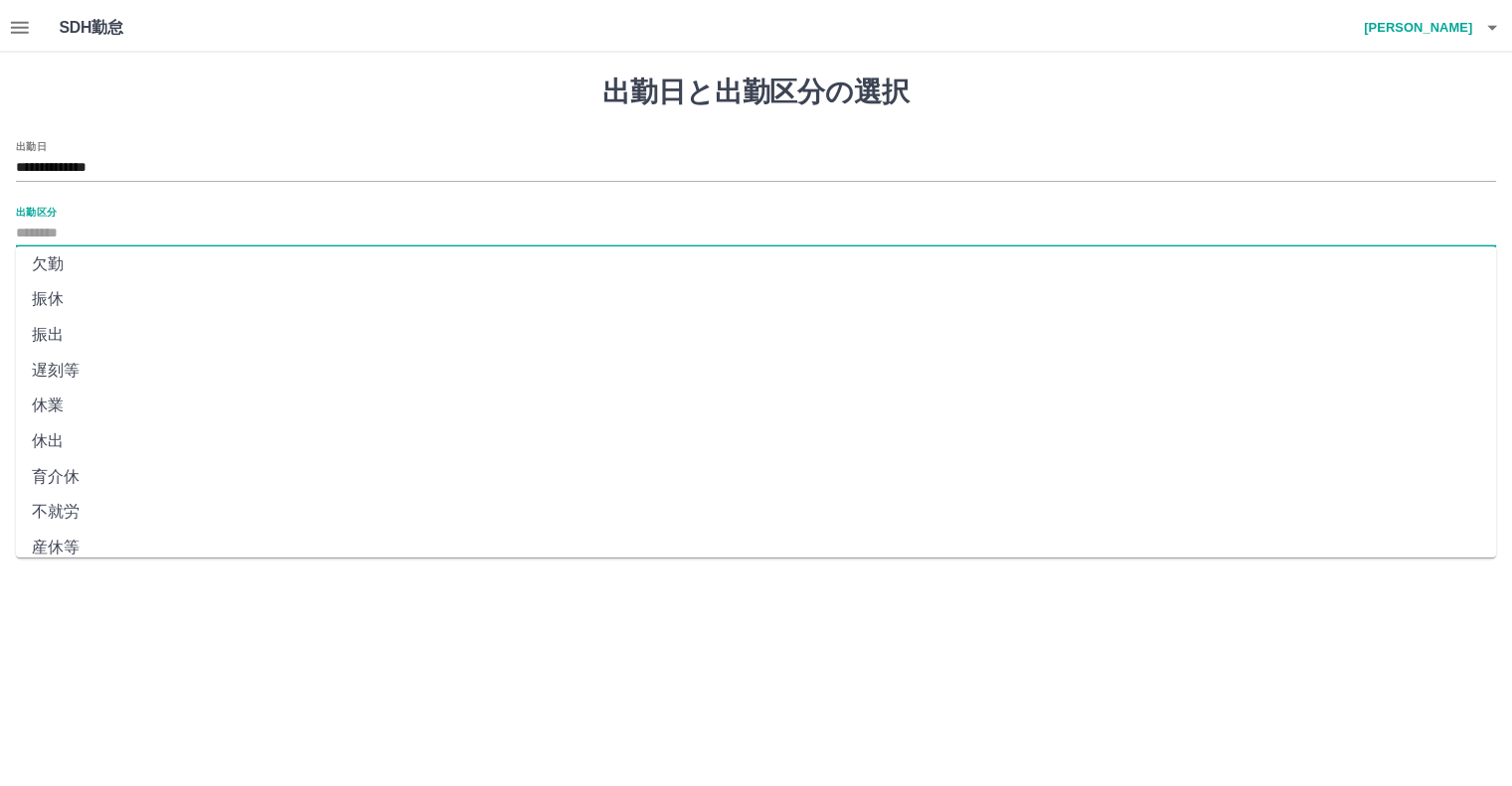 scroll, scrollTop: 345, scrollLeft: 0, axis: vertical 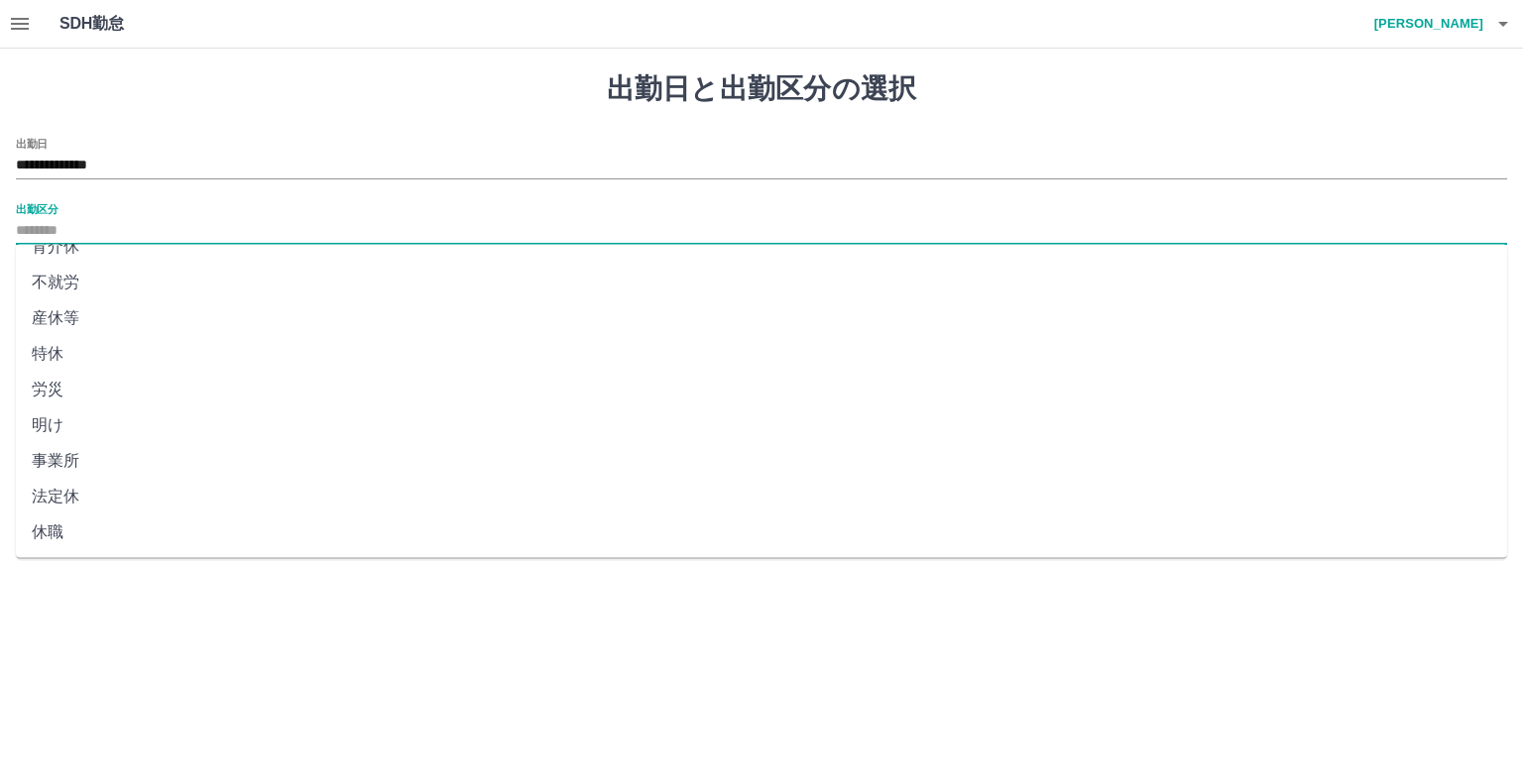 click on "法定休" at bounding box center [762, 497] 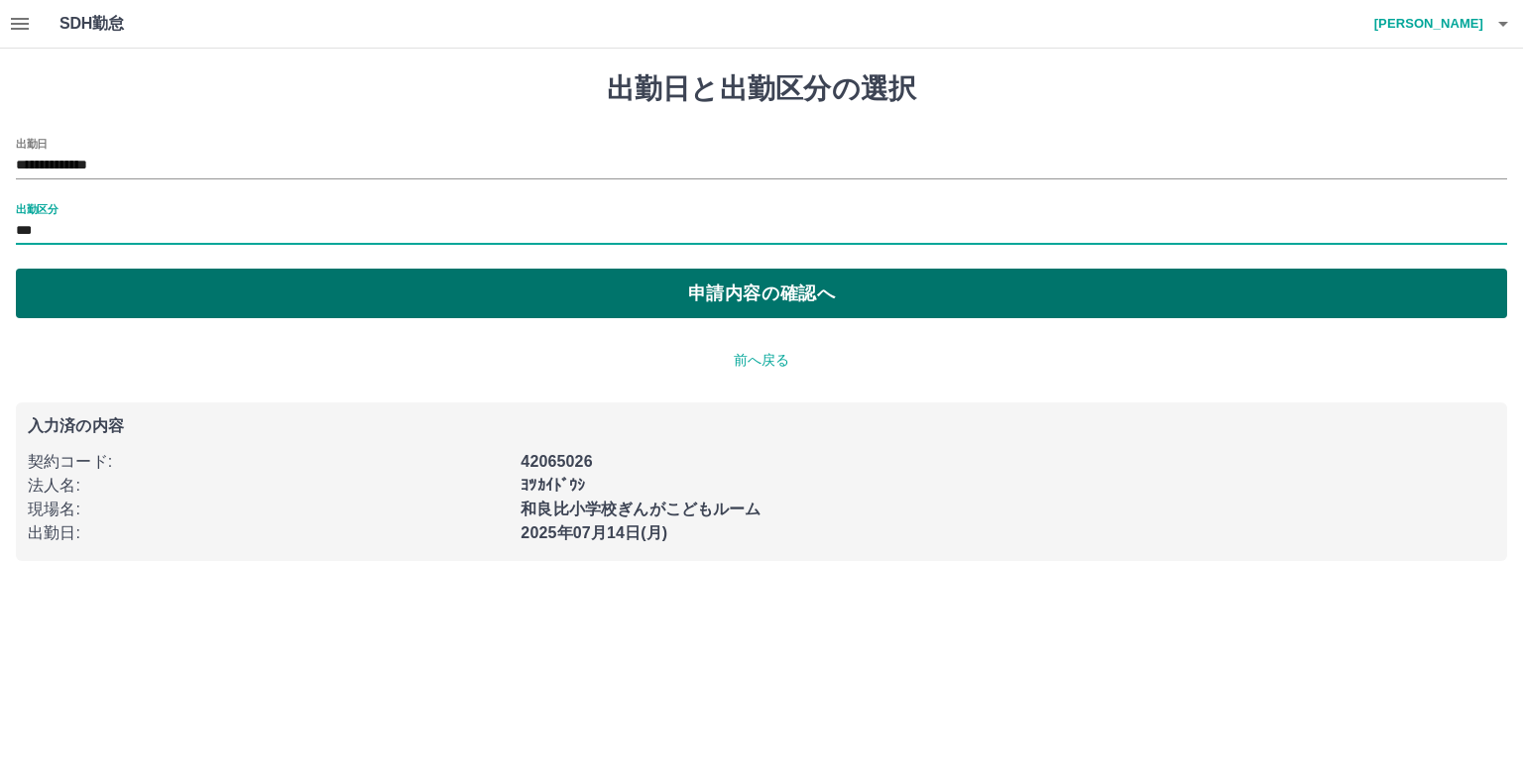click on "申請内容の確認へ" at bounding box center (762, 293) 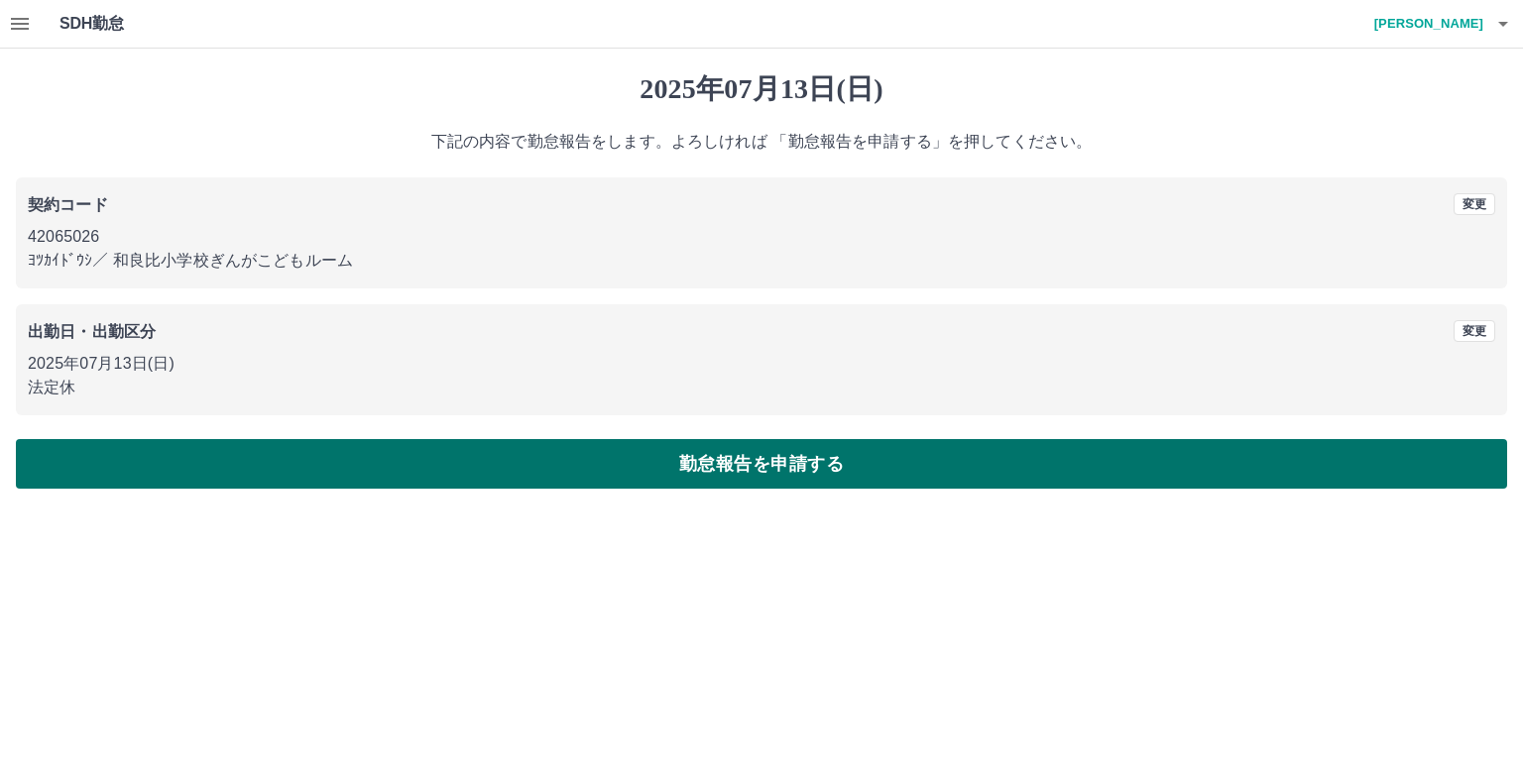 click on "勤怠報告を申請する" at bounding box center [762, 464] 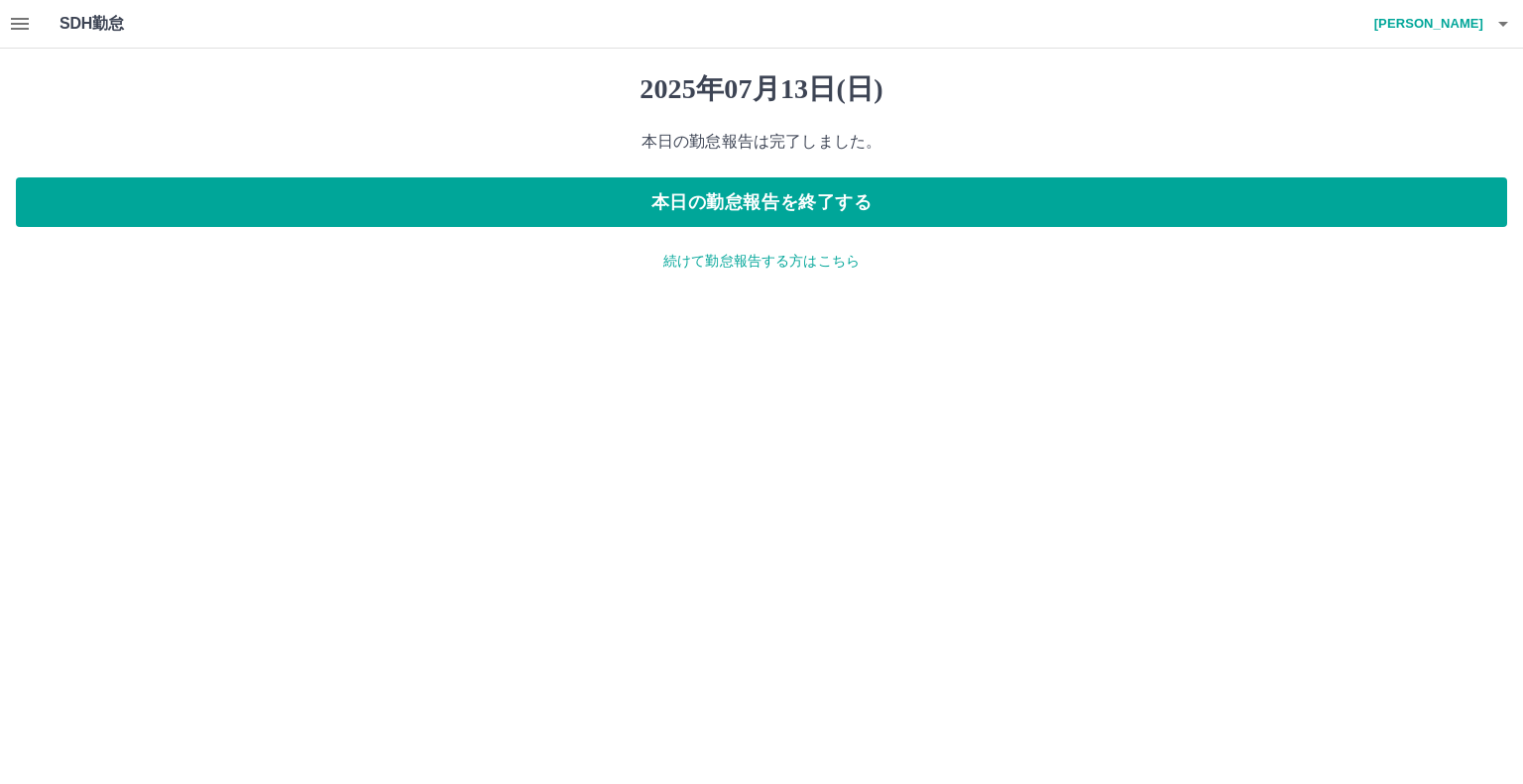 click on "続けて勤怠報告する方はこちら" at bounding box center (762, 261) 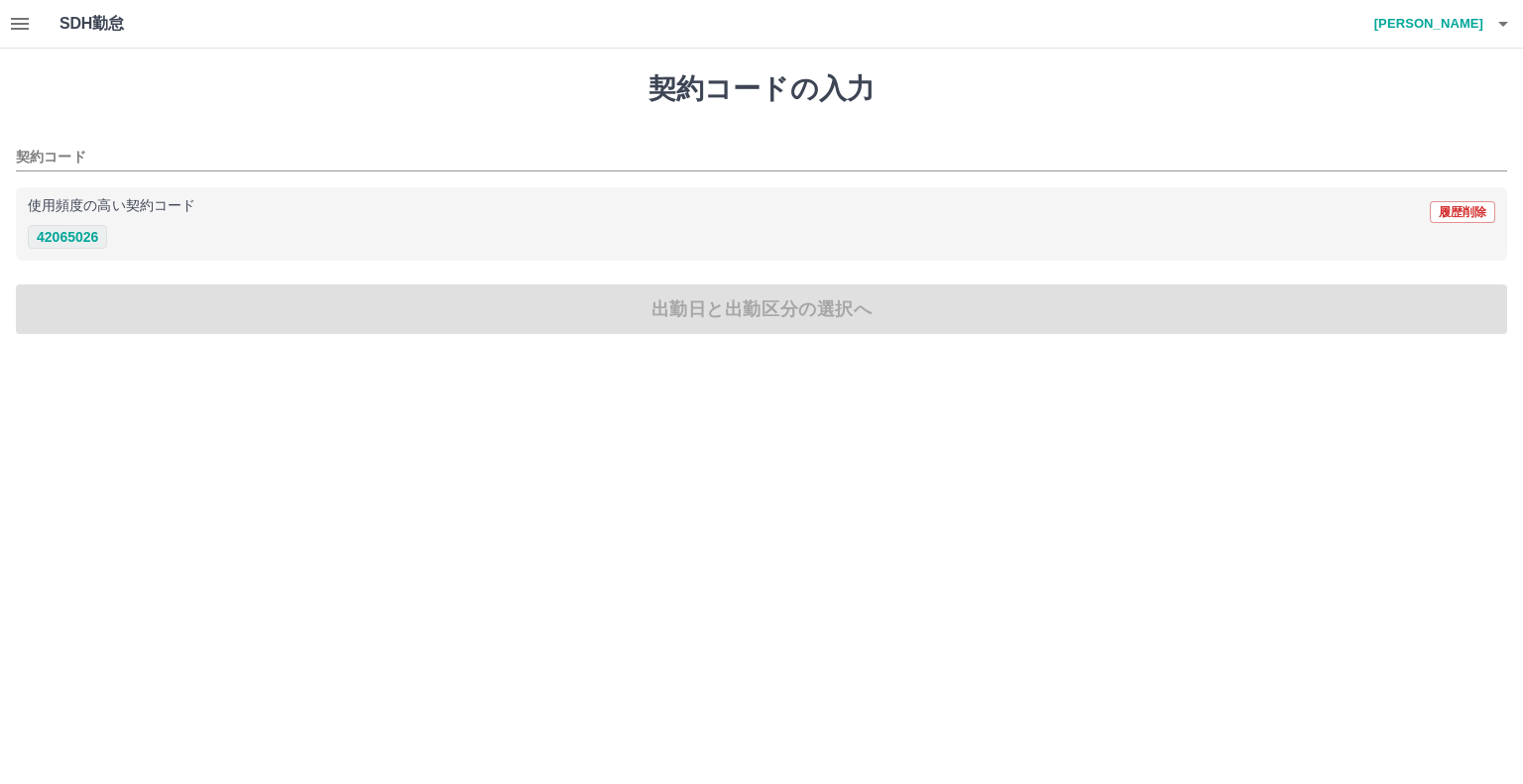 click on "42065026" at bounding box center (67, 237) 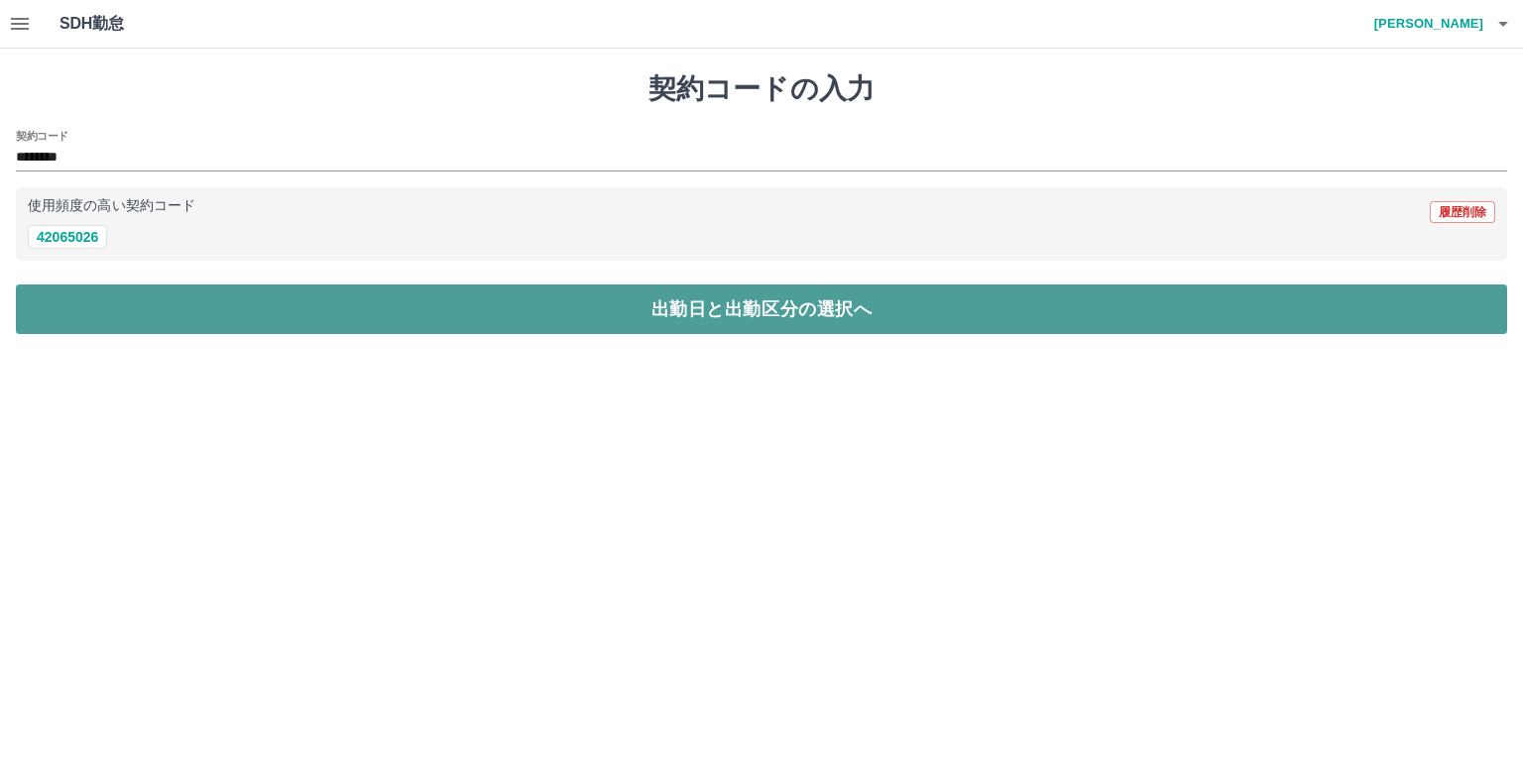 click on "出勤日と出勤区分の選択へ" at bounding box center [762, 309] 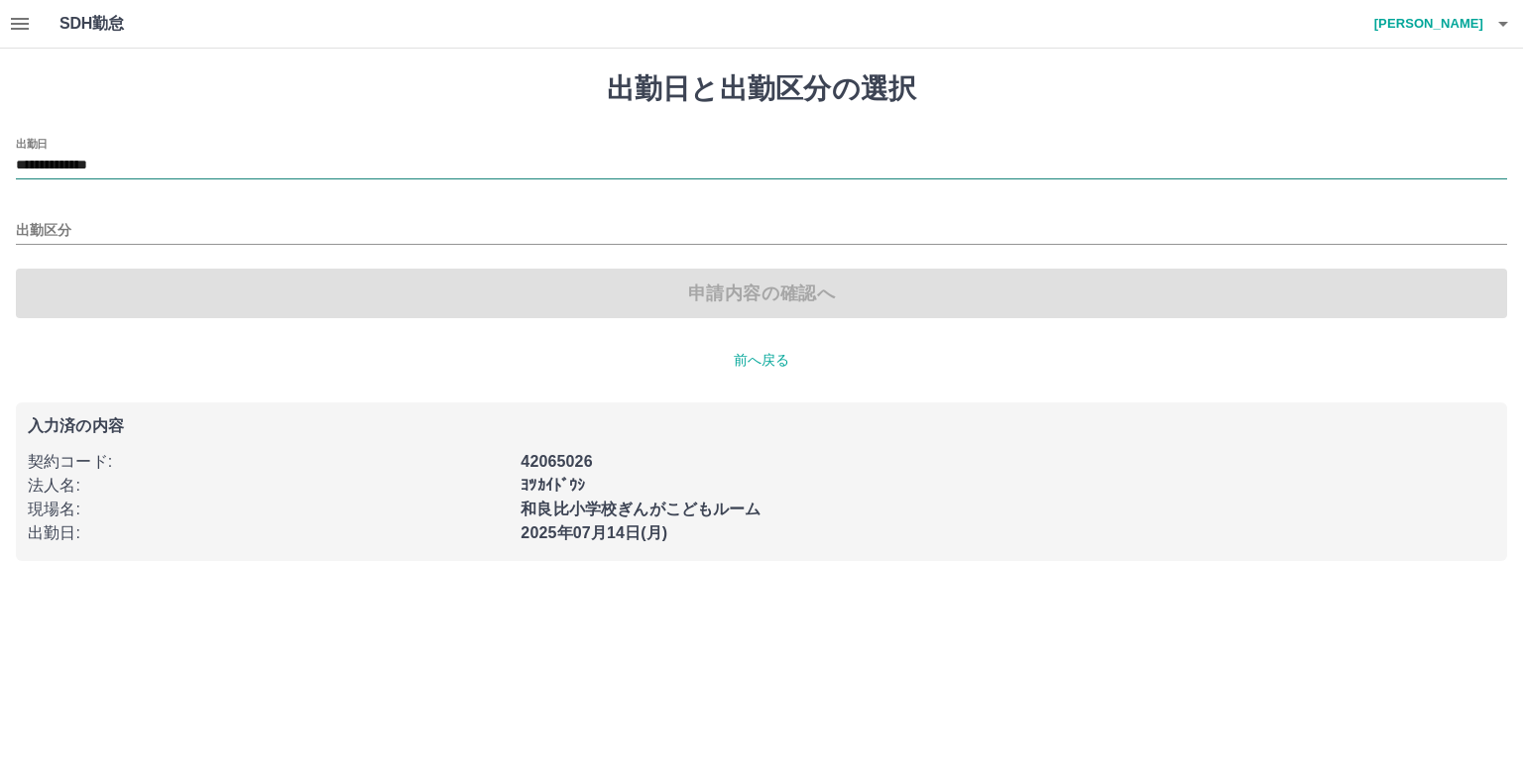 click on "**********" at bounding box center (762, 166) 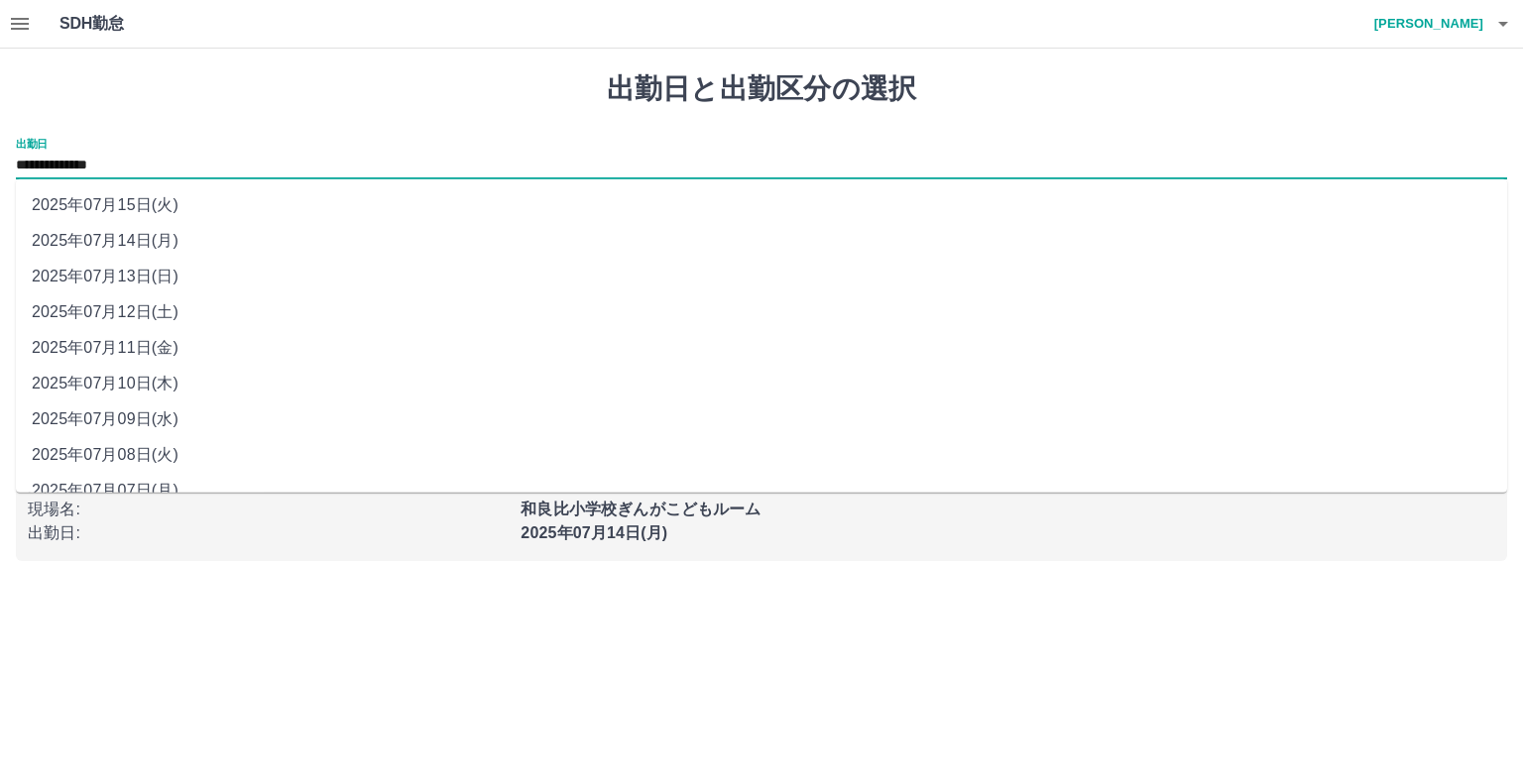 click on "2025年07月12日(土)" at bounding box center (762, 312) 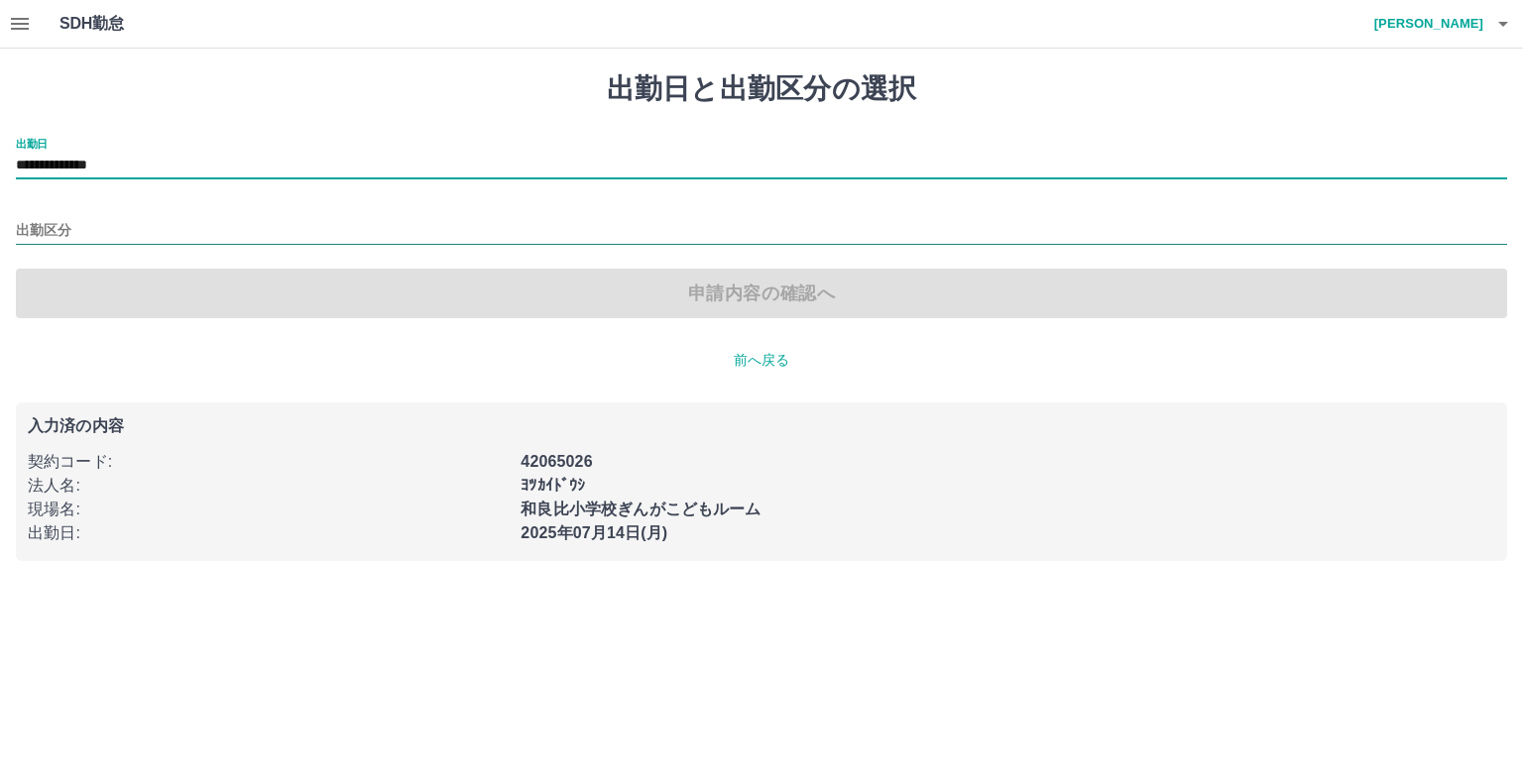 click on "出勤区分" at bounding box center (762, 231) 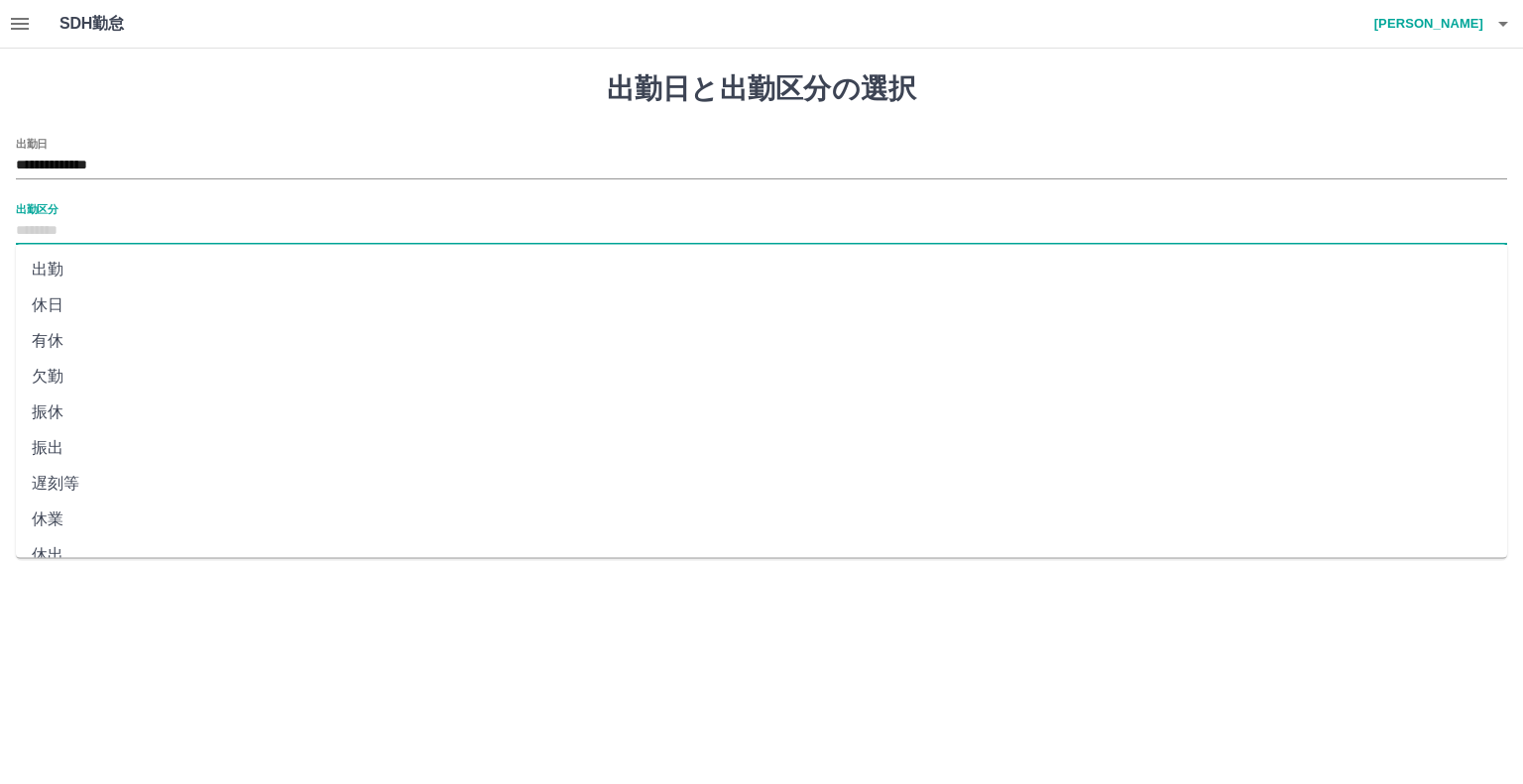 click on "休日" at bounding box center (762, 305) 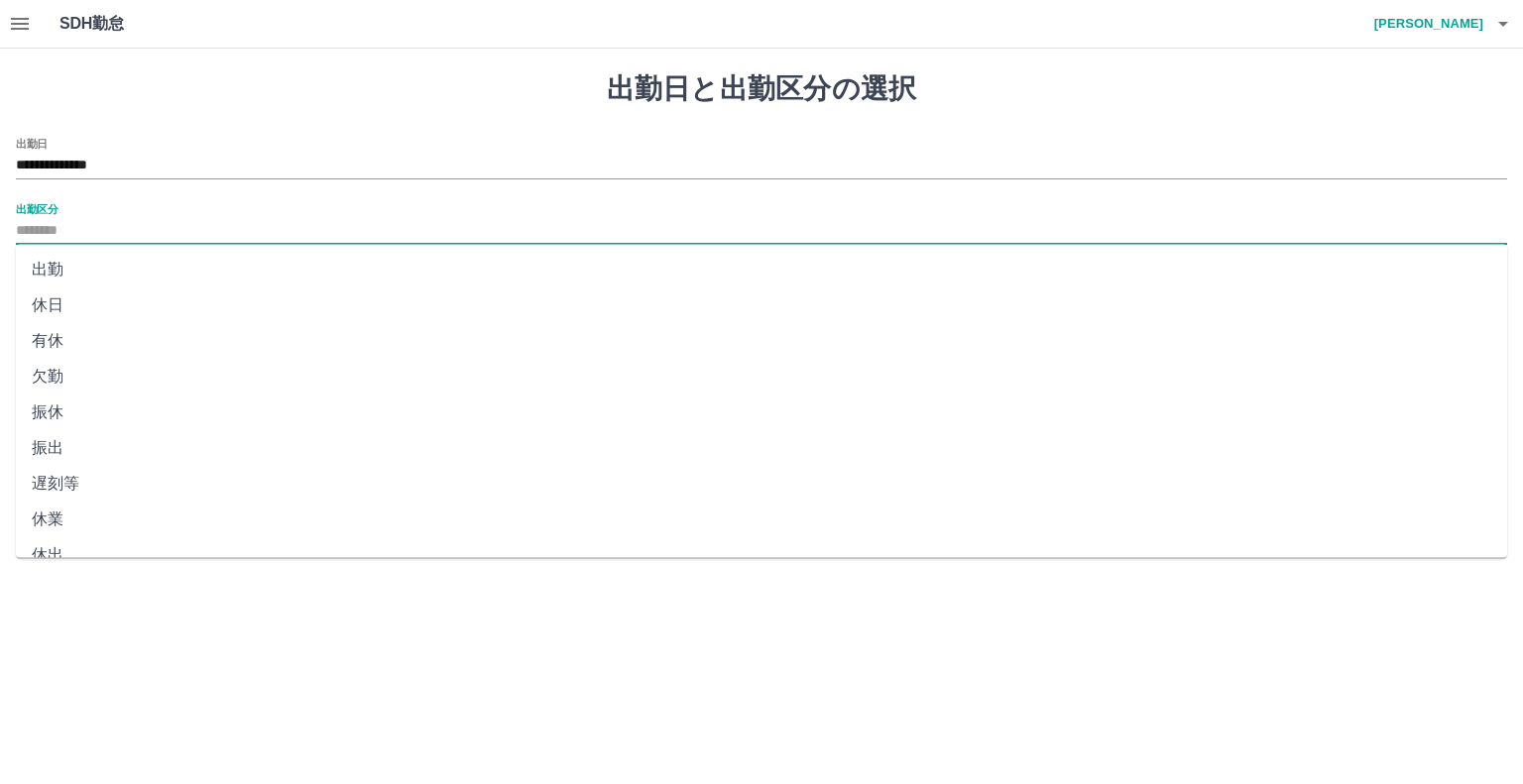 type on "**" 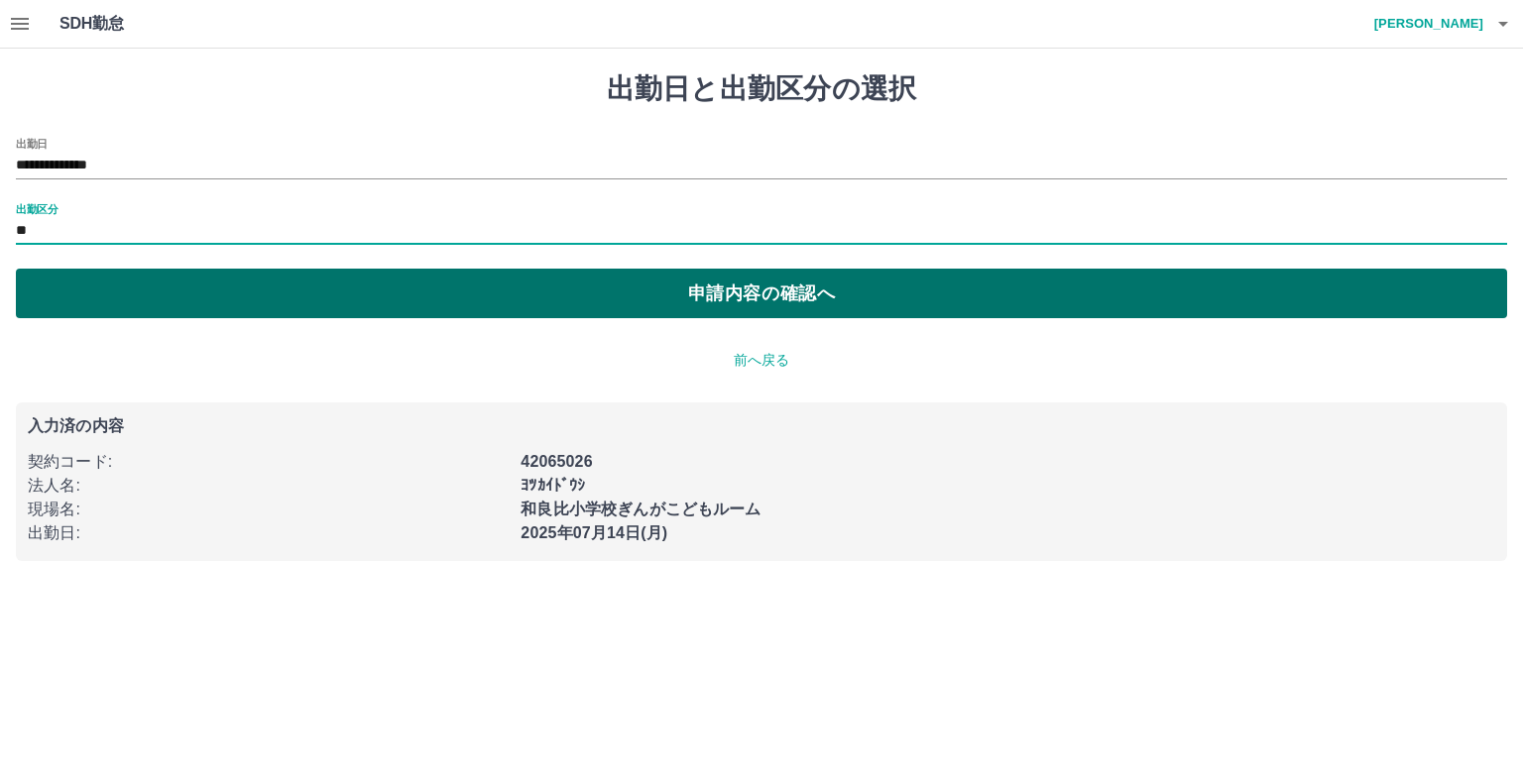 click on "申請内容の確認へ" at bounding box center (762, 293) 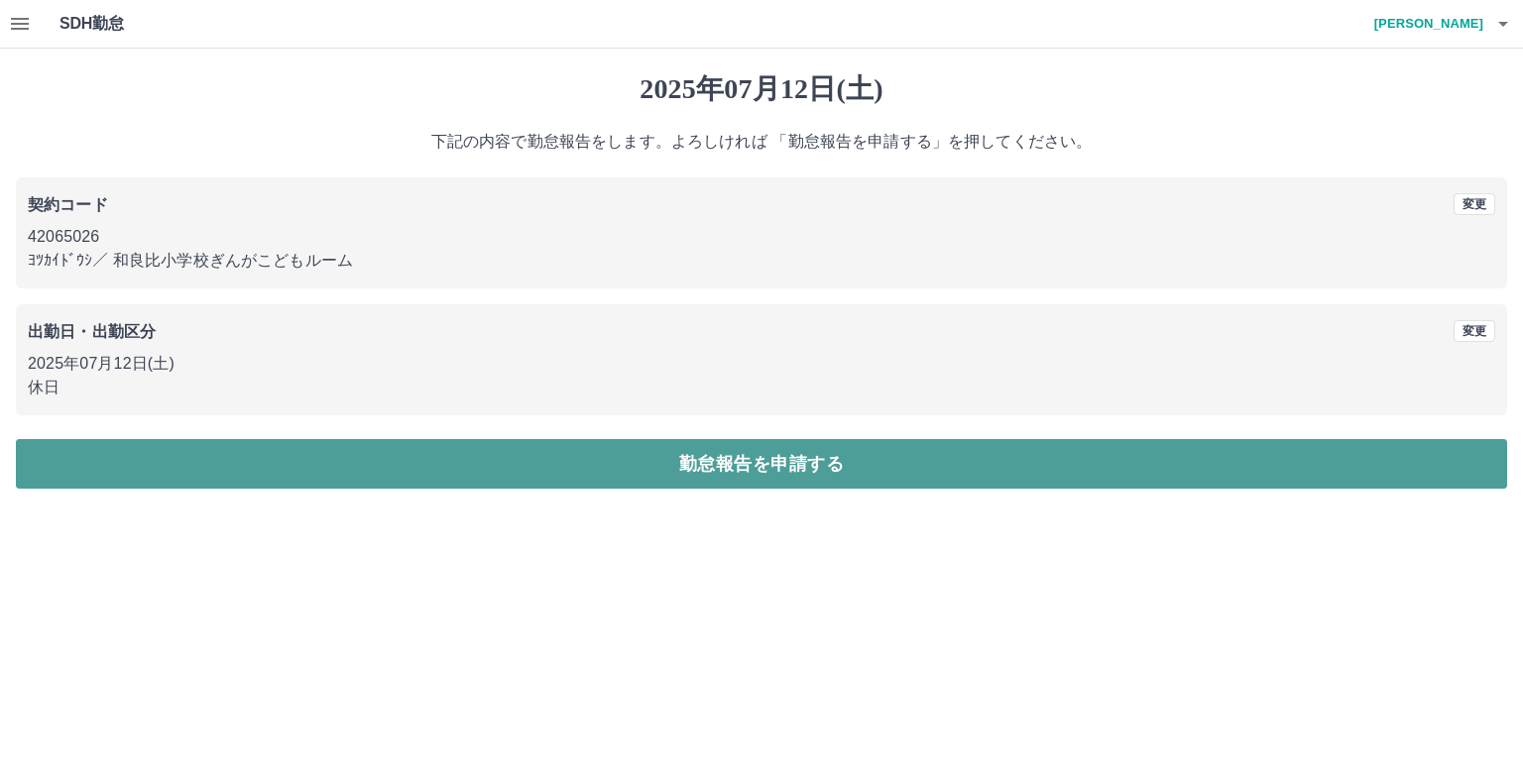 click on "勤怠報告を申請する" at bounding box center (762, 464) 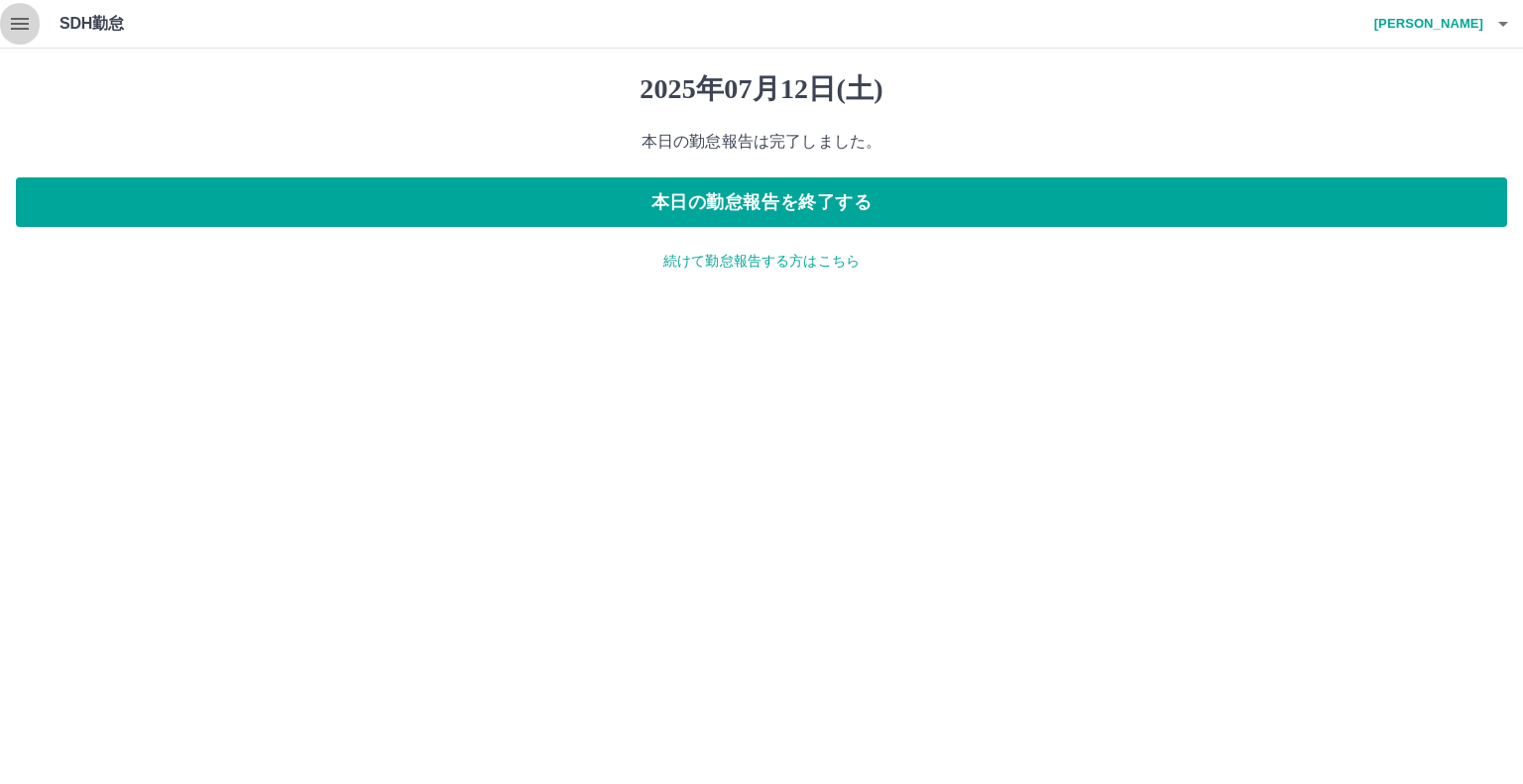 click 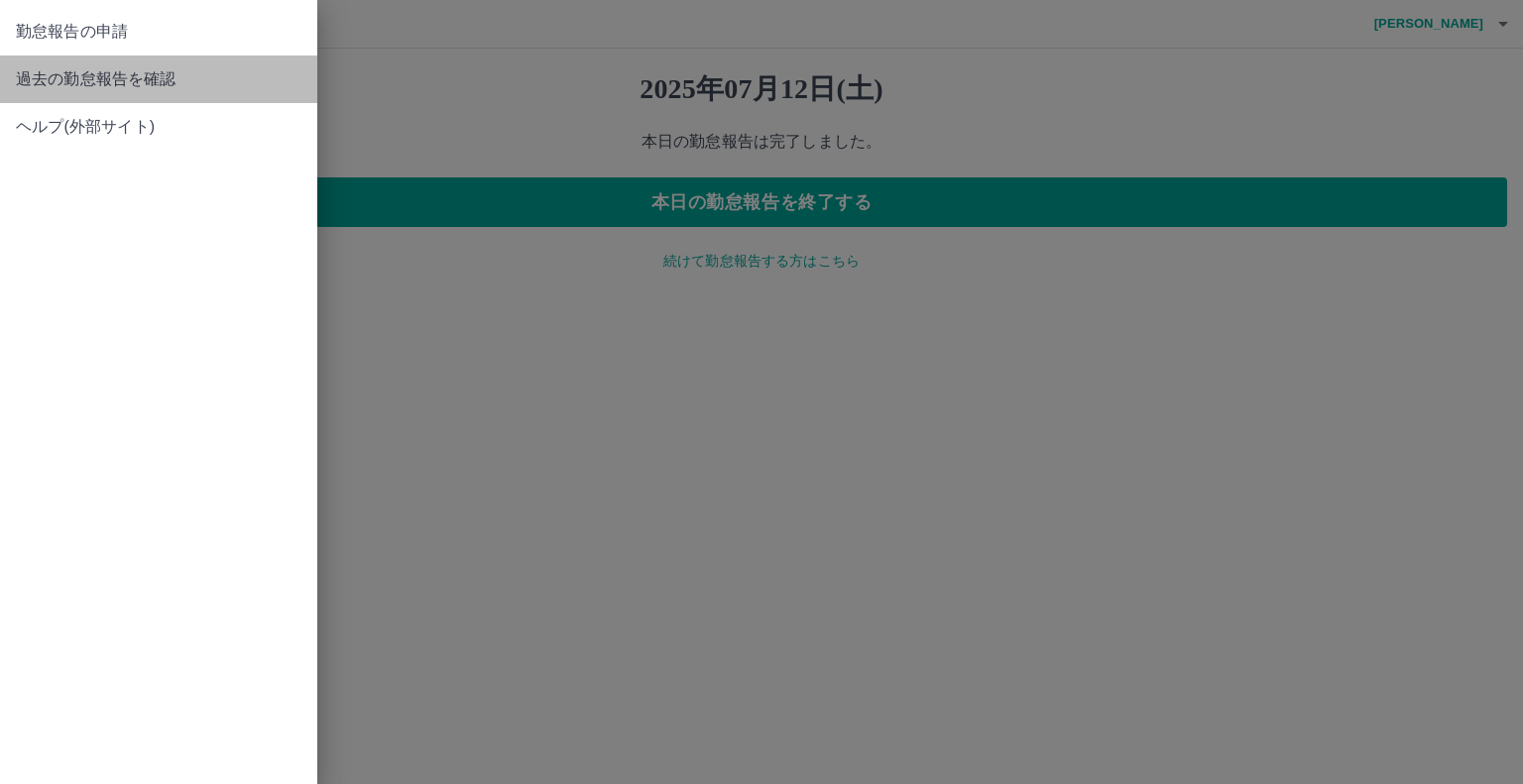 click on "過去の勤怠報告を確認" at bounding box center (159, 79) 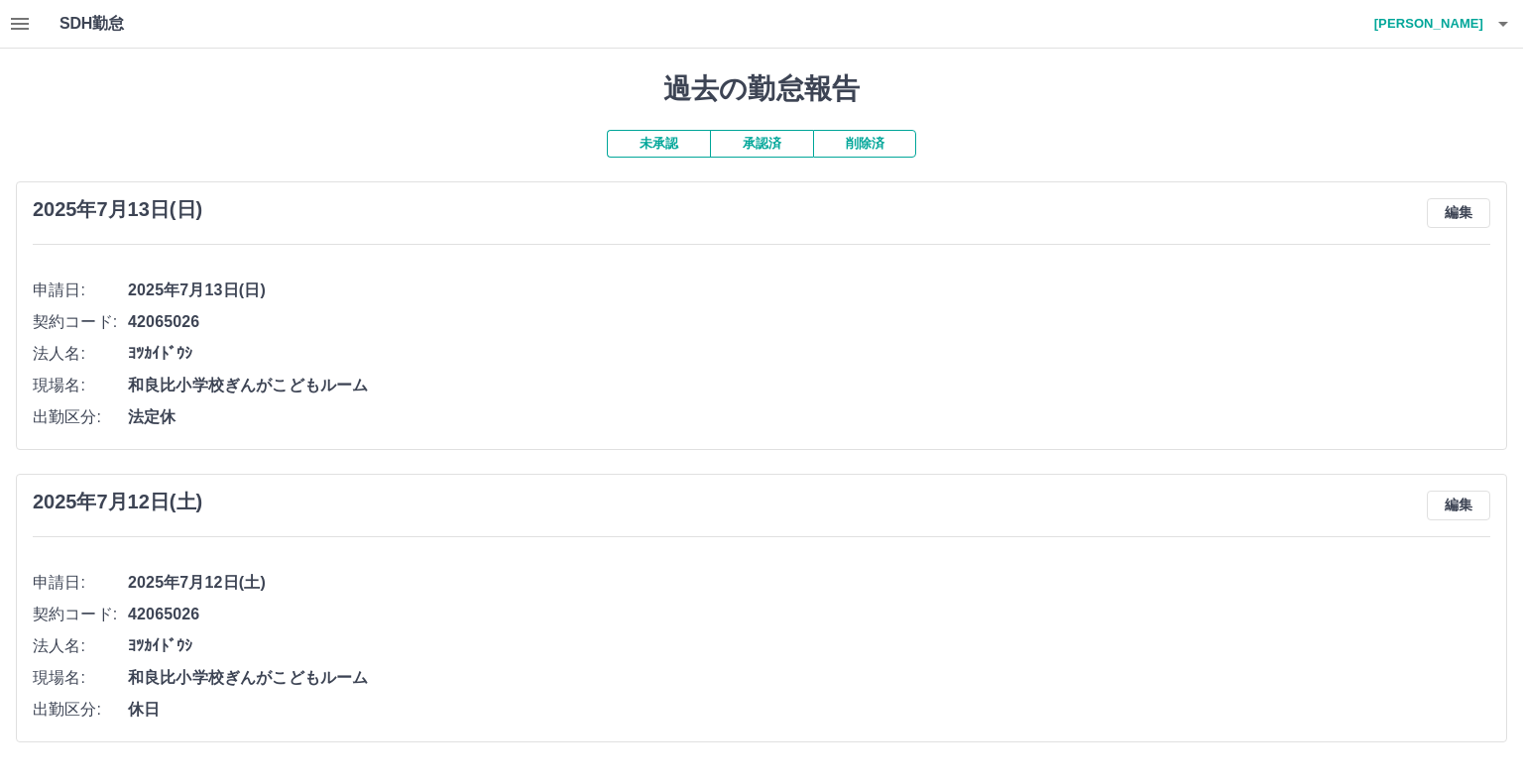 click on "承認済" at bounding box center [762, 144] 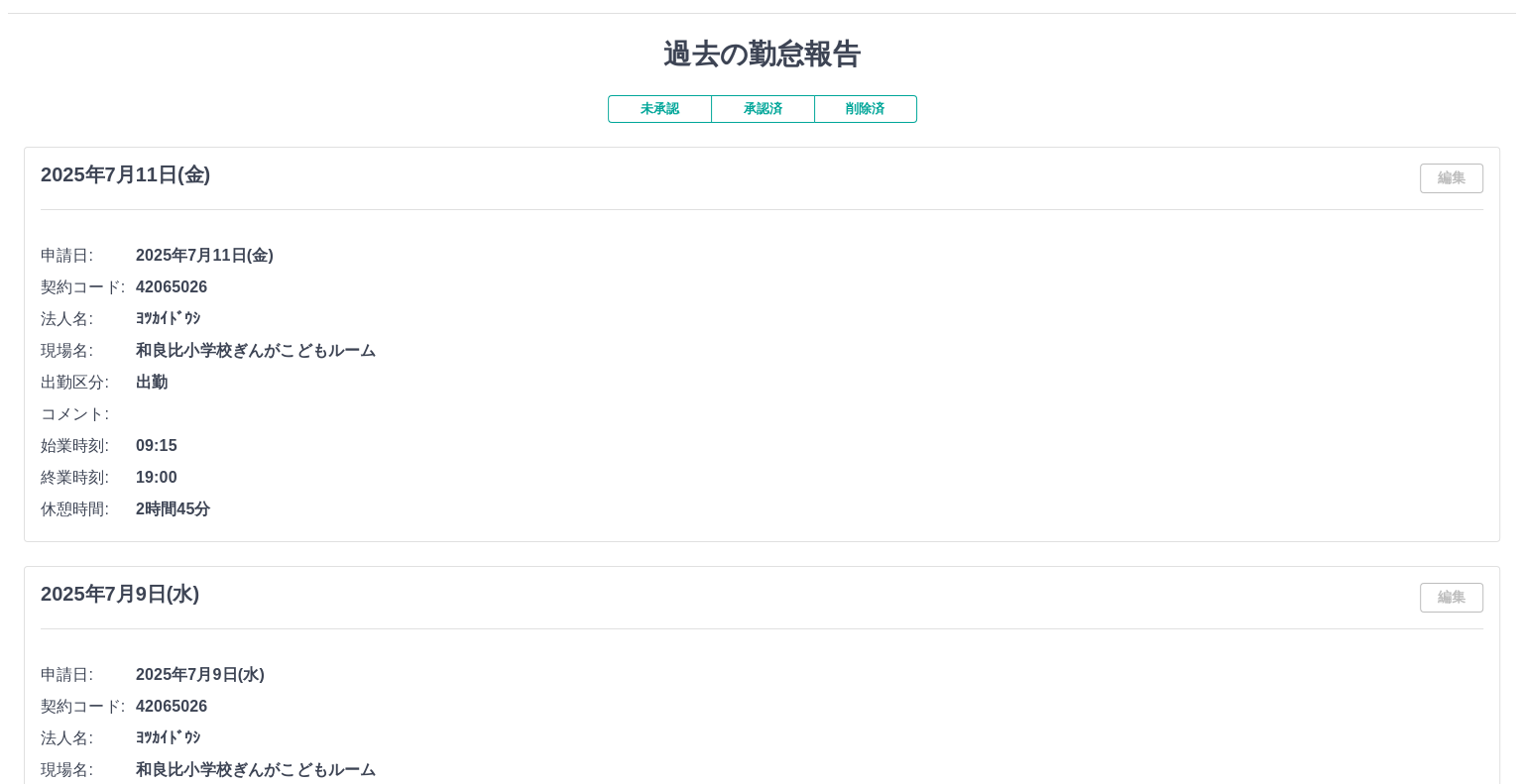 scroll, scrollTop: 0, scrollLeft: 0, axis: both 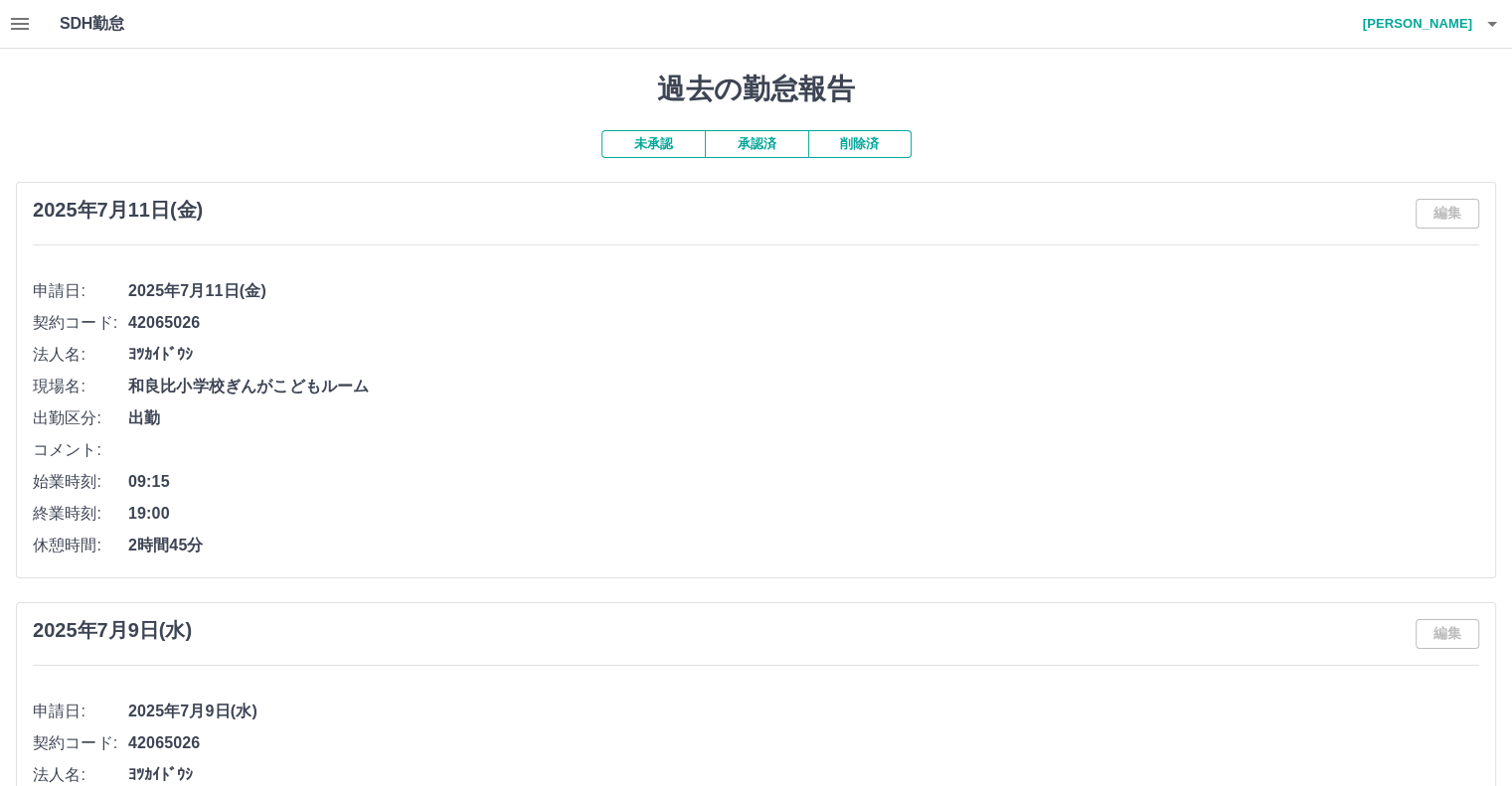 click 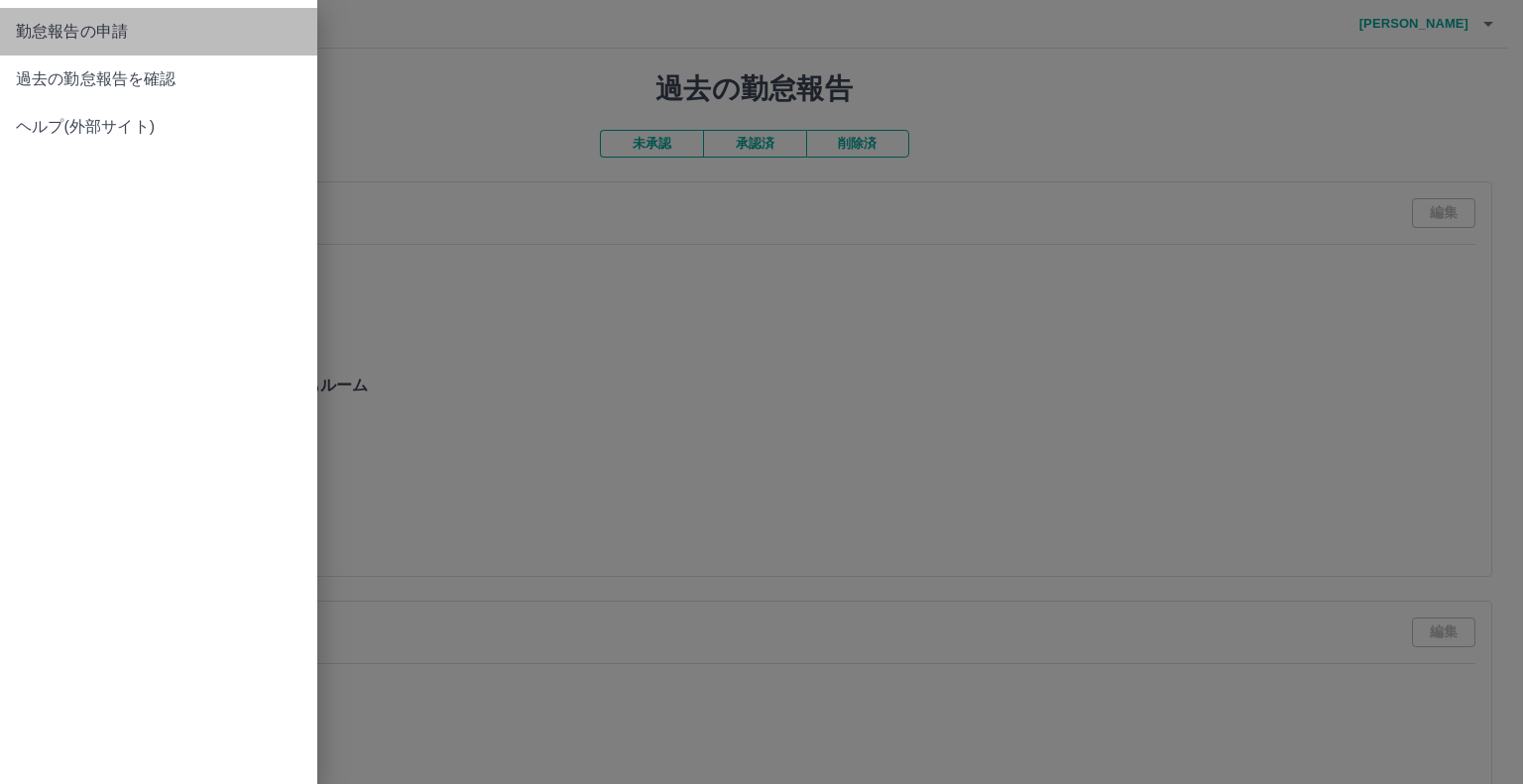 click on "勤怠報告の申請" at bounding box center (159, 32) 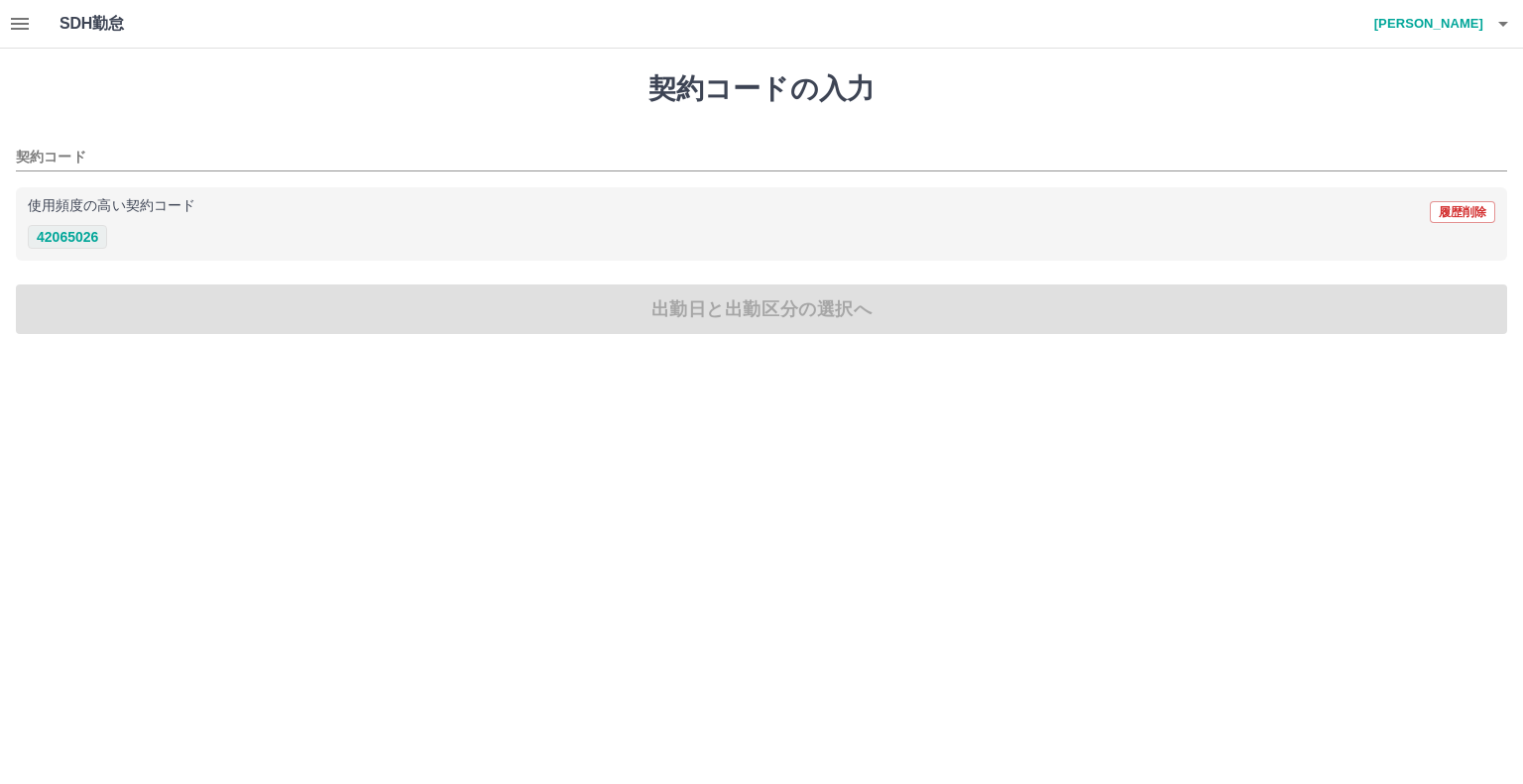 click on "42065026" at bounding box center (67, 237) 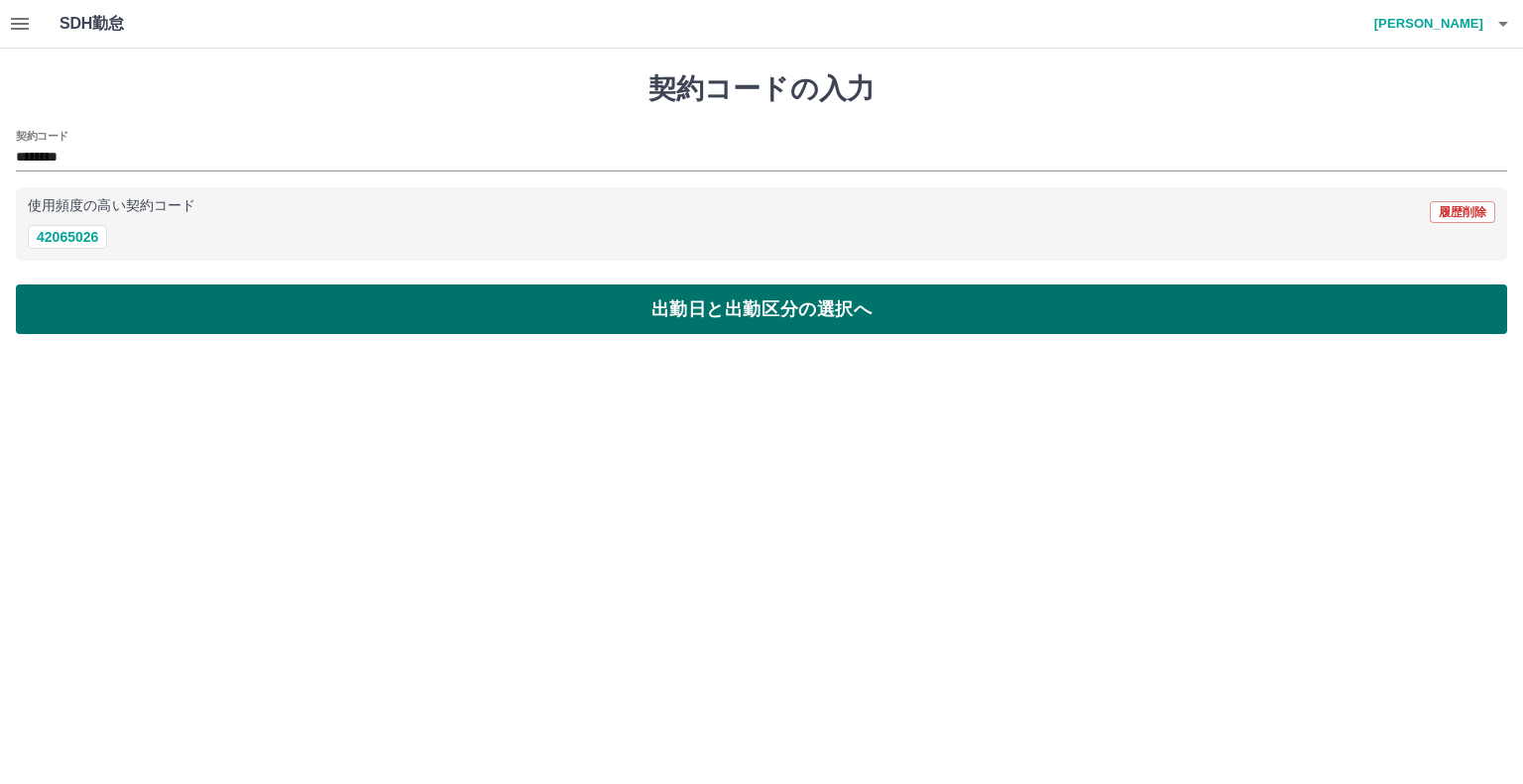 click on "出勤日と出勤区分の選択へ" at bounding box center (762, 309) 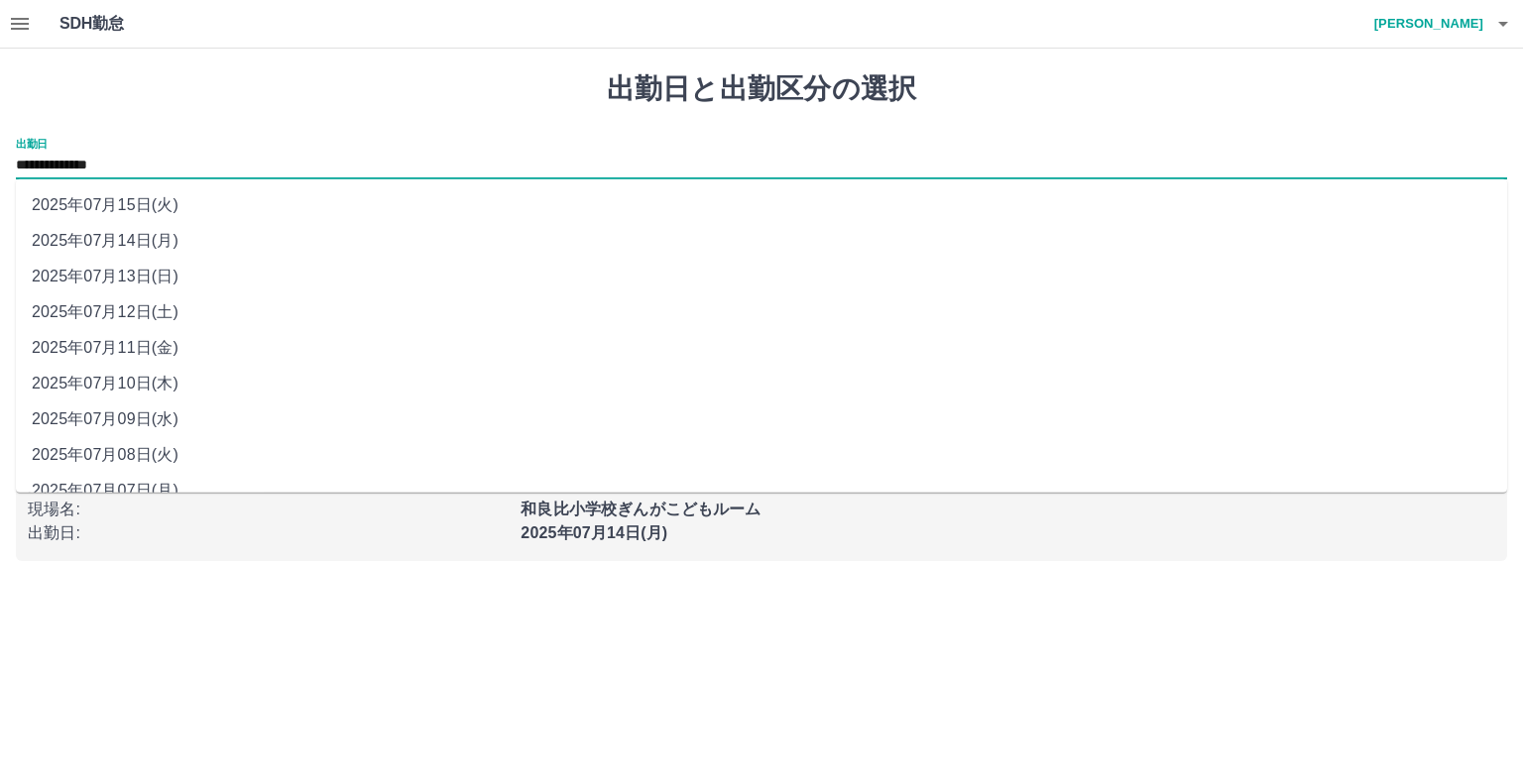 click on "**********" at bounding box center [762, 166] 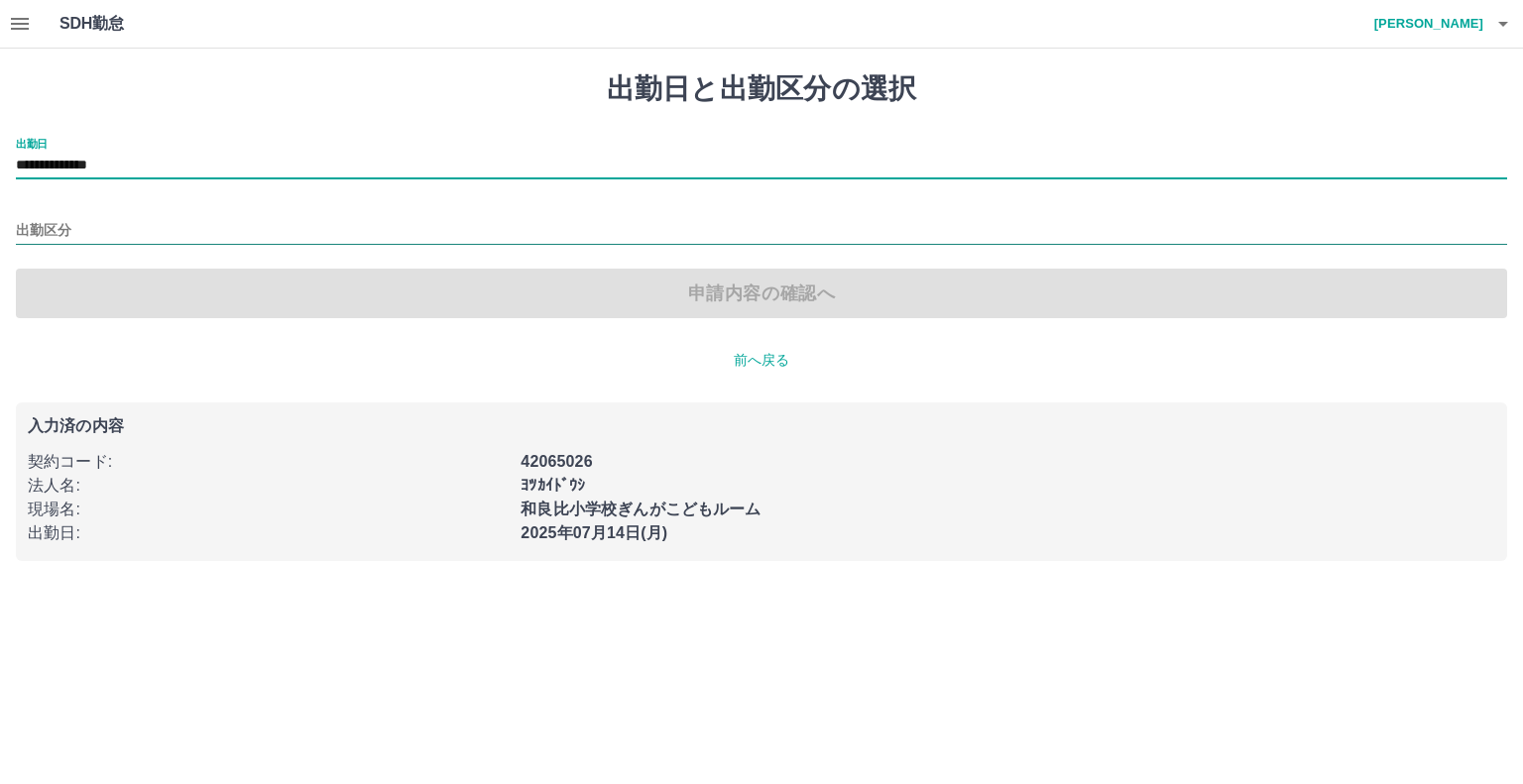 click on "出勤区分" at bounding box center [762, 231] 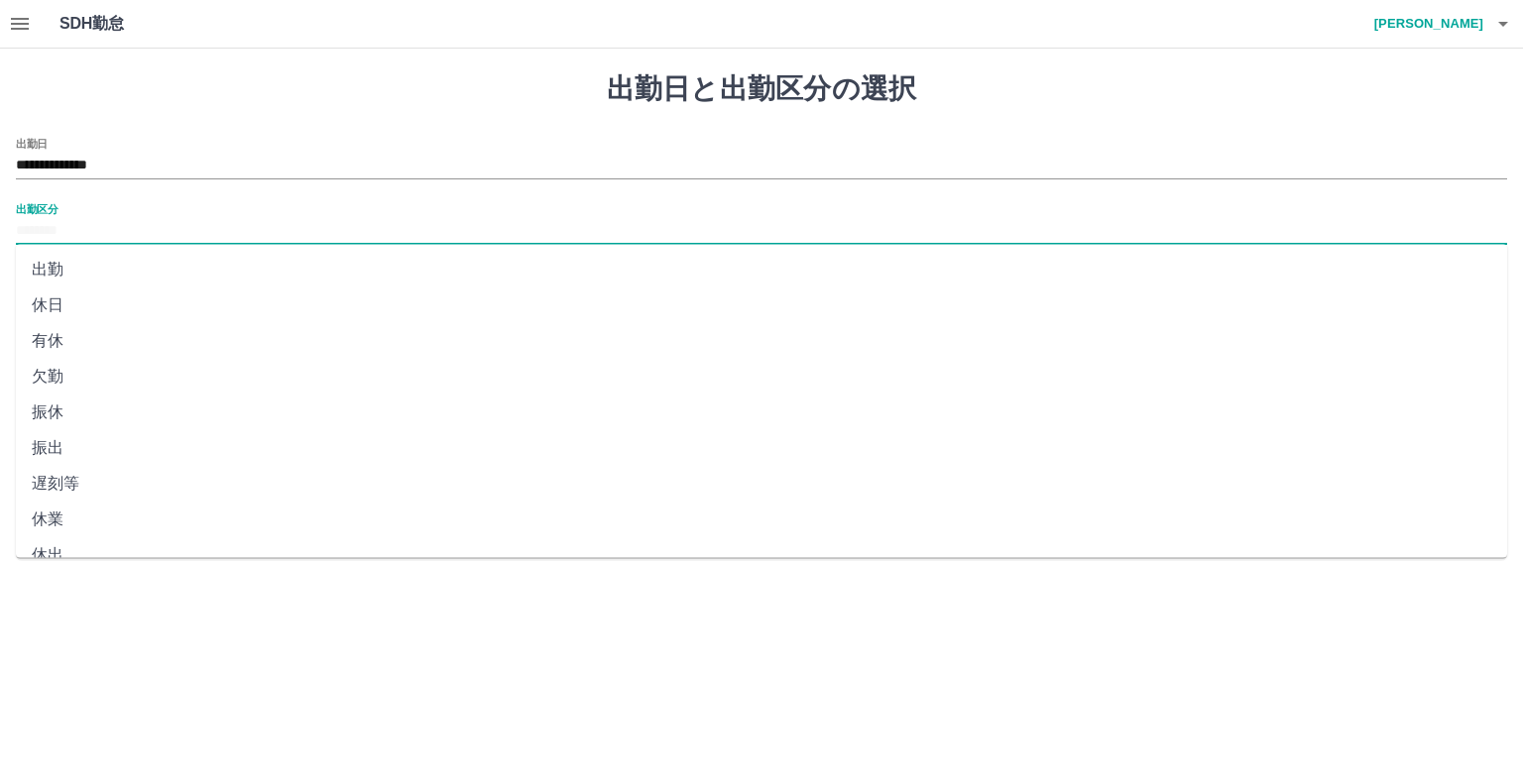 click on "休日" at bounding box center (762, 305) 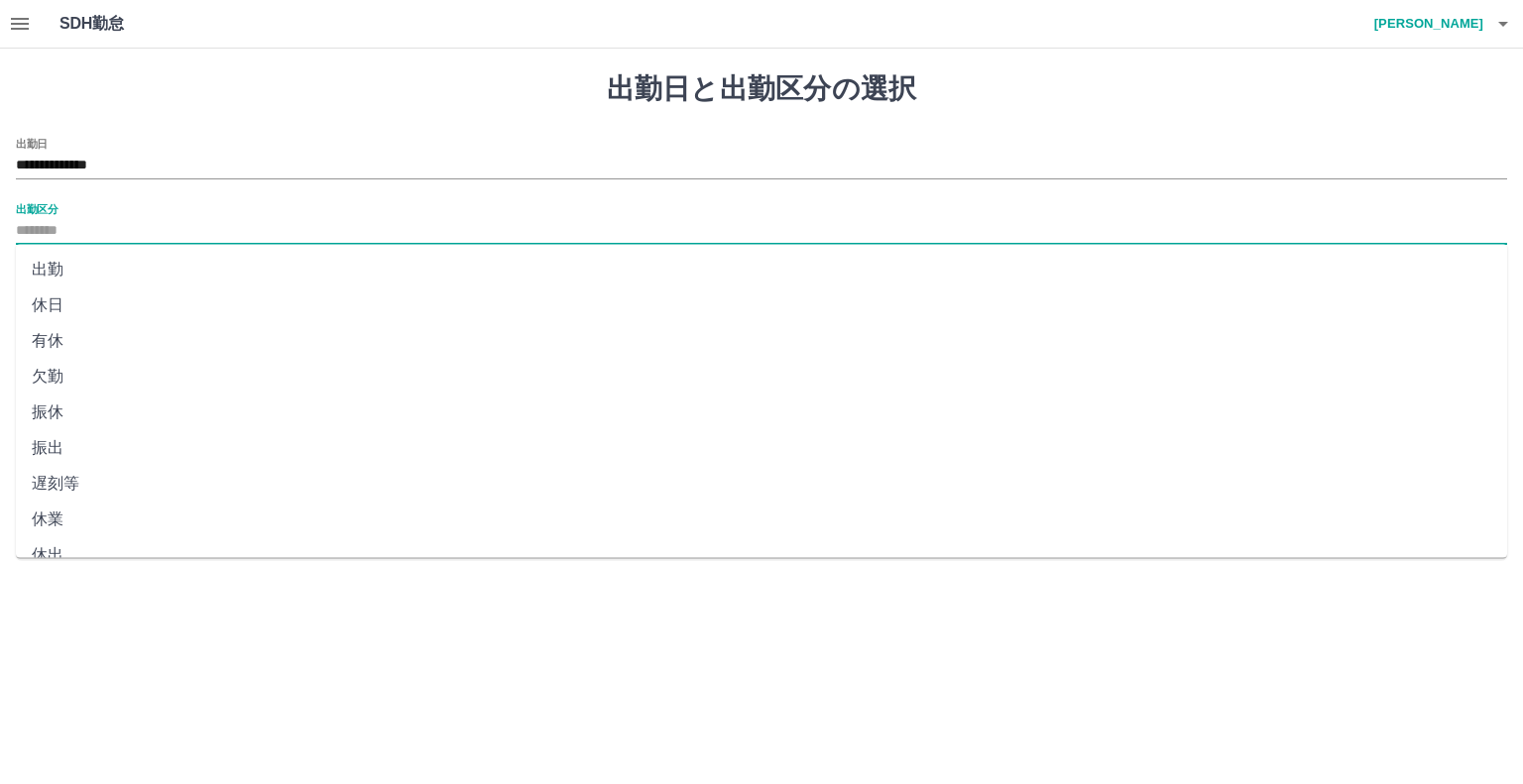 type on "**" 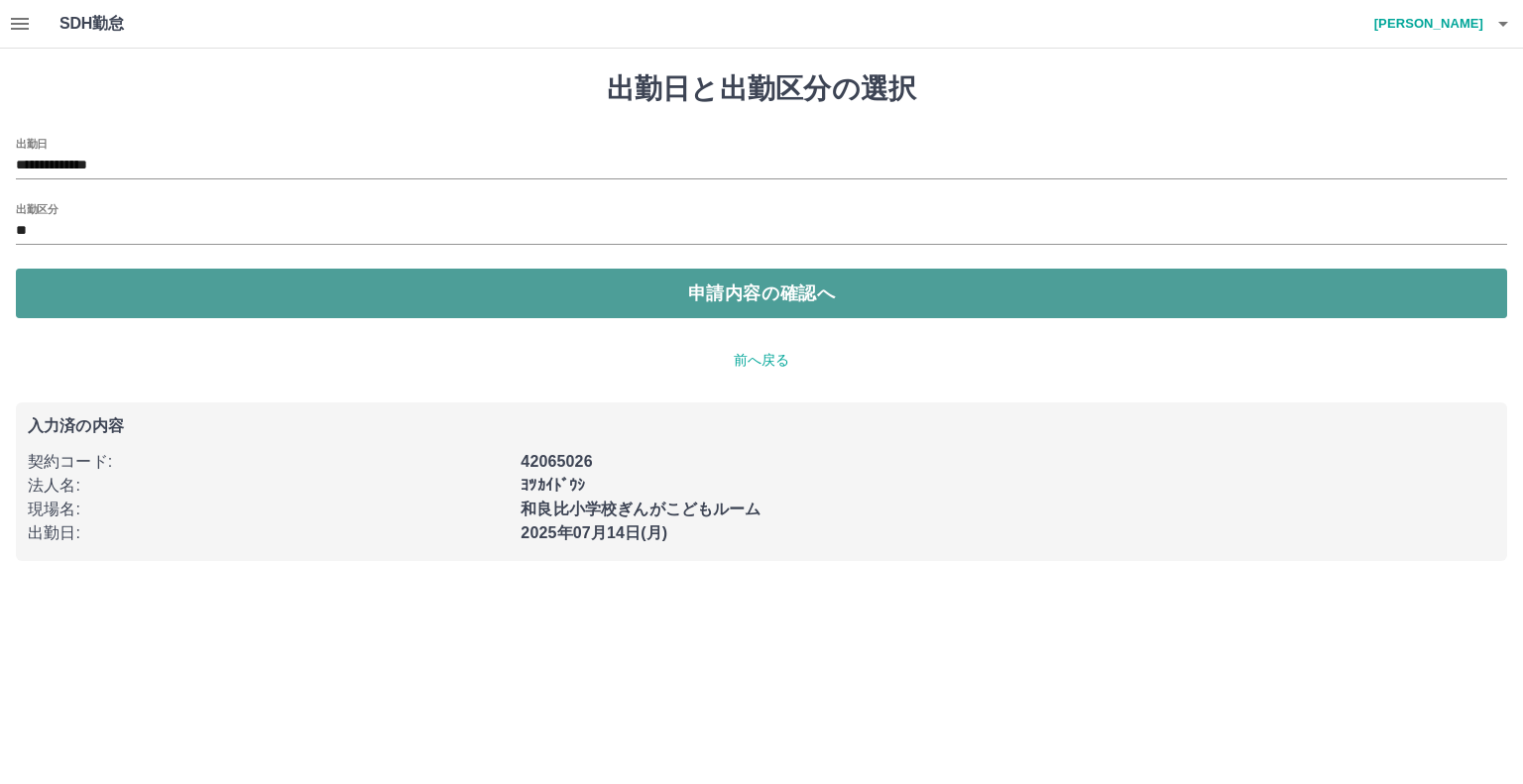 click on "申請内容の確認へ" at bounding box center (762, 293) 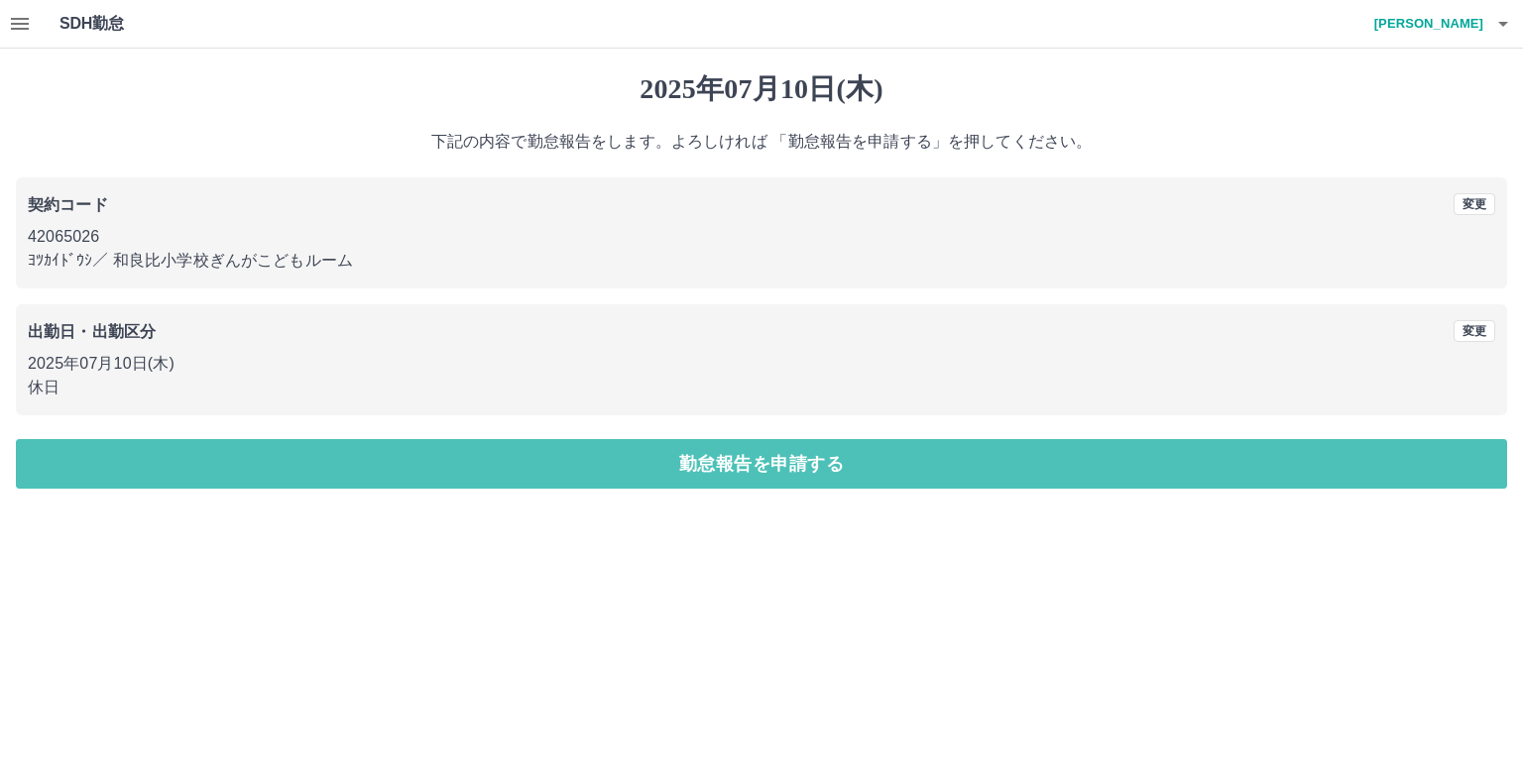 click on "勤怠報告を申請する" at bounding box center (762, 464) 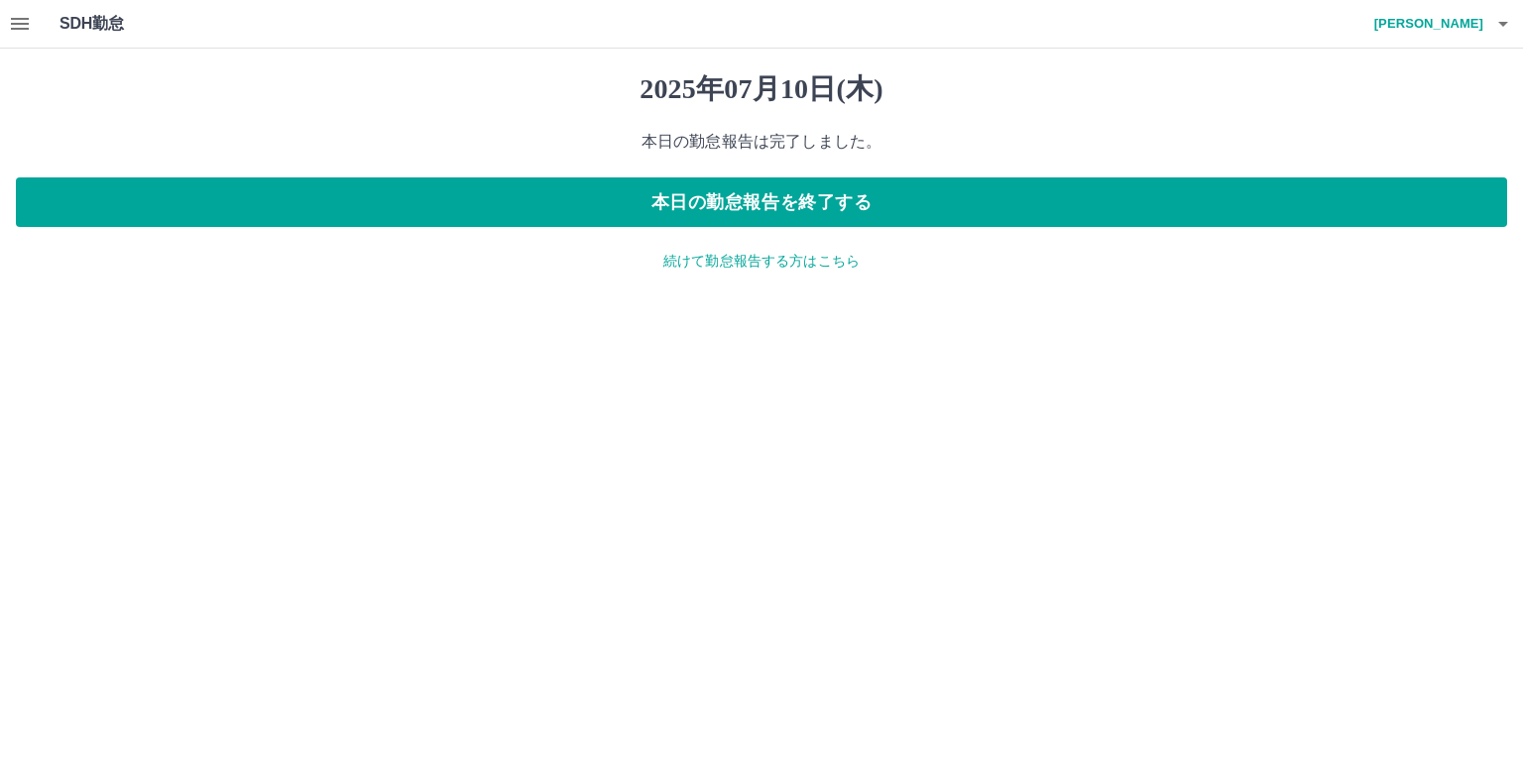 click on "亀山　明子" at bounding box center [1424, 24] 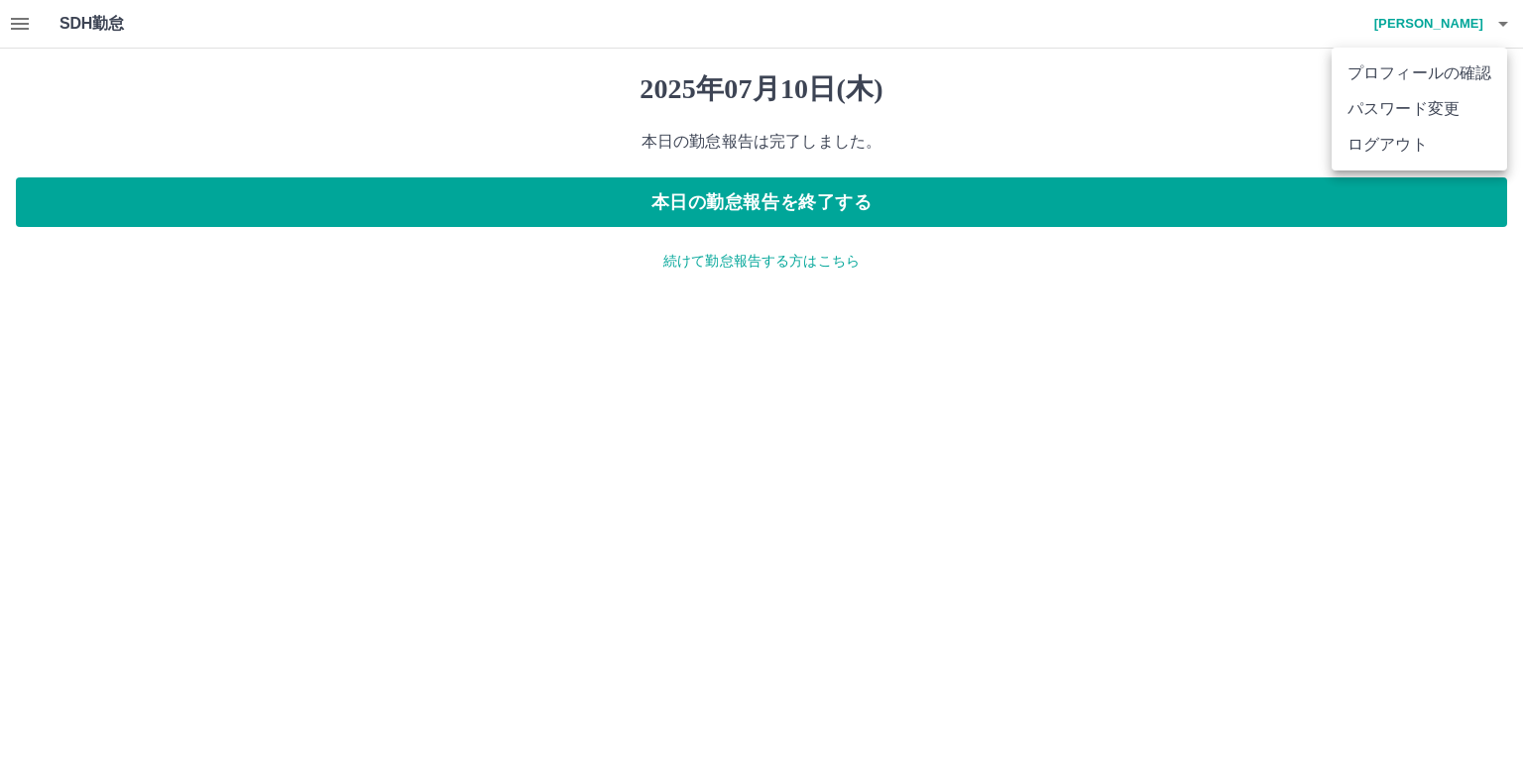 click at bounding box center (762, 392) 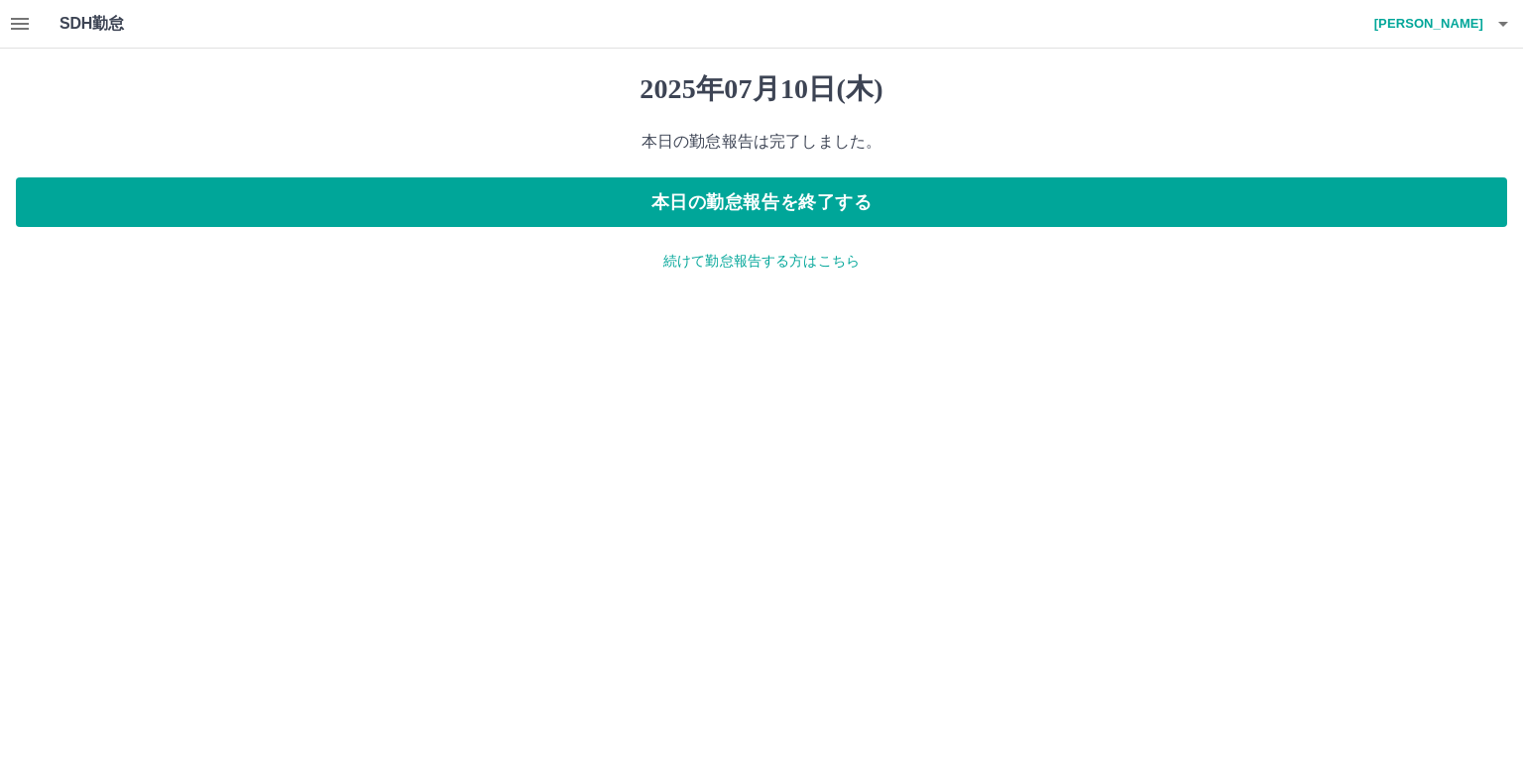 click on "亀山　明子" at bounding box center (1424, 24) 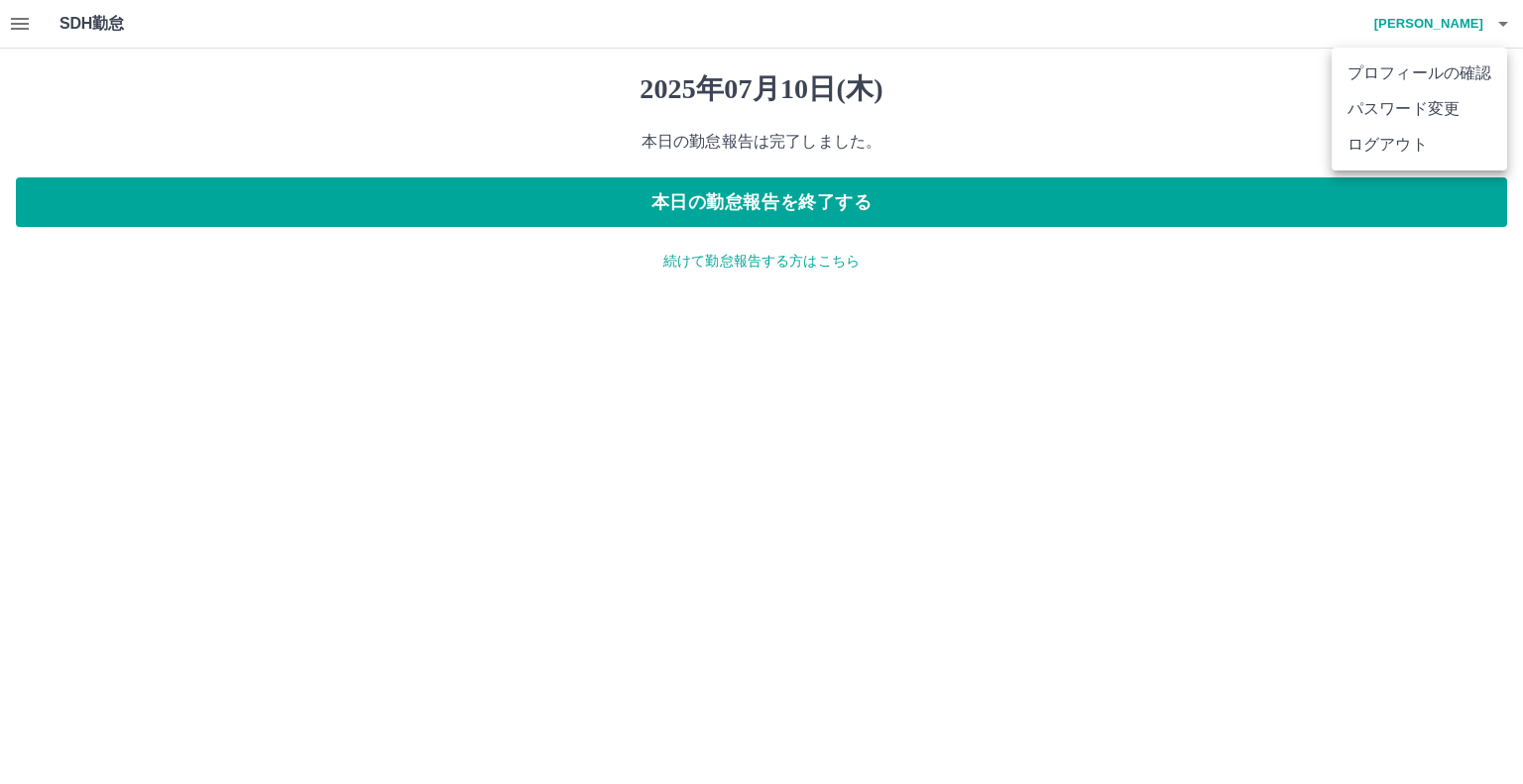 click on "ログアウト" at bounding box center [1419, 145] 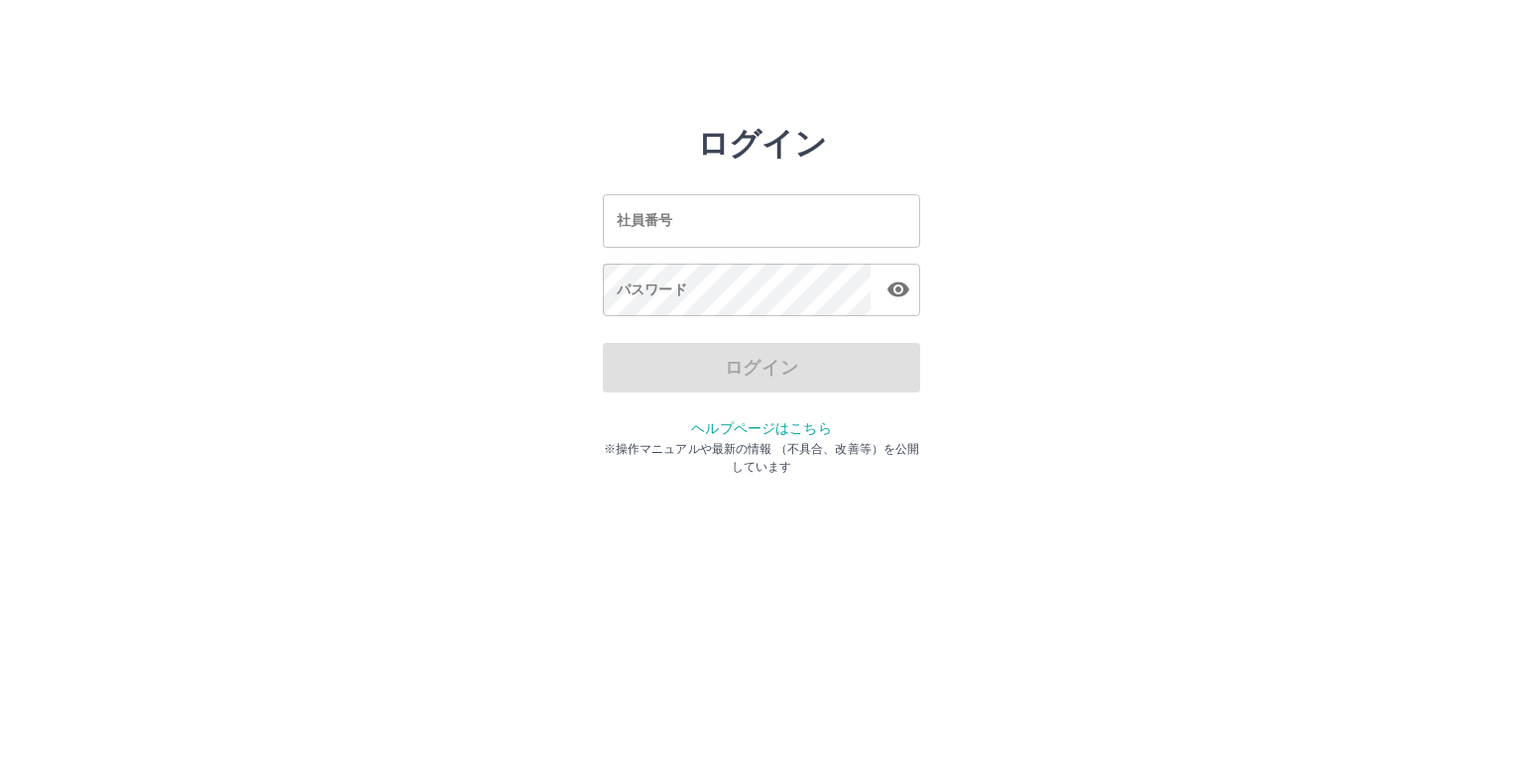 scroll, scrollTop: 0, scrollLeft: 0, axis: both 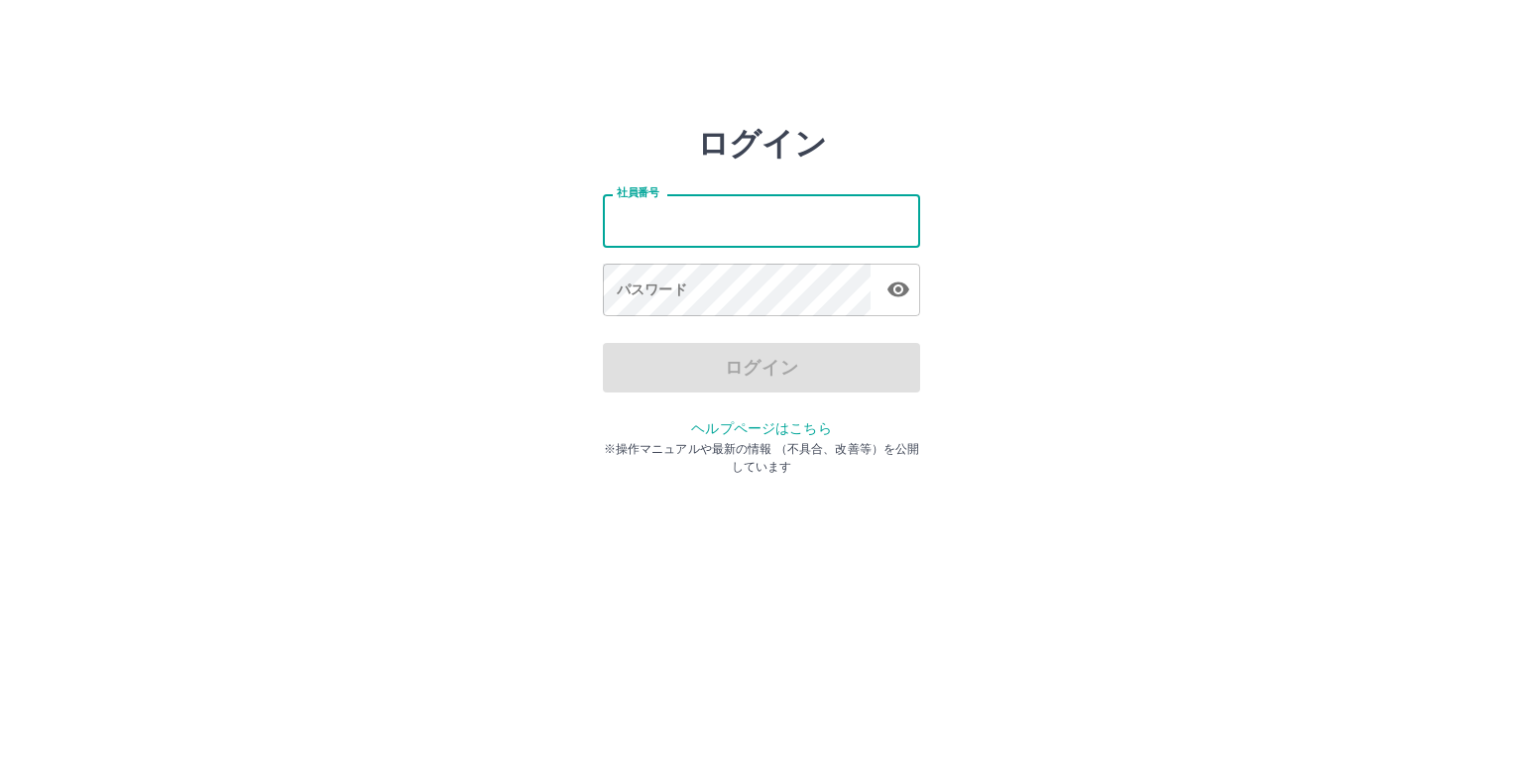 click on "社員番号" at bounding box center [762, 220] 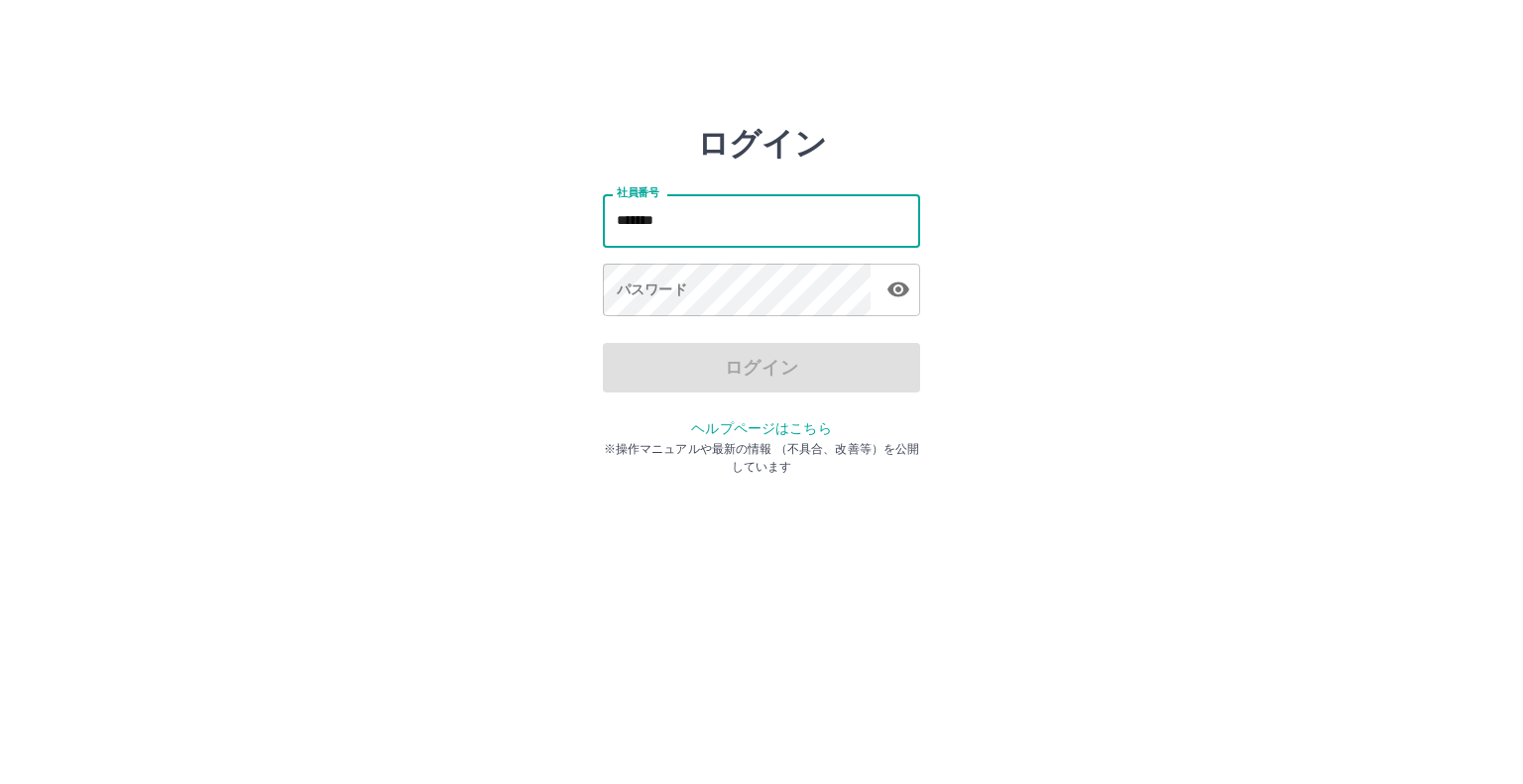 type on "*******" 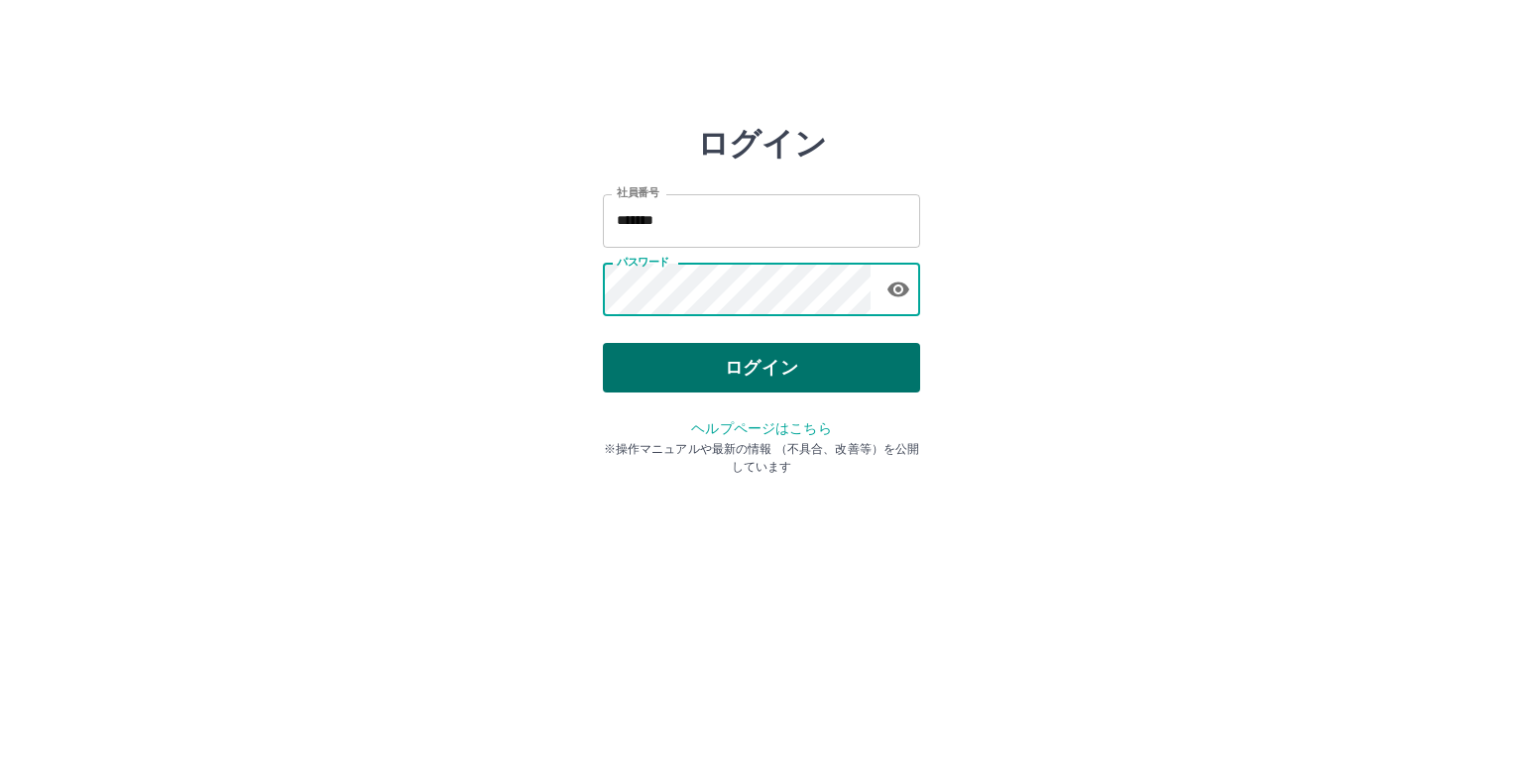 click on "ログイン" at bounding box center [762, 368] 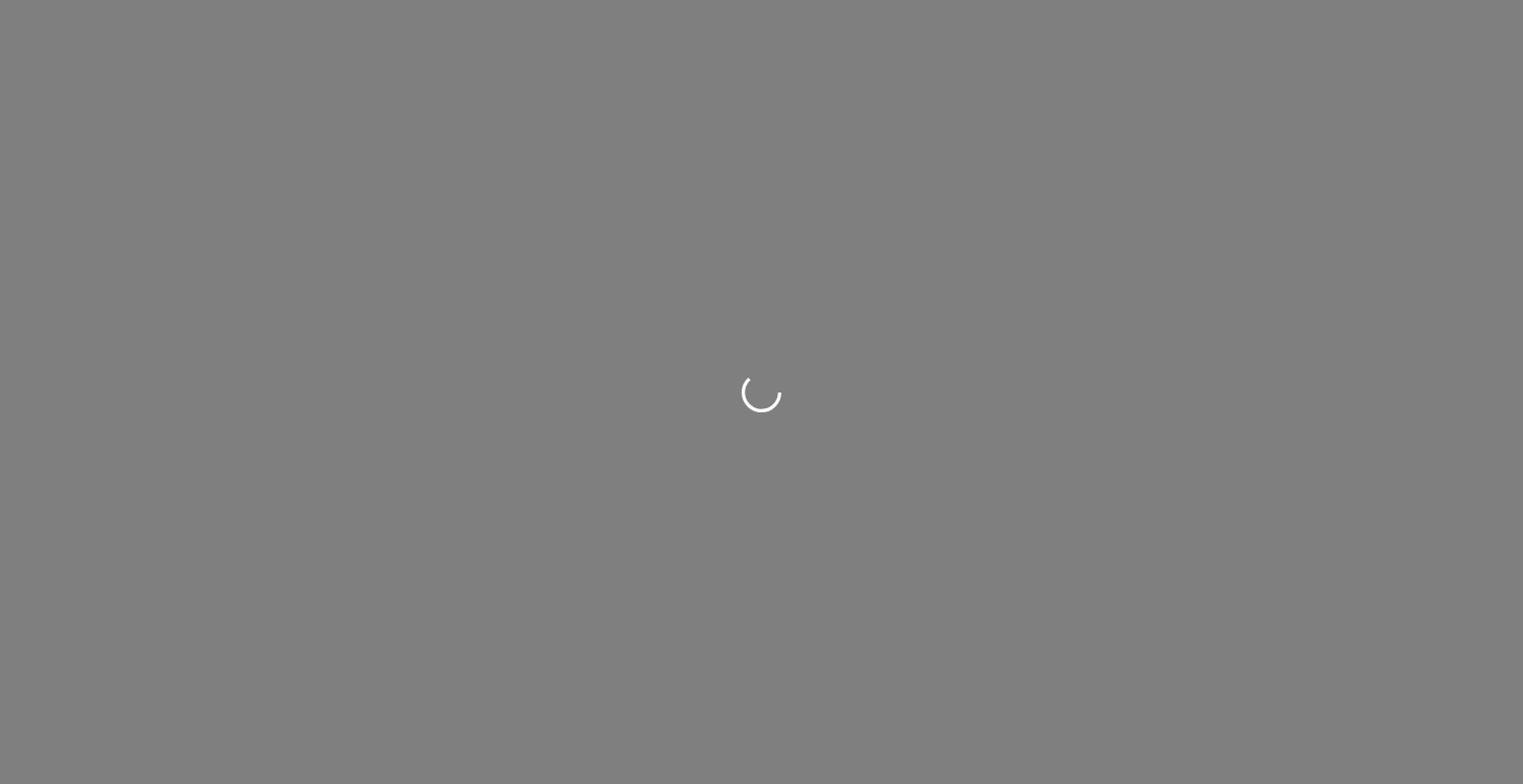 scroll, scrollTop: 0, scrollLeft: 0, axis: both 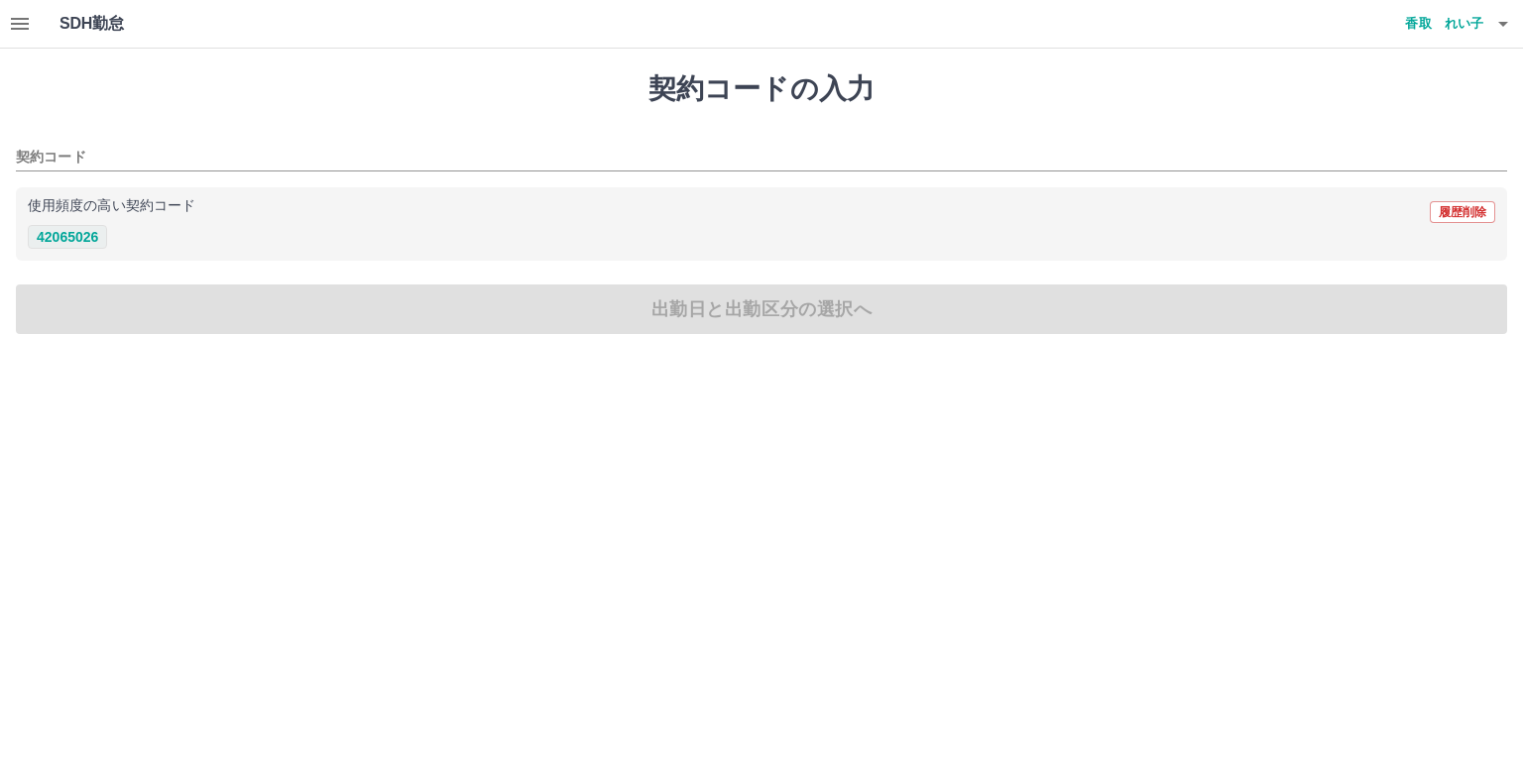 click on "42065026" at bounding box center [67, 237] 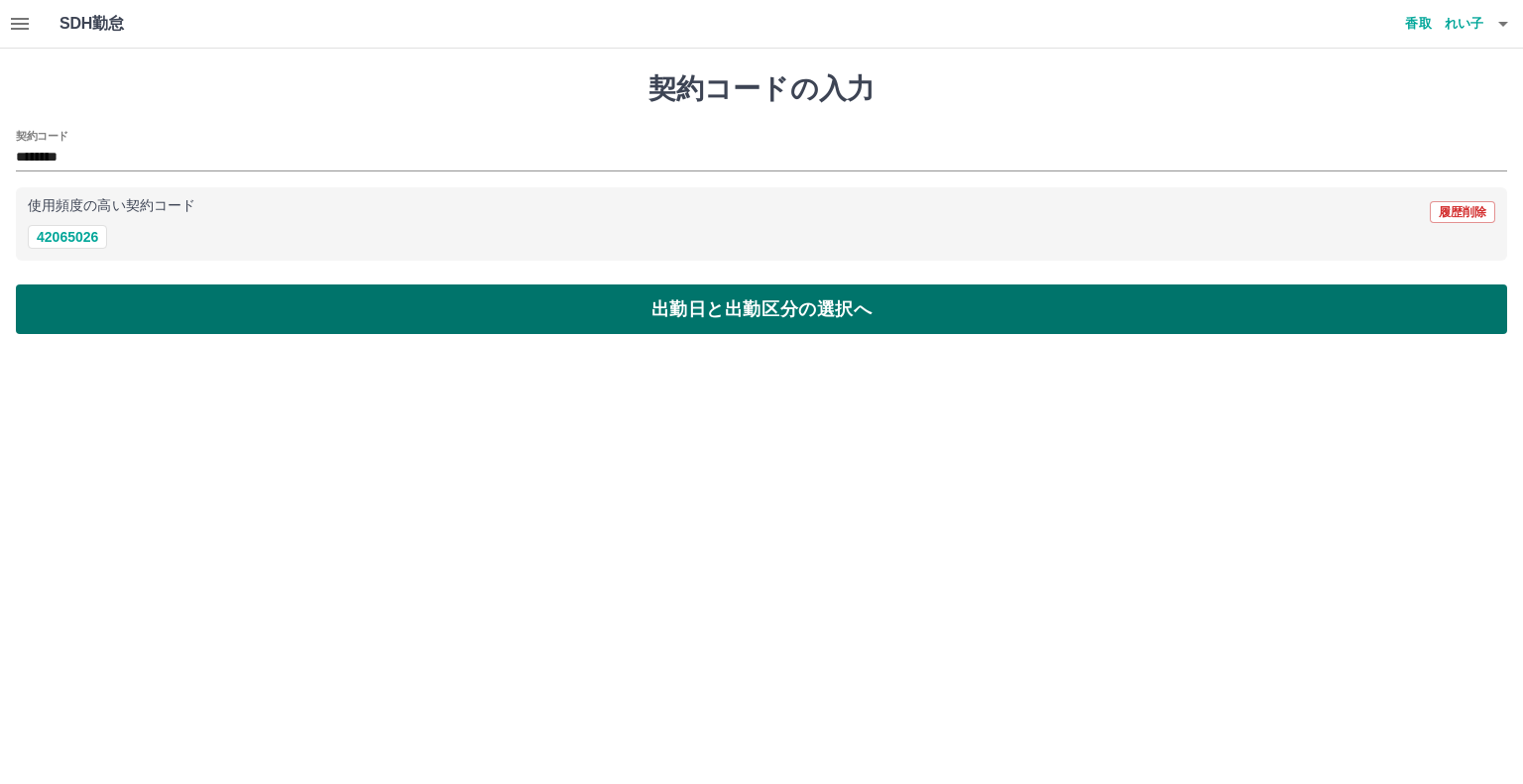 click on "出勤日と出勤区分の選択へ" at bounding box center [762, 309] 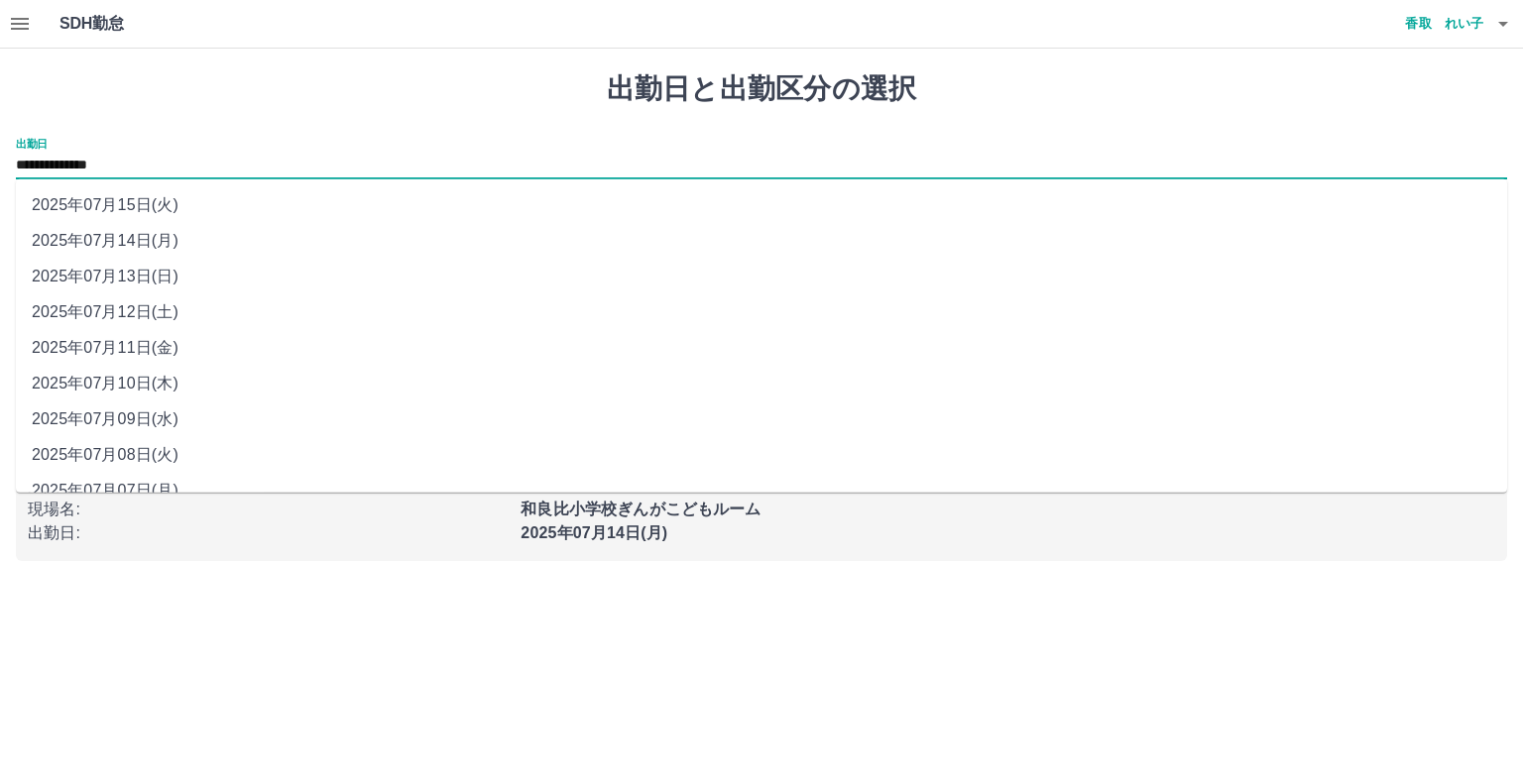 click on "**********" at bounding box center [762, 166] 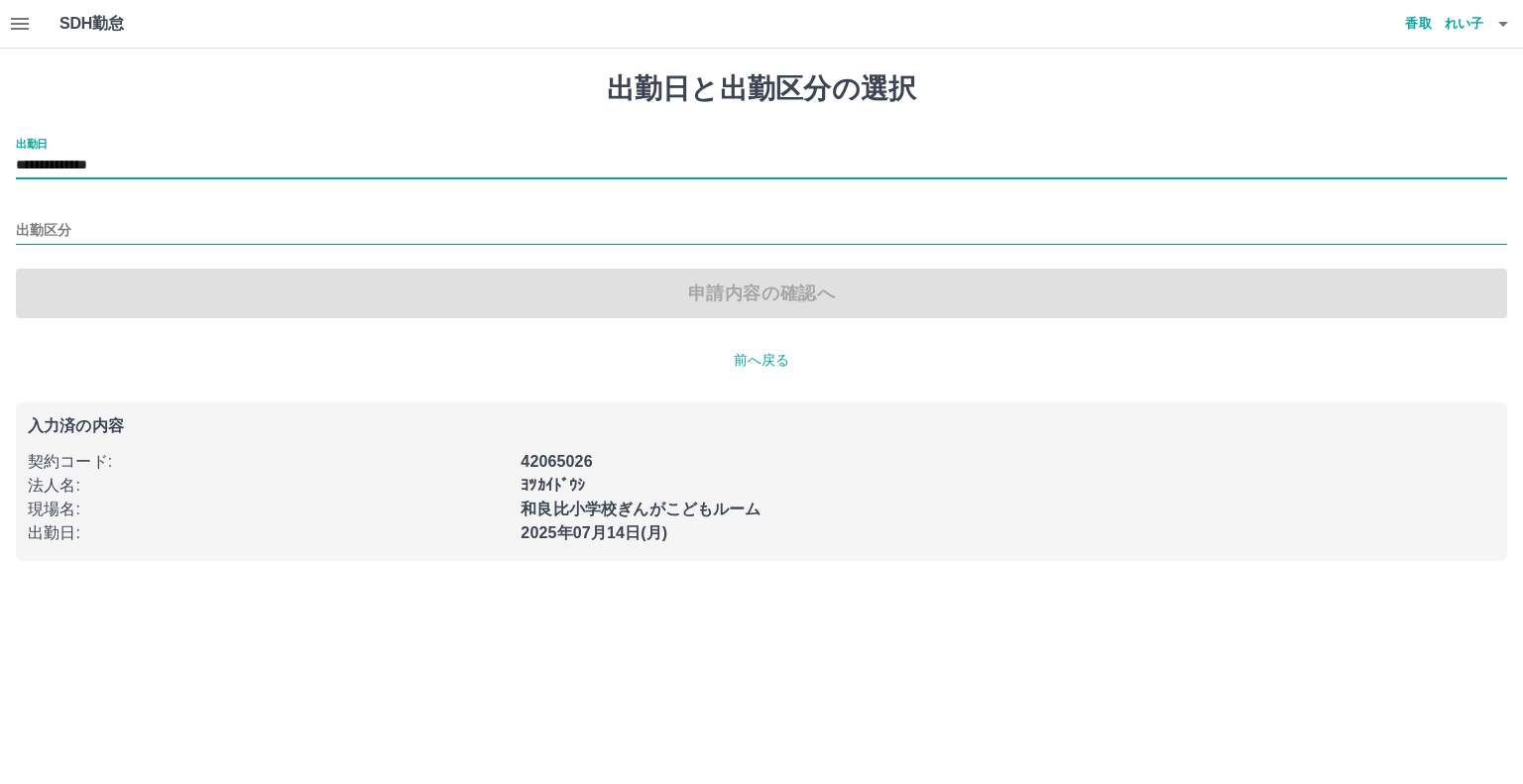 click on "出勤区分" at bounding box center (762, 231) 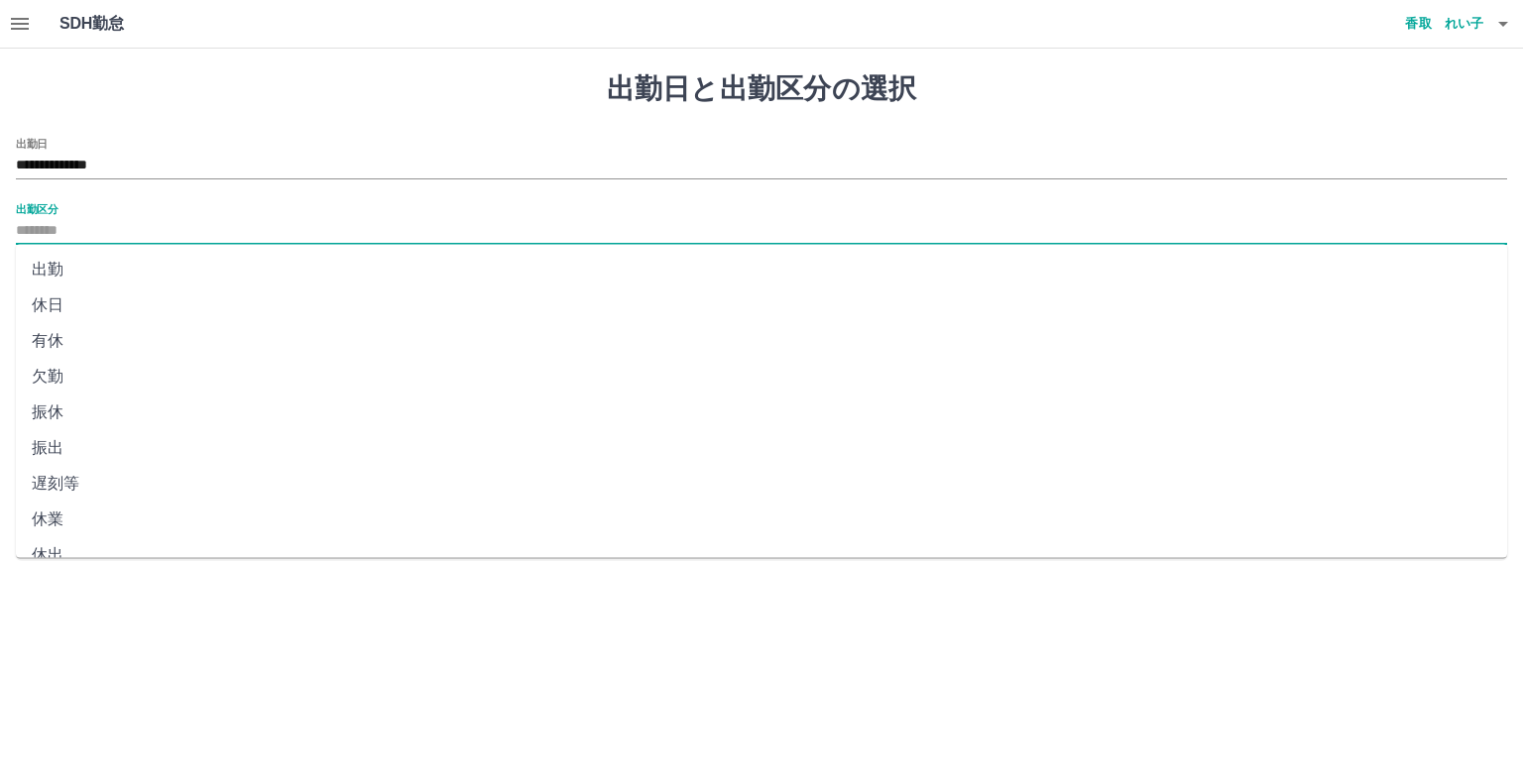 click on "休日" at bounding box center (762, 305) 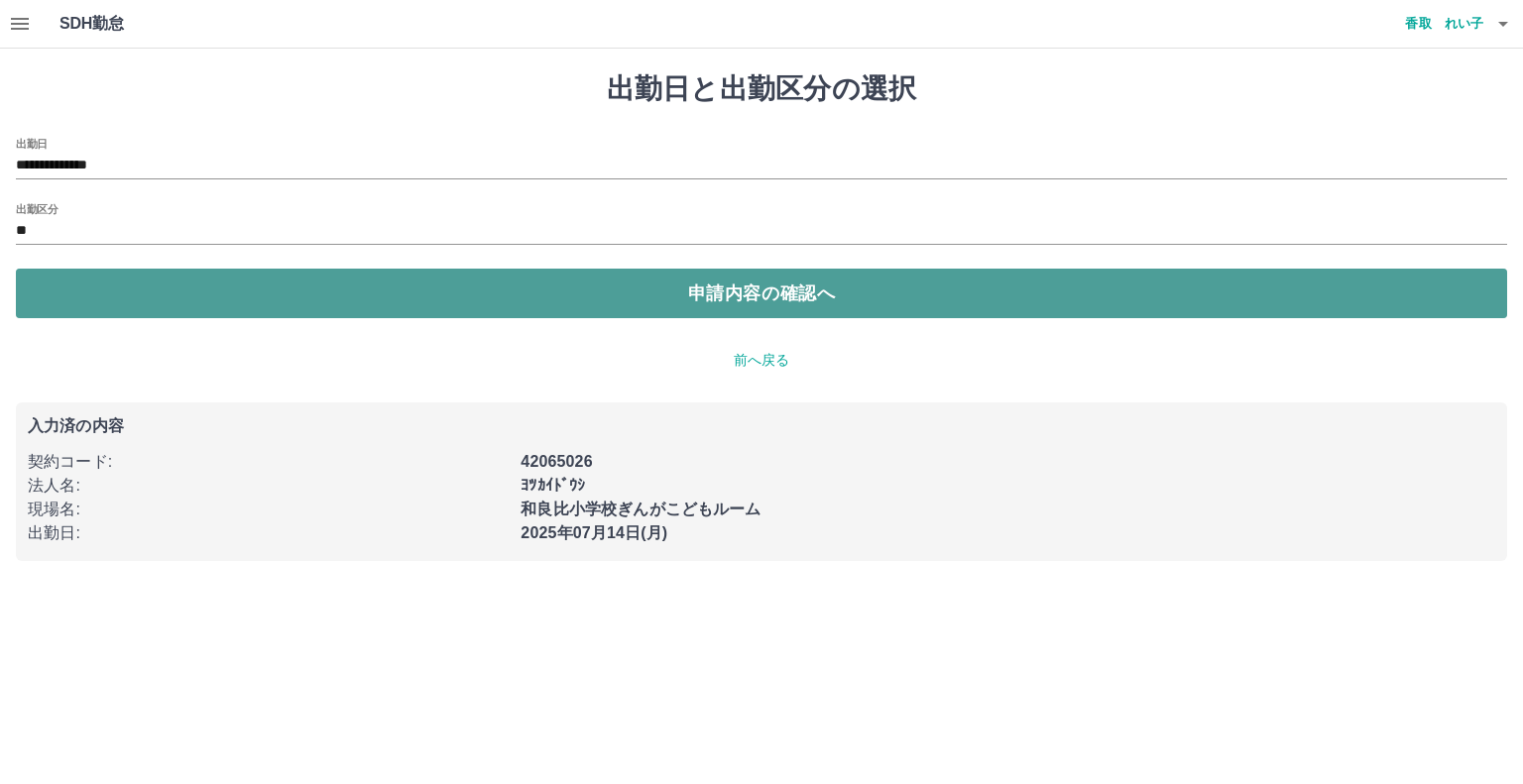 click on "申請内容の確認へ" at bounding box center (762, 293) 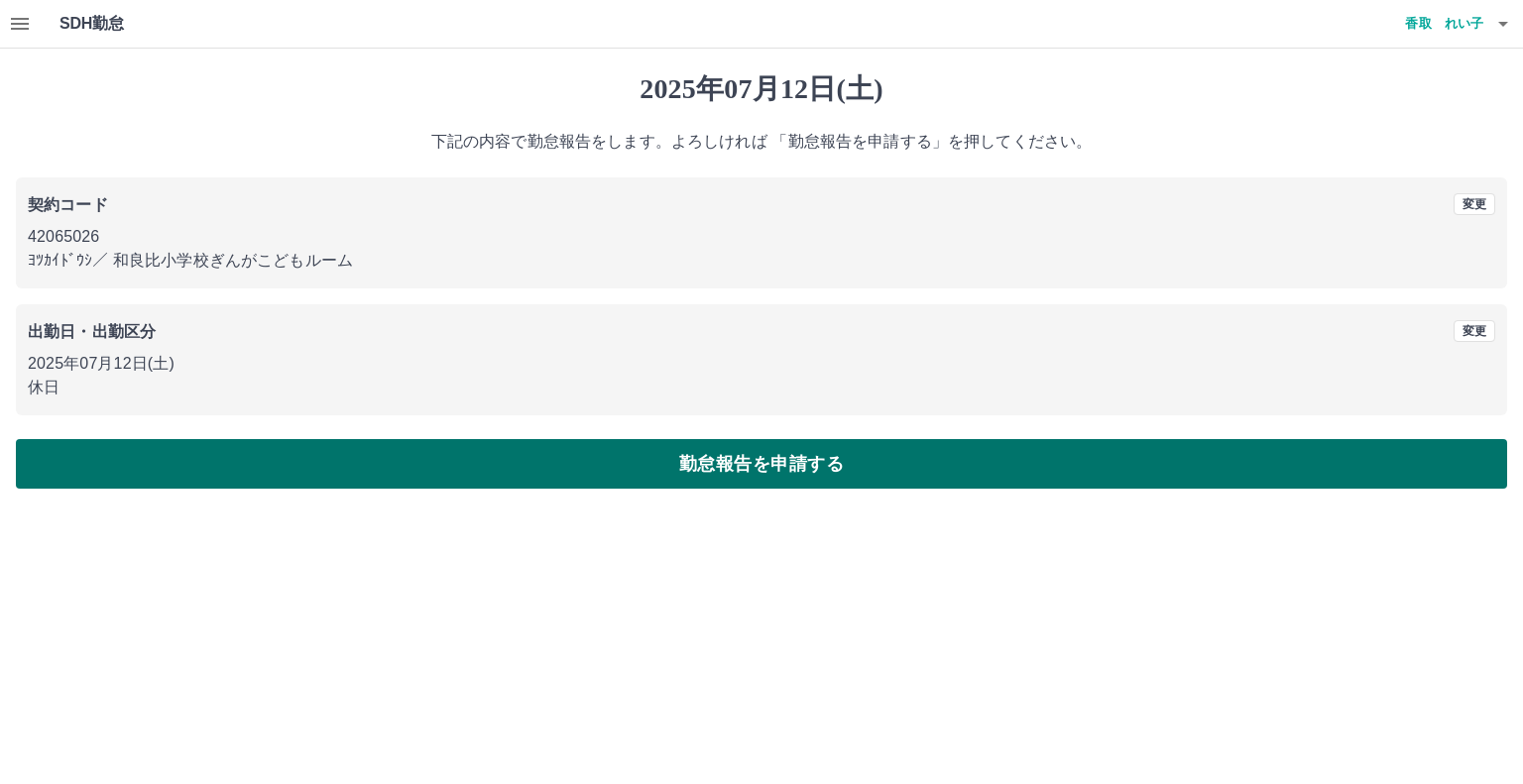 click on "勤怠報告を申請する" at bounding box center [762, 464] 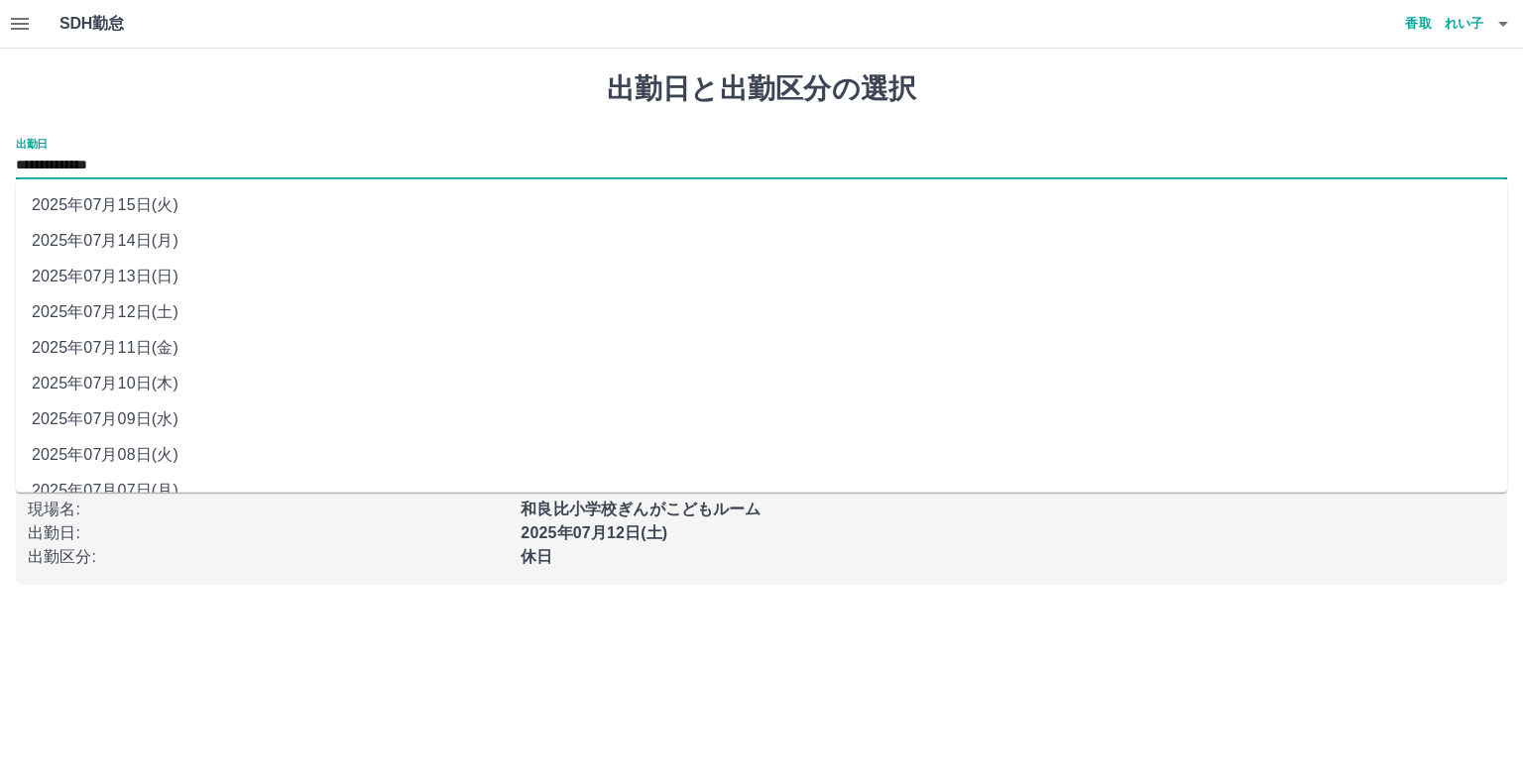 click on "**********" at bounding box center [762, 166] 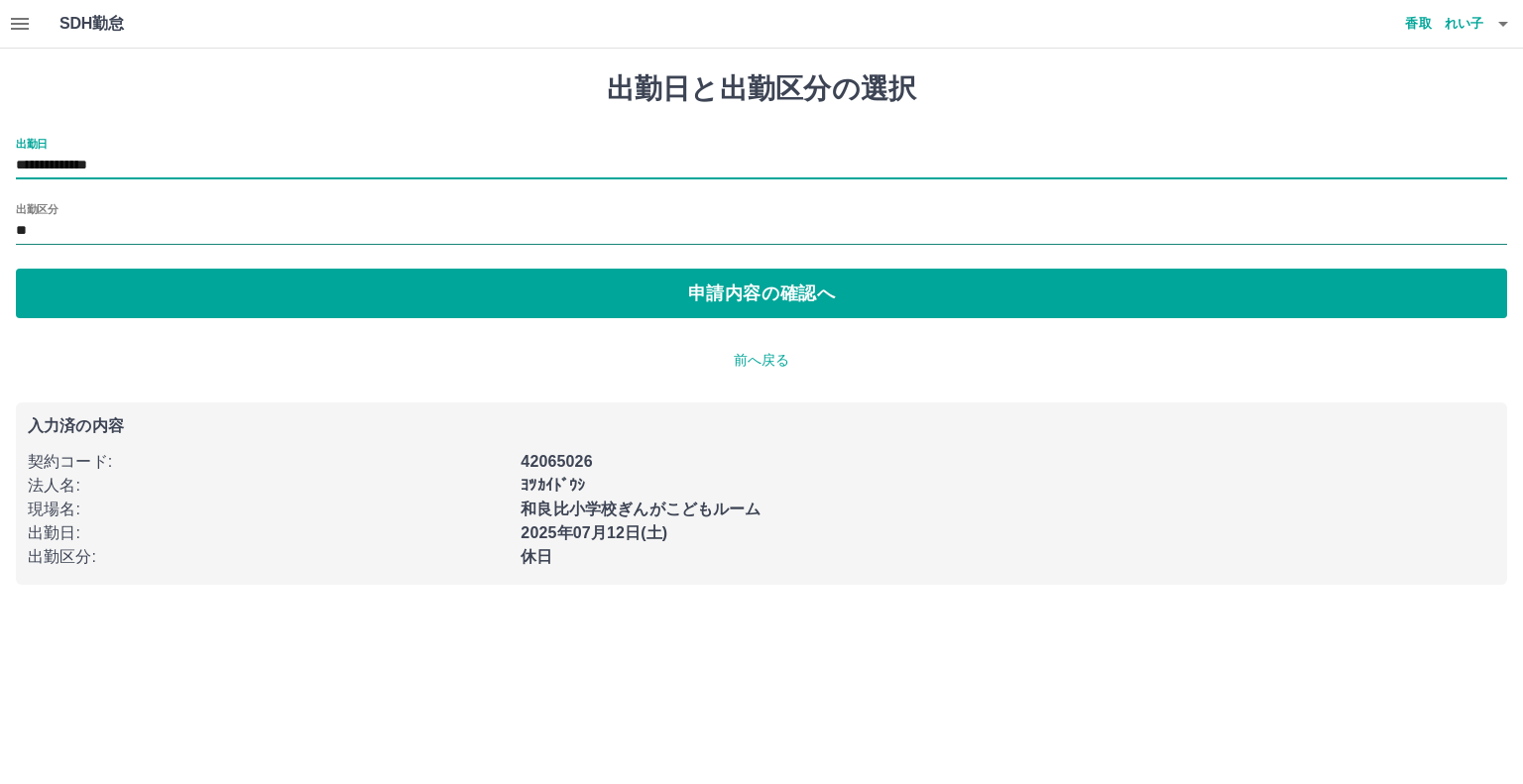 click on "**" at bounding box center [762, 231] 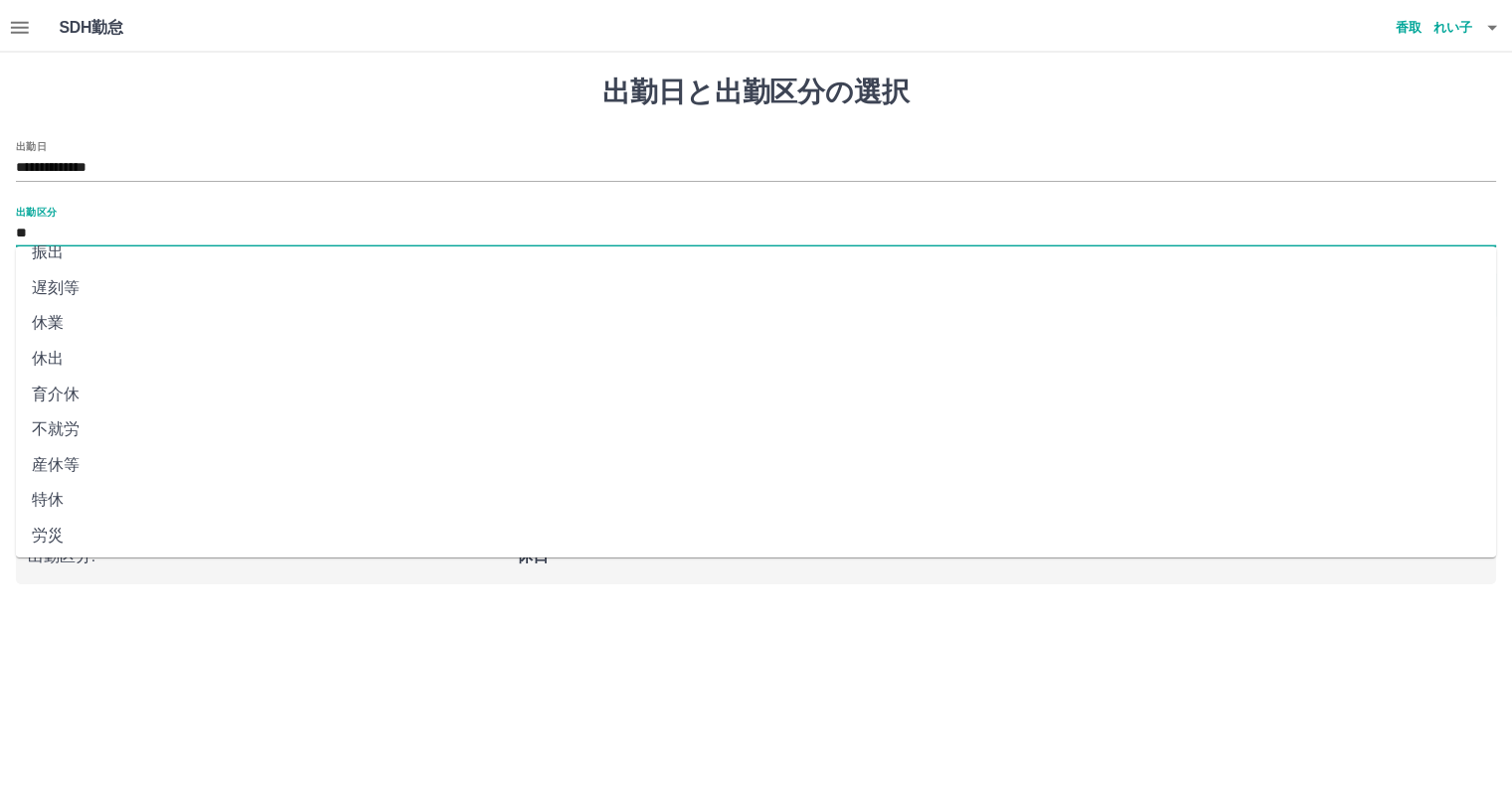 scroll, scrollTop: 345, scrollLeft: 0, axis: vertical 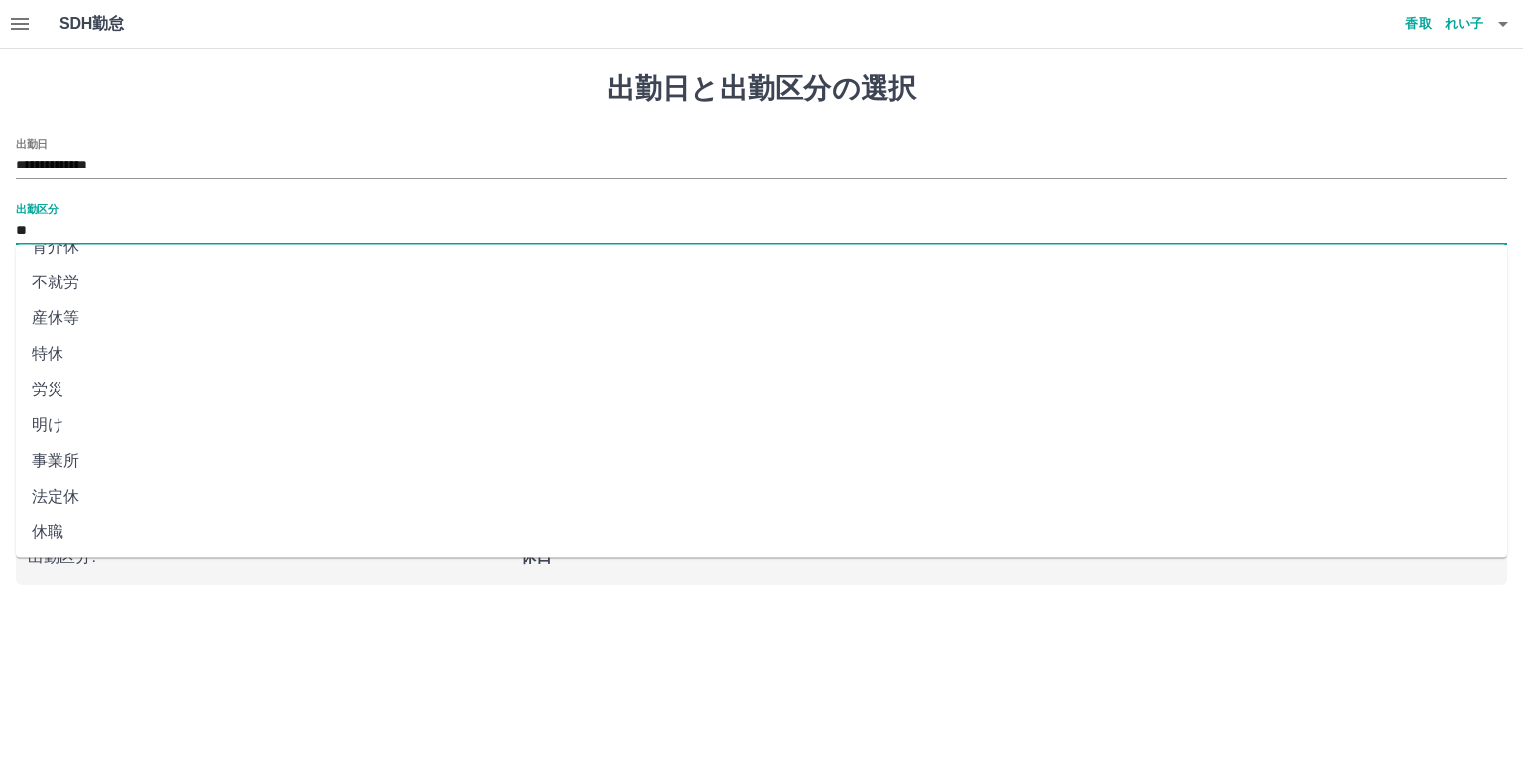 click on "法定休" at bounding box center [762, 497] 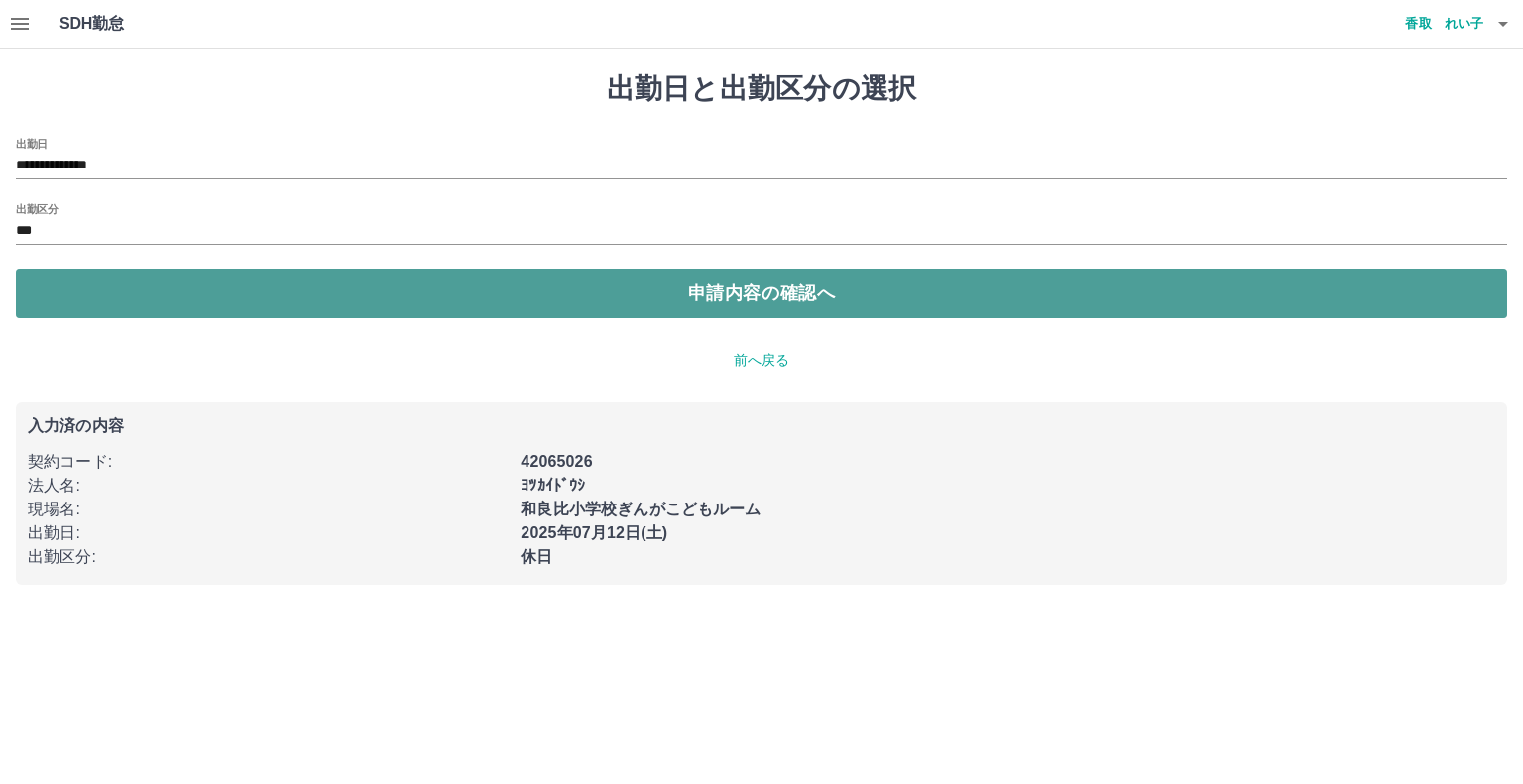 click on "申請内容の確認へ" at bounding box center (762, 293) 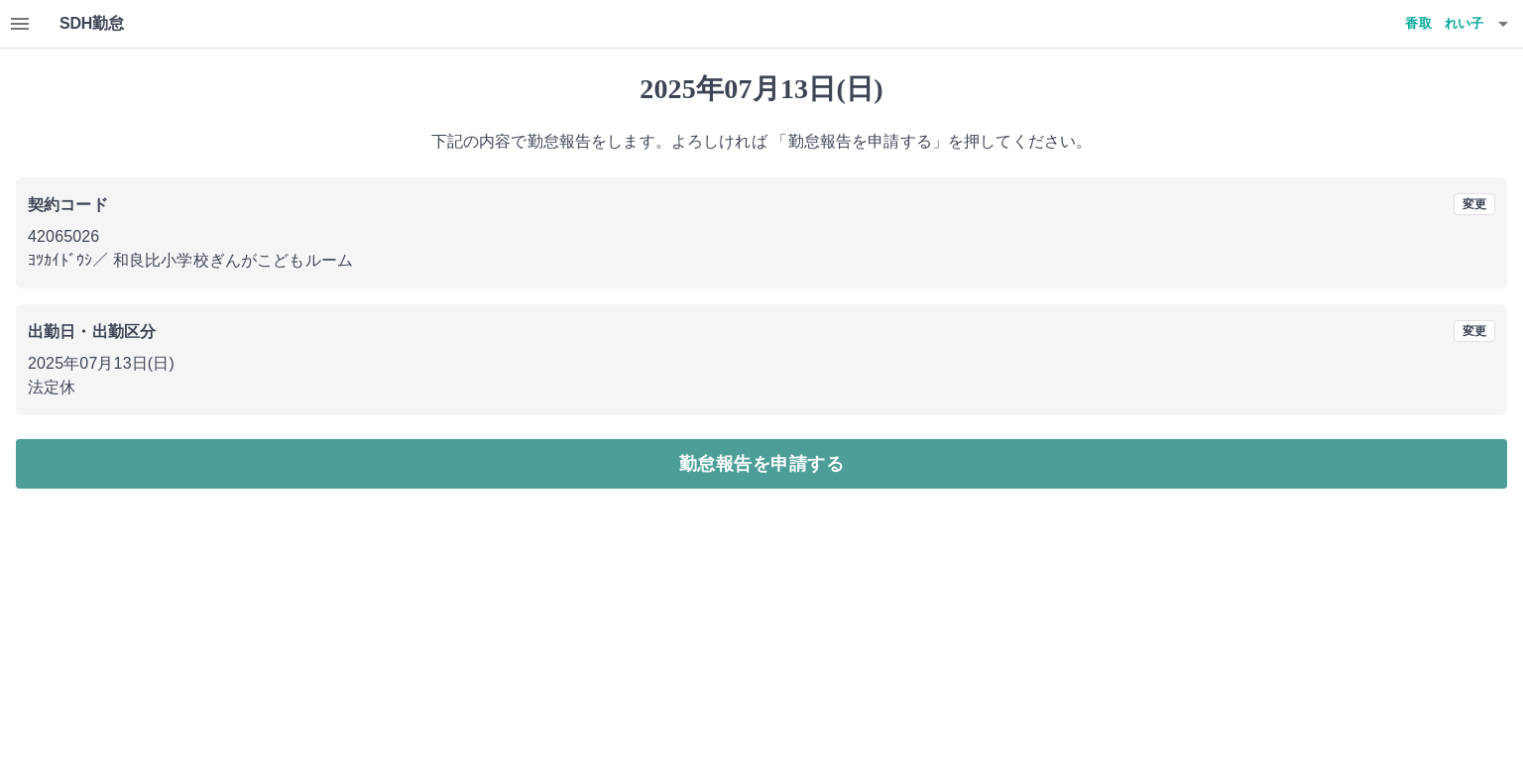 click on "勤怠報告を申請する" at bounding box center [762, 464] 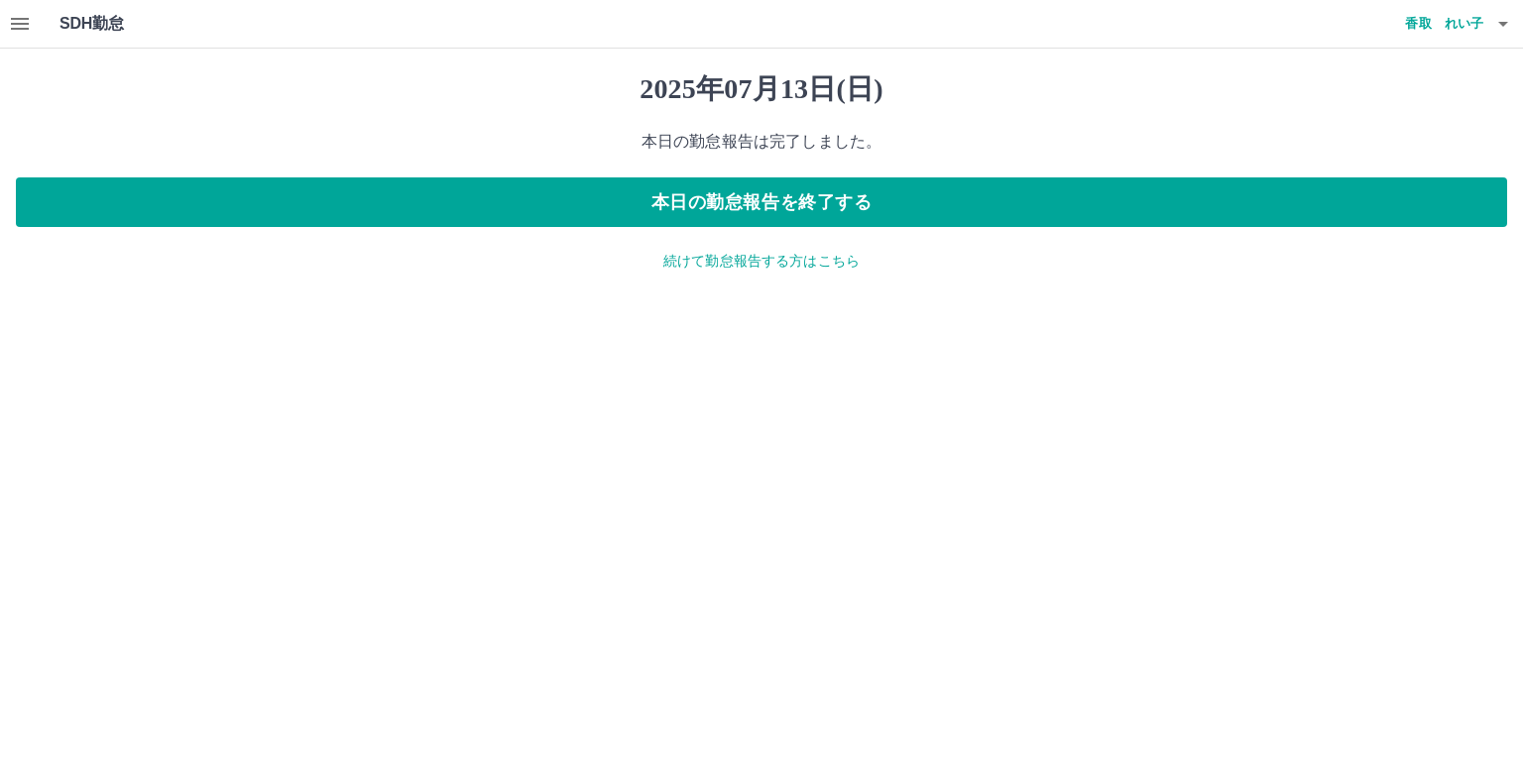 click on "続けて勤怠報告する方はこちら" at bounding box center [762, 261] 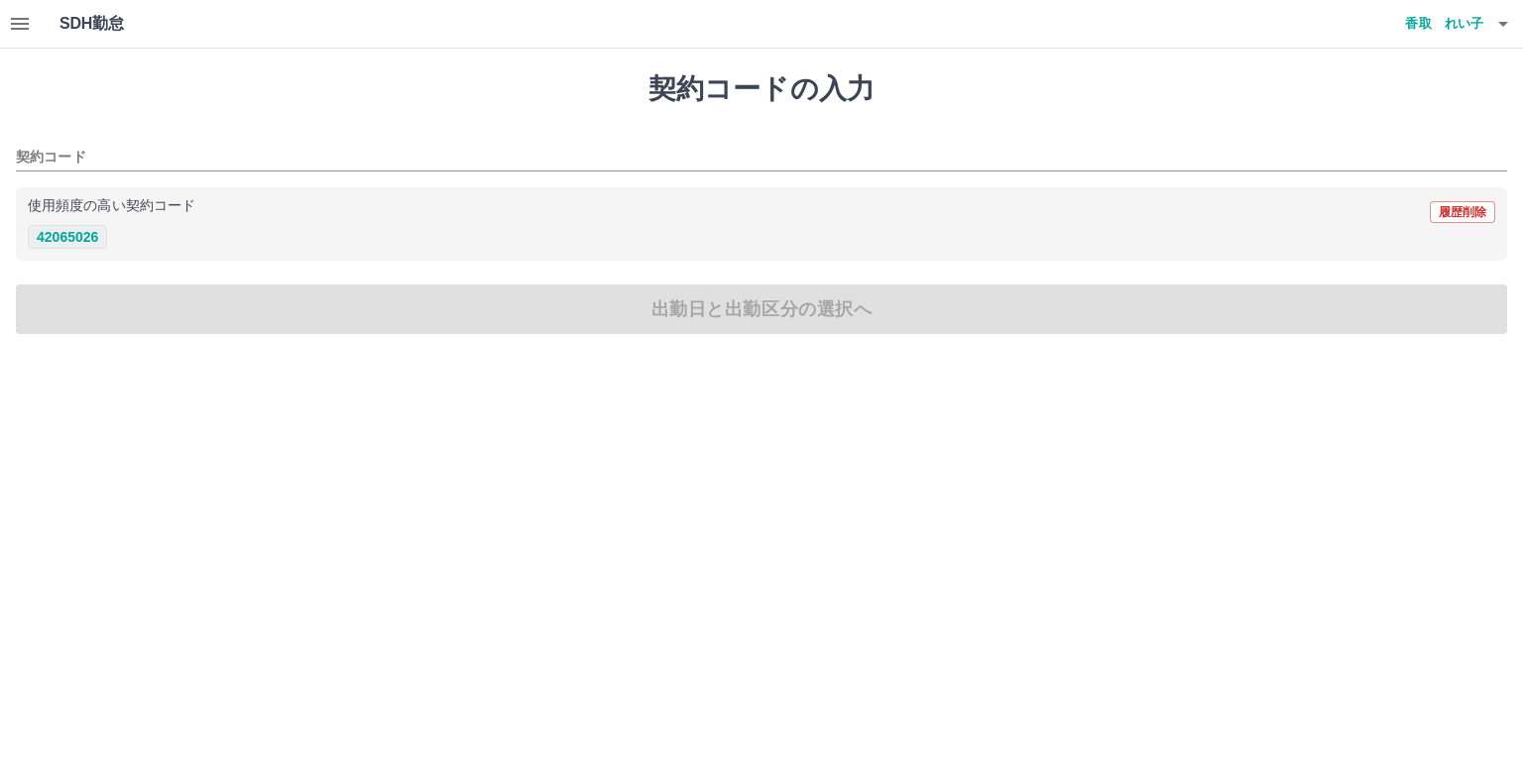 click on "42065026" at bounding box center (67, 237) 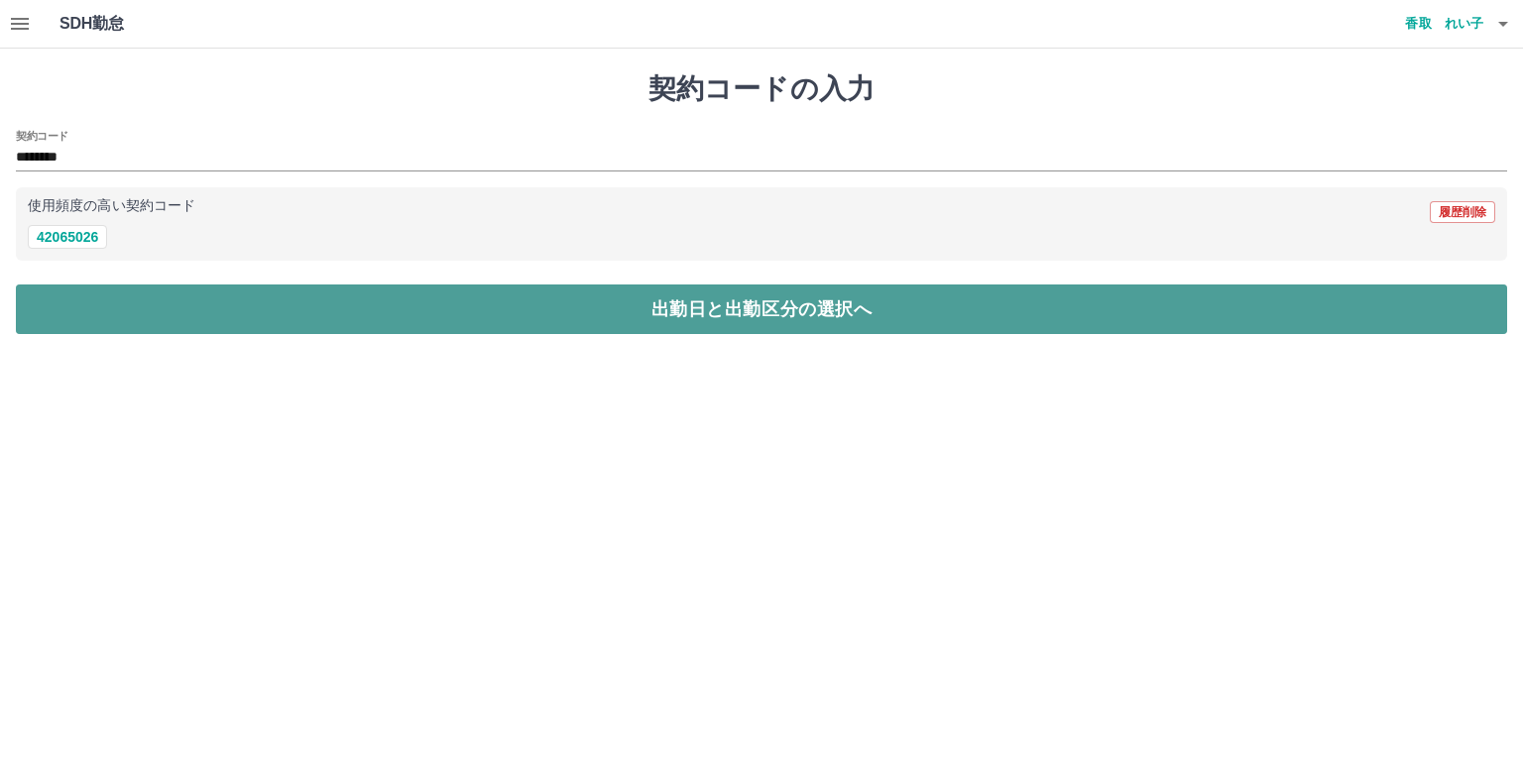 click on "出勤日と出勤区分の選択へ" at bounding box center [762, 309] 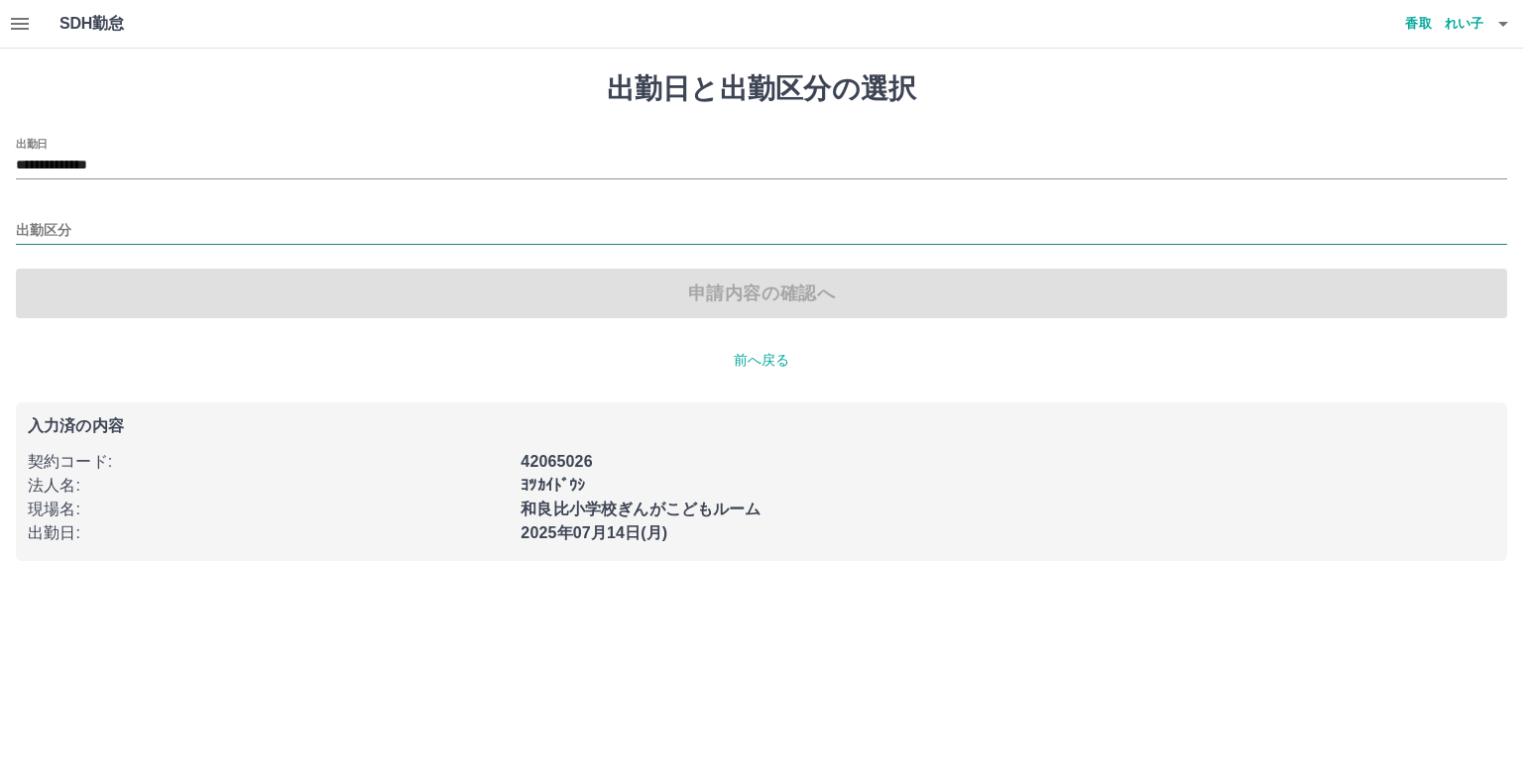 click on "出勤区分" at bounding box center (762, 231) 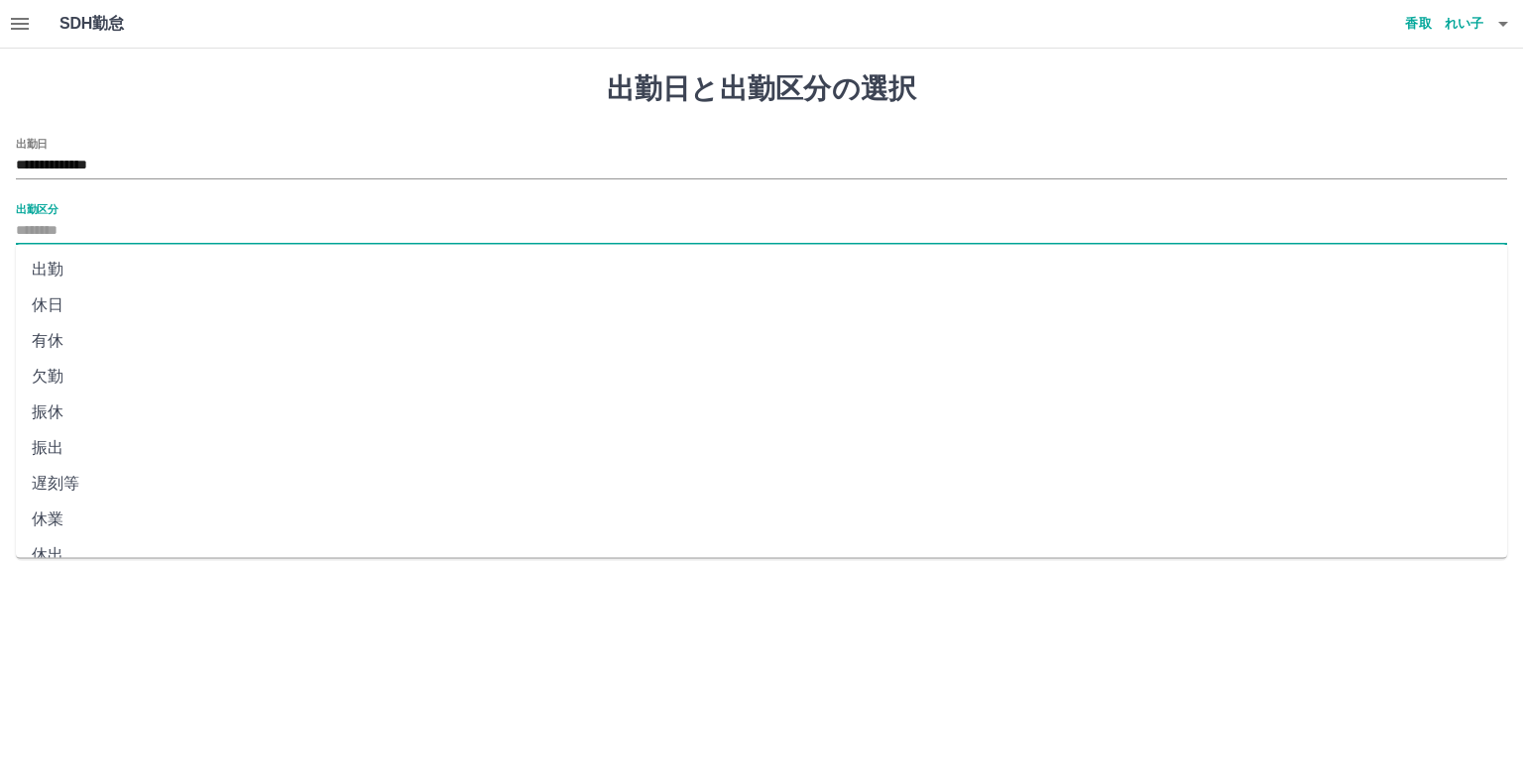 click on "休日" at bounding box center (762, 305) 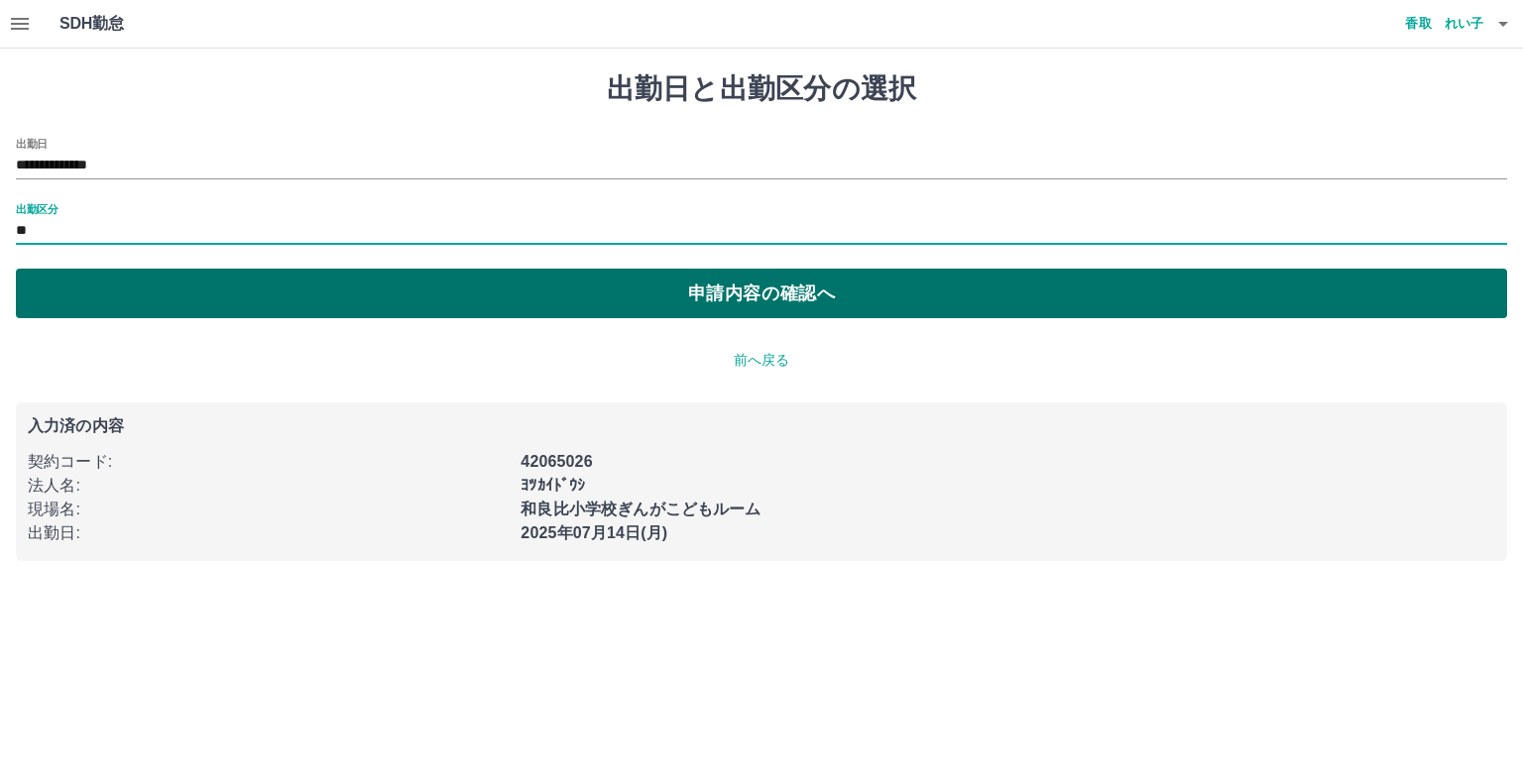 click on "申請内容の確認へ" at bounding box center (762, 293) 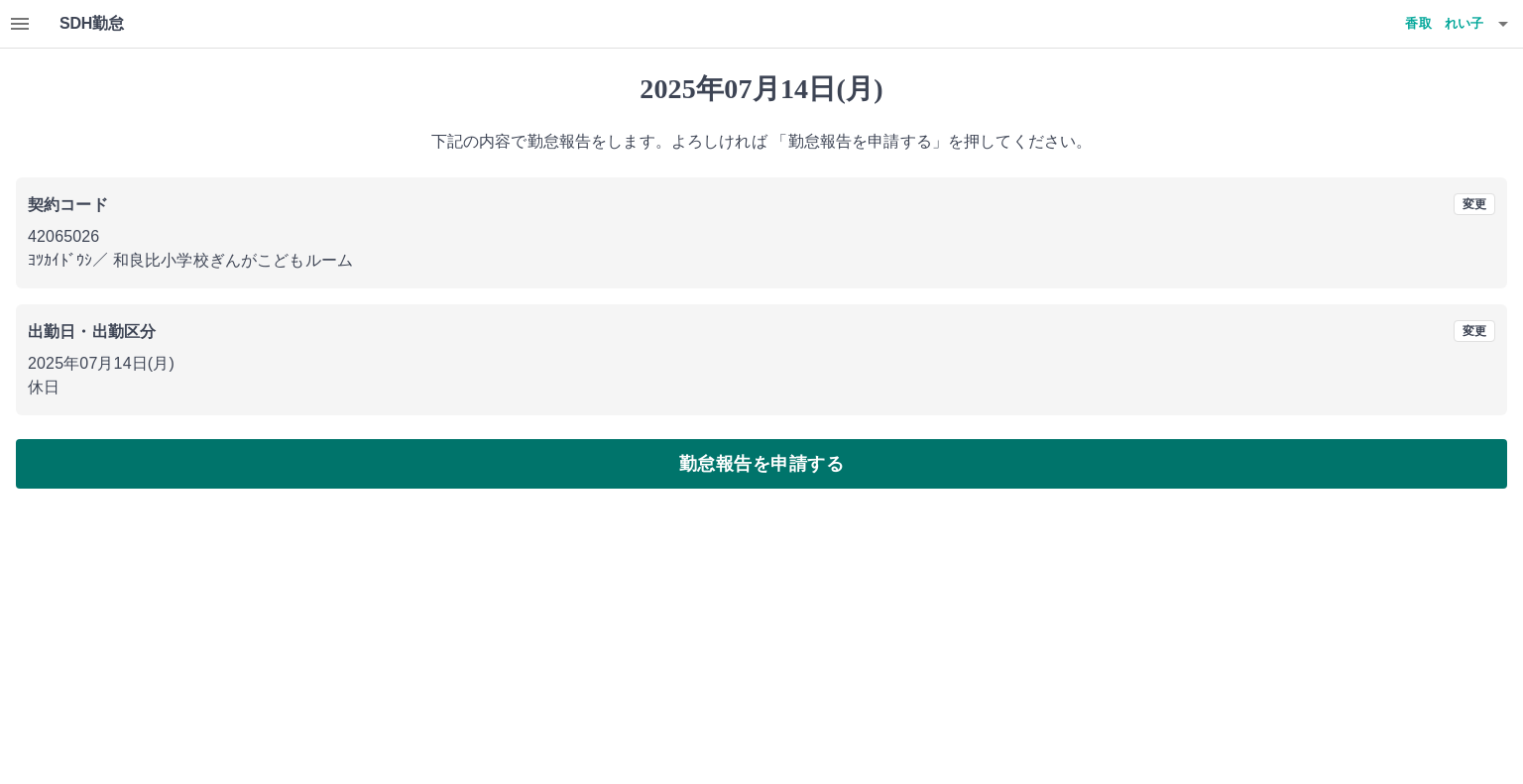 click on "勤怠報告を申請する" at bounding box center (762, 464) 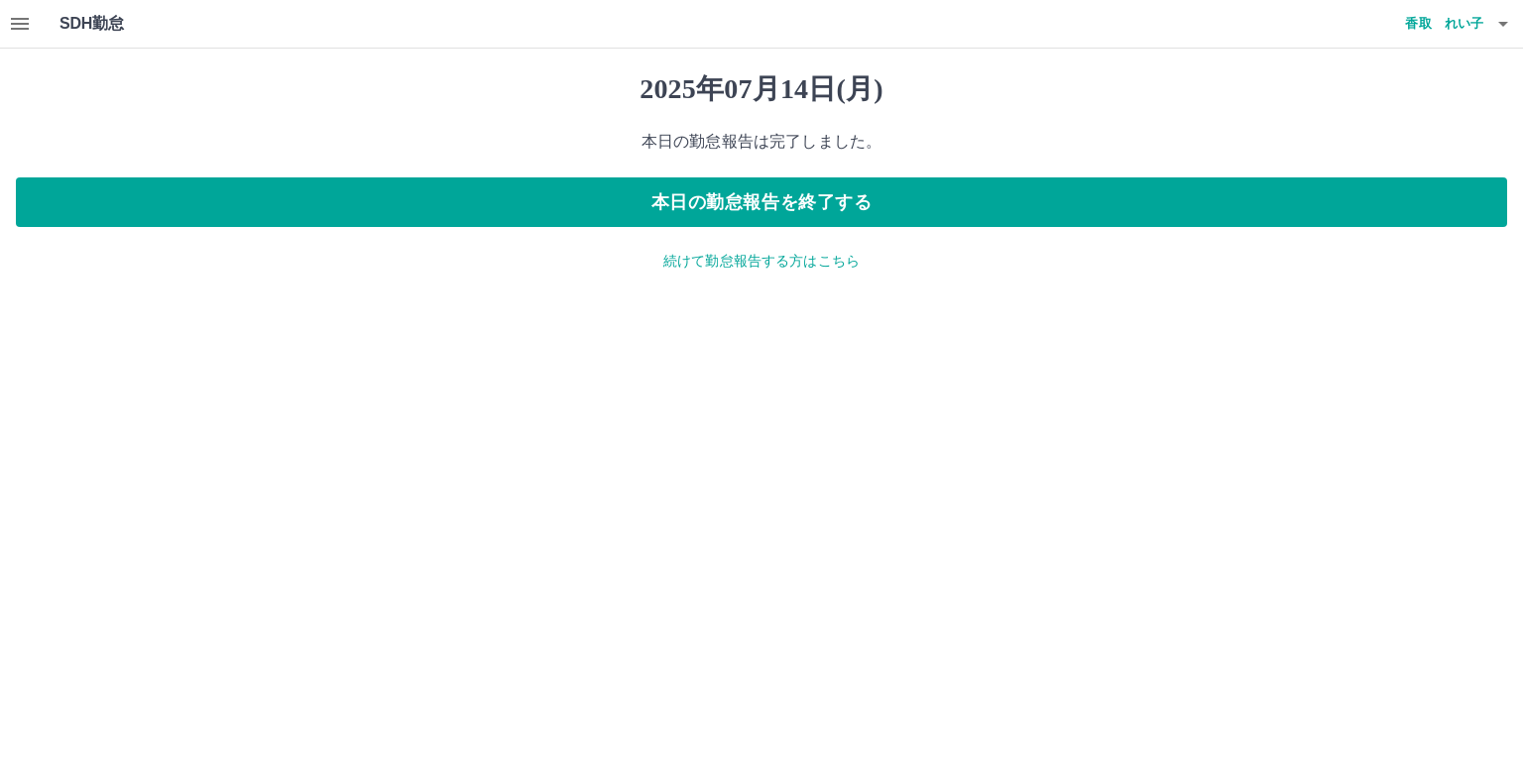 click on "香取　れい子" at bounding box center (1424, 24) 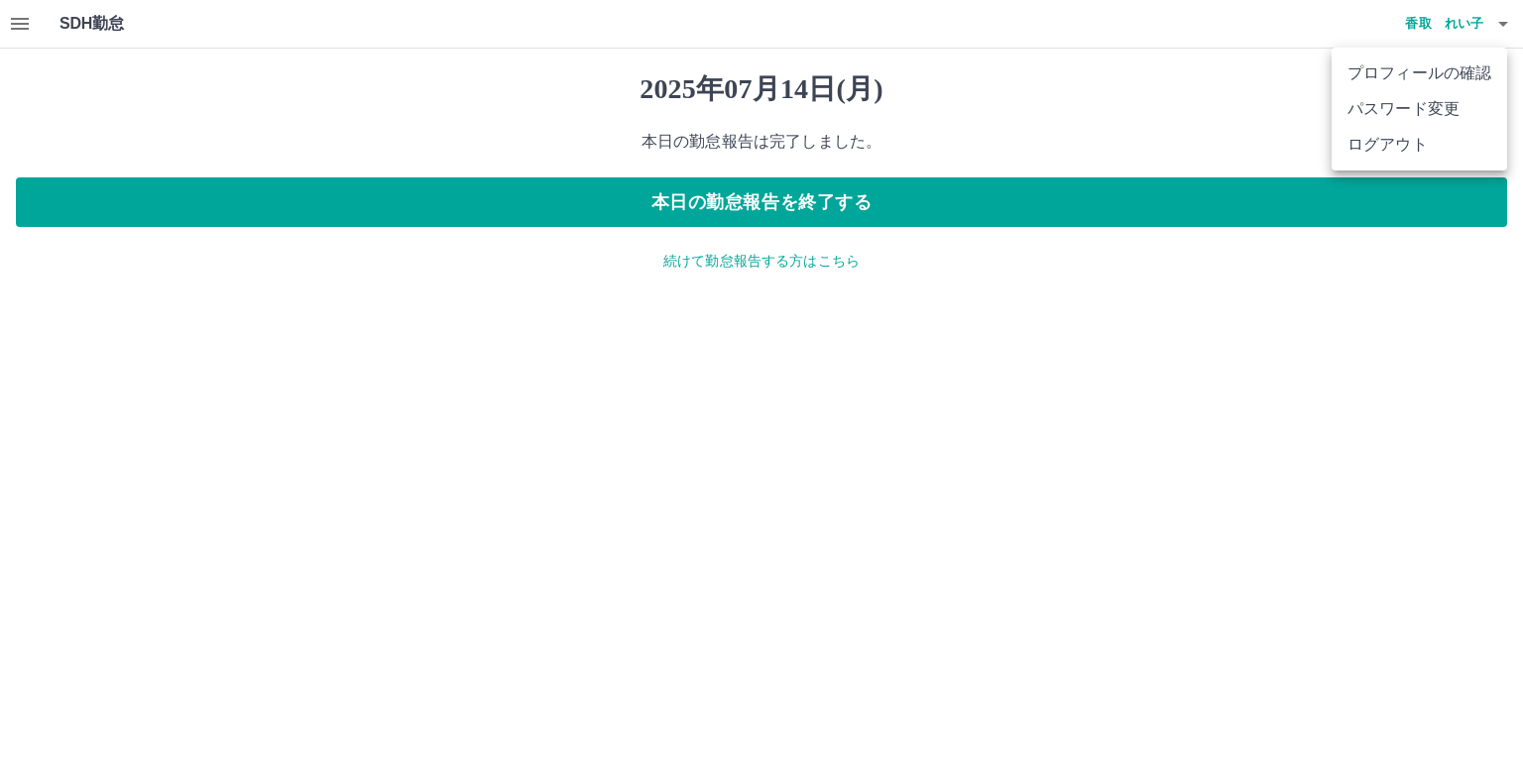 click at bounding box center (762, 392) 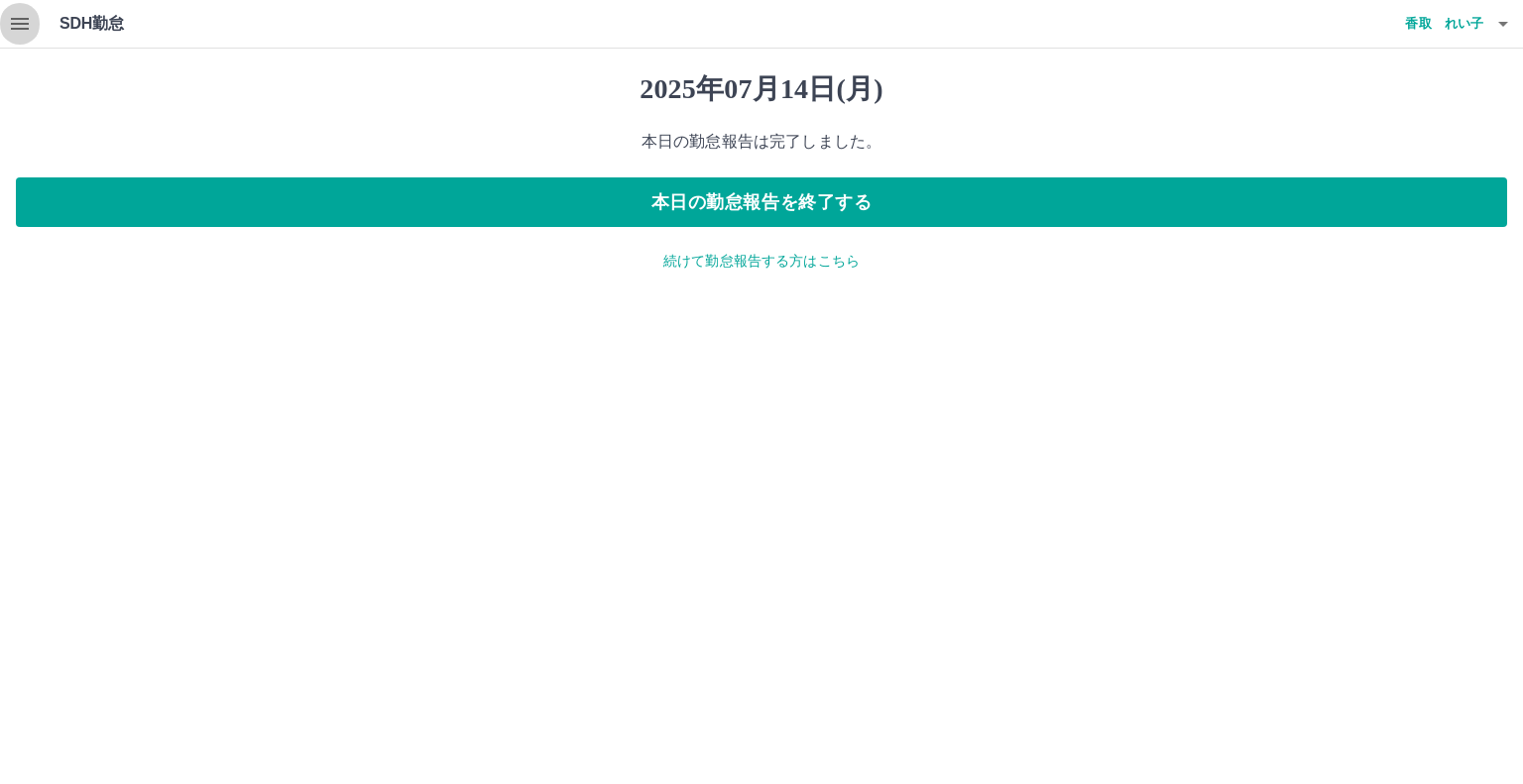 click at bounding box center [20, 24] 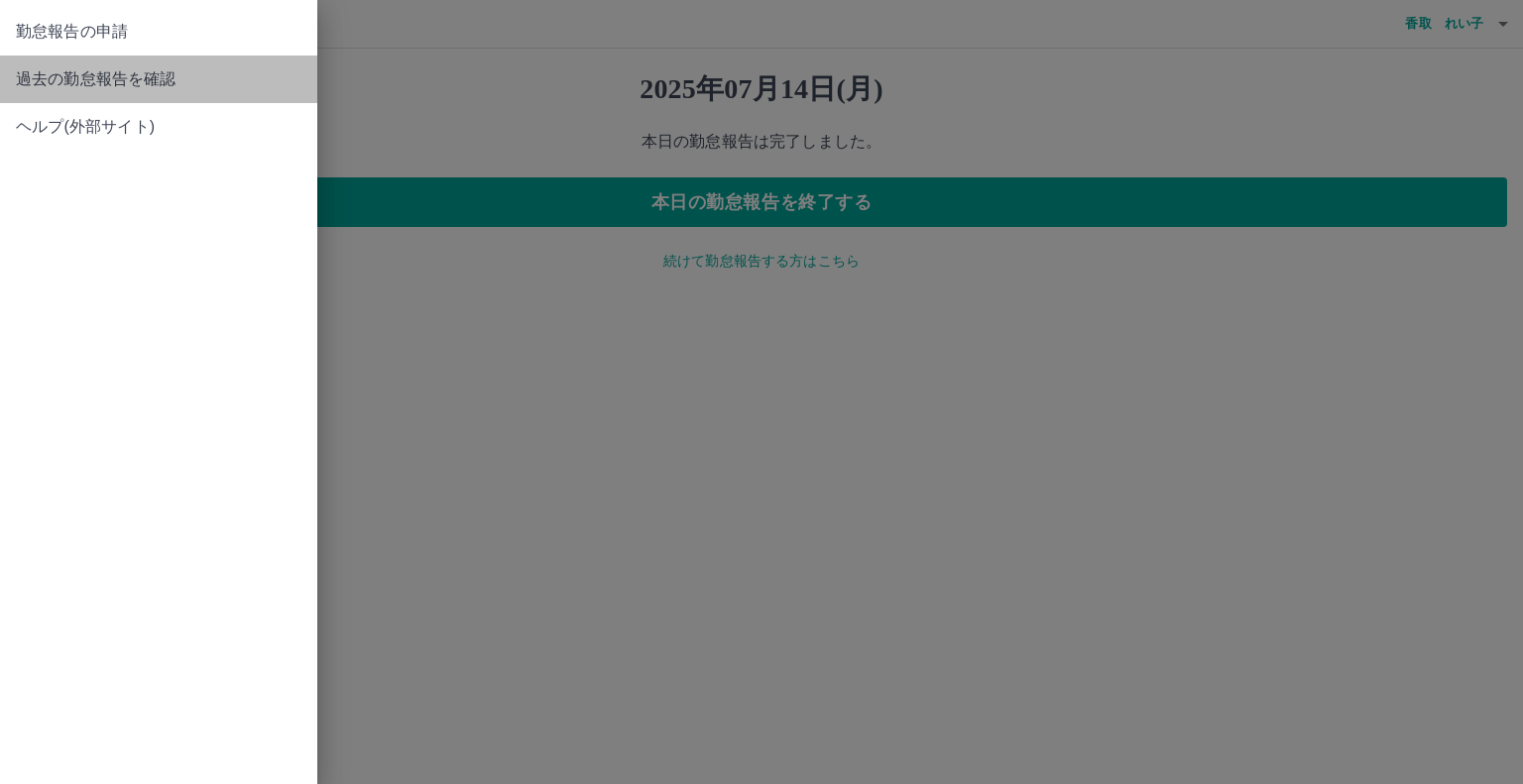 click on "過去の勤怠報告を確認" at bounding box center (159, 79) 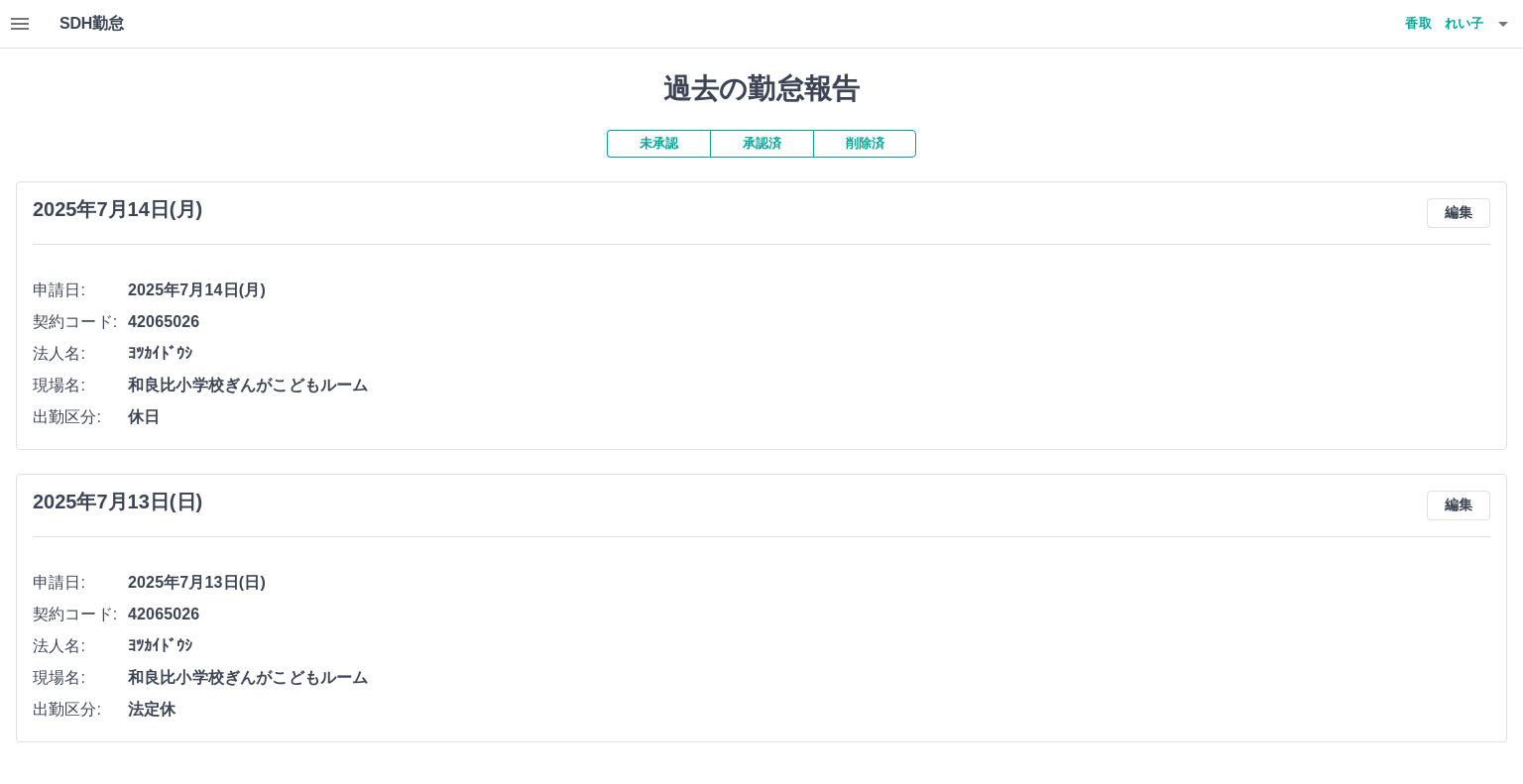 click on "承認済" at bounding box center (762, 144) 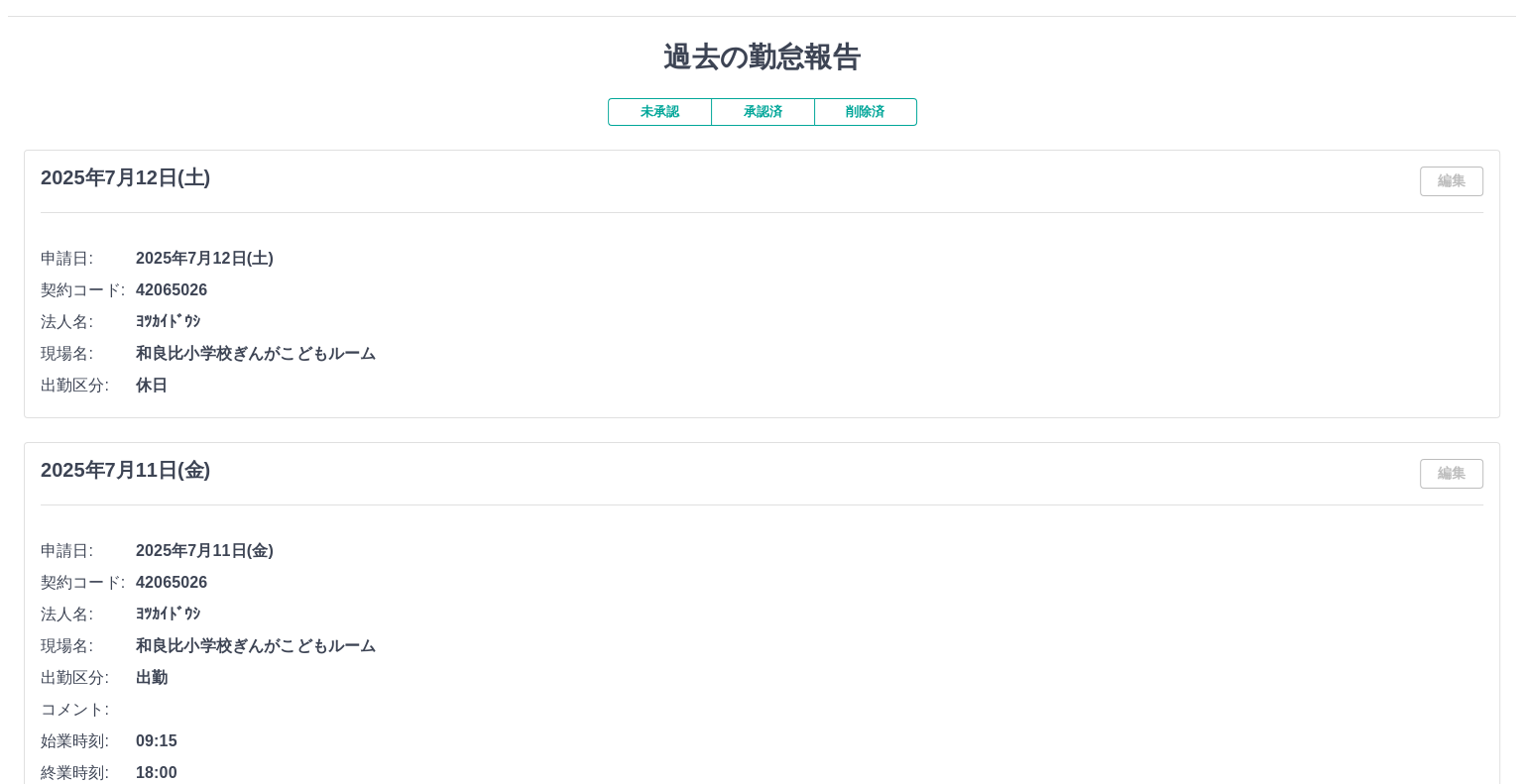 scroll, scrollTop: 0, scrollLeft: 0, axis: both 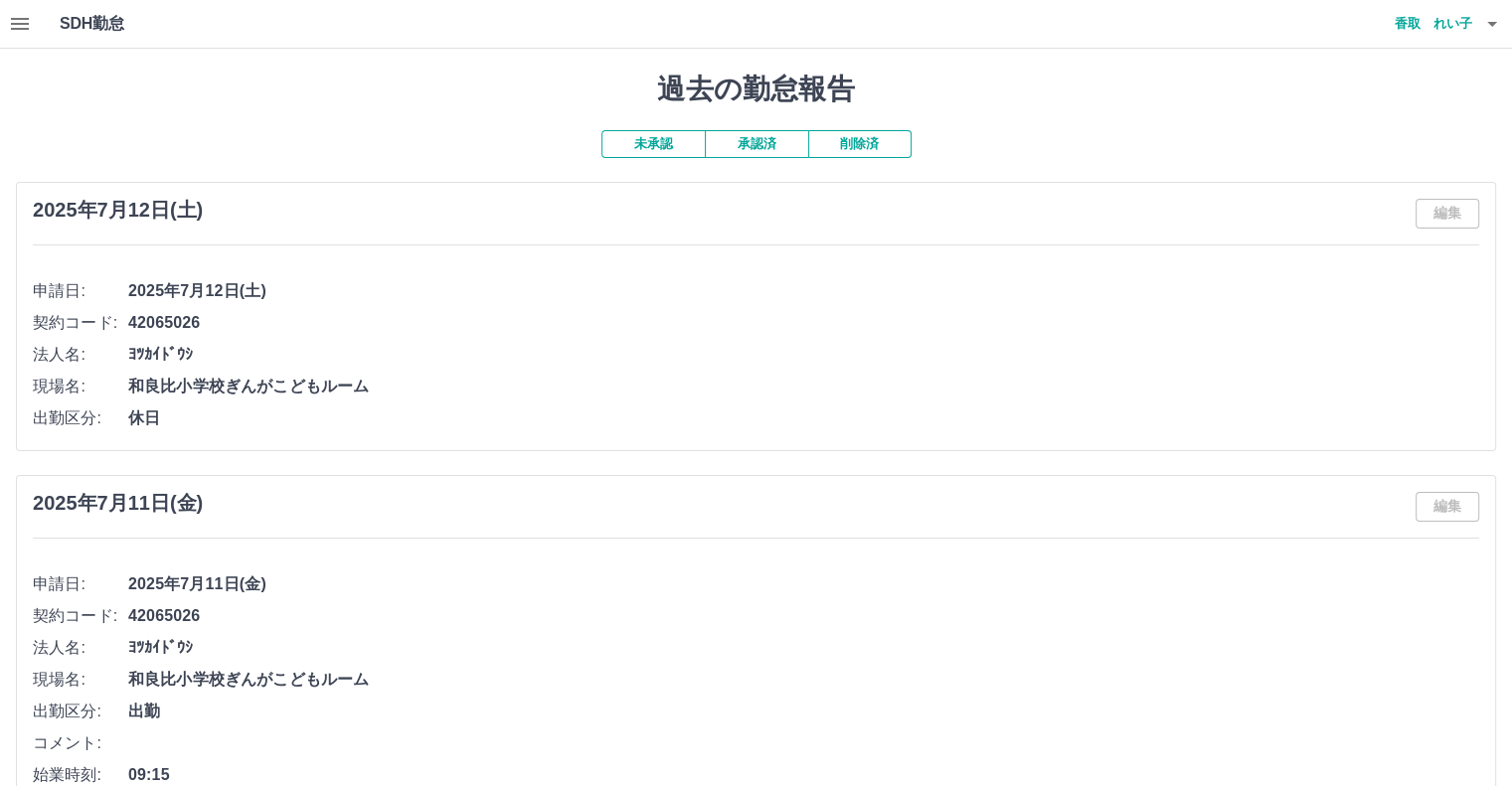 click on "香取　れい子" at bounding box center [1413, 24] 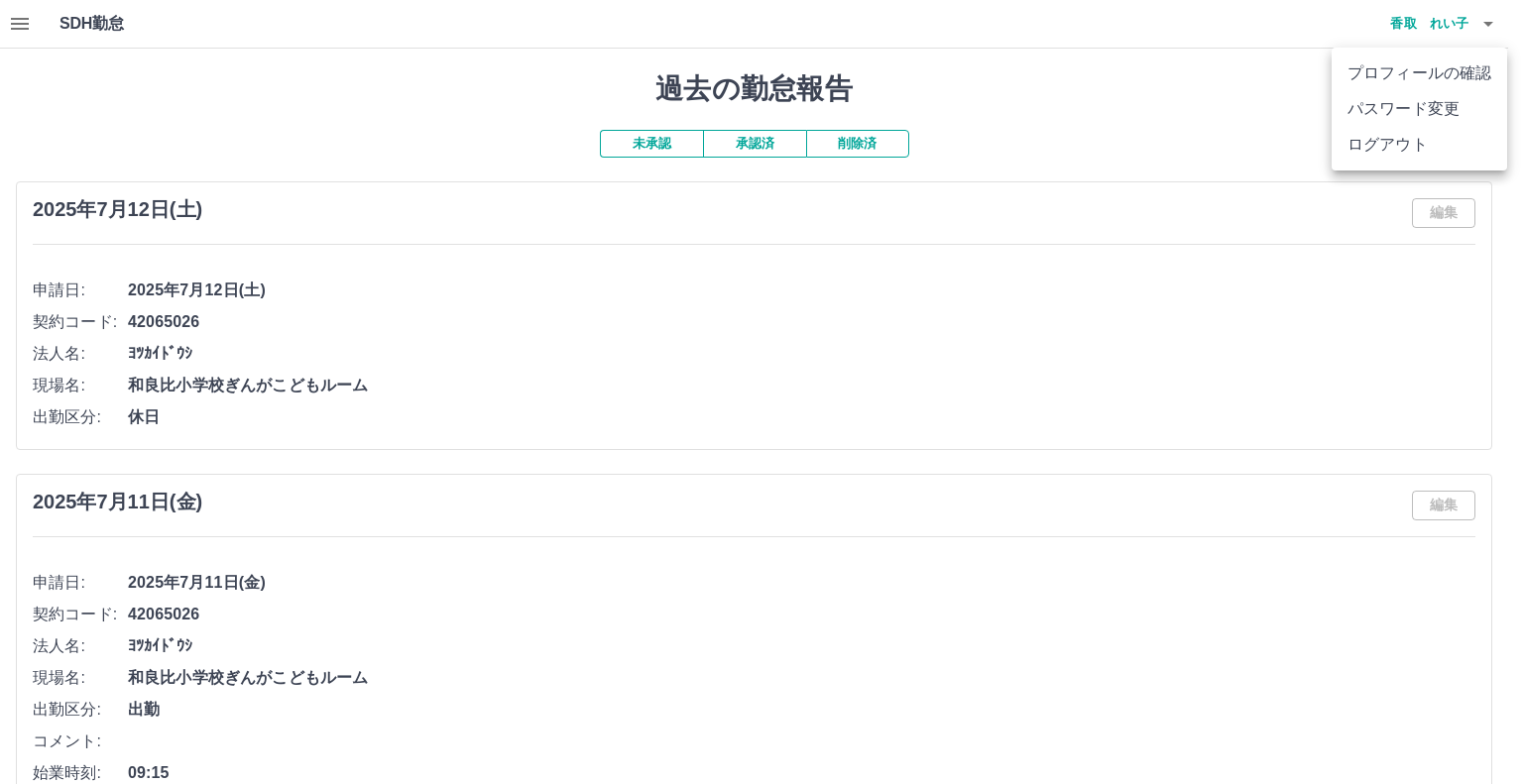 click on "ログアウト" at bounding box center [1419, 145] 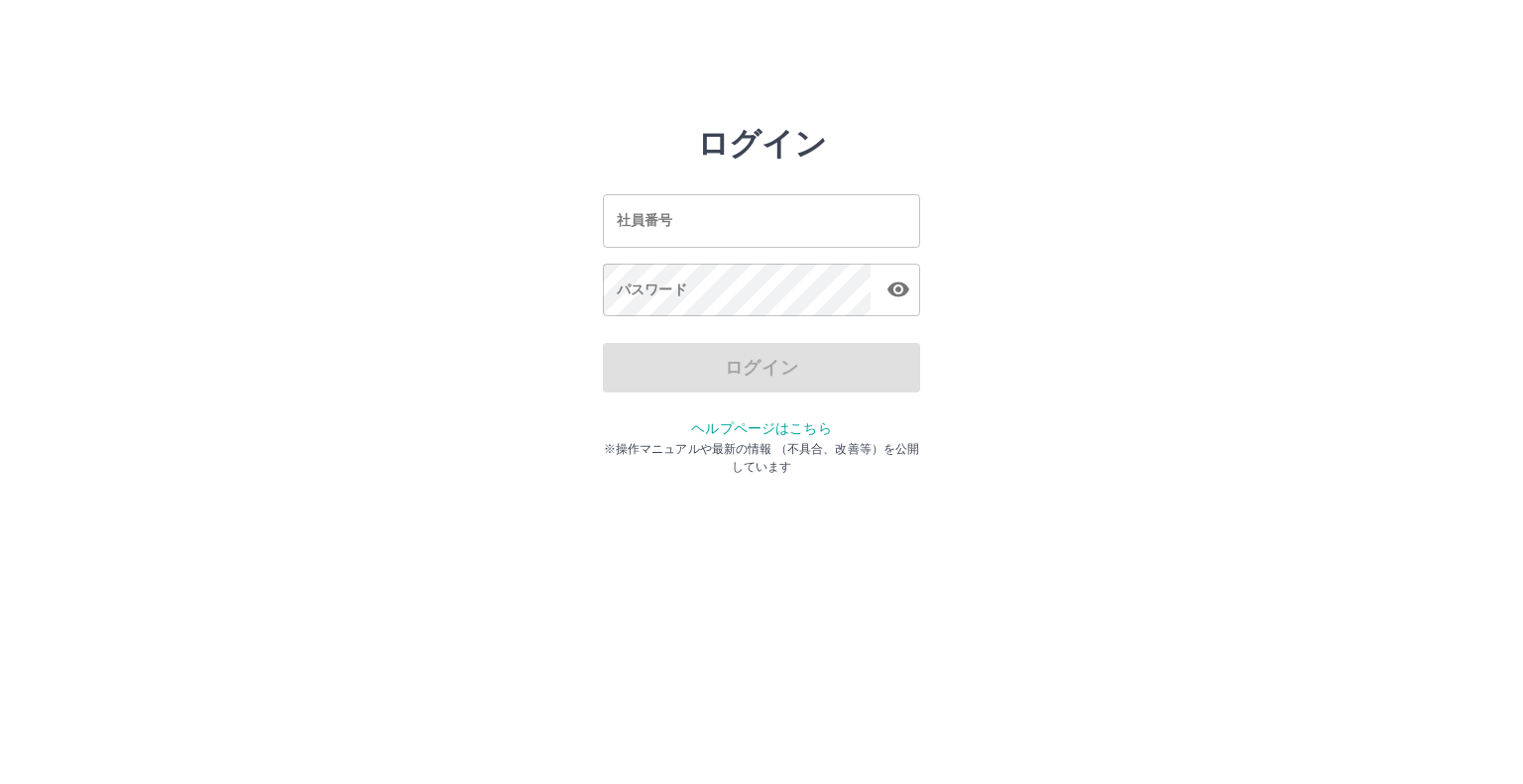 scroll, scrollTop: 0, scrollLeft: 0, axis: both 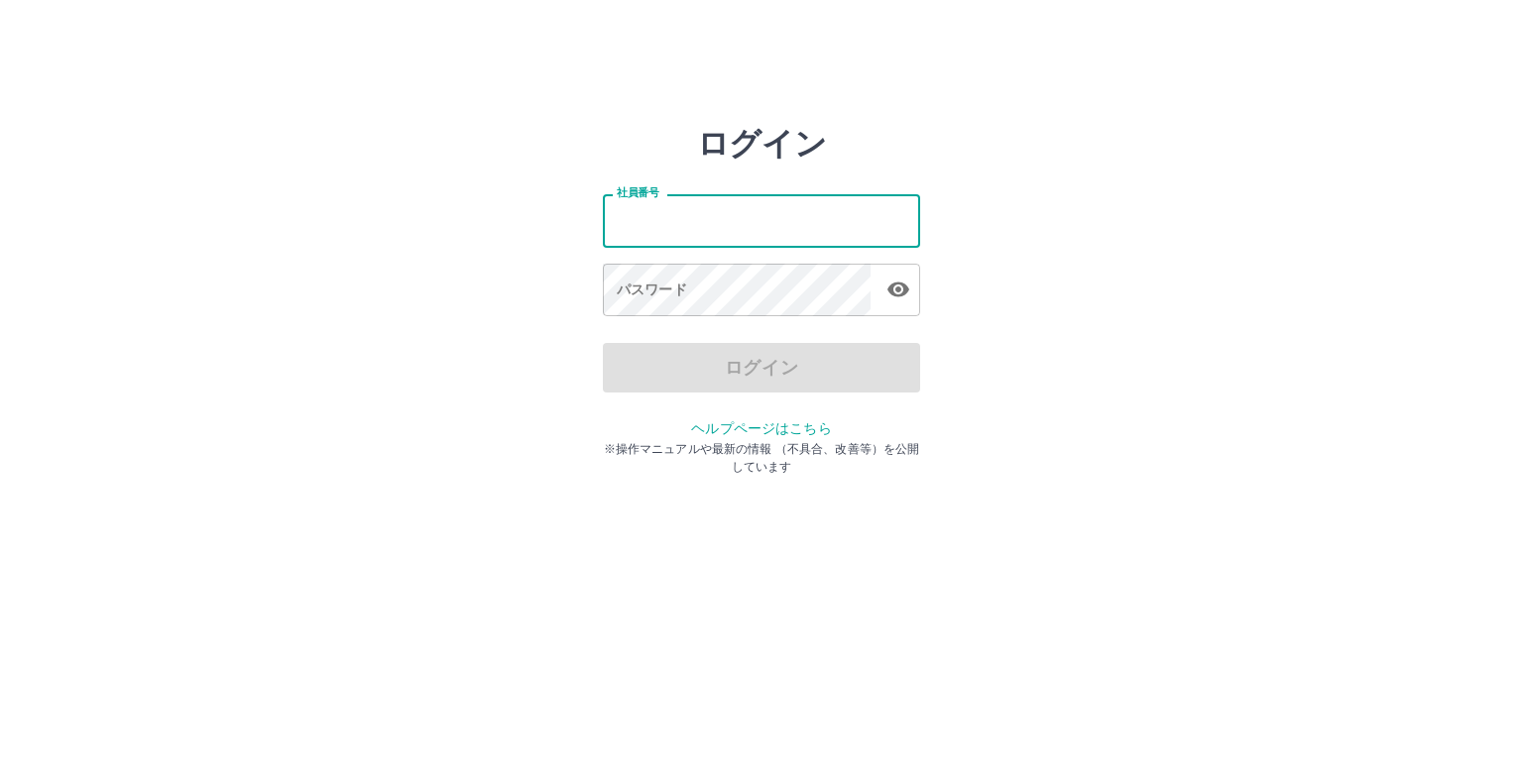 drag, startPoint x: 683, startPoint y: 209, endPoint x: 682, endPoint y: 199, distance: 10.049876 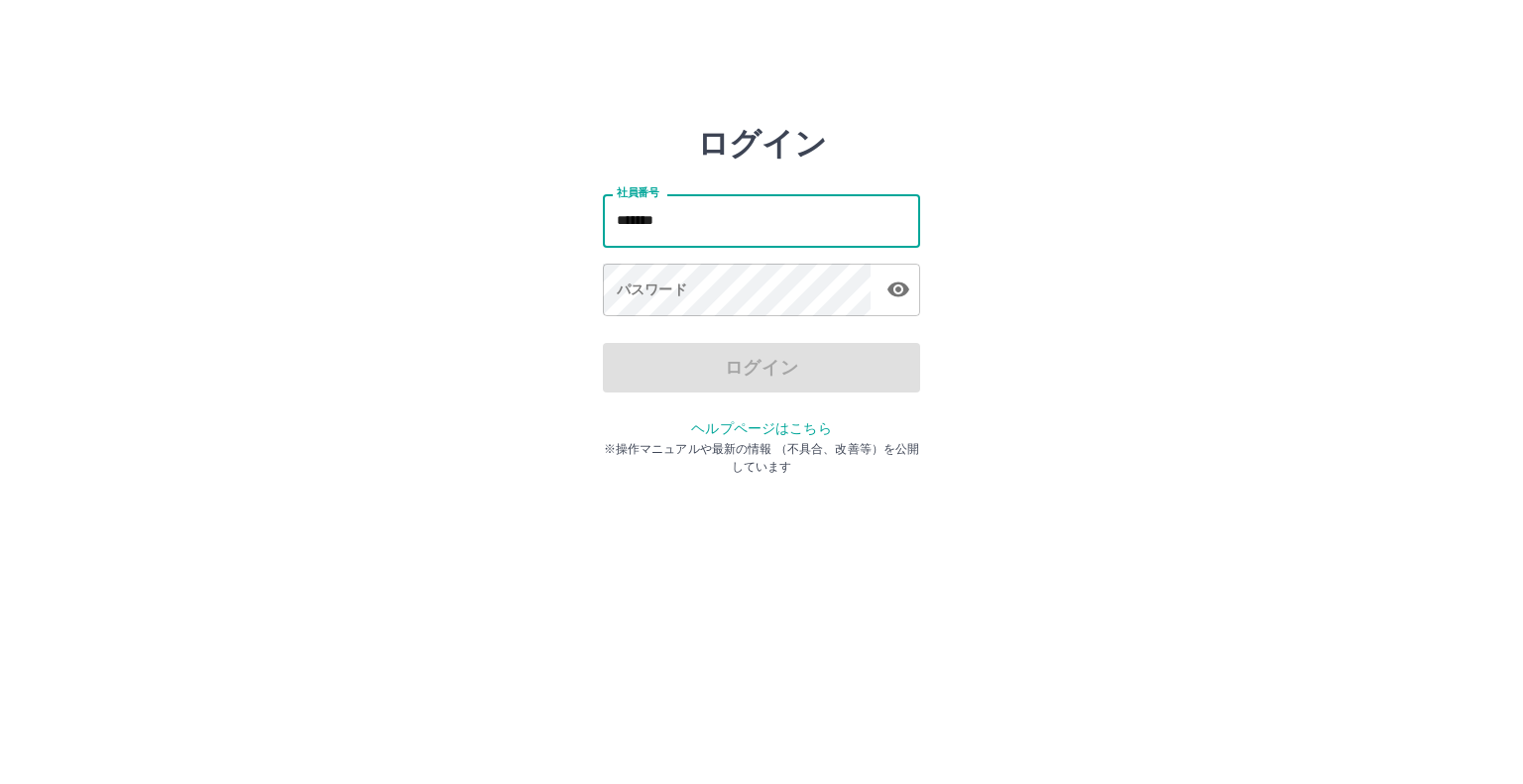type on "*******" 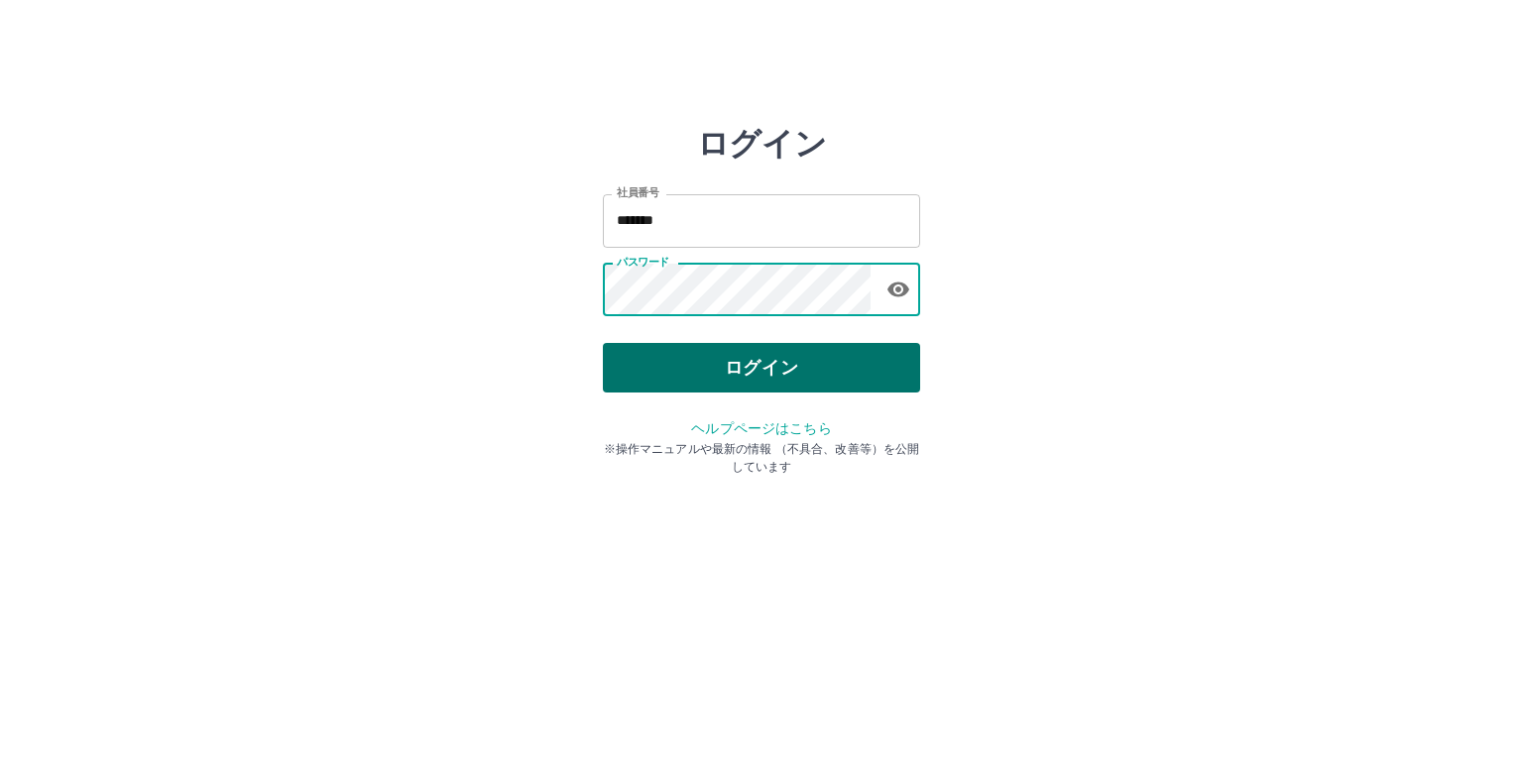 click on "ログイン" at bounding box center [762, 368] 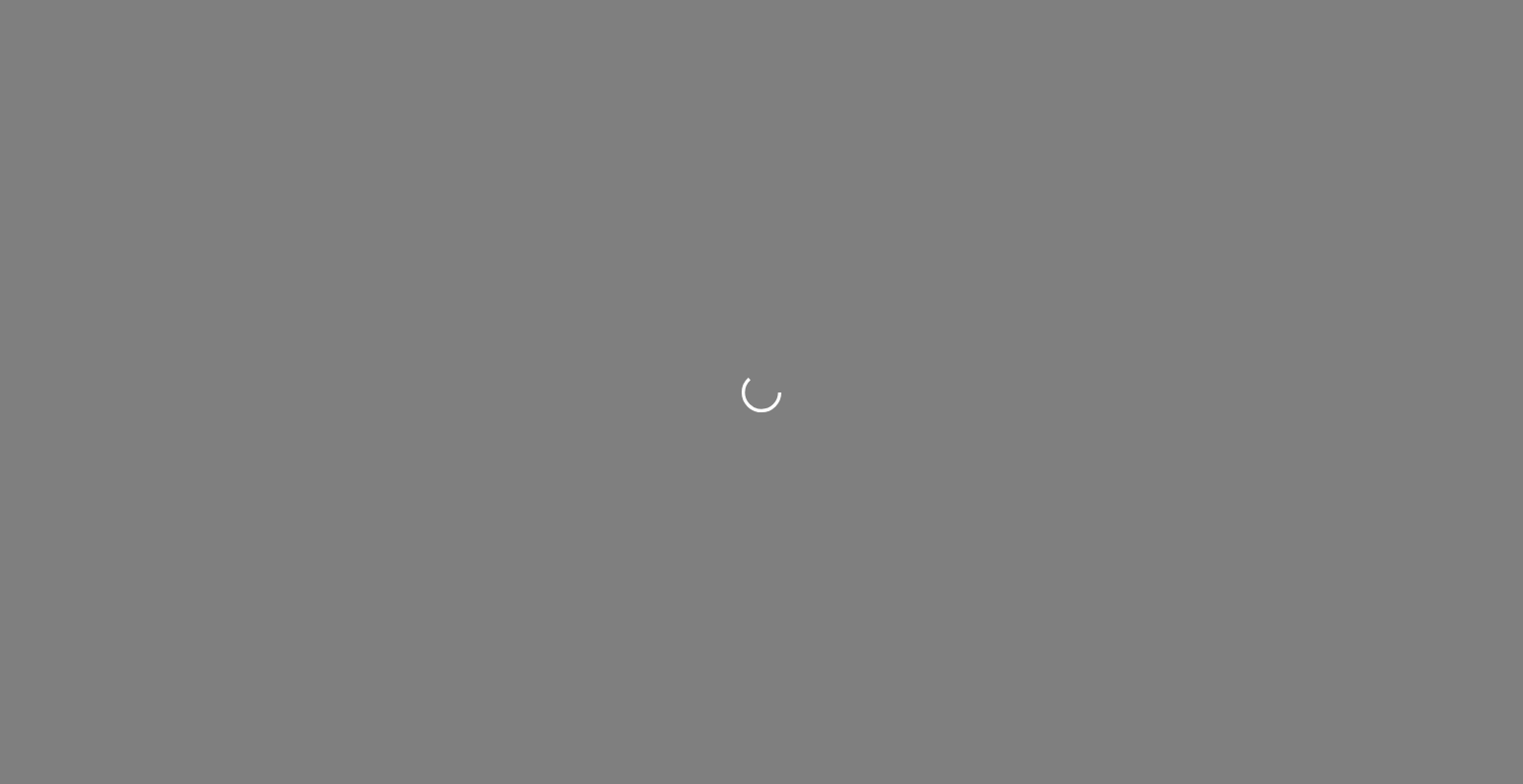 scroll, scrollTop: 0, scrollLeft: 0, axis: both 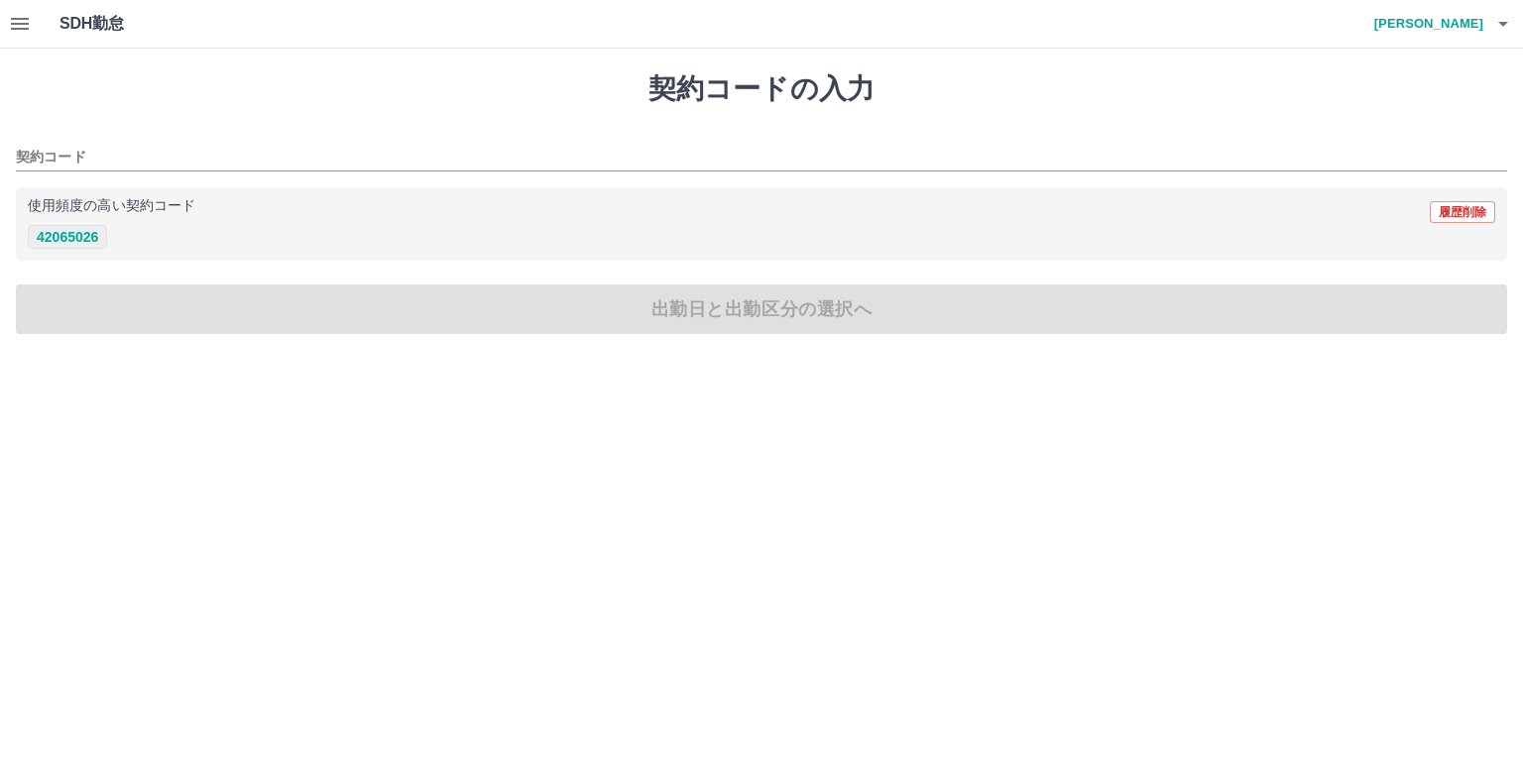 click on "42065026" at bounding box center [67, 237] 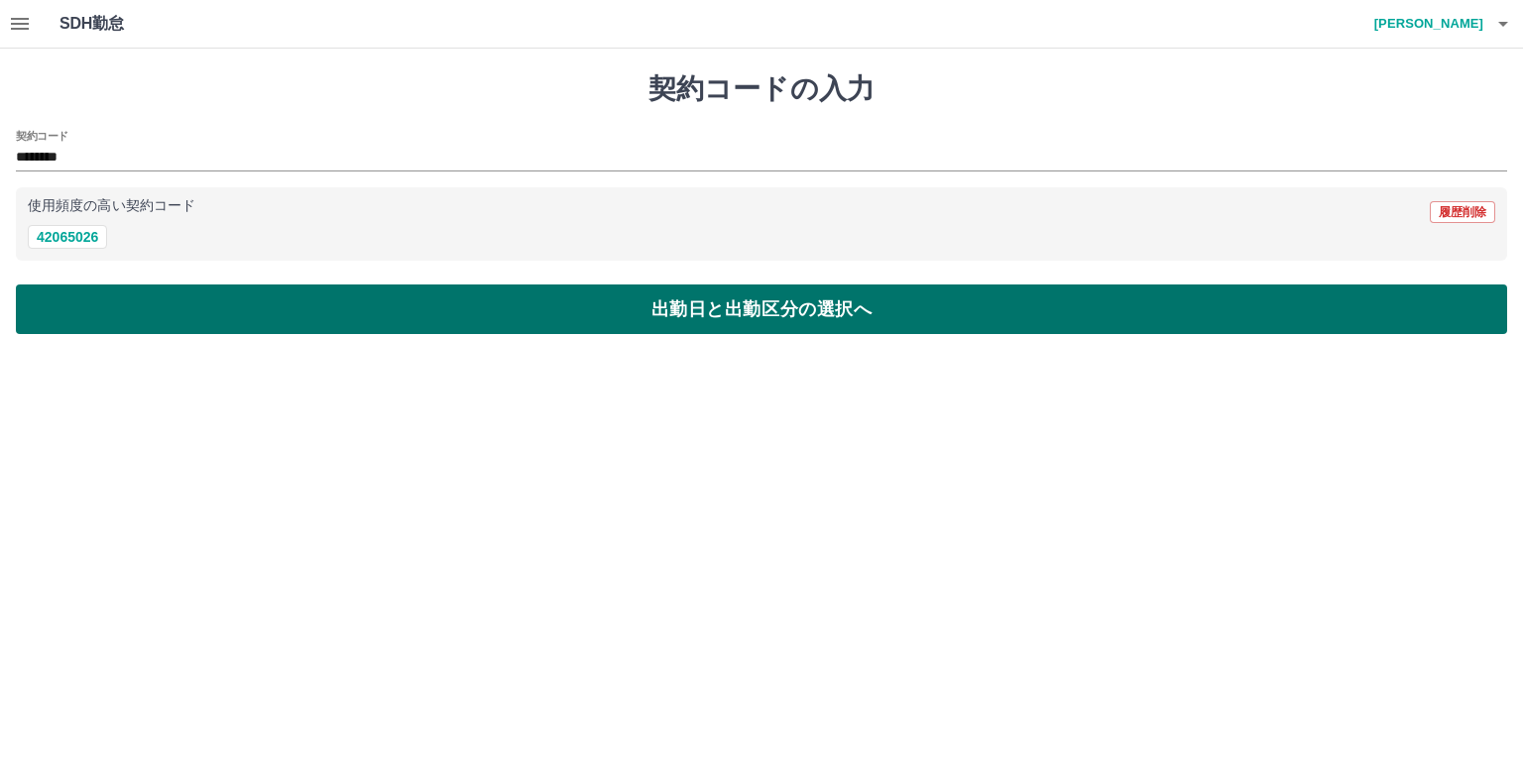 click on "出勤日と出勤区分の選択へ" at bounding box center (762, 309) 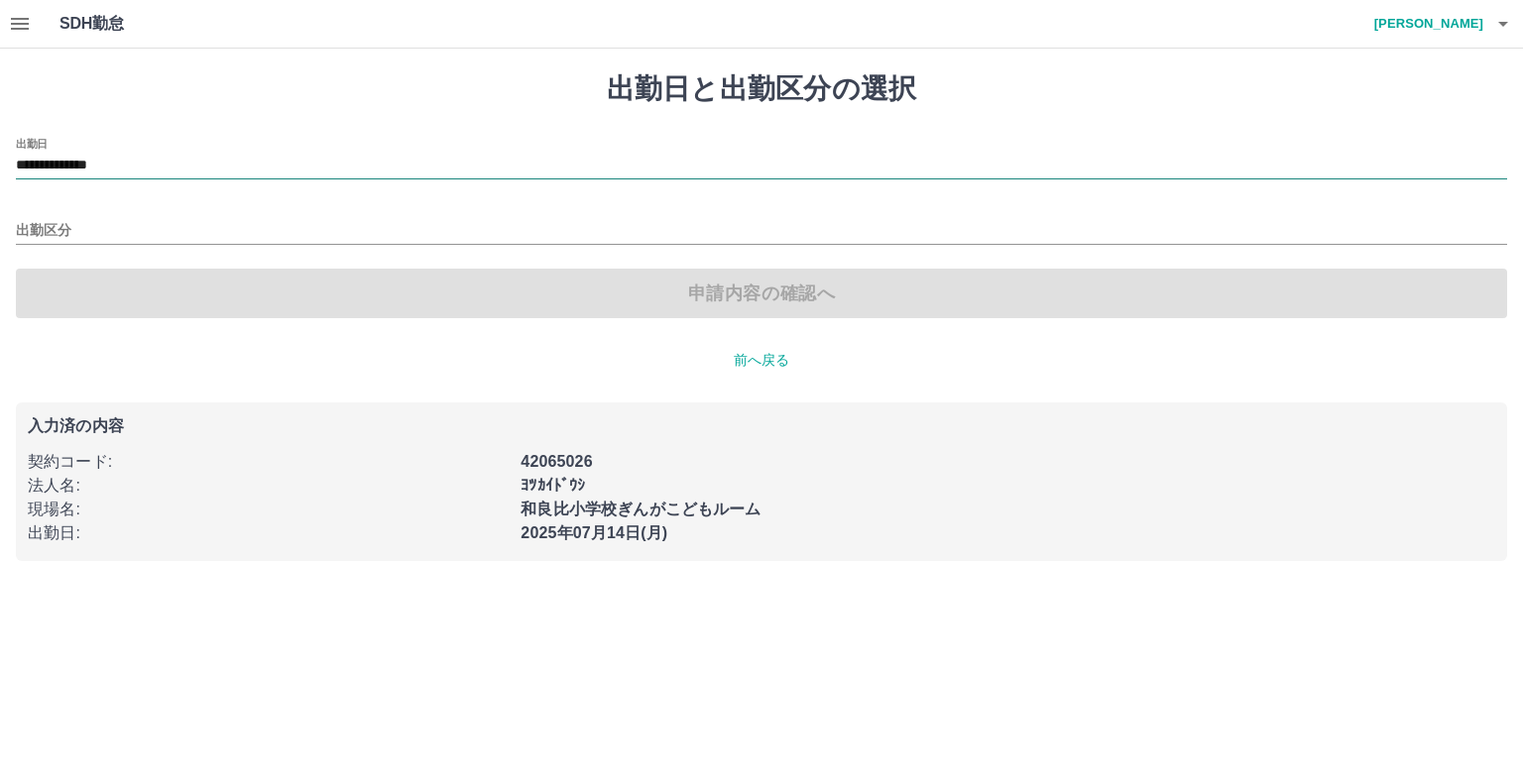 click on "**********" at bounding box center (762, 166) 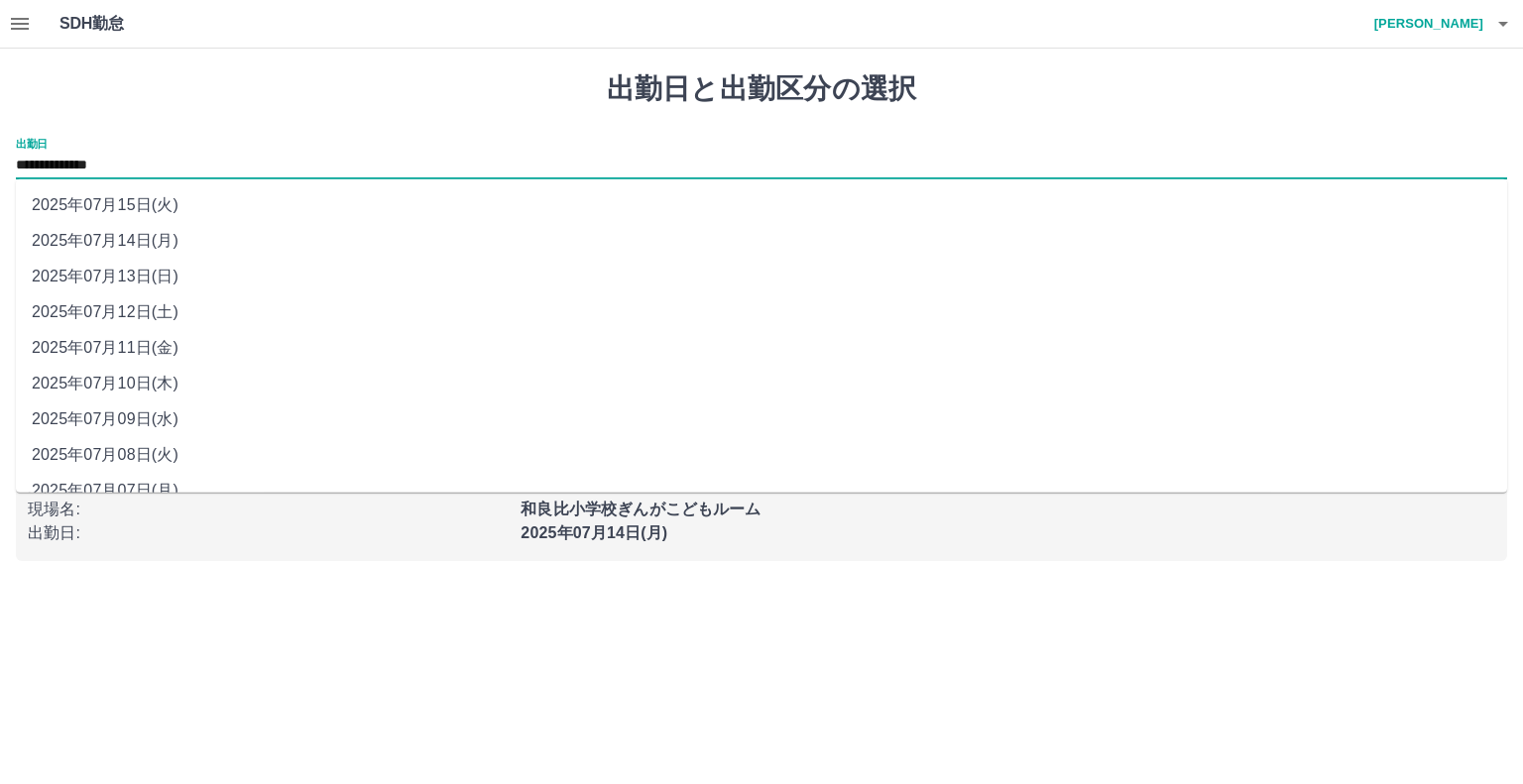 click on "2025年07月12日(土)" at bounding box center (762, 312) 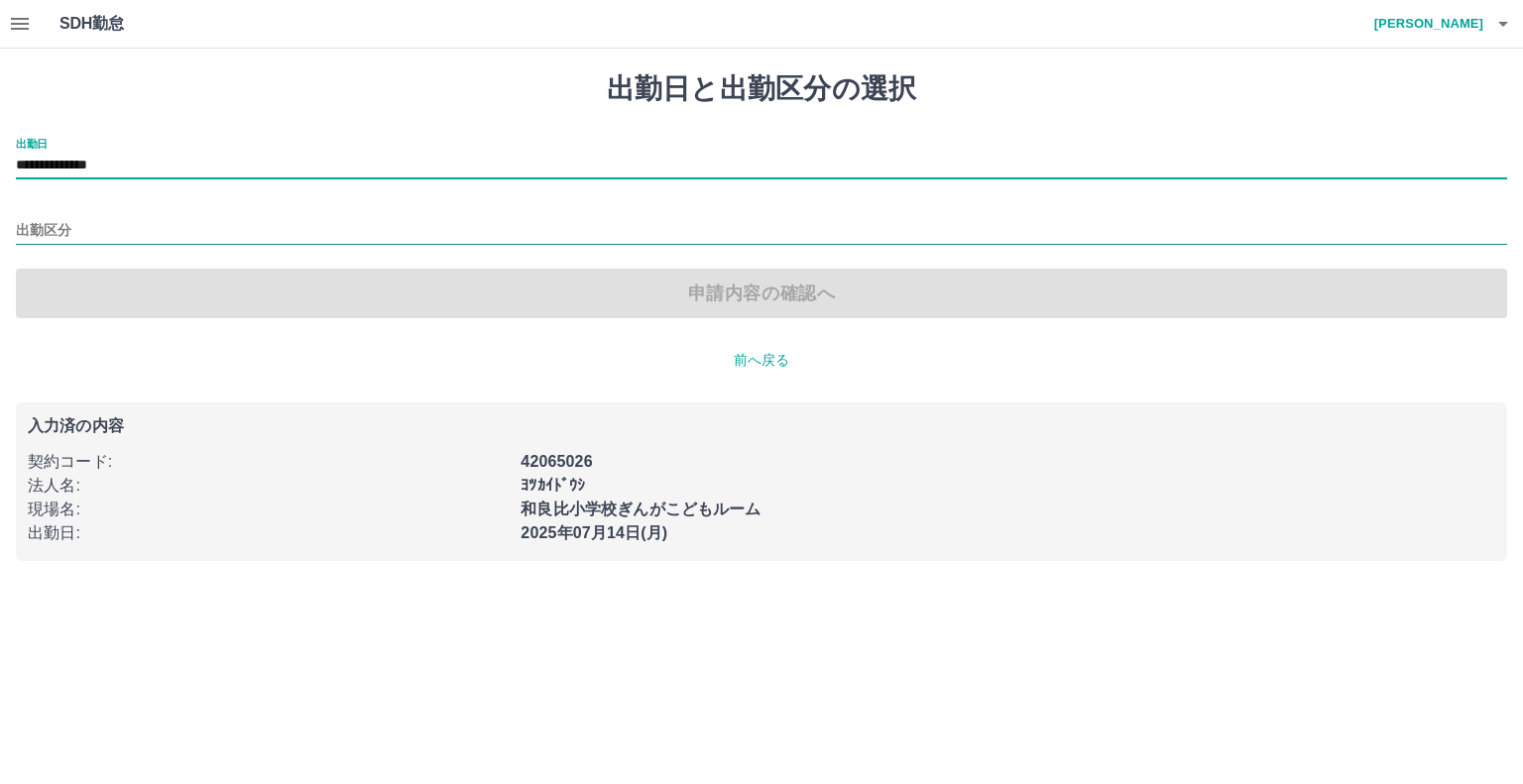 click on "出勤区分" at bounding box center (762, 231) 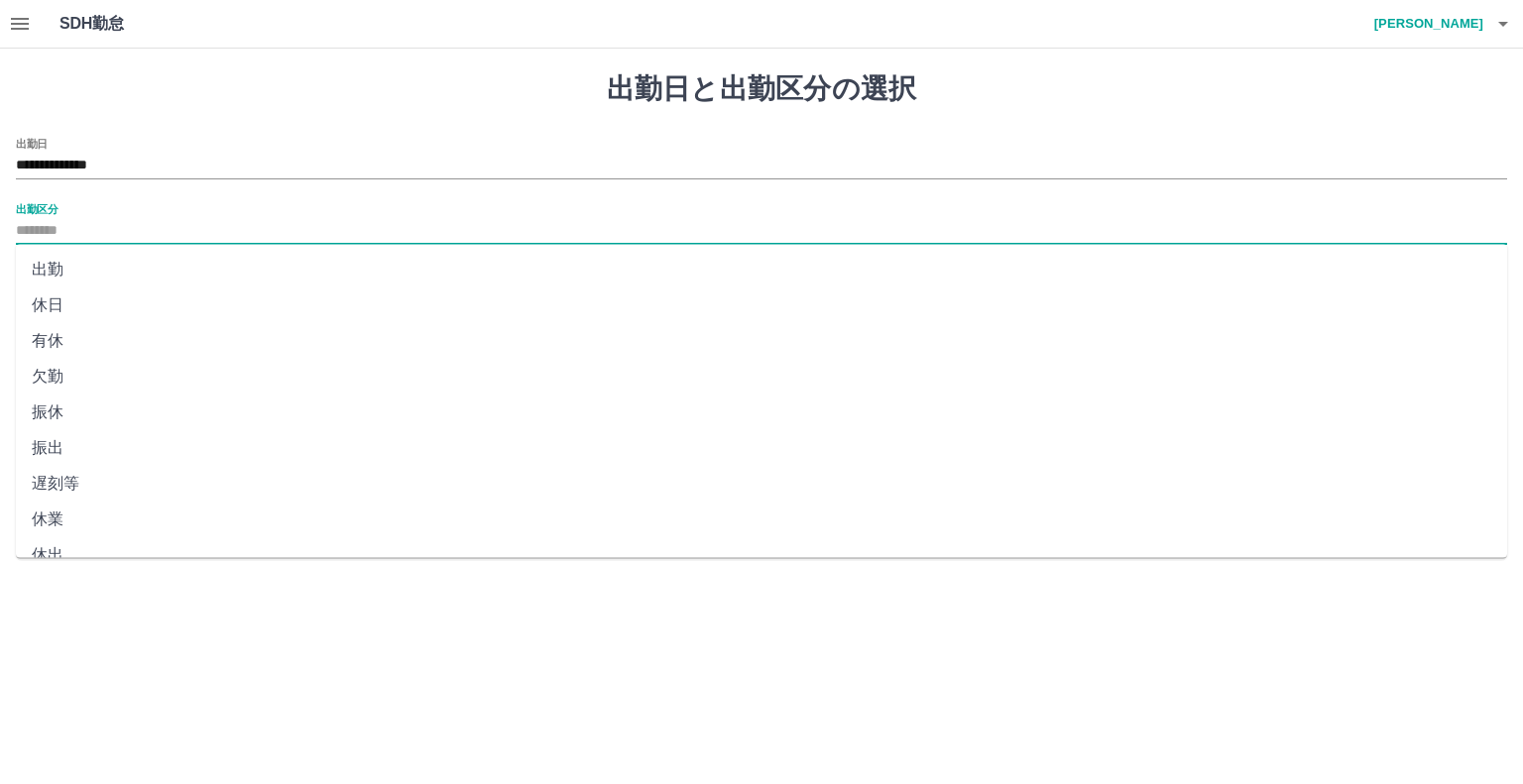 click on "休日" at bounding box center [762, 305] 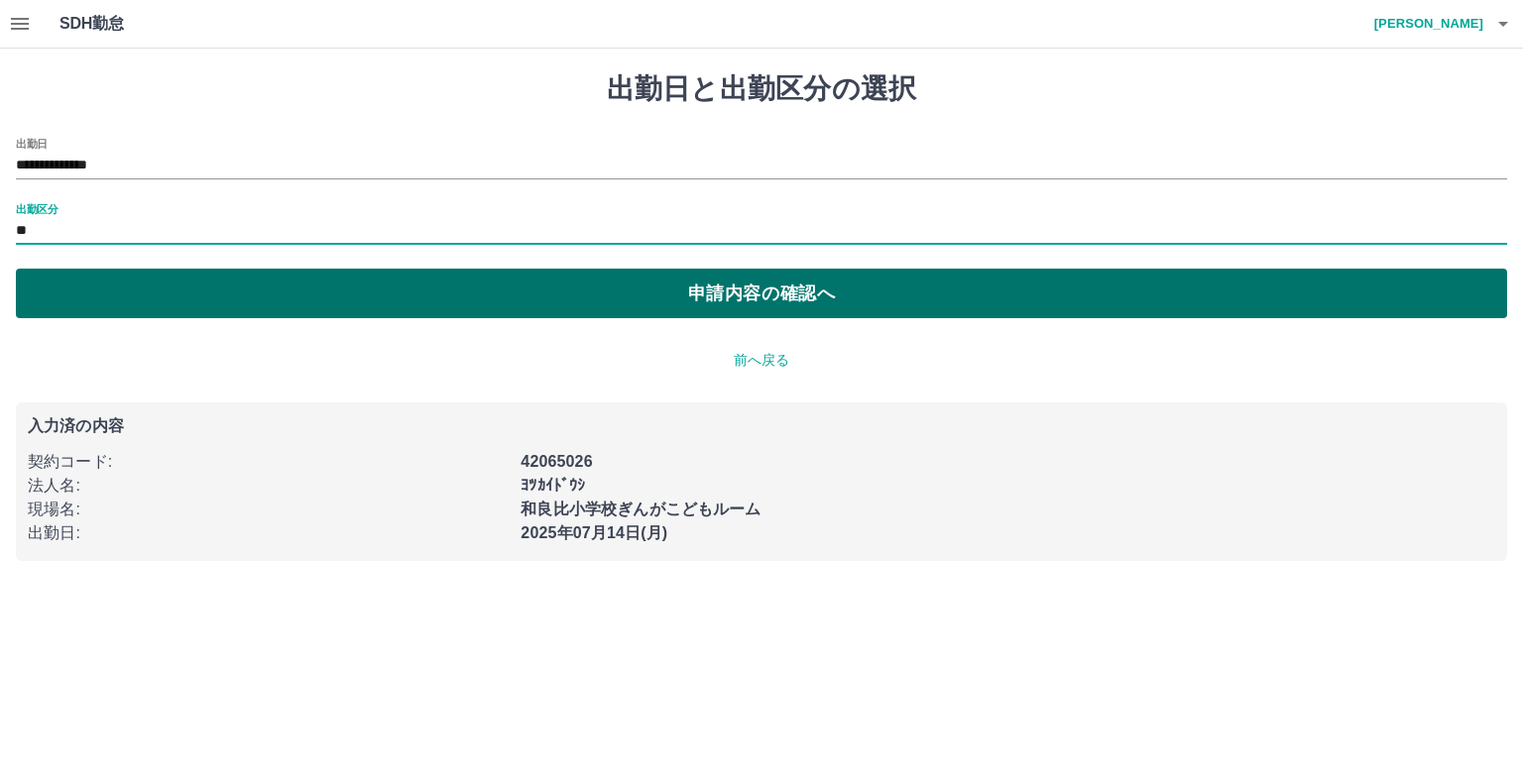 click on "申請内容の確認へ" at bounding box center (762, 293) 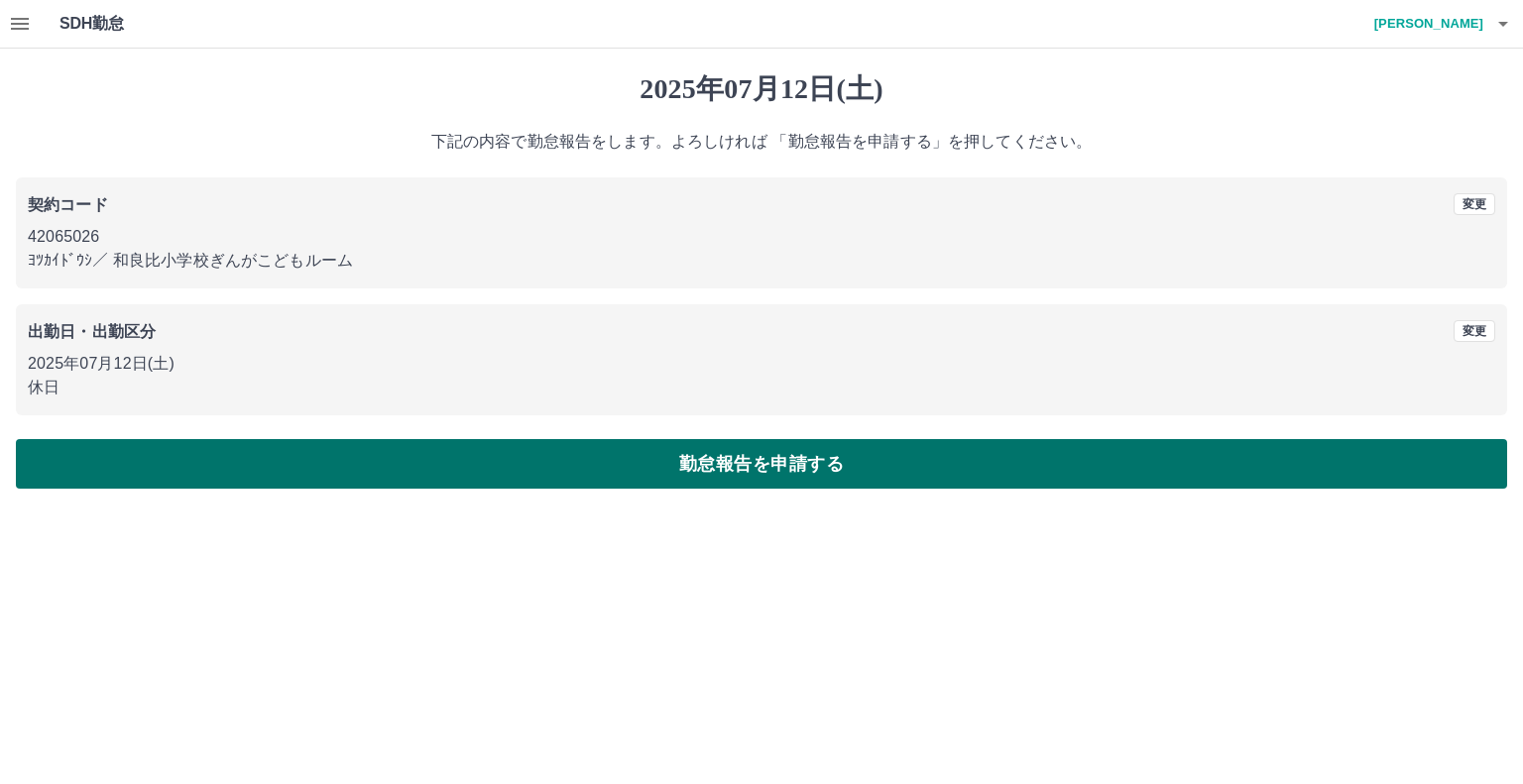 click on "勤怠報告を申請する" at bounding box center [762, 464] 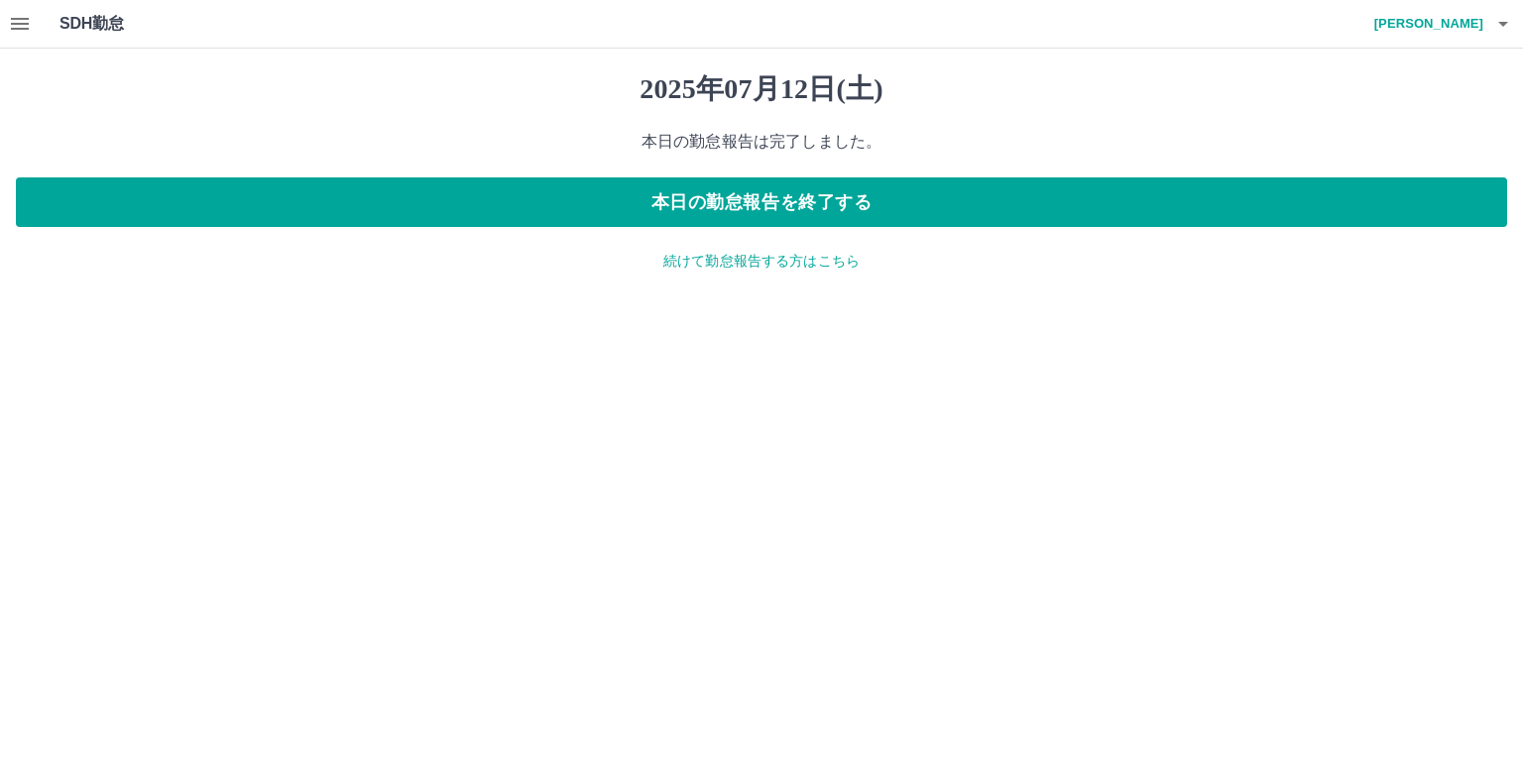 click on "続けて勤怠報告する方はこちら" at bounding box center [762, 261] 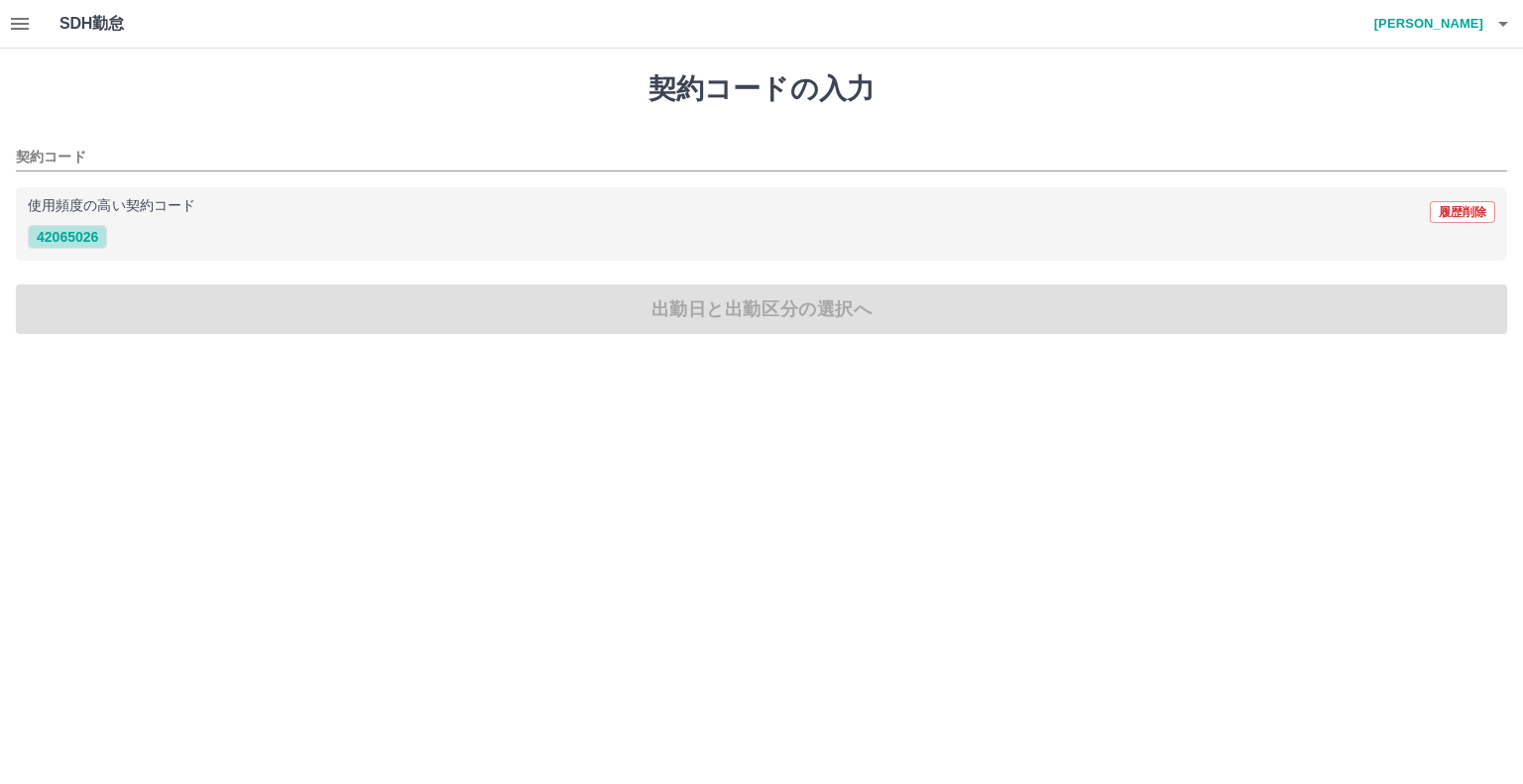 drag, startPoint x: 89, startPoint y: 237, endPoint x: 99, endPoint y: 268, distance: 32.572995 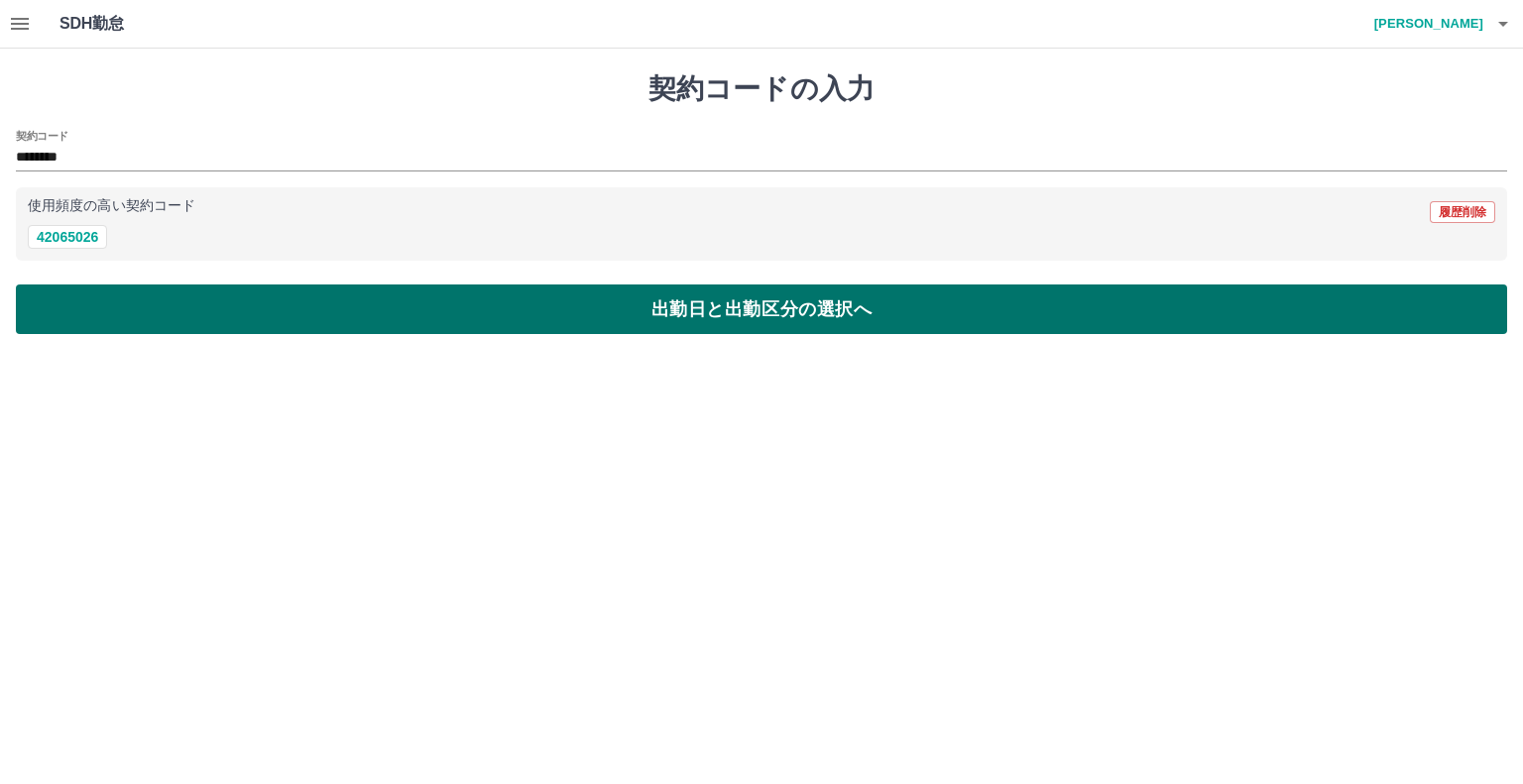 click on "出勤日と出勤区分の選択へ" at bounding box center [762, 309] 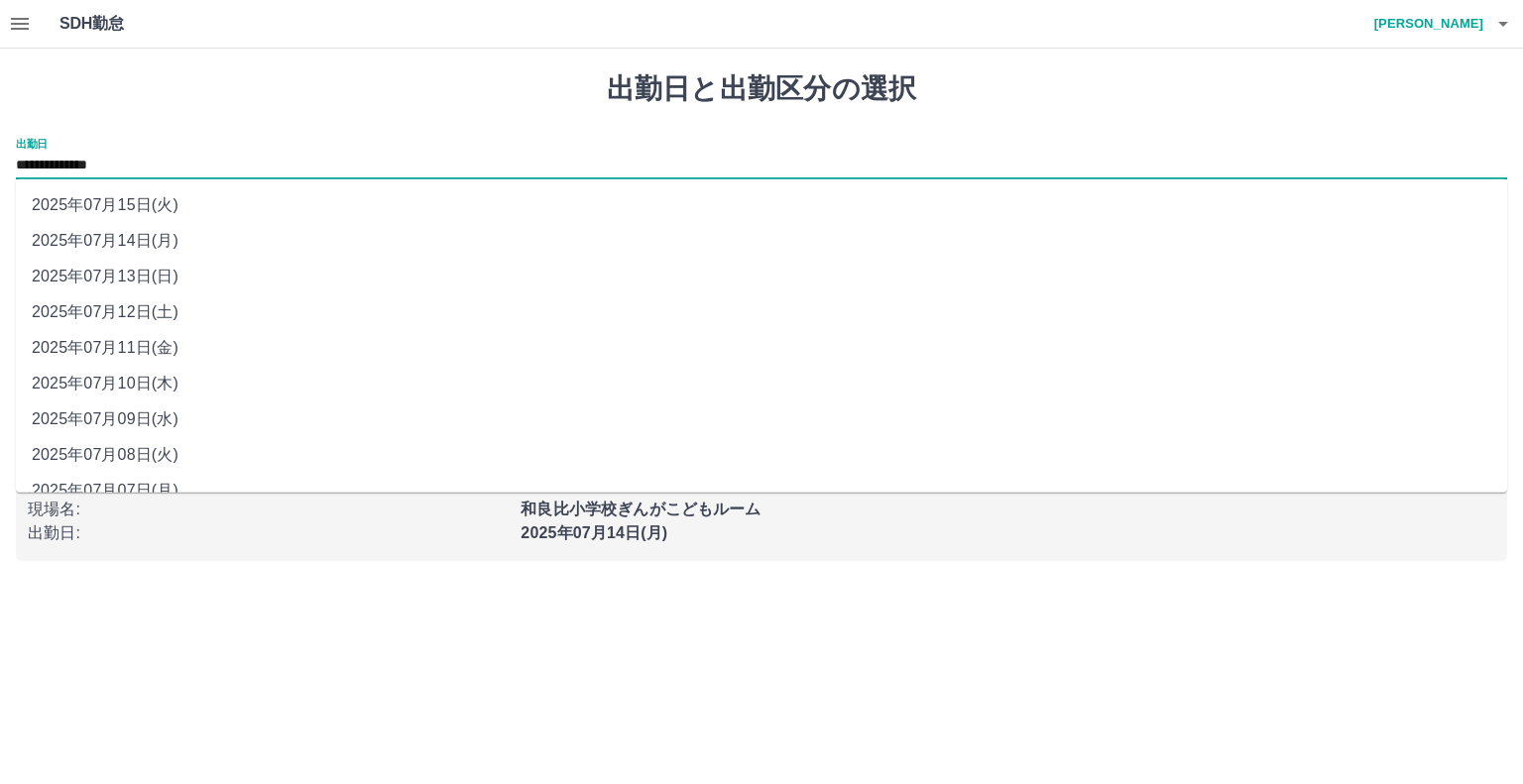 click on "**********" at bounding box center (762, 166) 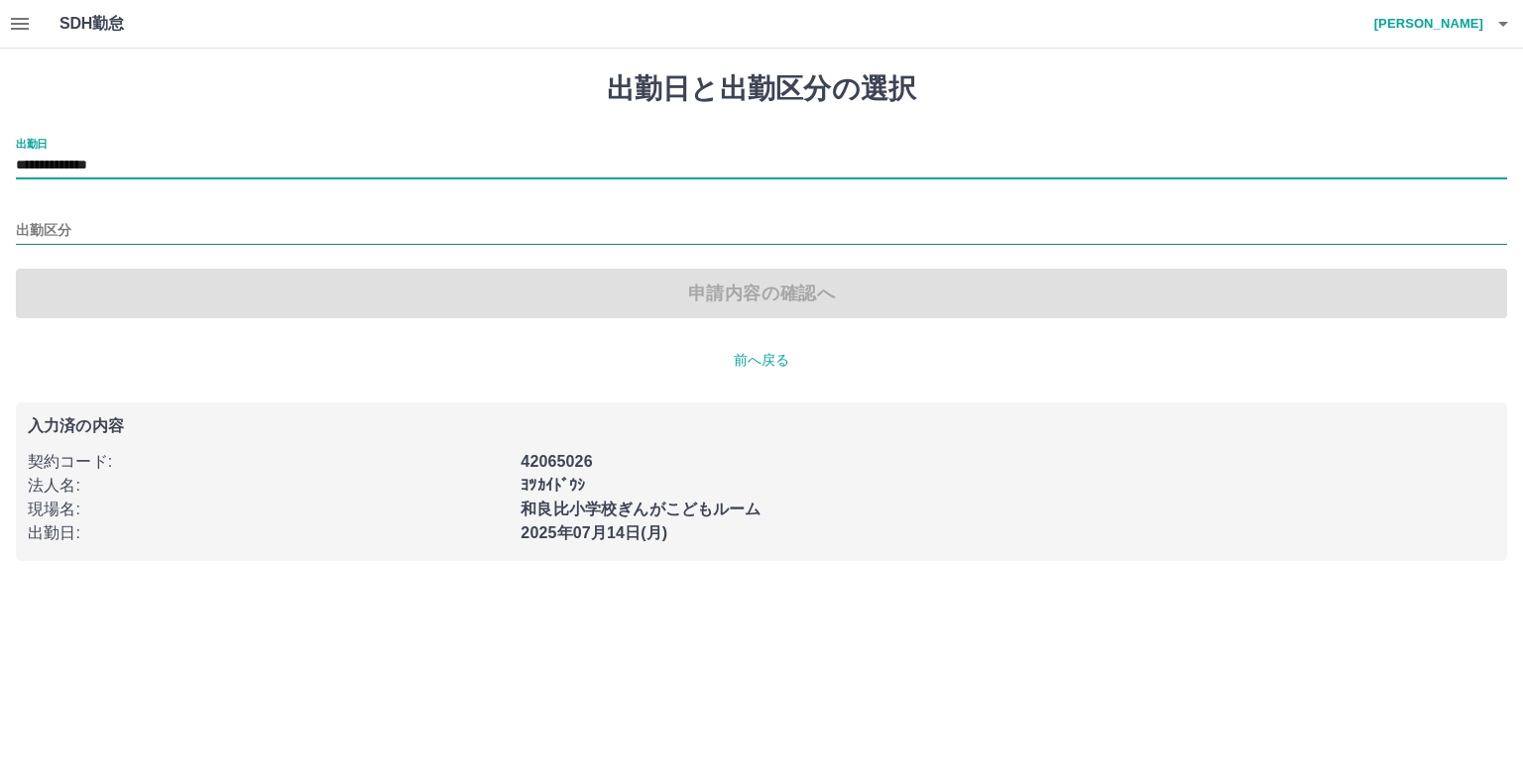 click on "出勤区分" at bounding box center [762, 231] 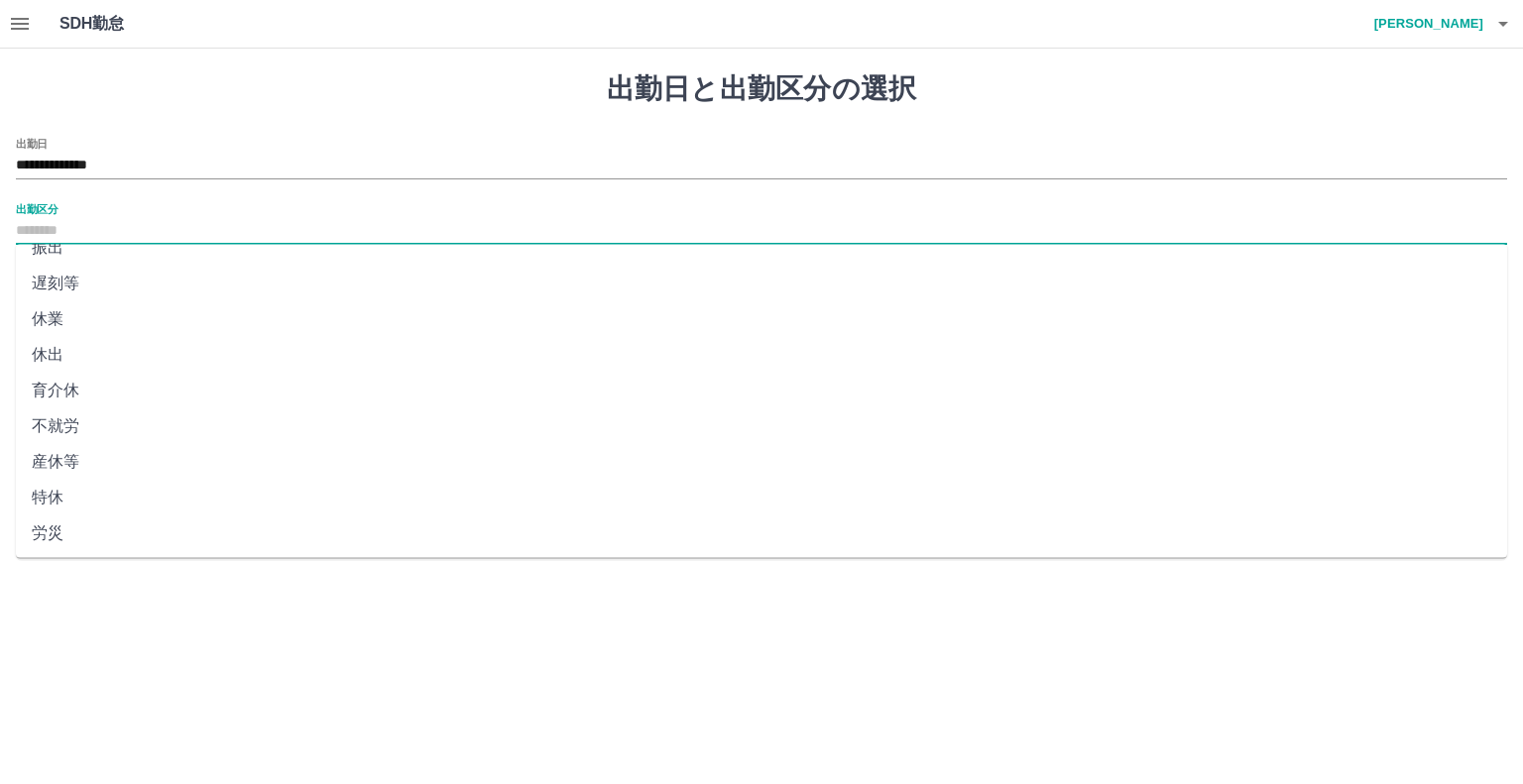 scroll, scrollTop: 344, scrollLeft: 0, axis: vertical 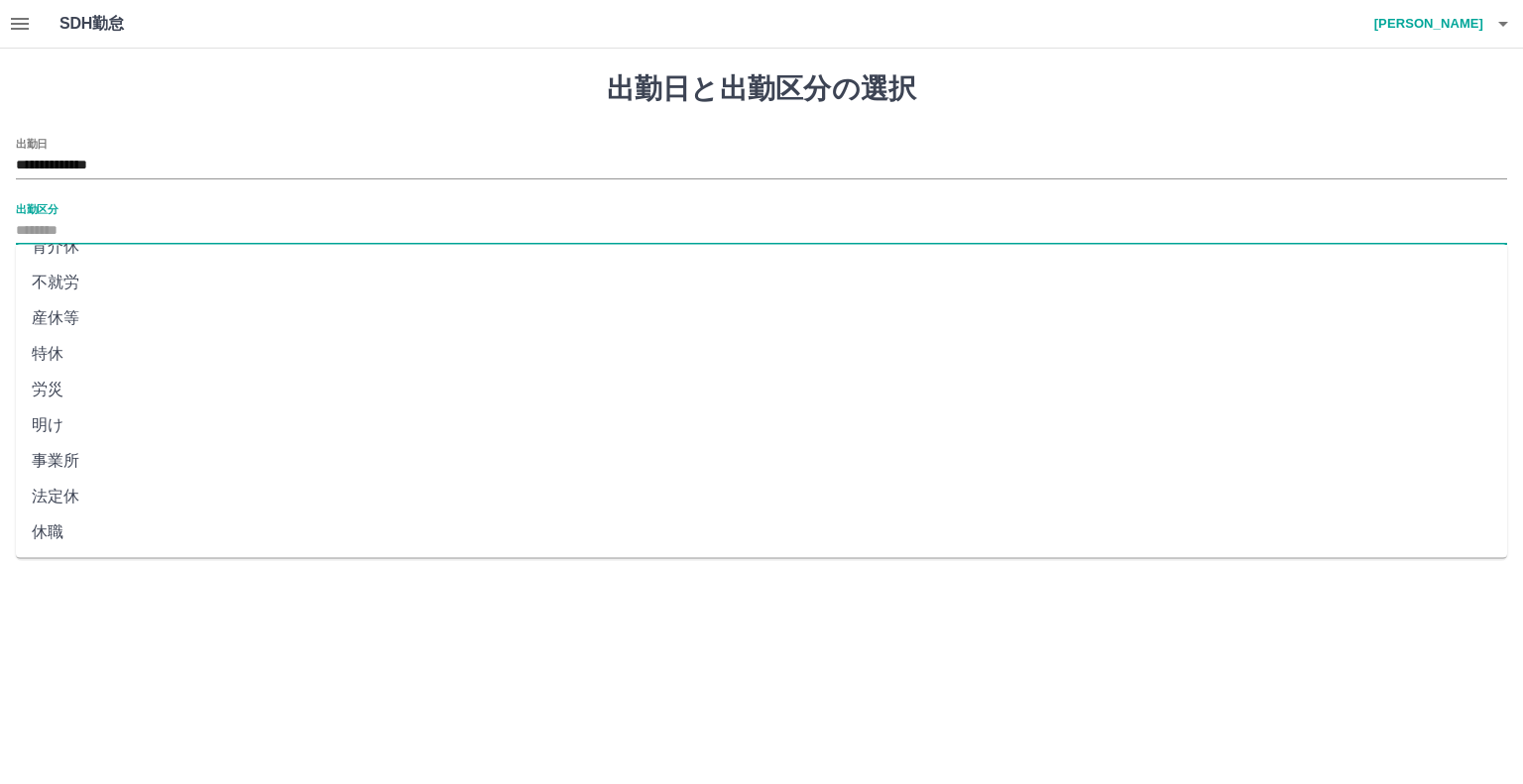 drag, startPoint x: 75, startPoint y: 499, endPoint x: 92, endPoint y: 470, distance: 33.61547 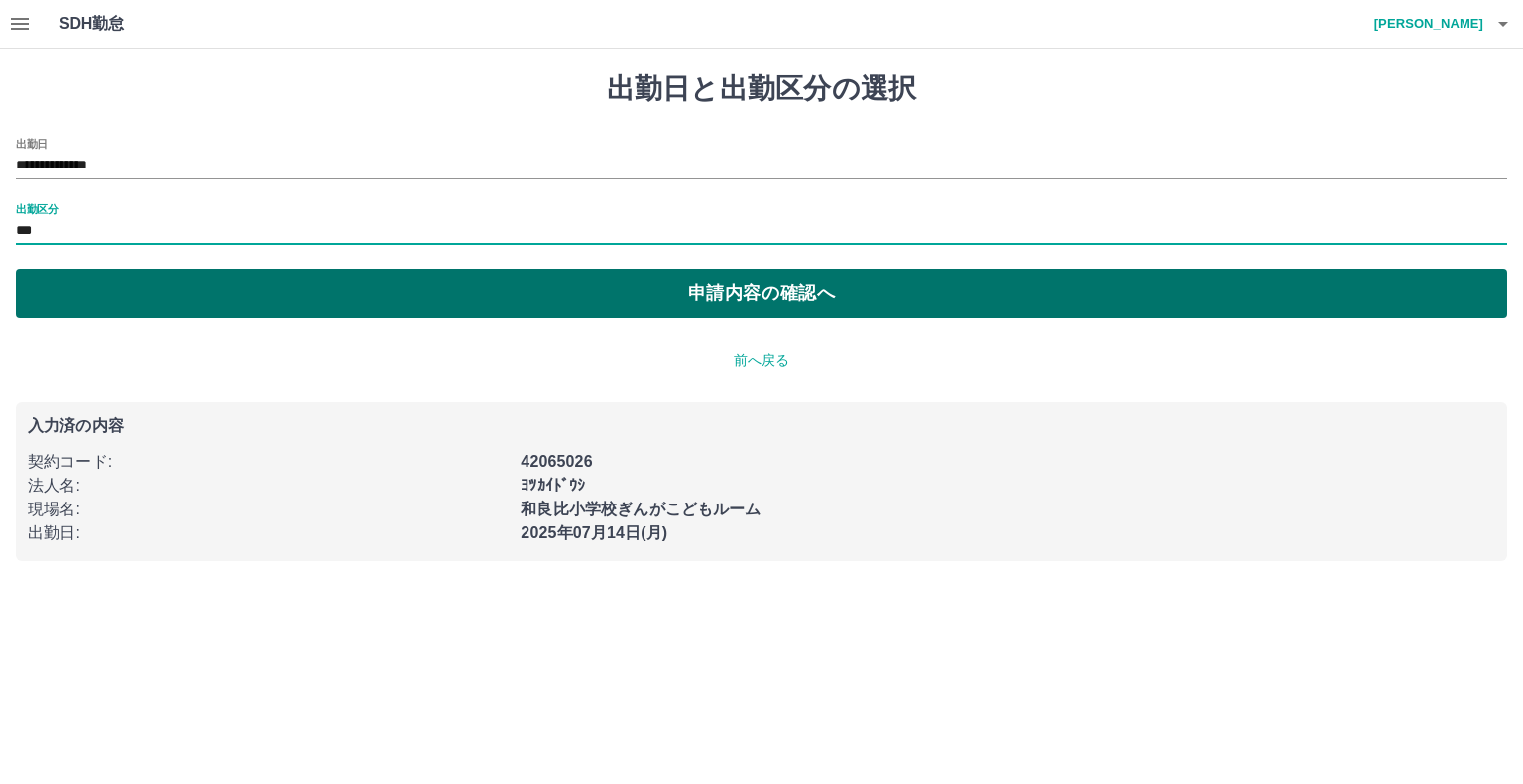 click on "申請内容の確認へ" at bounding box center [762, 293] 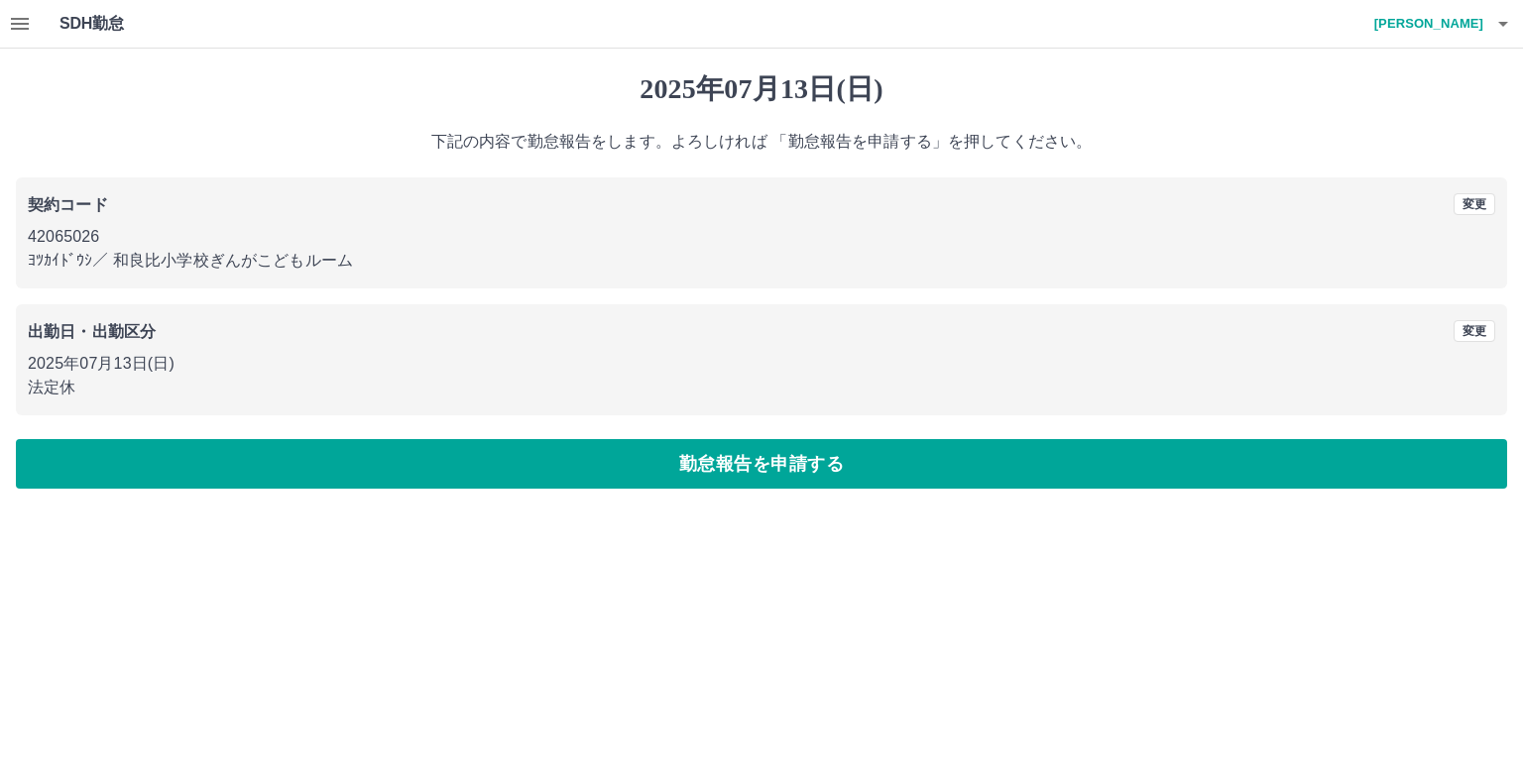 drag, startPoint x: 816, startPoint y: 451, endPoint x: 804, endPoint y: 451, distance: 12 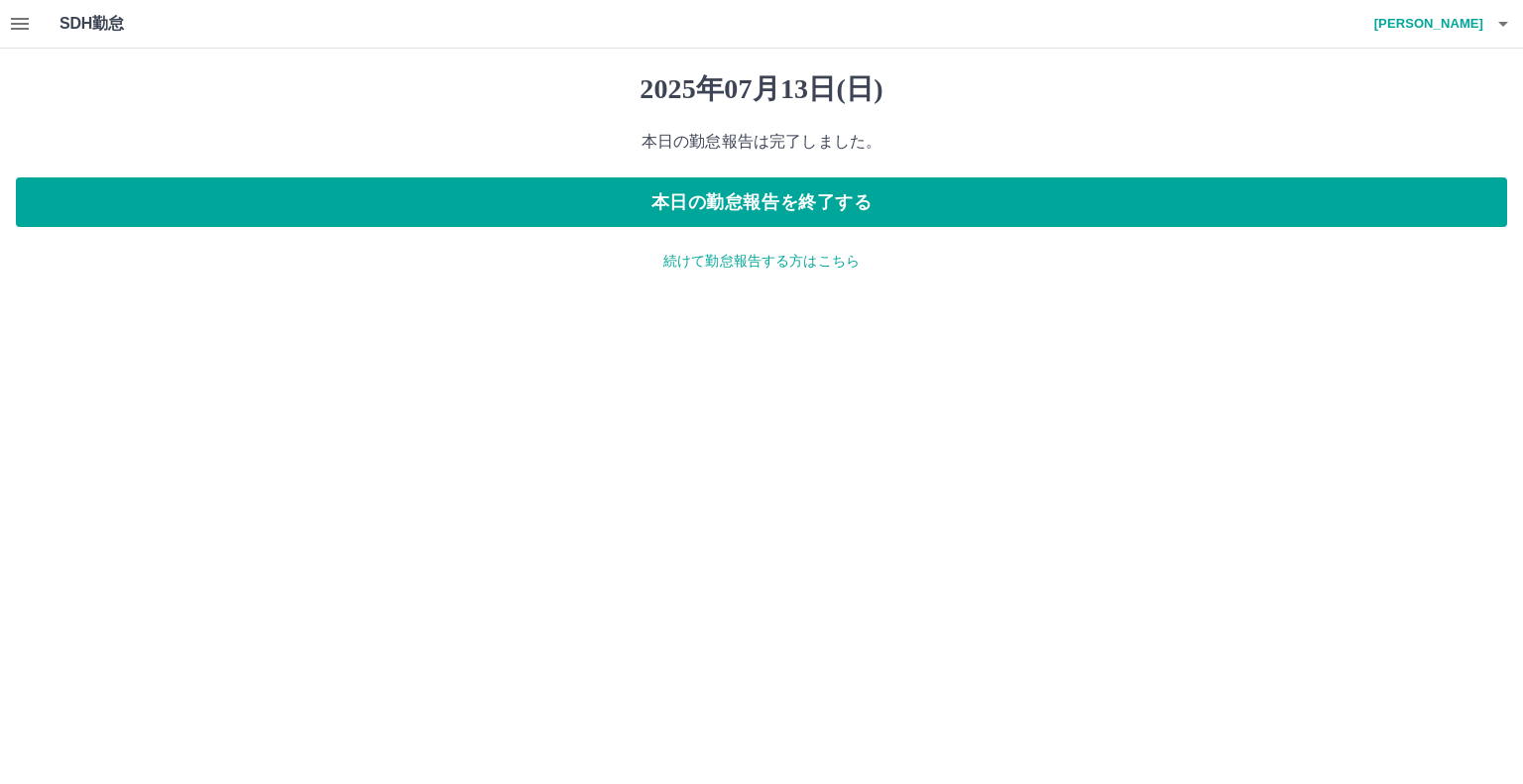 click on "続けて勤怠報告する方はこちら" at bounding box center (762, 261) 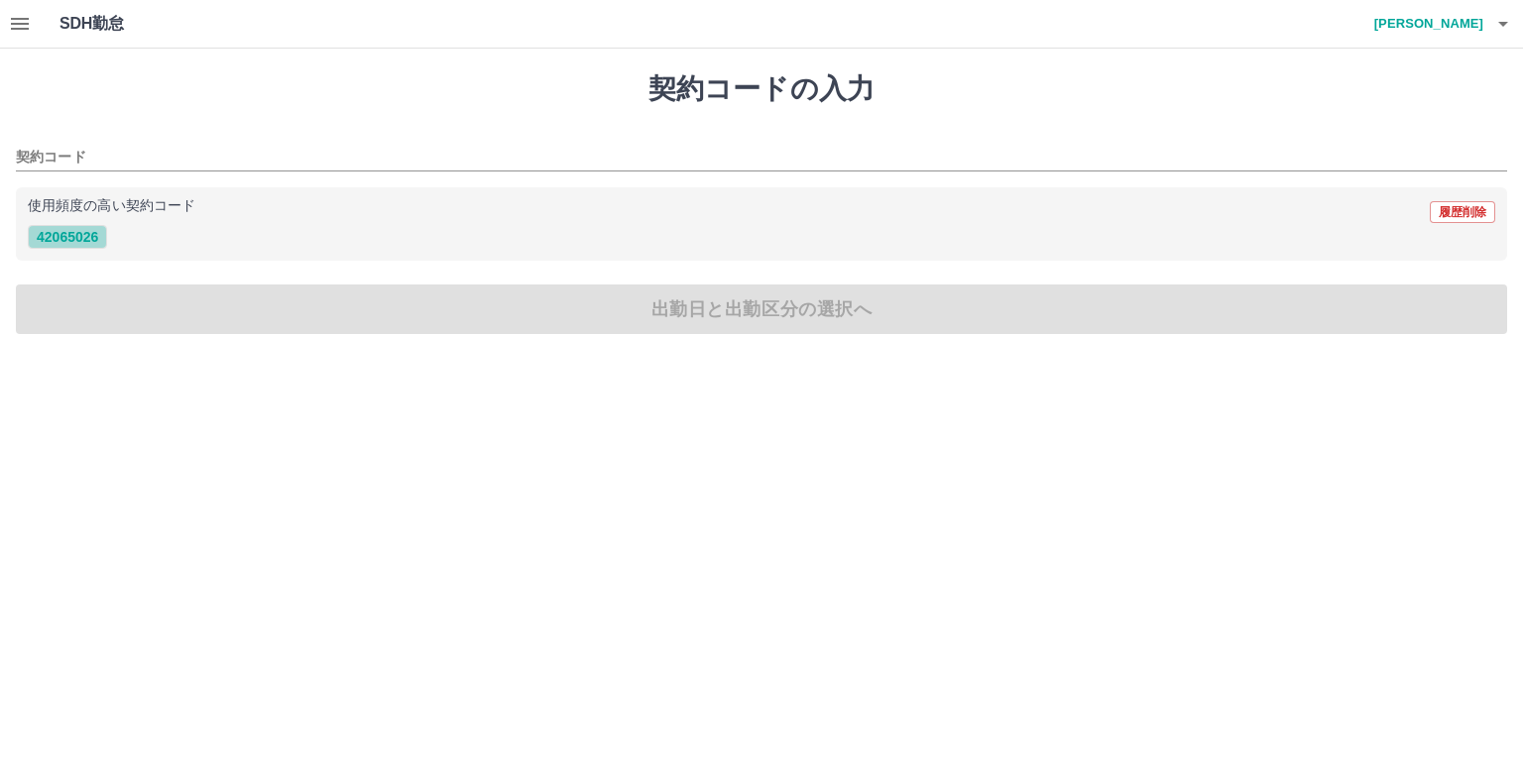 click on "42065026" at bounding box center [67, 237] 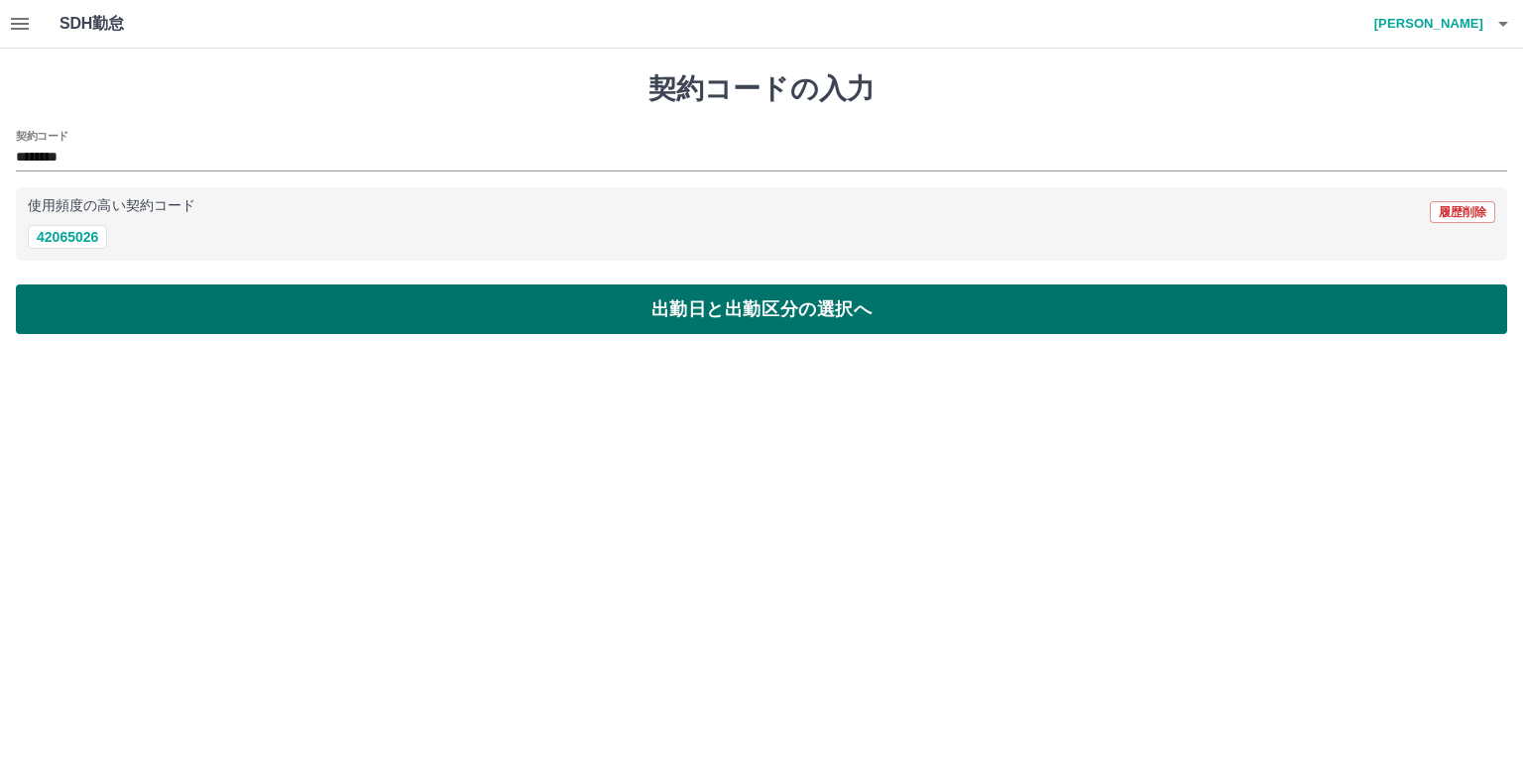 click on "出勤日と出勤区分の選択へ" at bounding box center [762, 309] 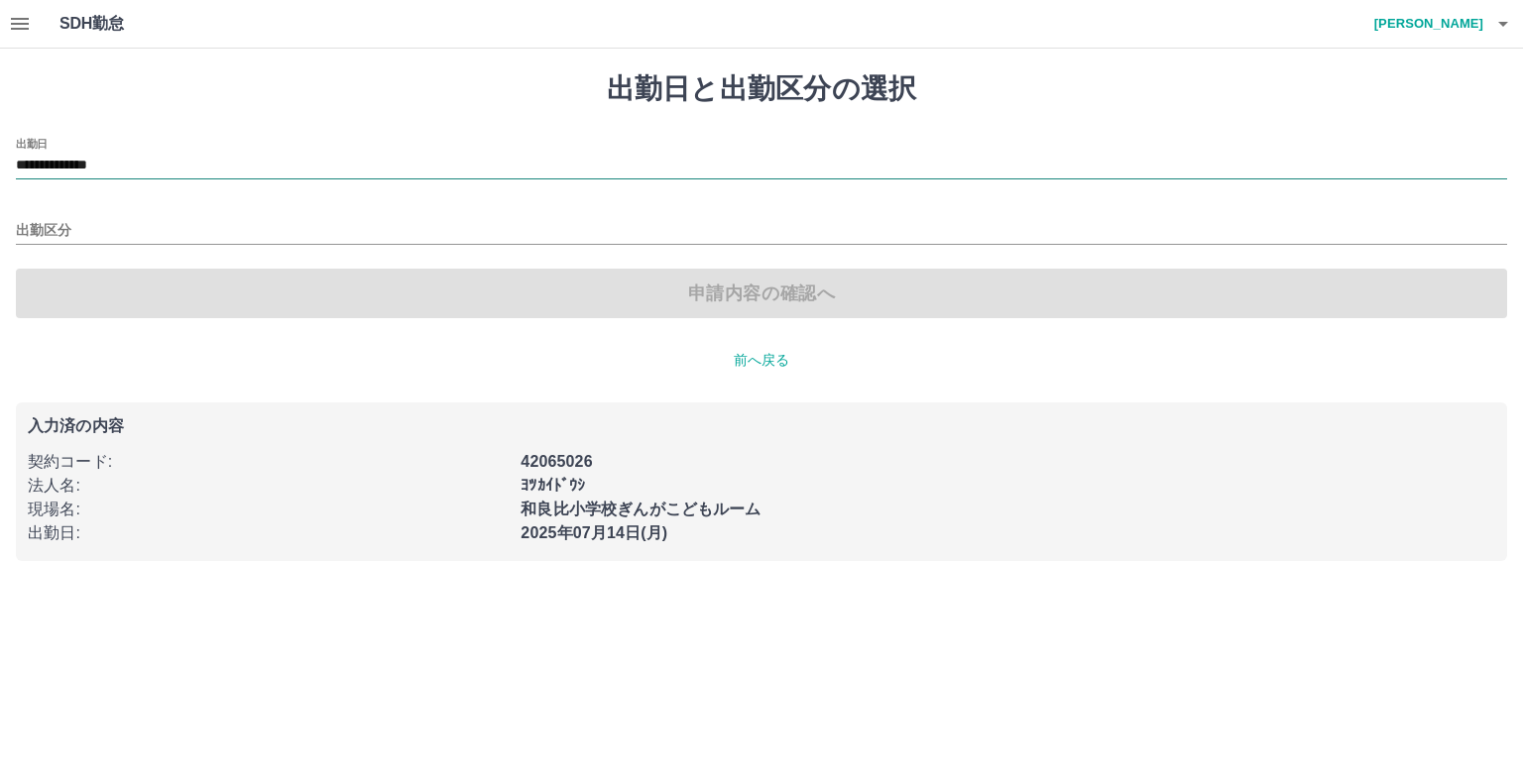 click on "**********" at bounding box center (762, 166) 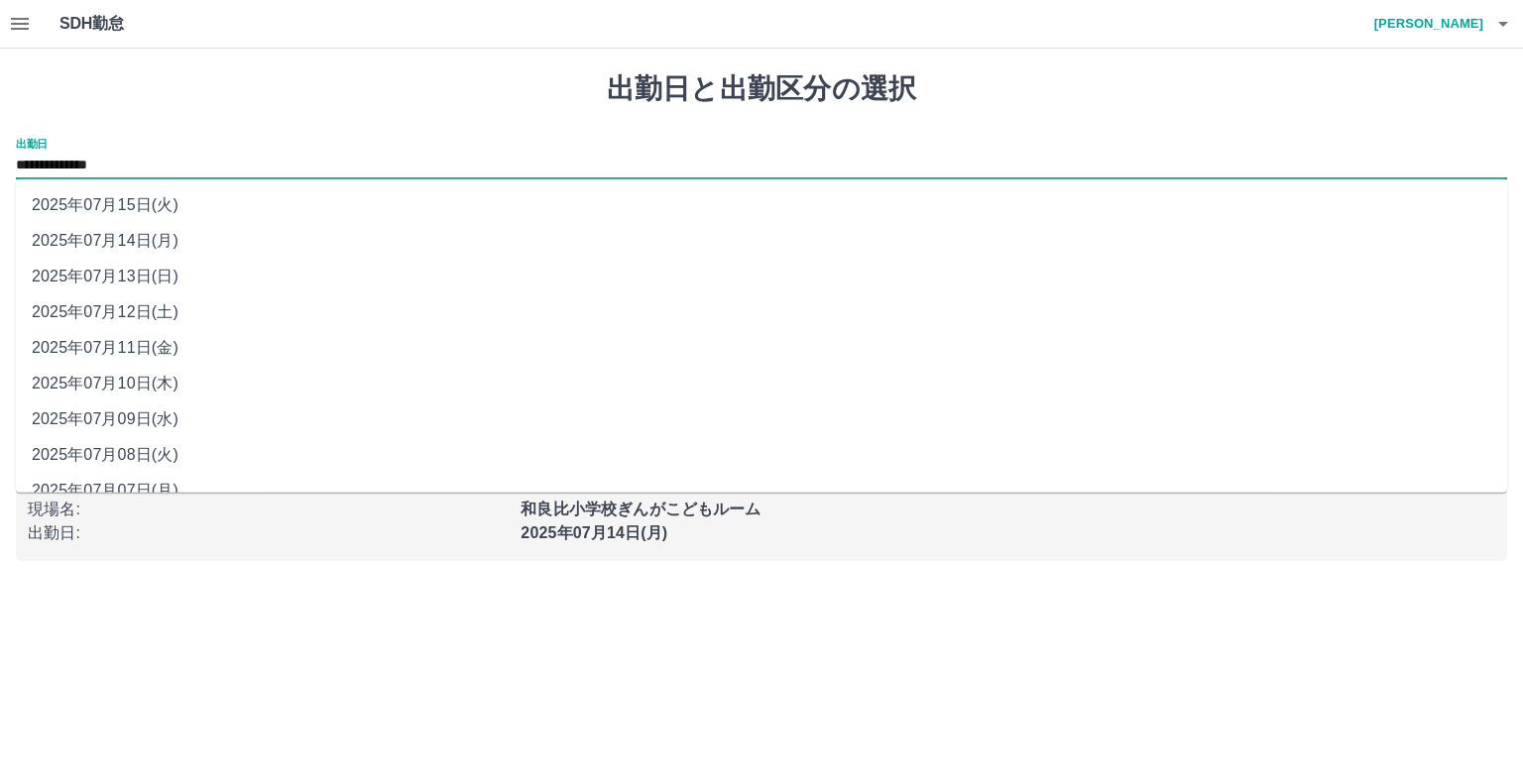 click on "2025年07月11日(金)" at bounding box center [762, 348] 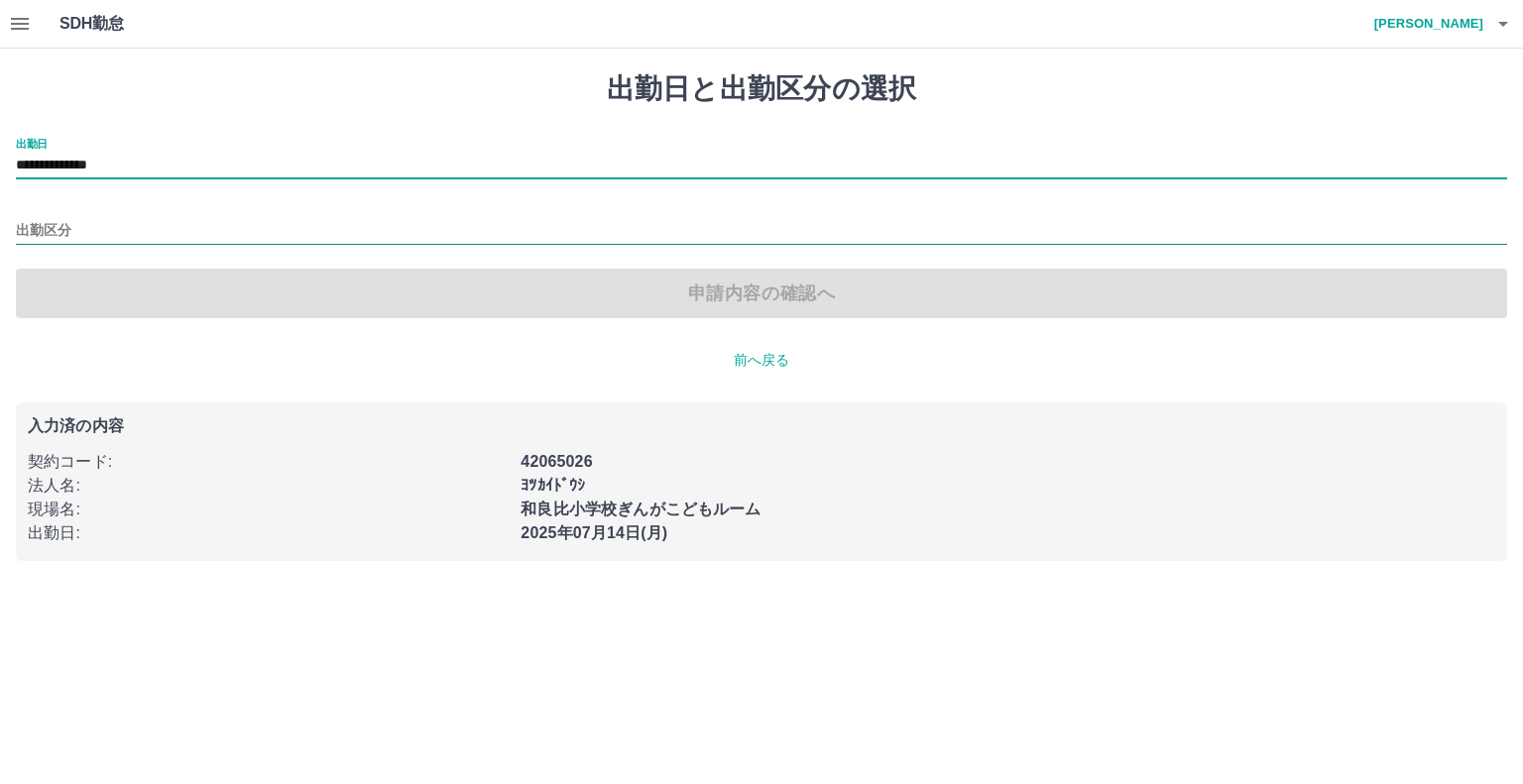 click on "出勤区分" at bounding box center (762, 231) 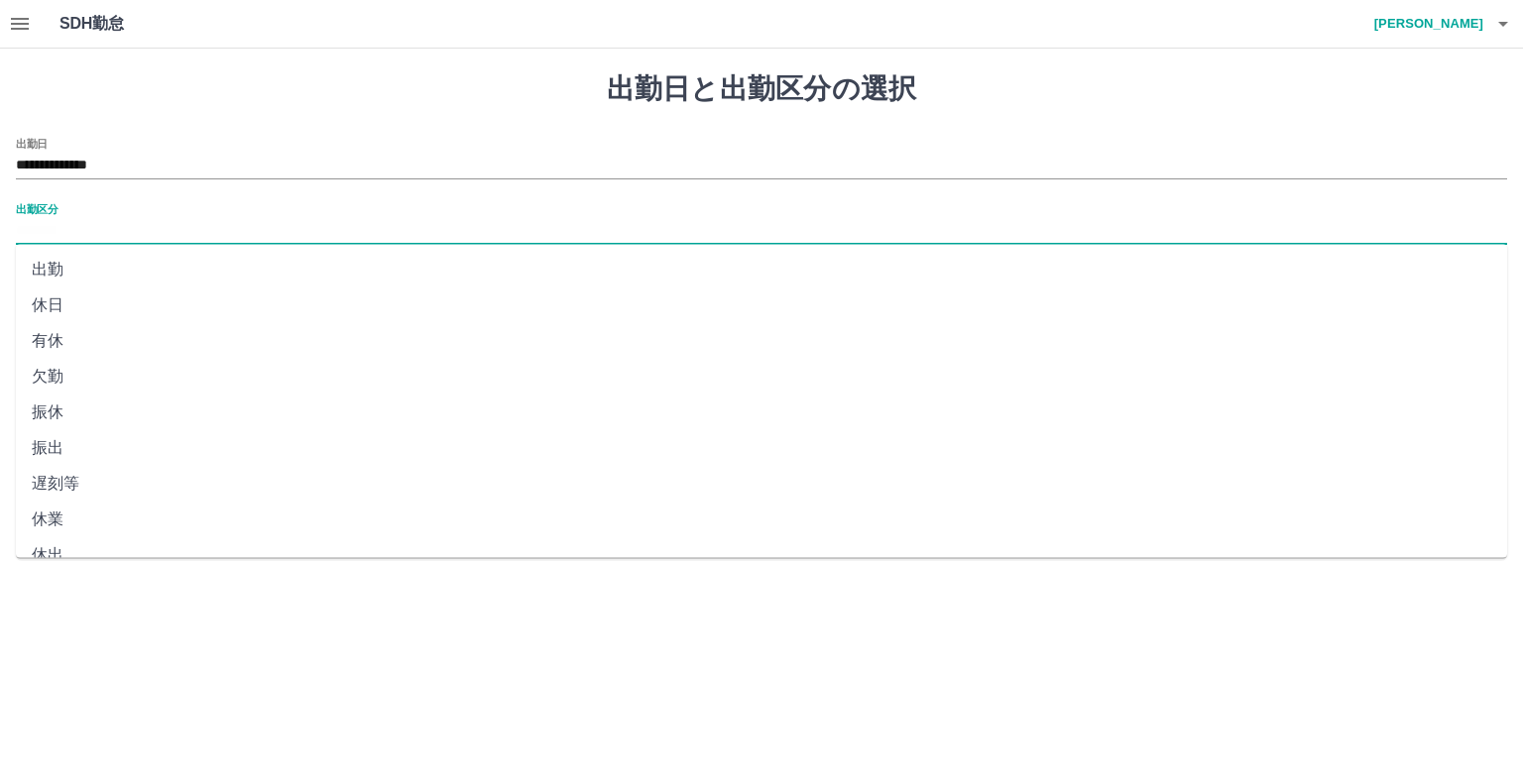click on "出勤" at bounding box center [762, 270] 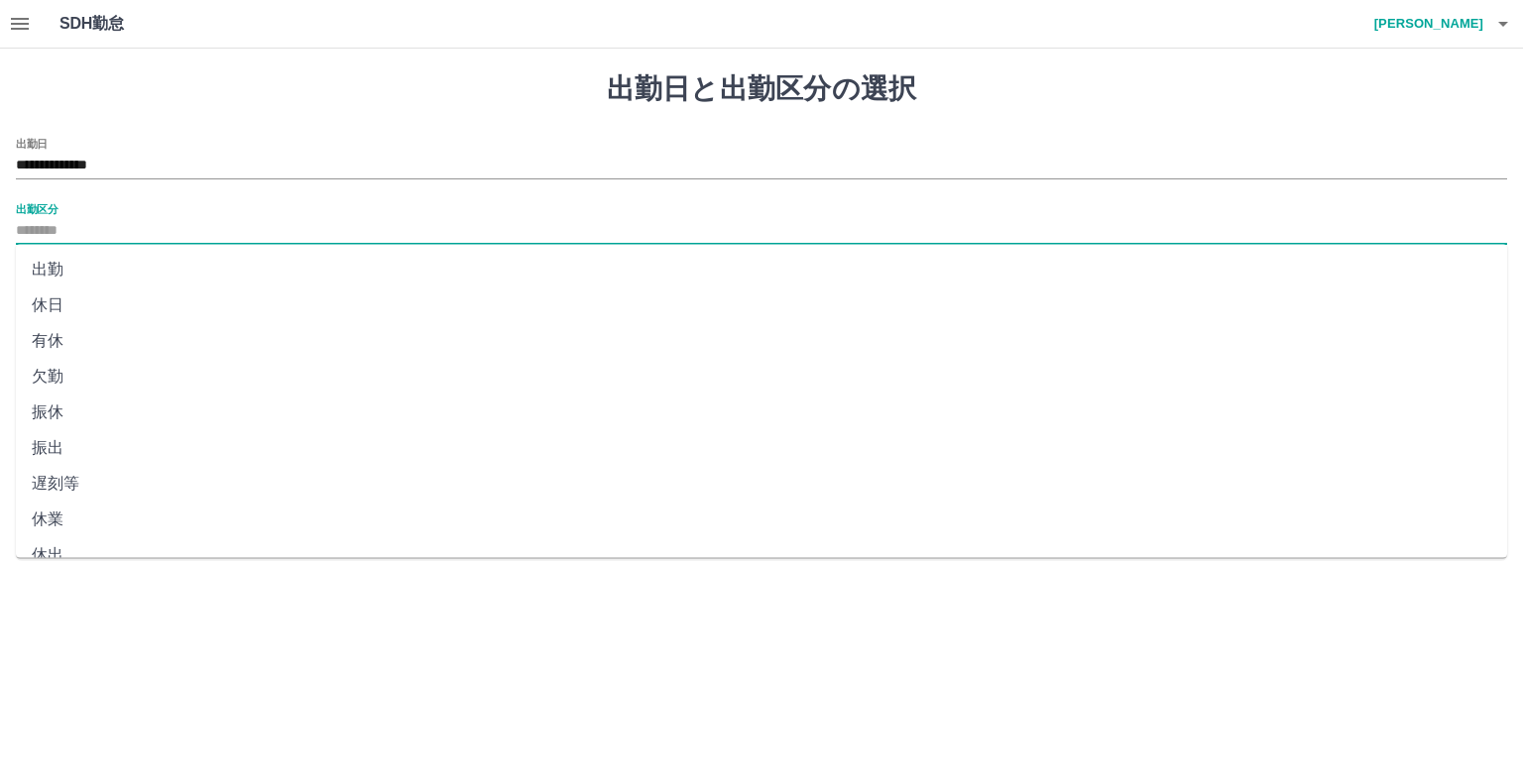 type on "**" 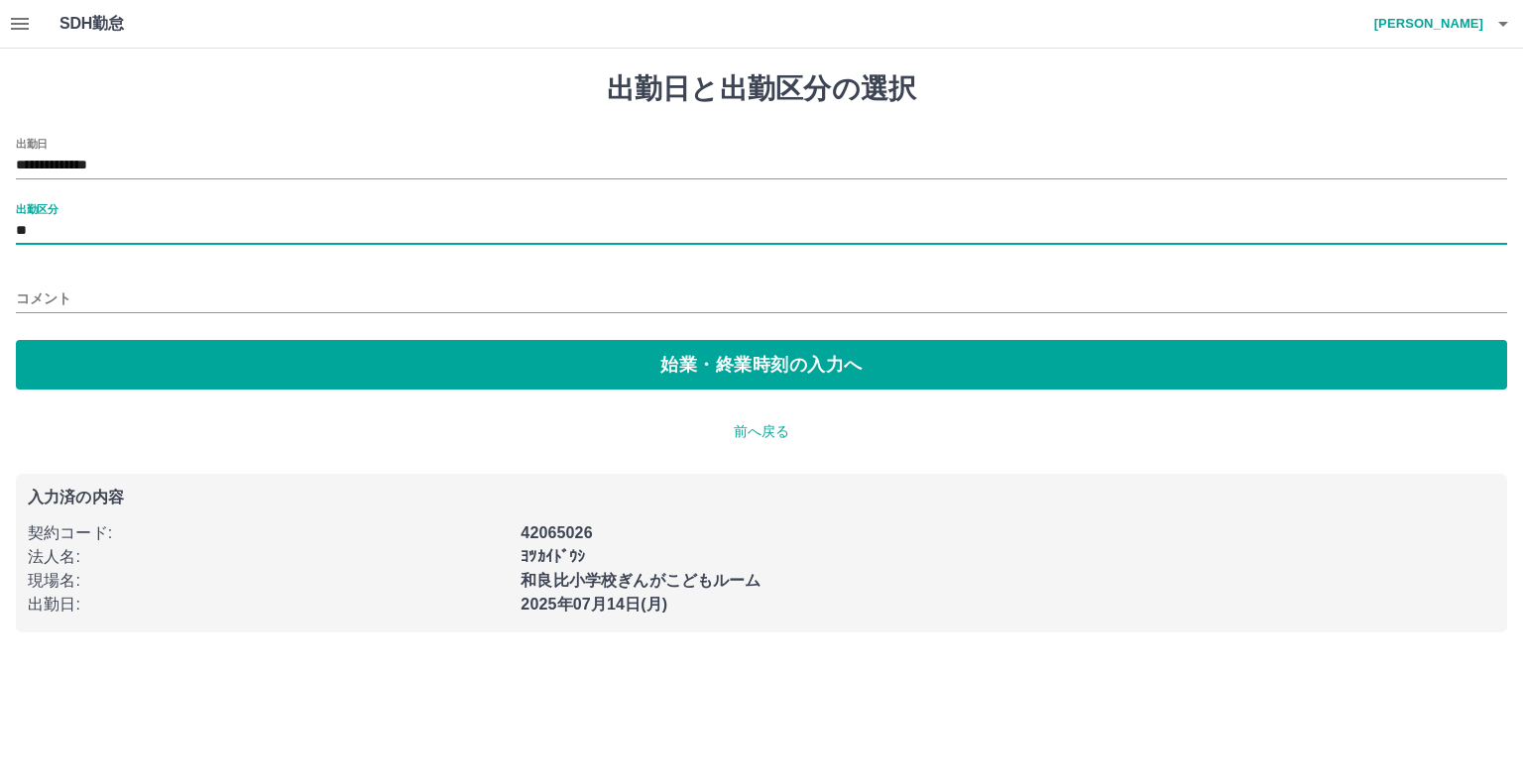 drag, startPoint x: 100, startPoint y: 343, endPoint x: 111, endPoint y: 329, distance: 17.804494 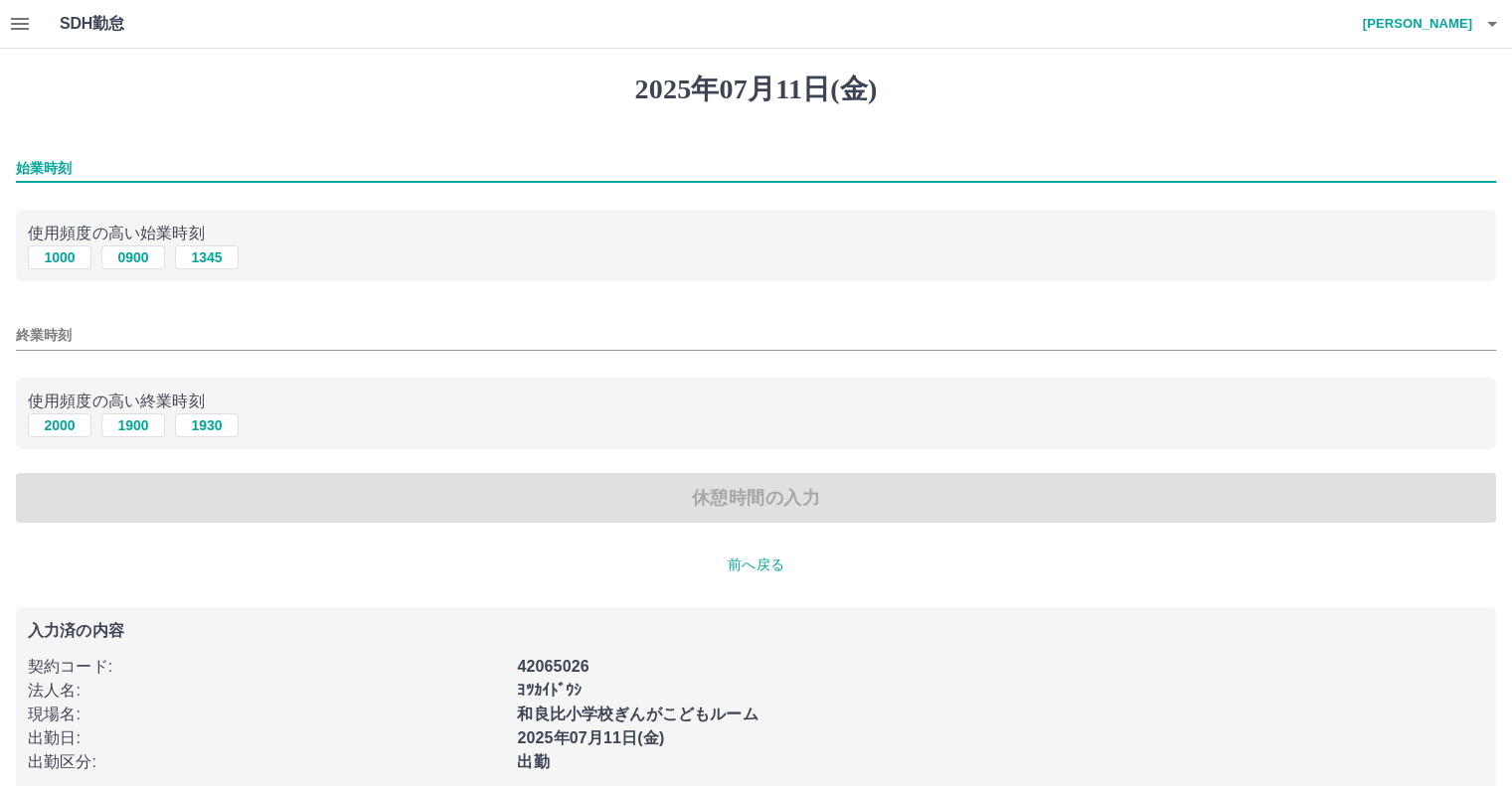 click on "始業時刻" at bounding box center [756, 168] 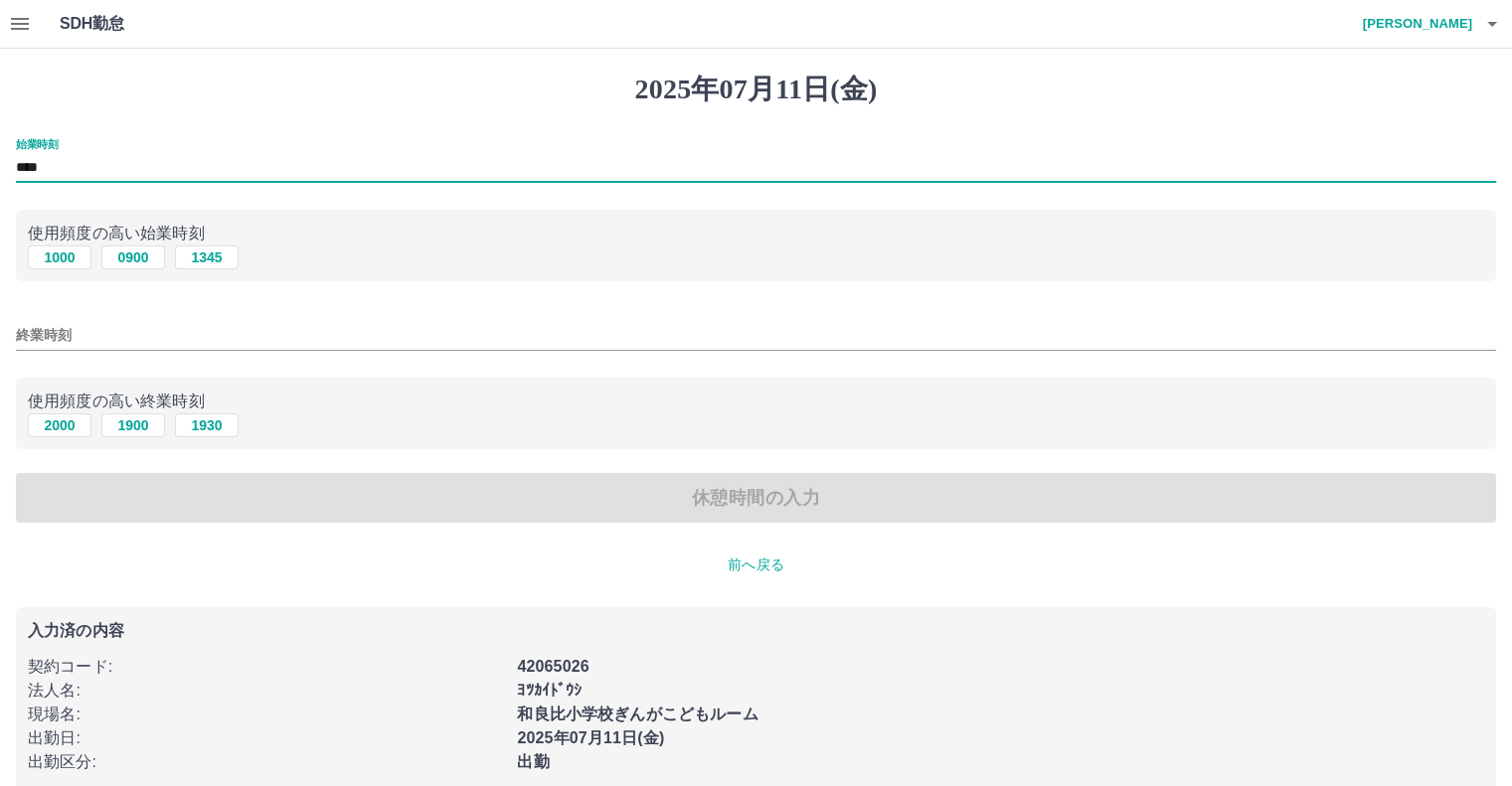 type on "****" 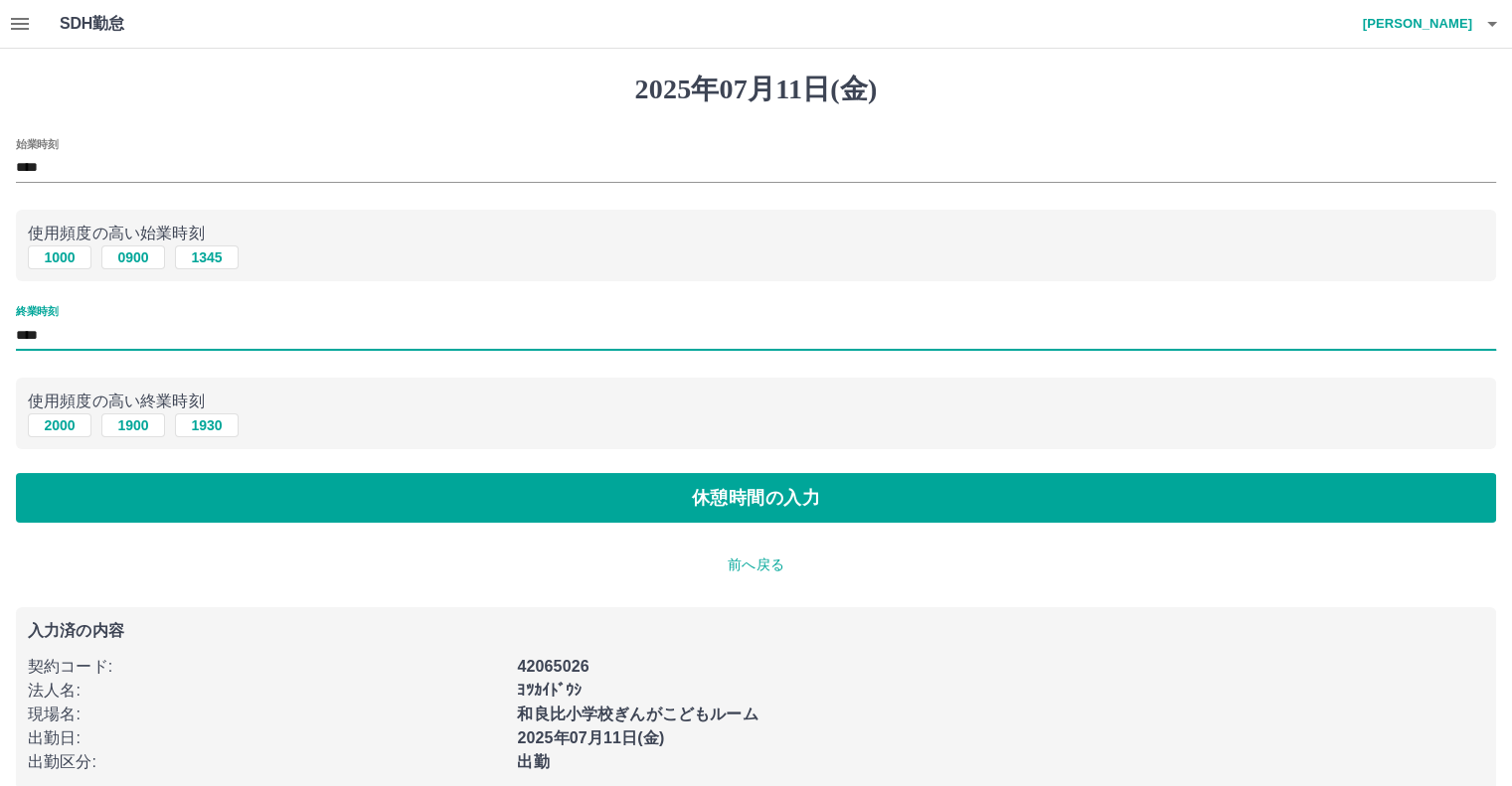 type on "****" 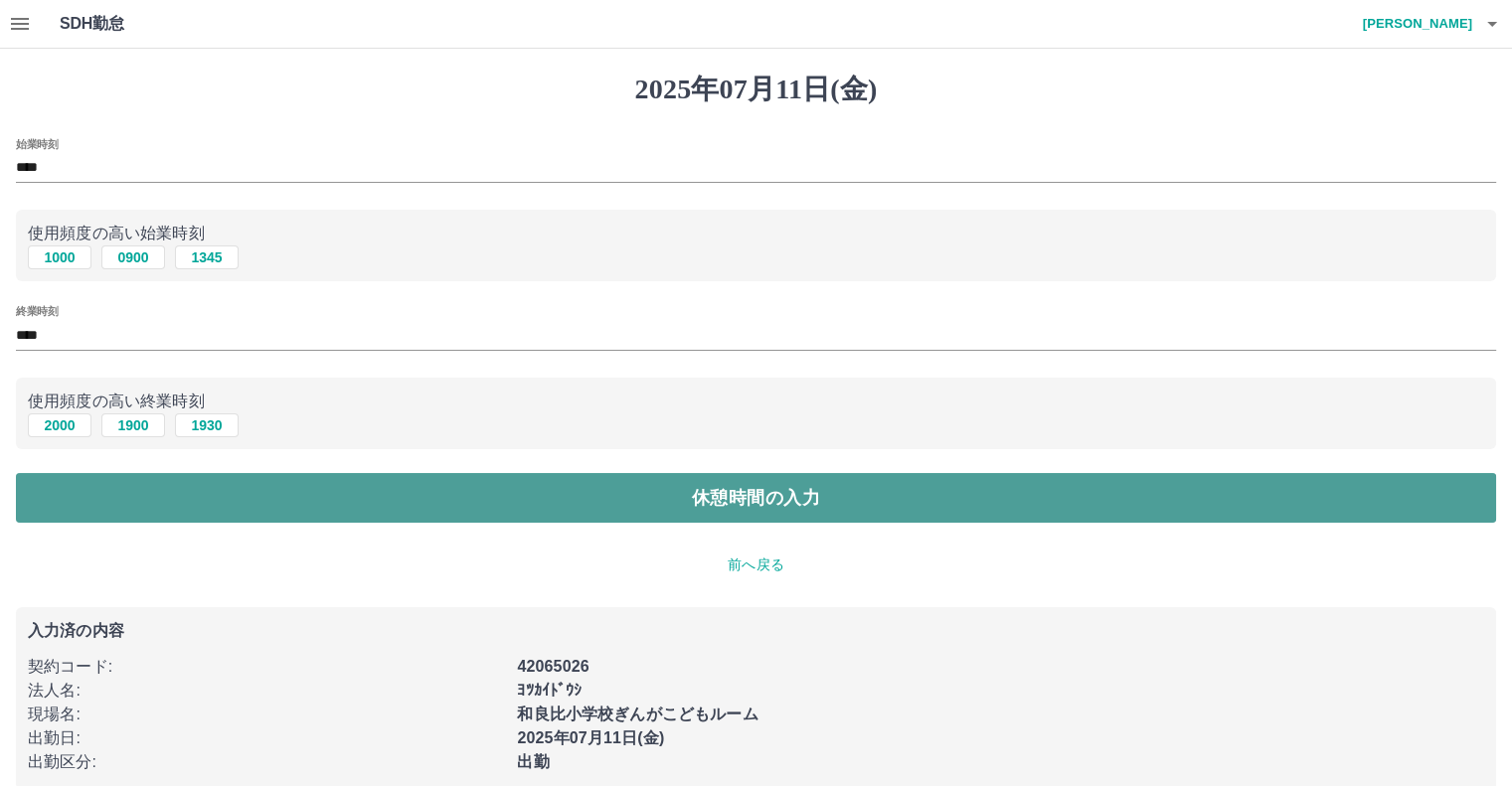 click on "休憩時間の入力" at bounding box center (756, 498) 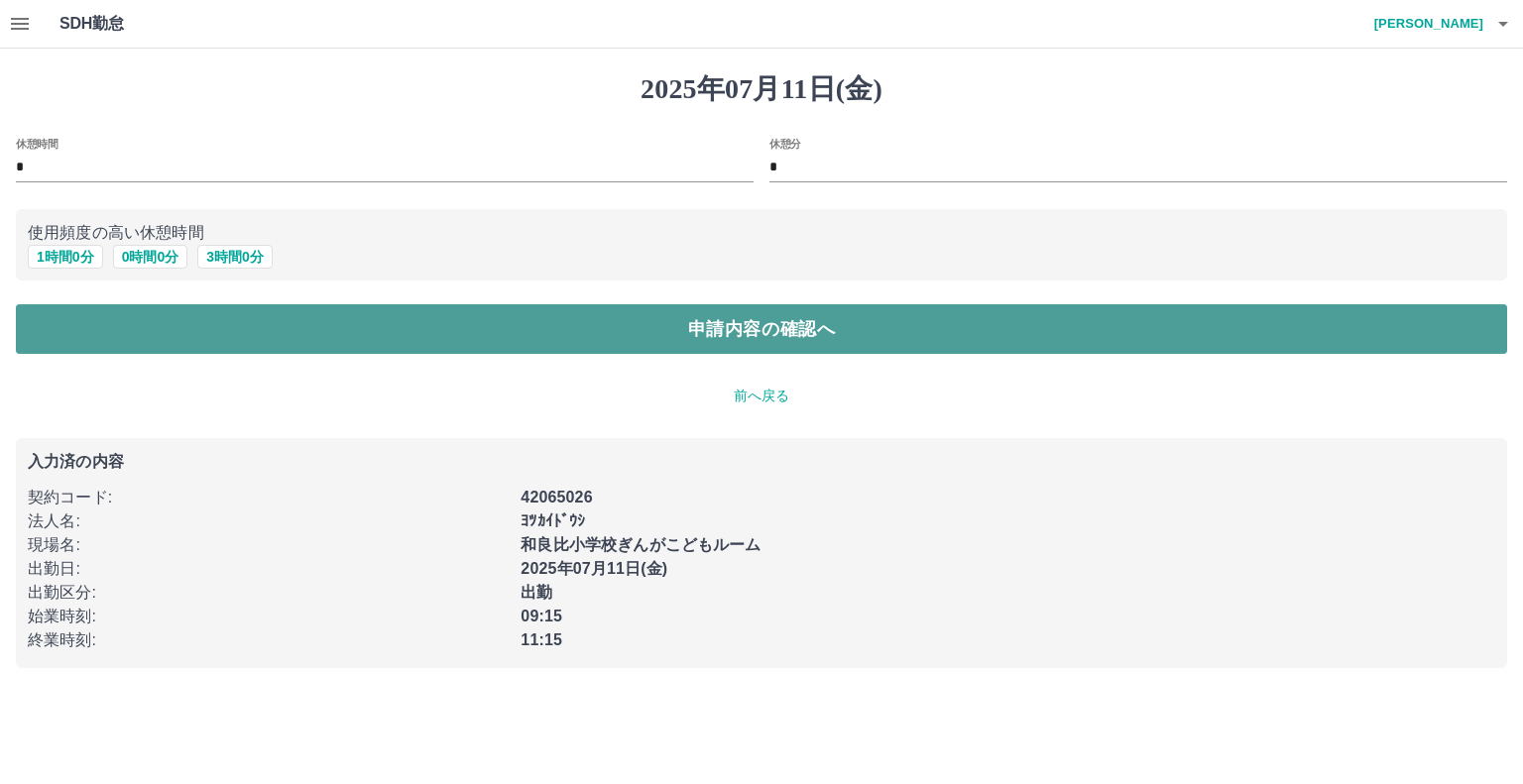 click on "申請内容の確認へ" at bounding box center [762, 329] 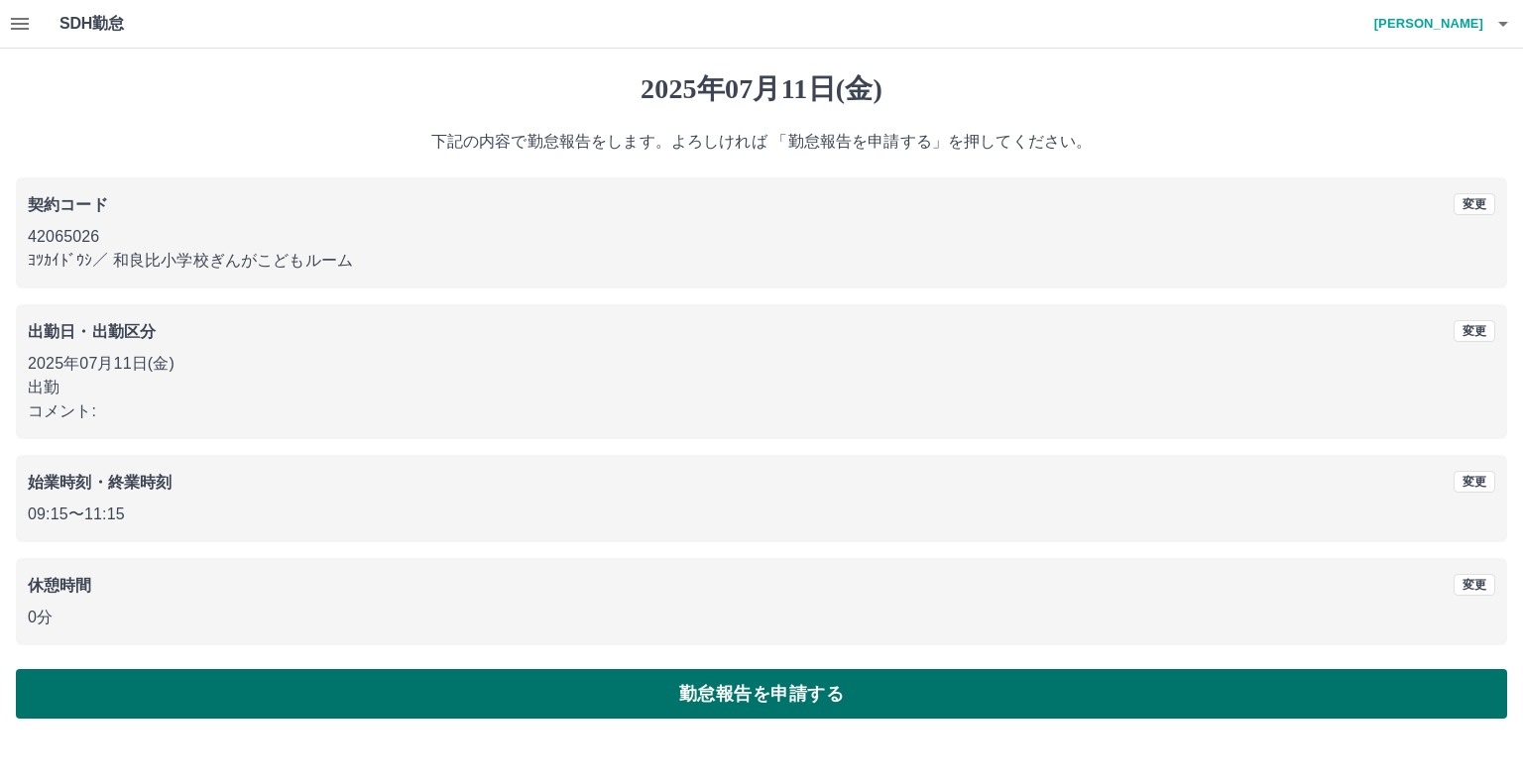 click on "勤怠報告を申請する" at bounding box center (762, 694) 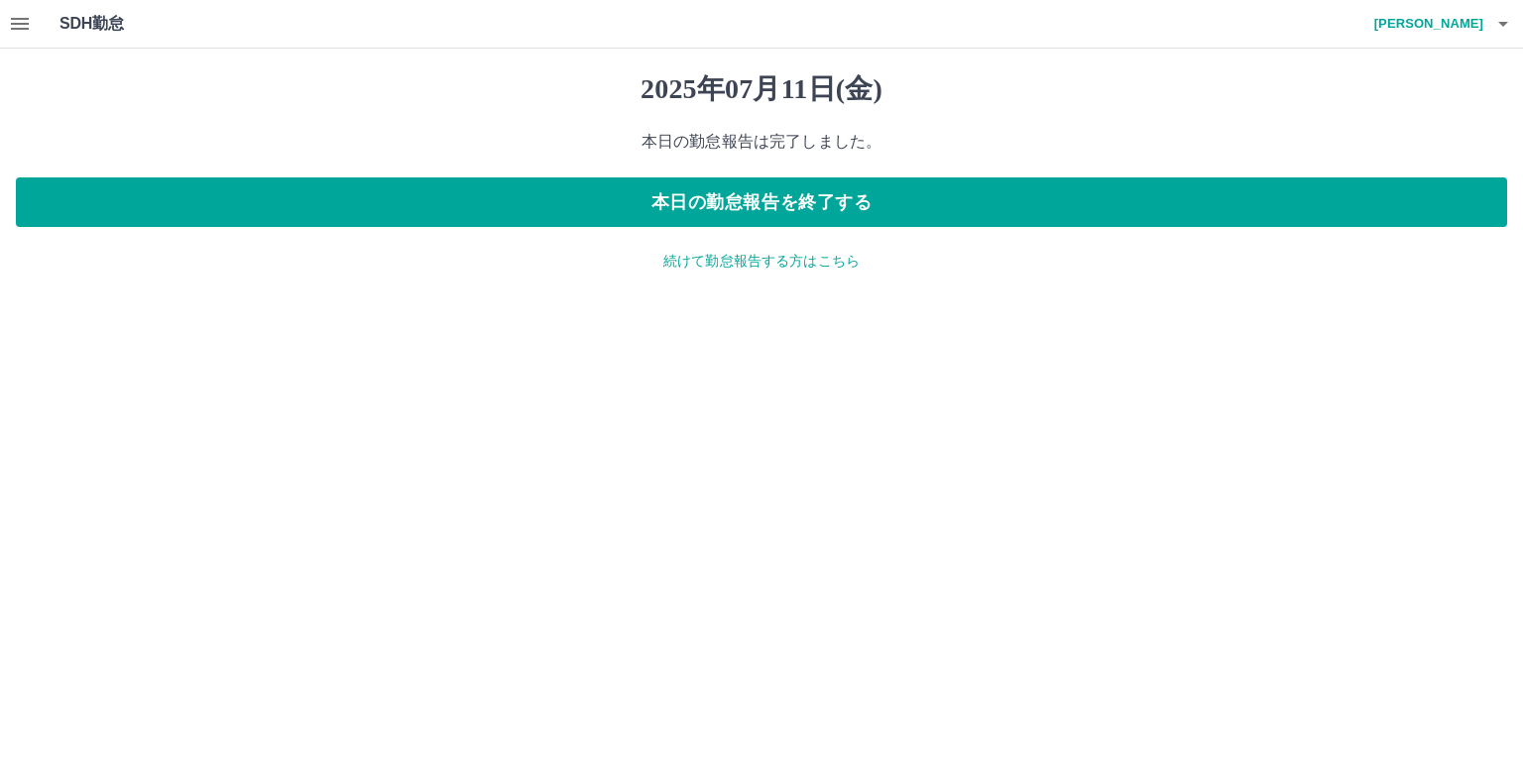 click on "宮﨑　加美" at bounding box center (1424, 24) 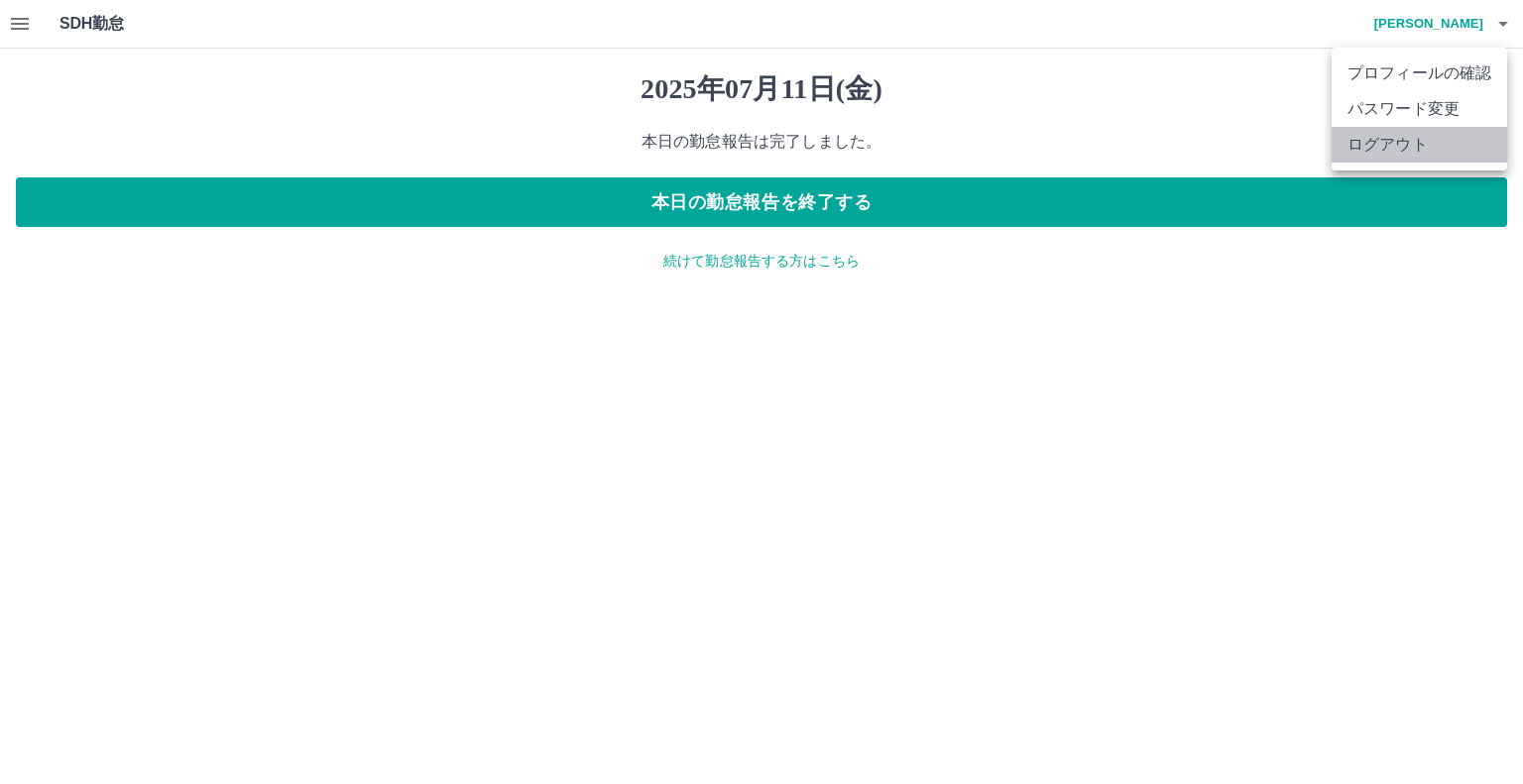 click on "ログアウト" at bounding box center [1419, 145] 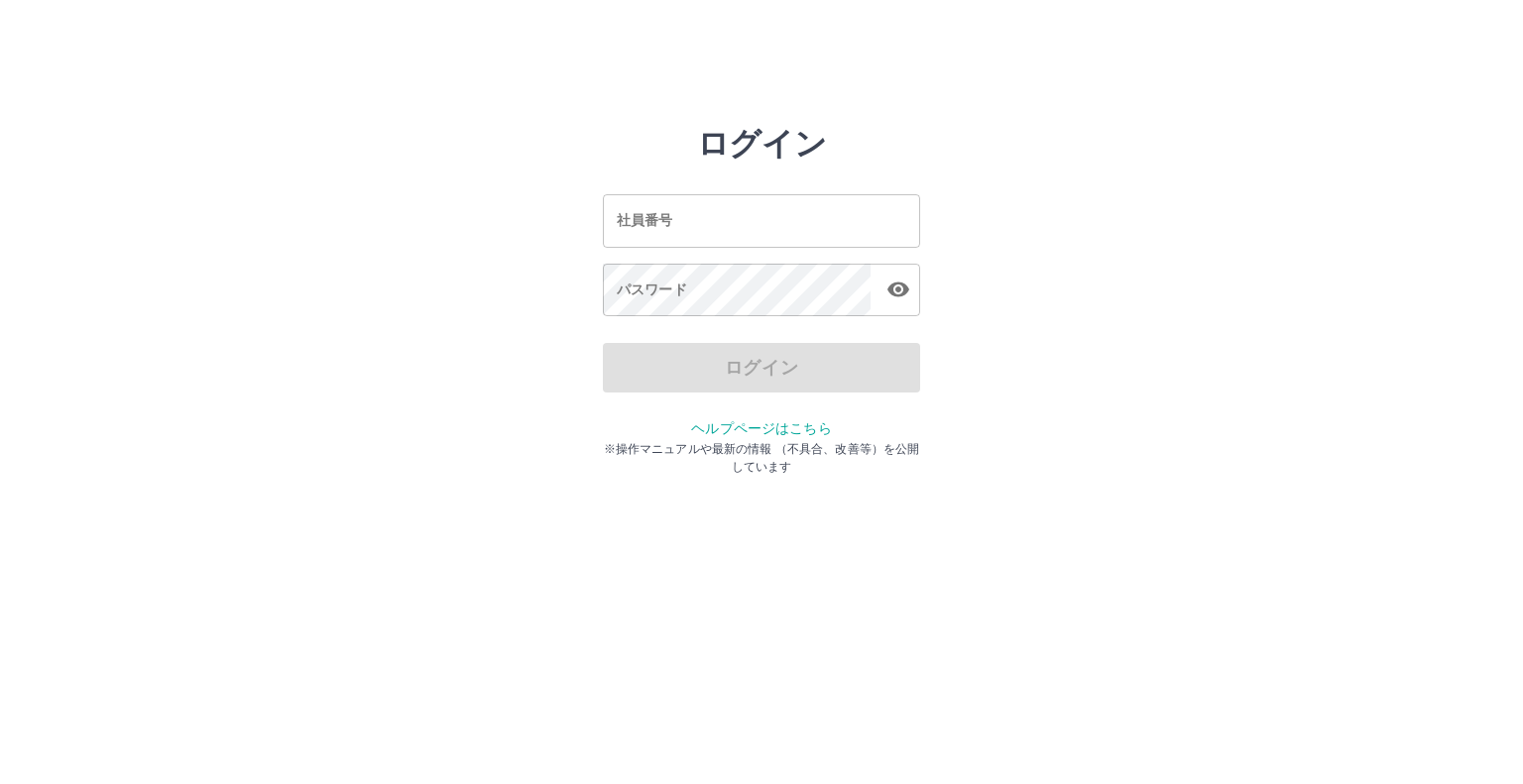 scroll, scrollTop: 0, scrollLeft: 0, axis: both 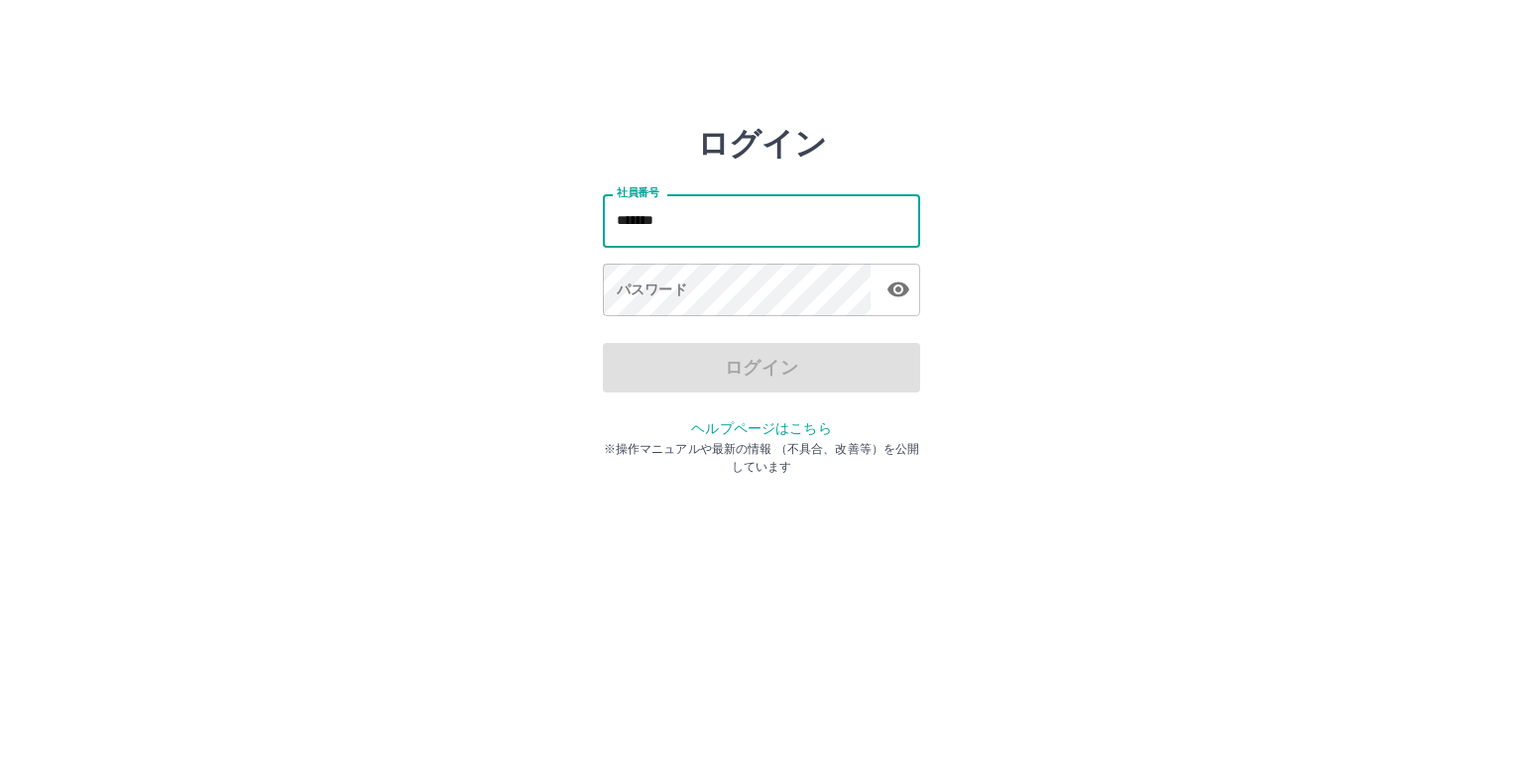 type on "*******" 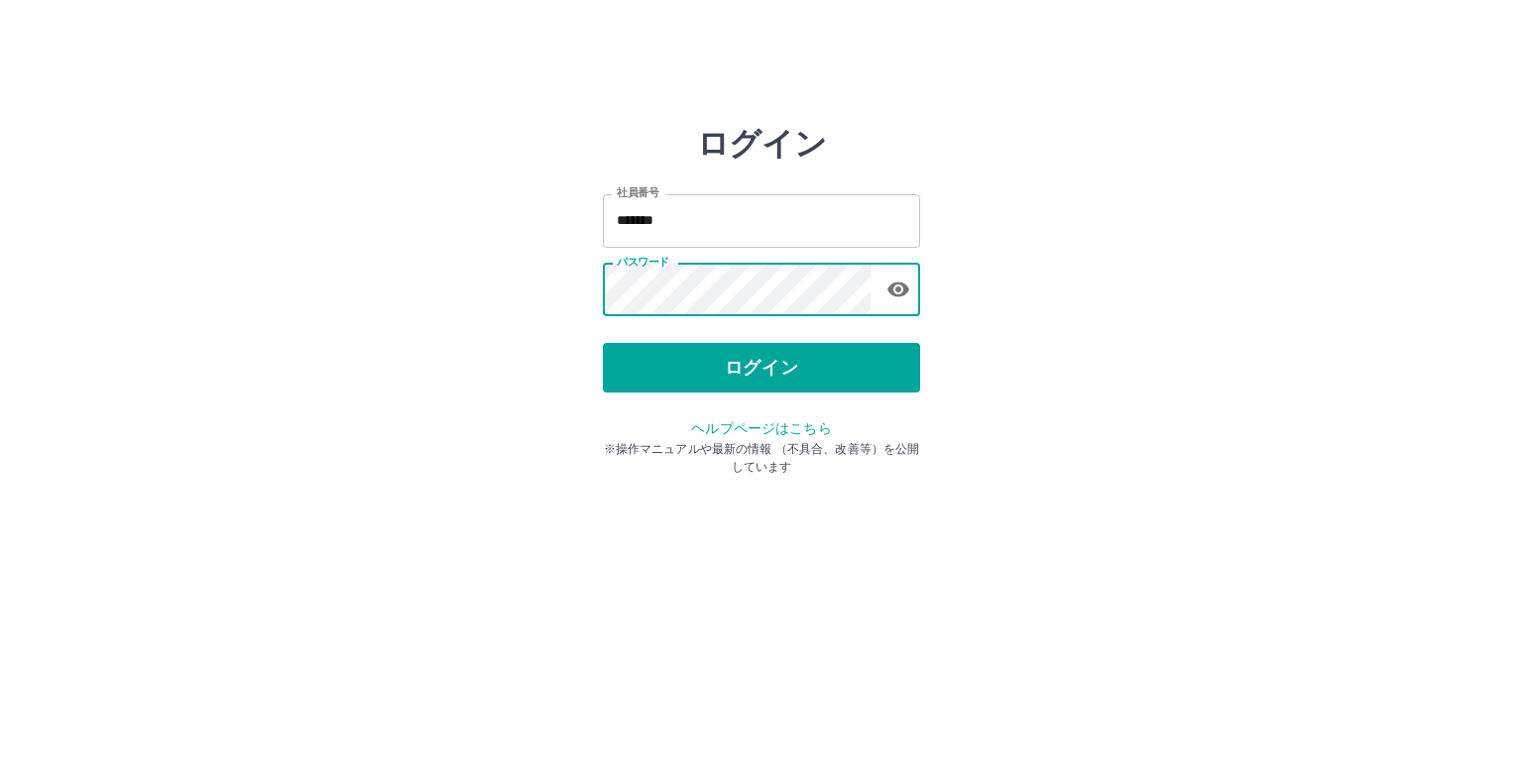 drag, startPoint x: 807, startPoint y: 361, endPoint x: 842, endPoint y: 361, distance: 35 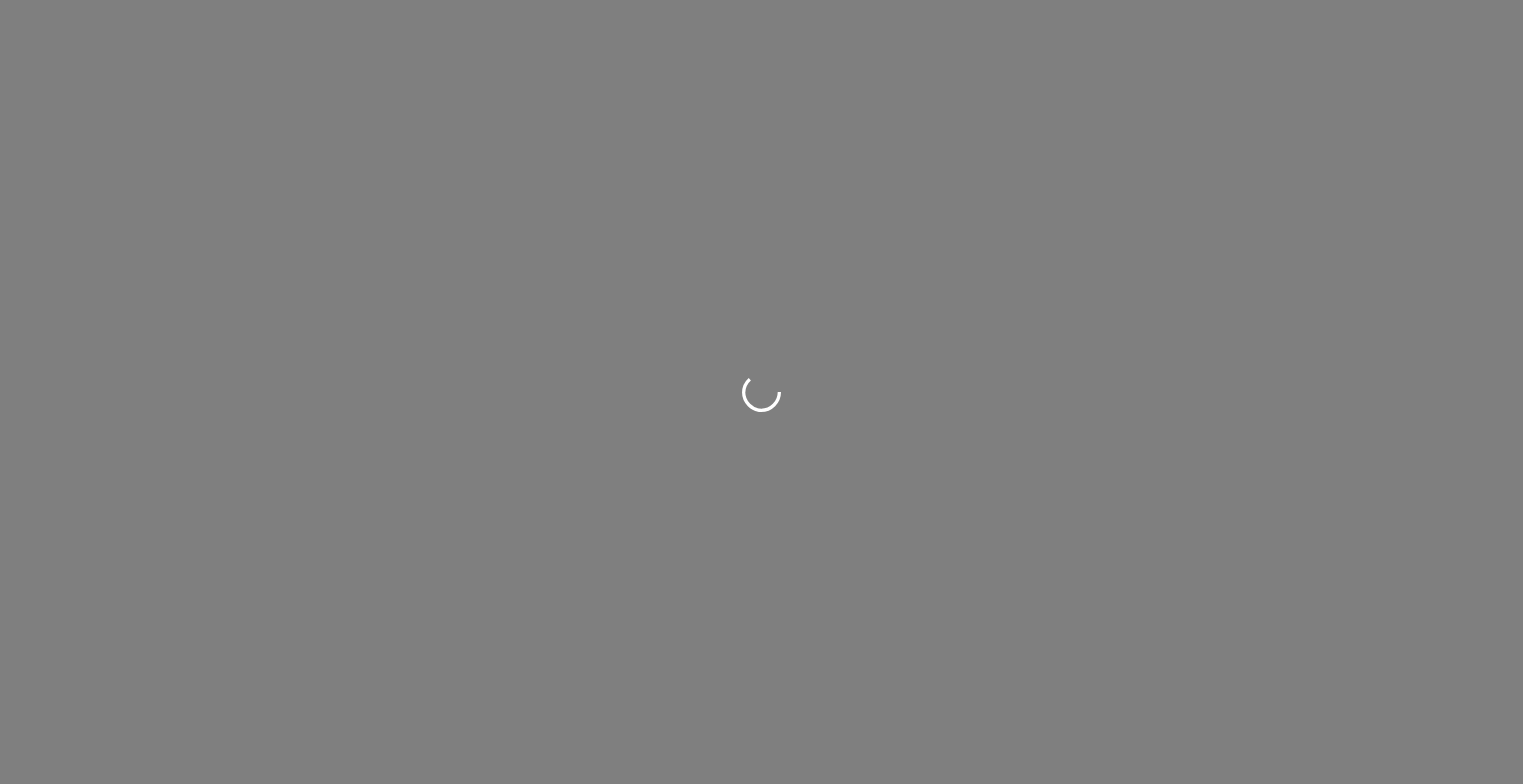 scroll, scrollTop: 0, scrollLeft: 0, axis: both 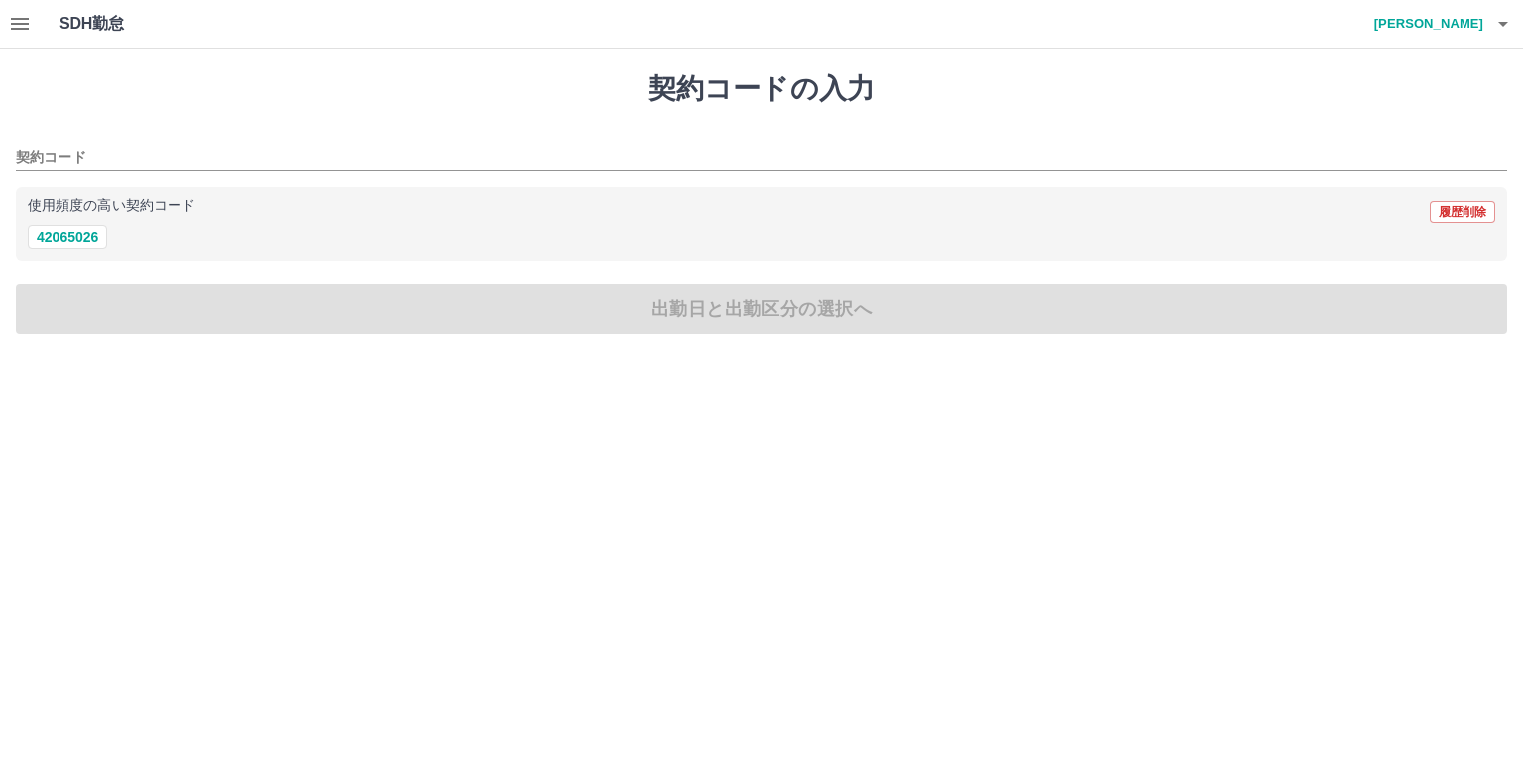 click 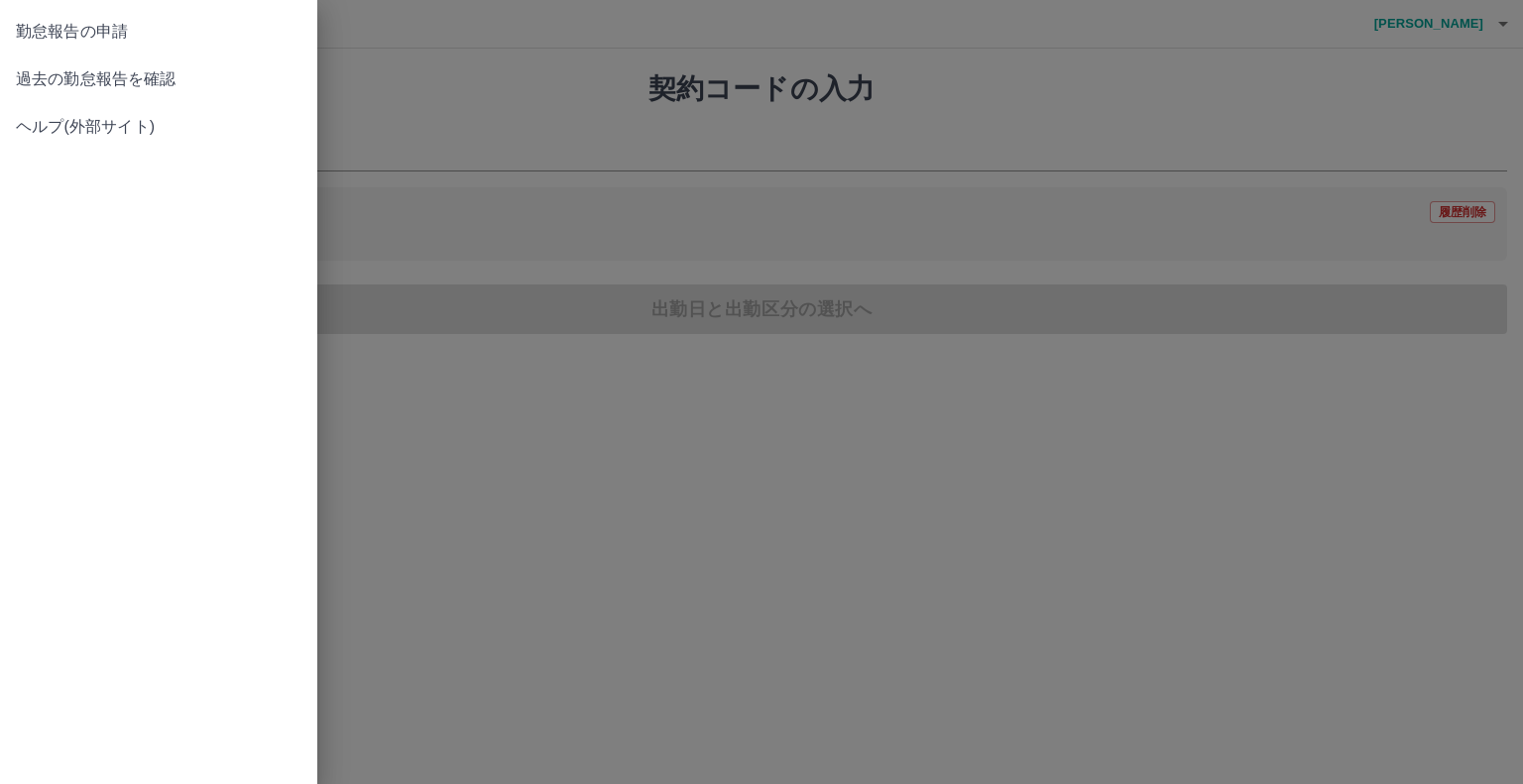click at bounding box center [762, 392] 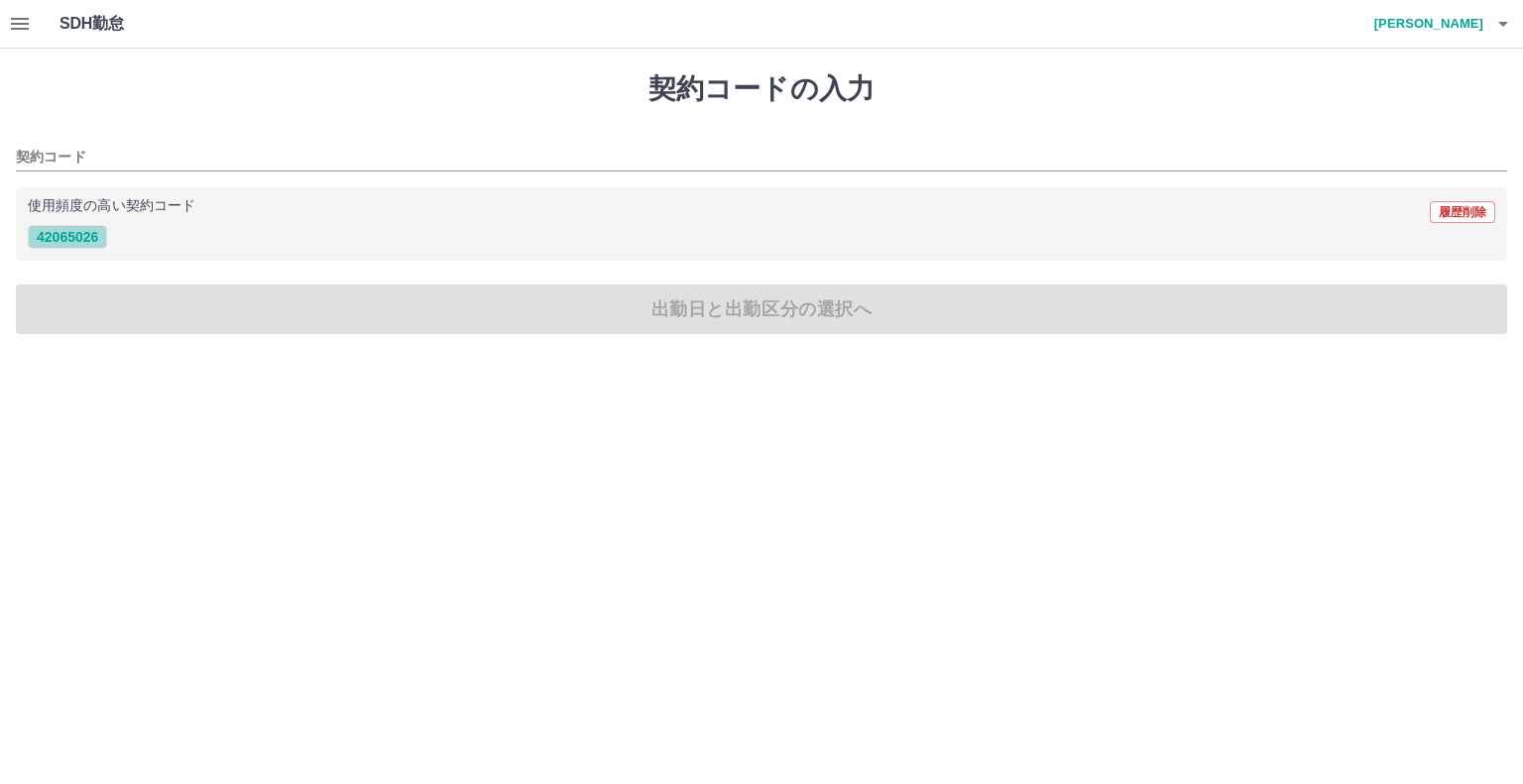 drag, startPoint x: 95, startPoint y: 225, endPoint x: 84, endPoint y: 230, distance: 12.083046 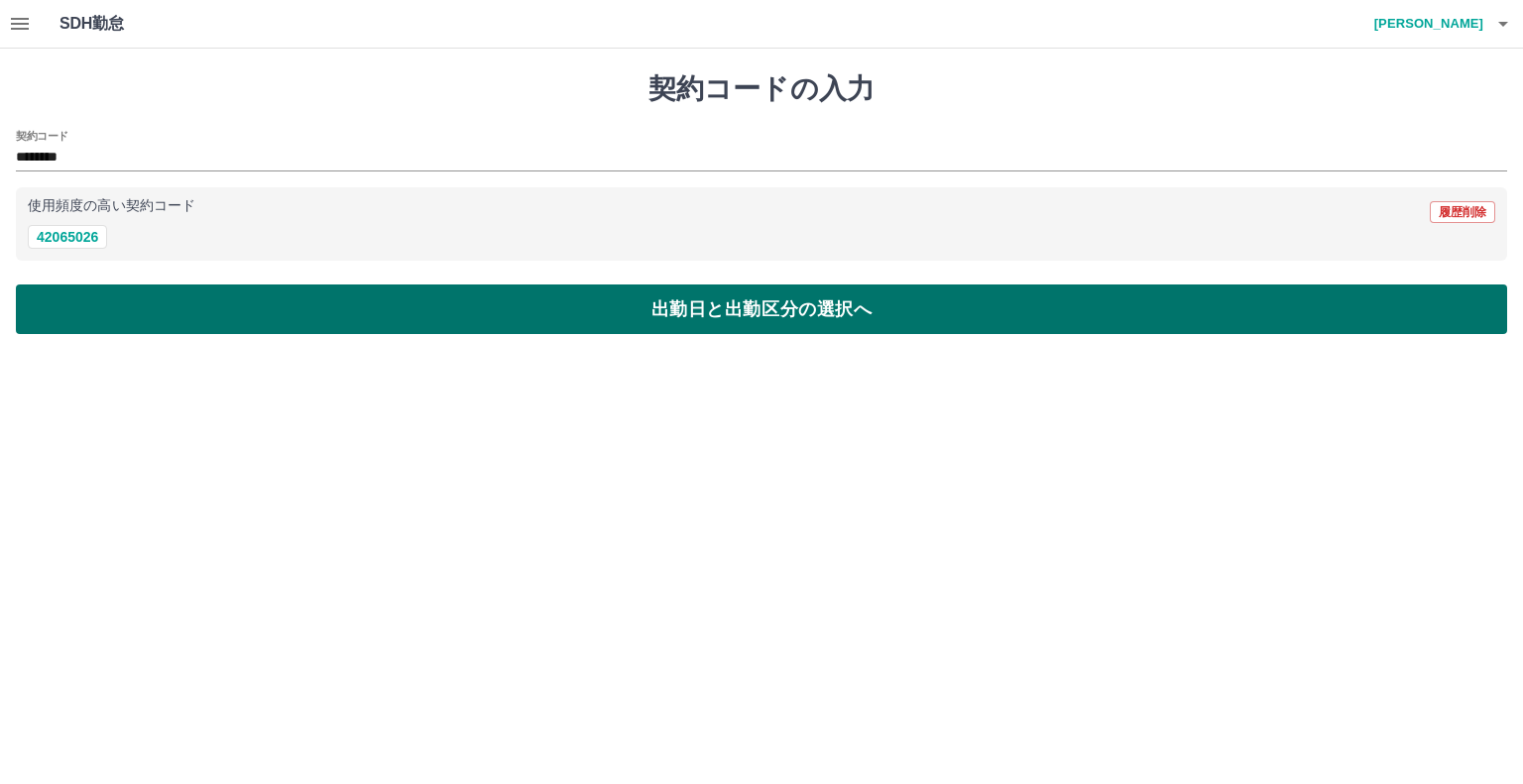 click on "出勤日と出勤区分の選択へ" at bounding box center [762, 309] 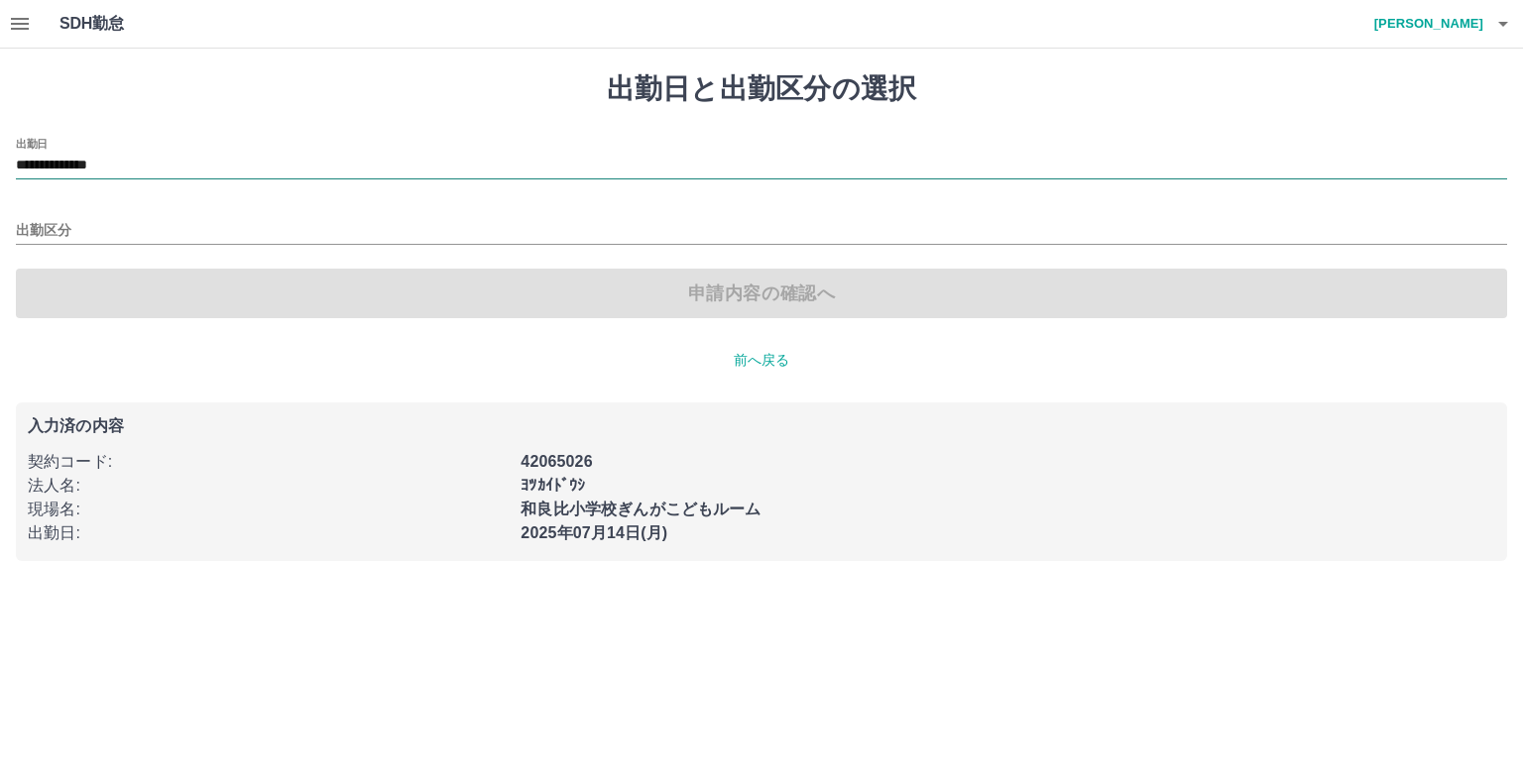 click on "**********" at bounding box center (762, 166) 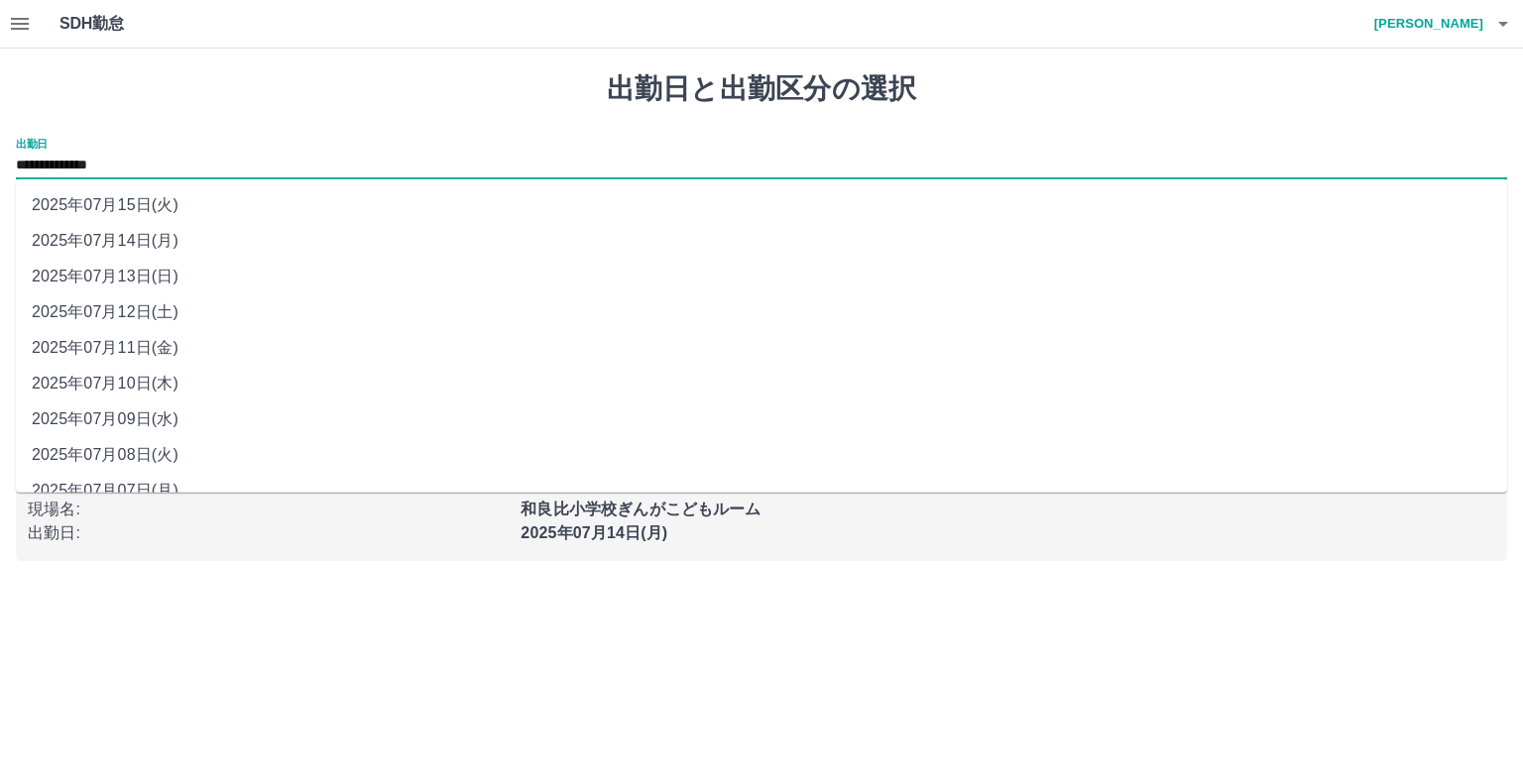 click on "2025年07月13日(日)" at bounding box center [762, 277] 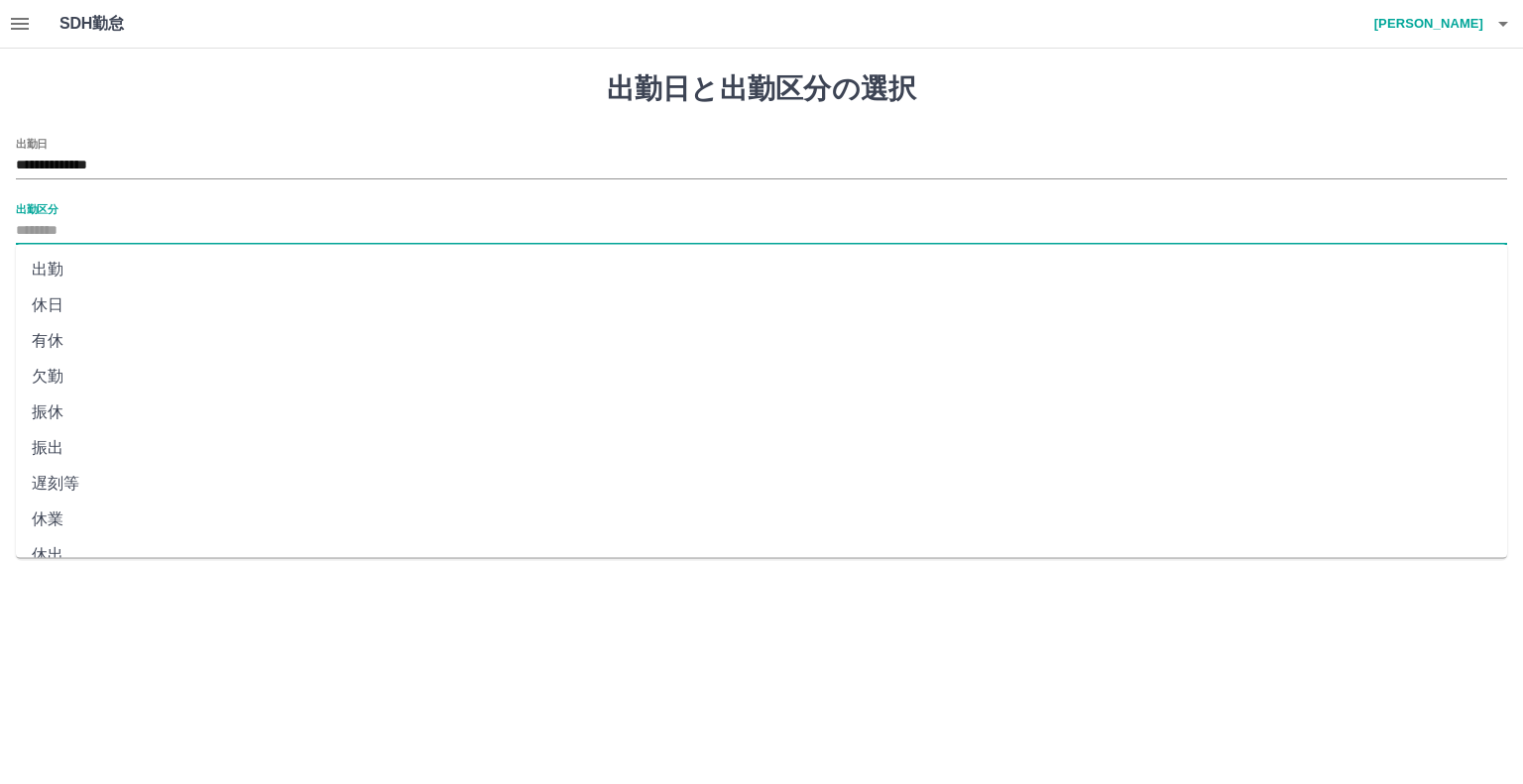 click on "出勤区分" at bounding box center [762, 231] 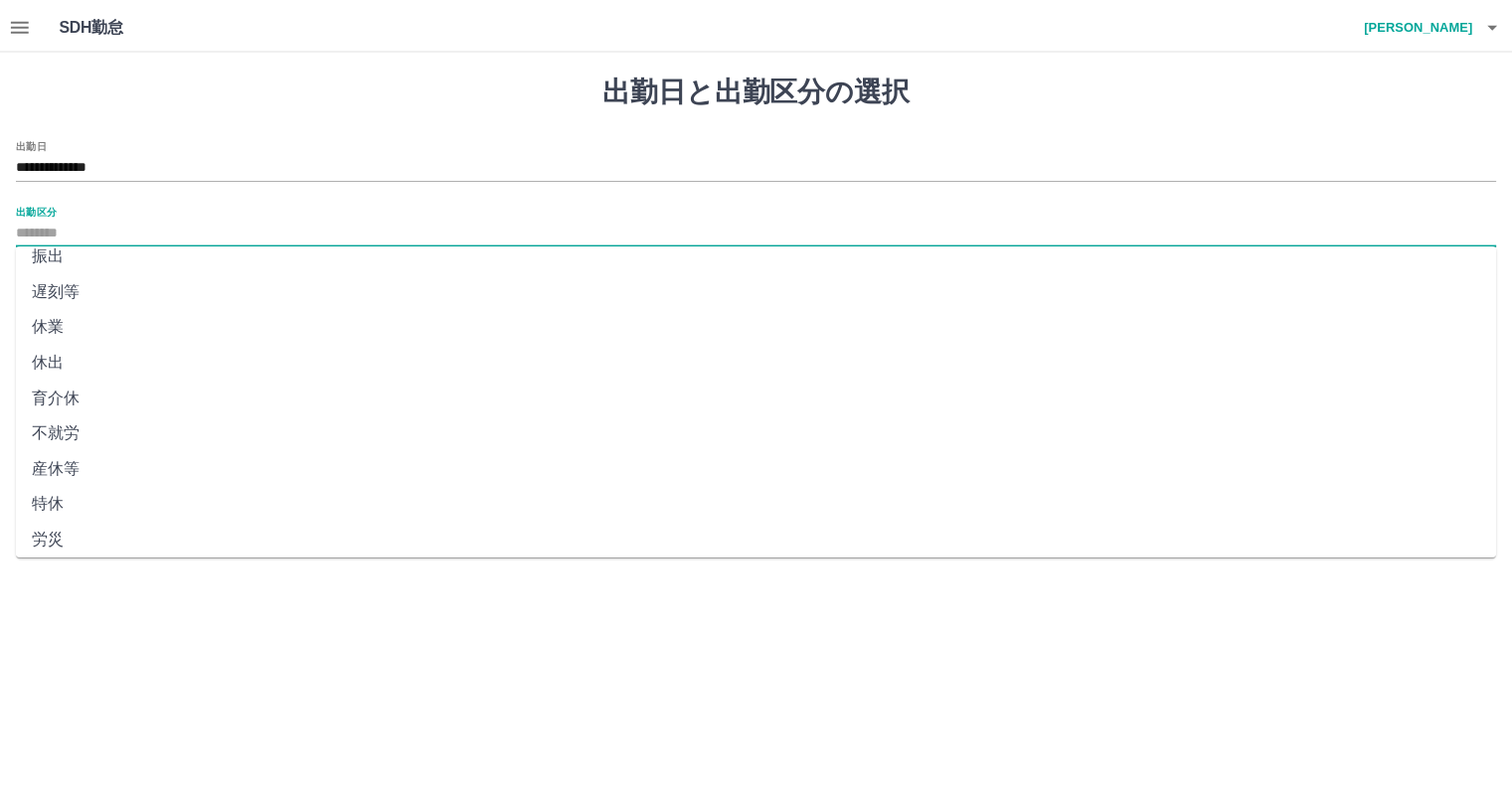 scroll, scrollTop: 345, scrollLeft: 0, axis: vertical 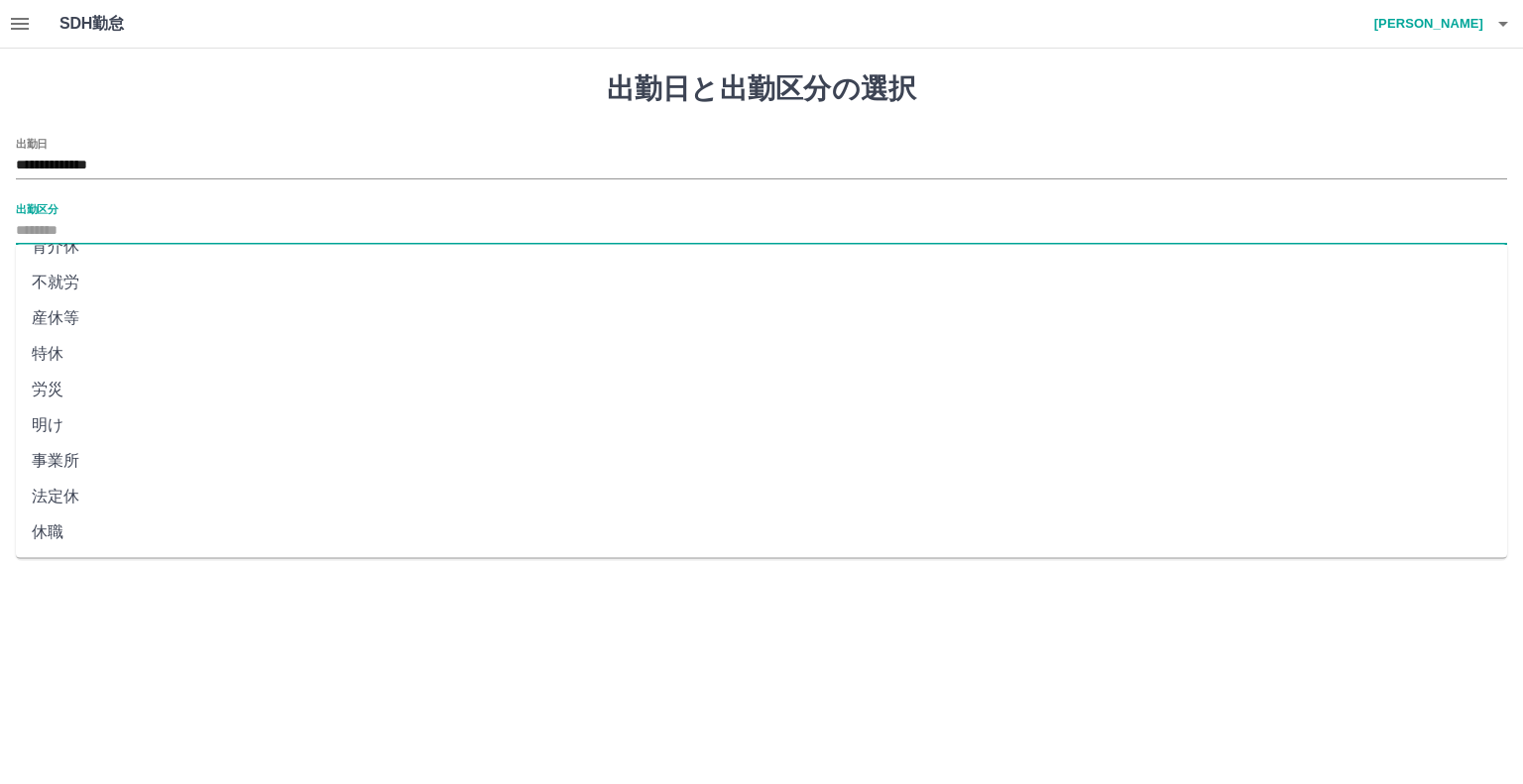 click on "法定休" at bounding box center [762, 497] 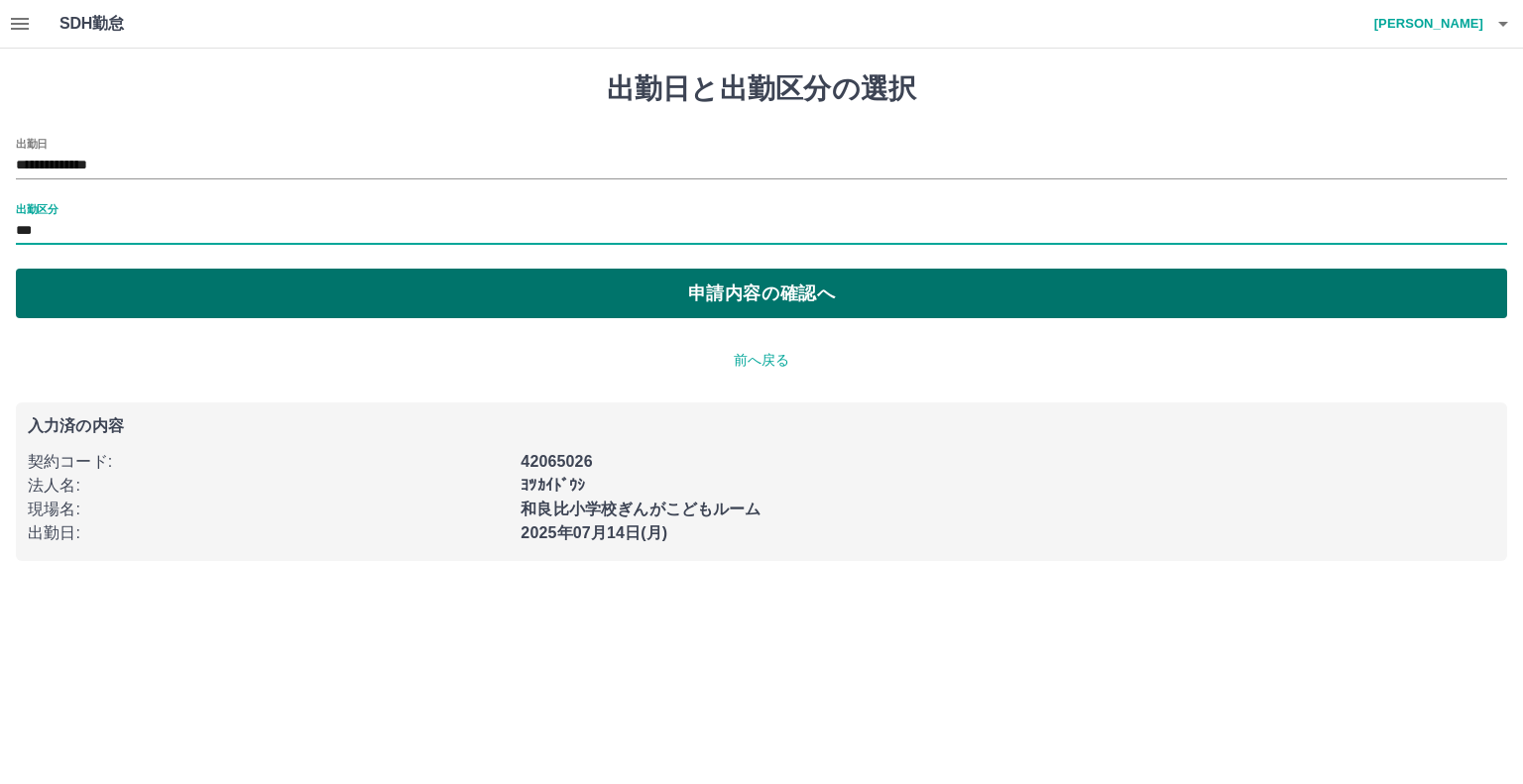 click on "申請内容の確認へ" at bounding box center [762, 293] 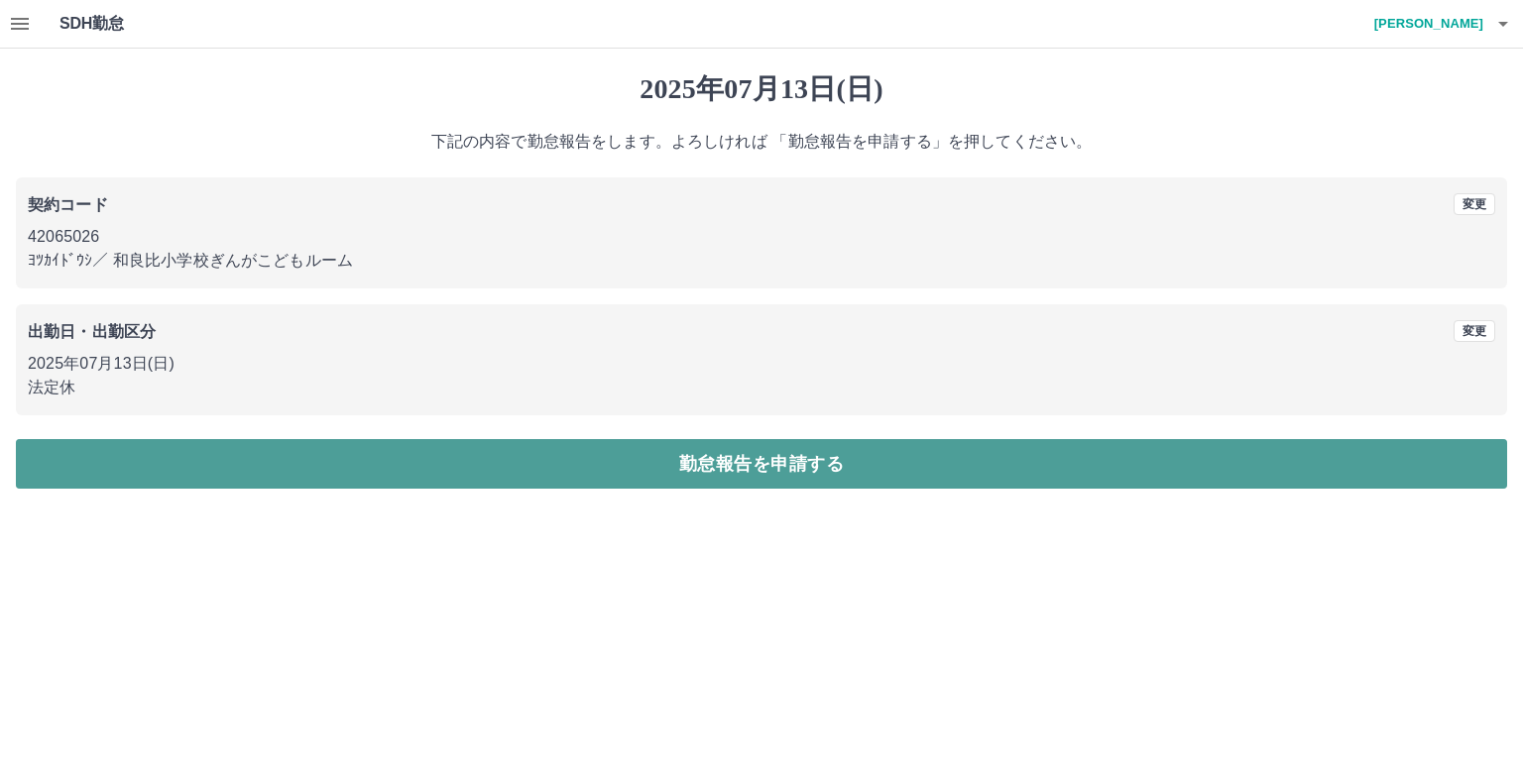 click on "勤怠報告を申請する" at bounding box center [762, 464] 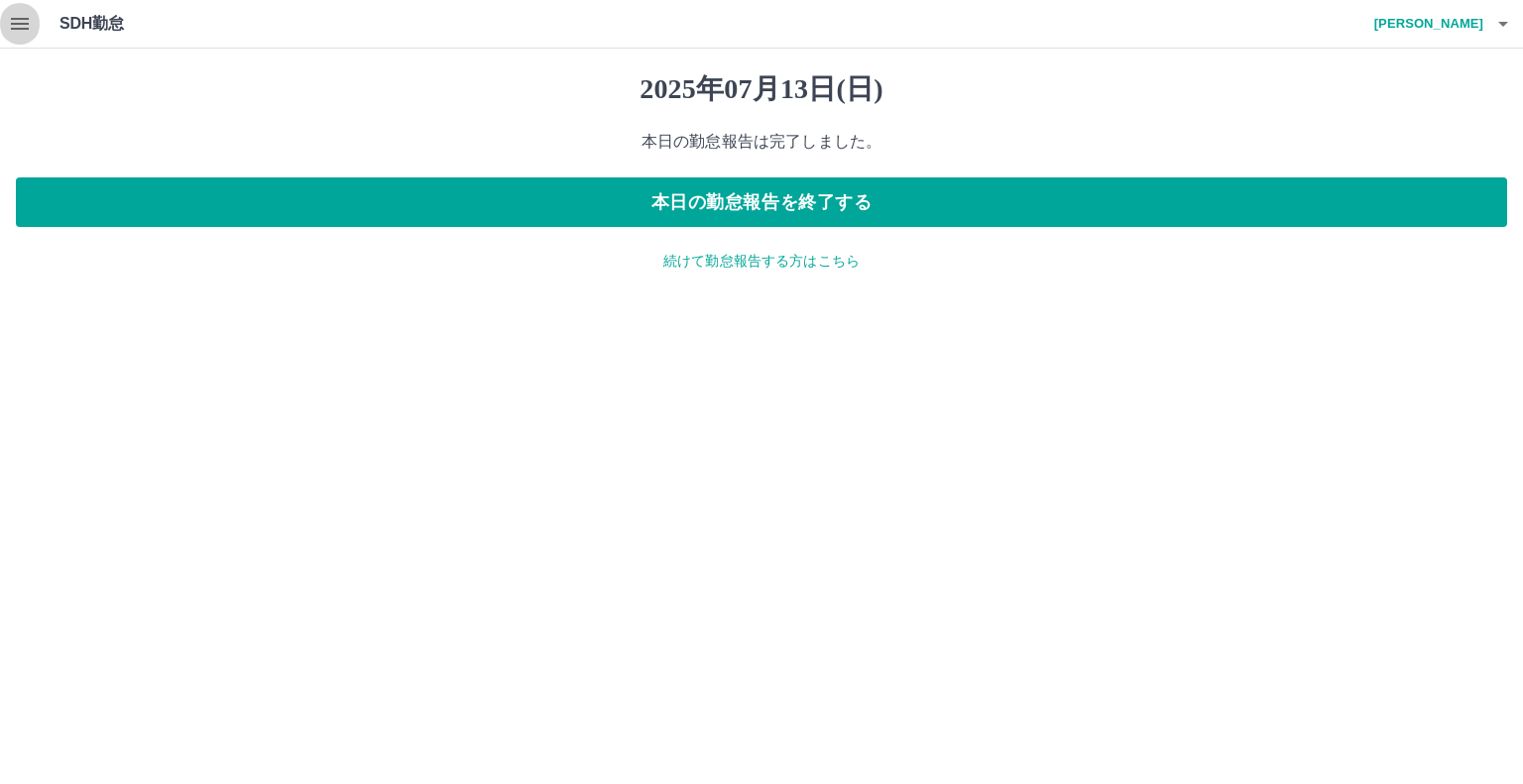 click 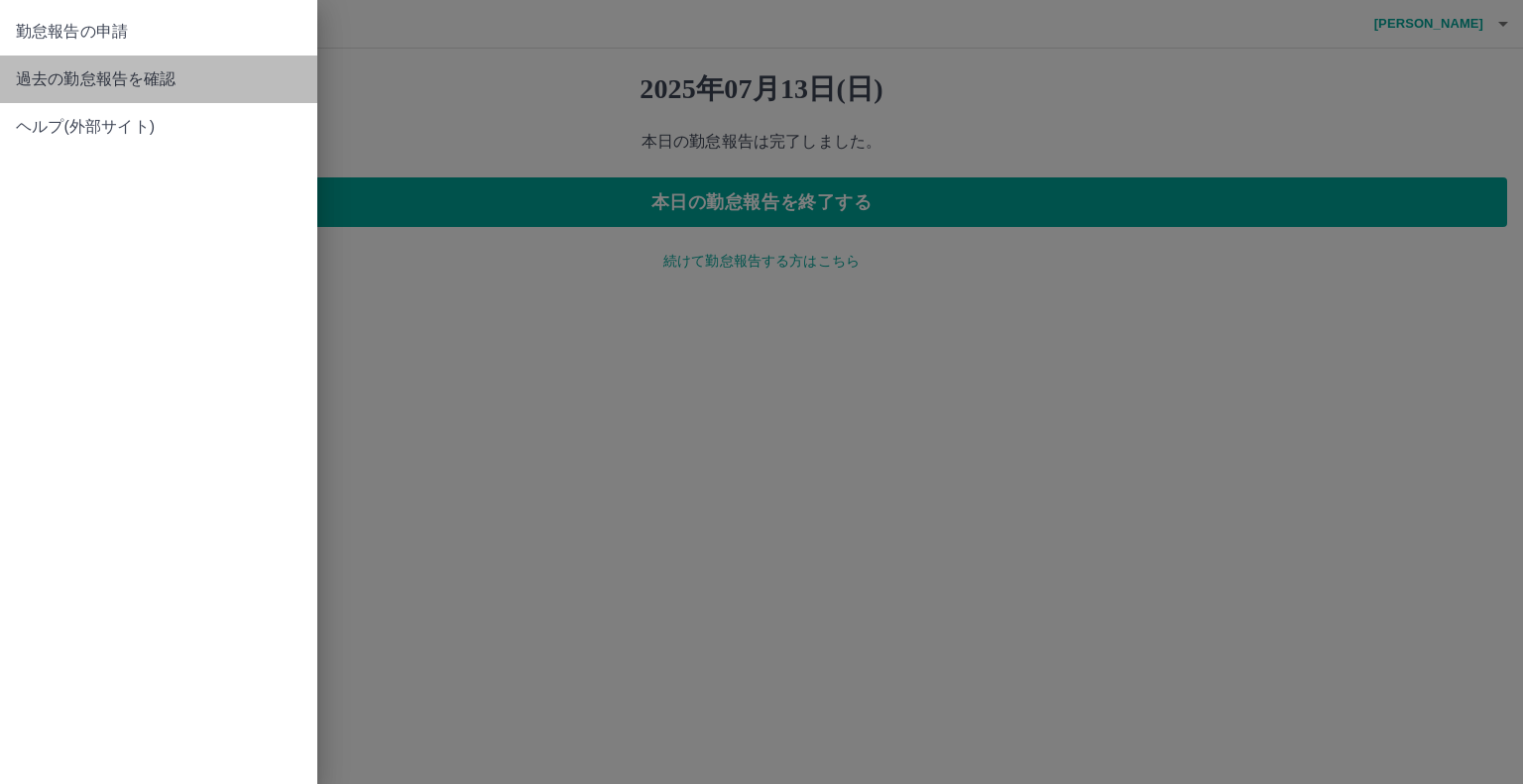 click on "過去の勤怠報告を確認" at bounding box center (159, 79) 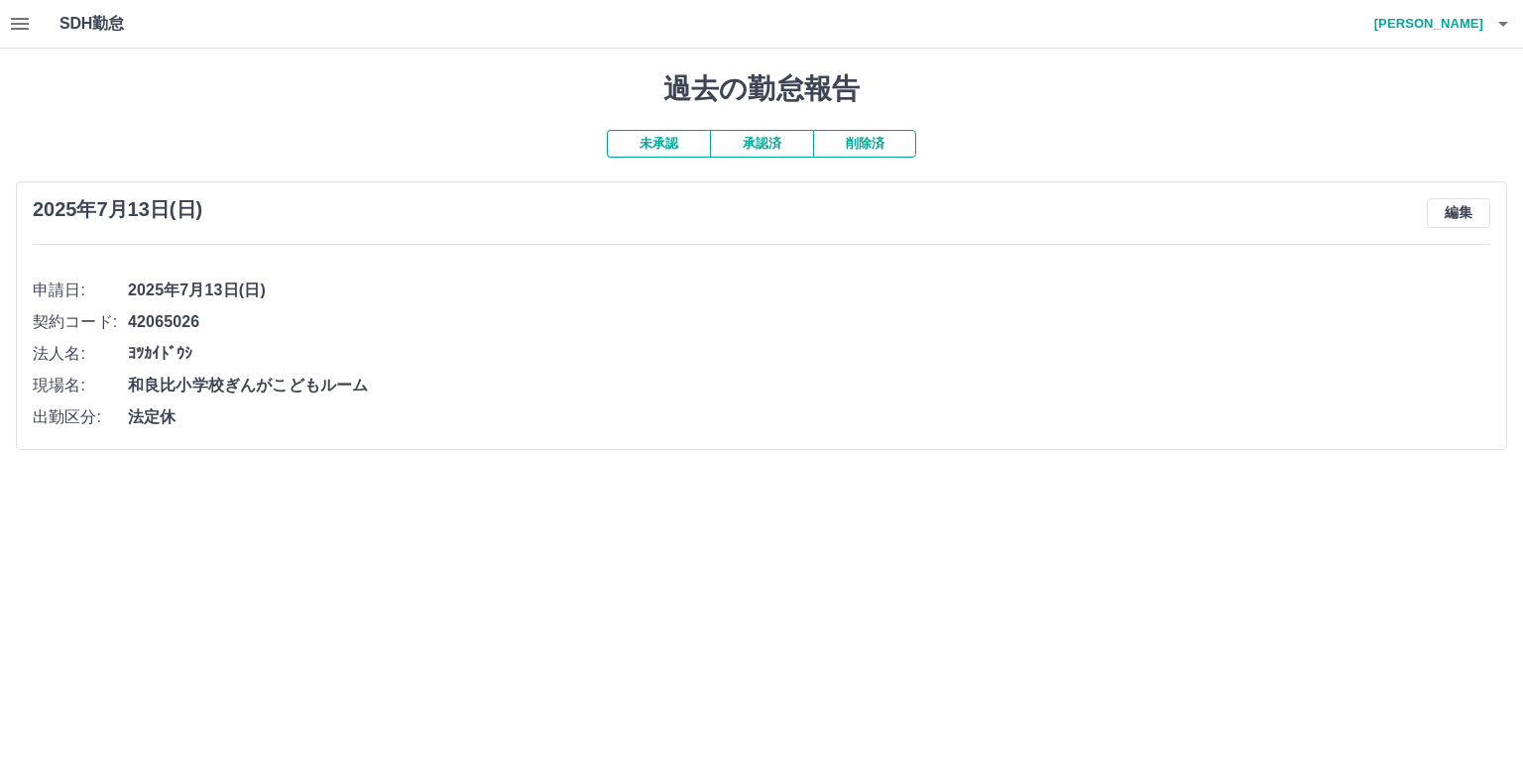 click on "承認済" at bounding box center [762, 144] 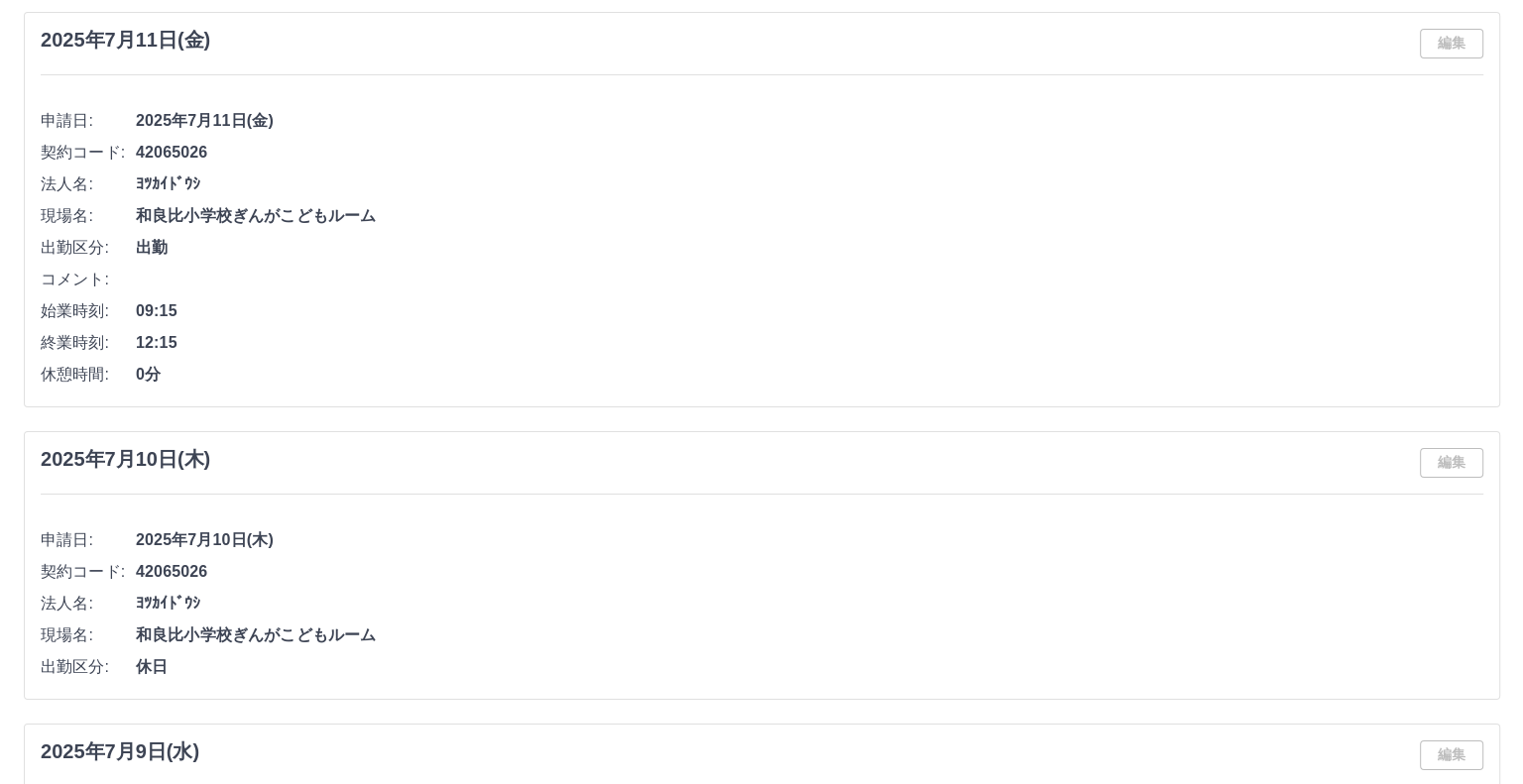 scroll, scrollTop: 0, scrollLeft: 0, axis: both 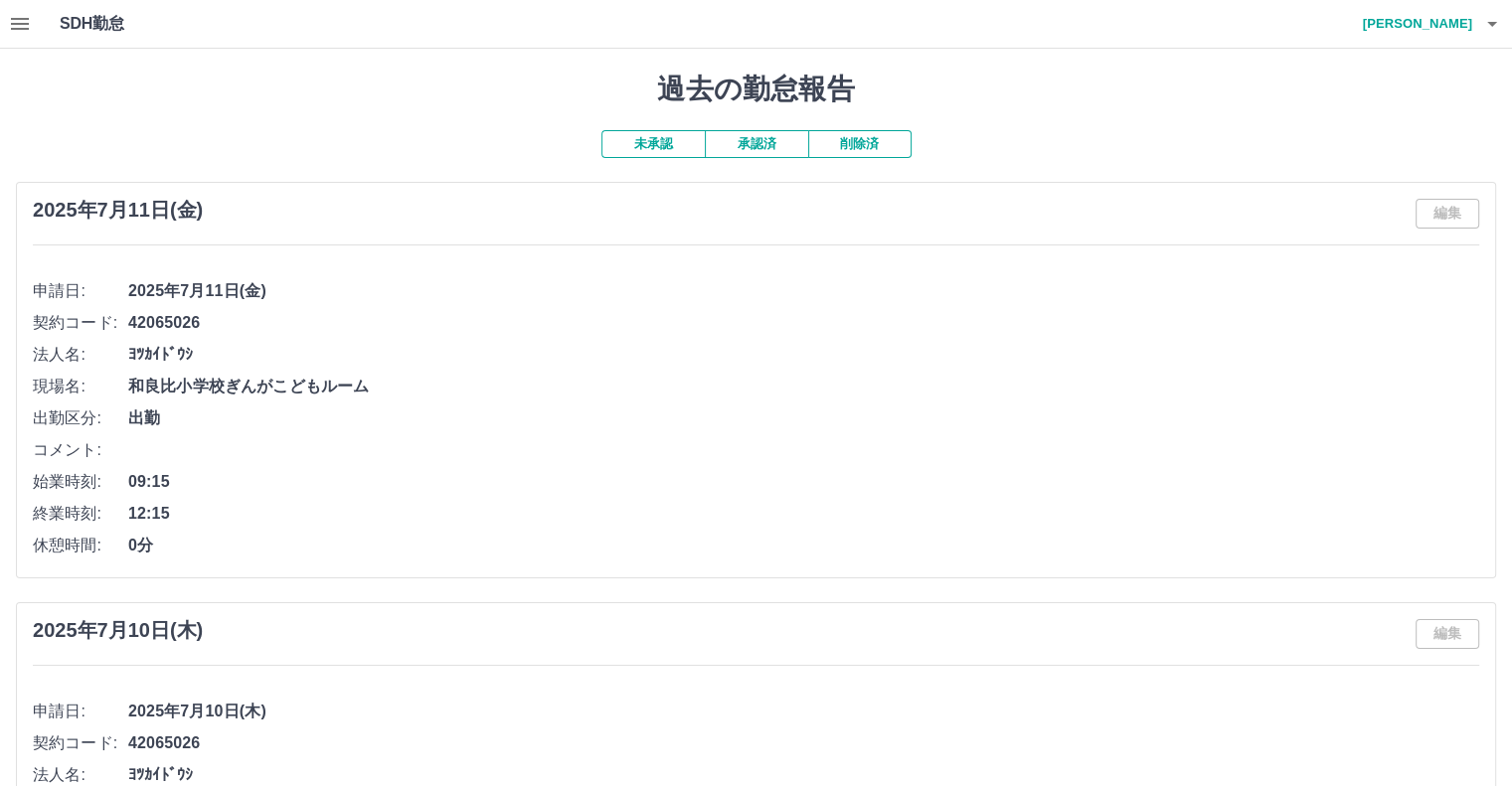 click at bounding box center [20, 24] 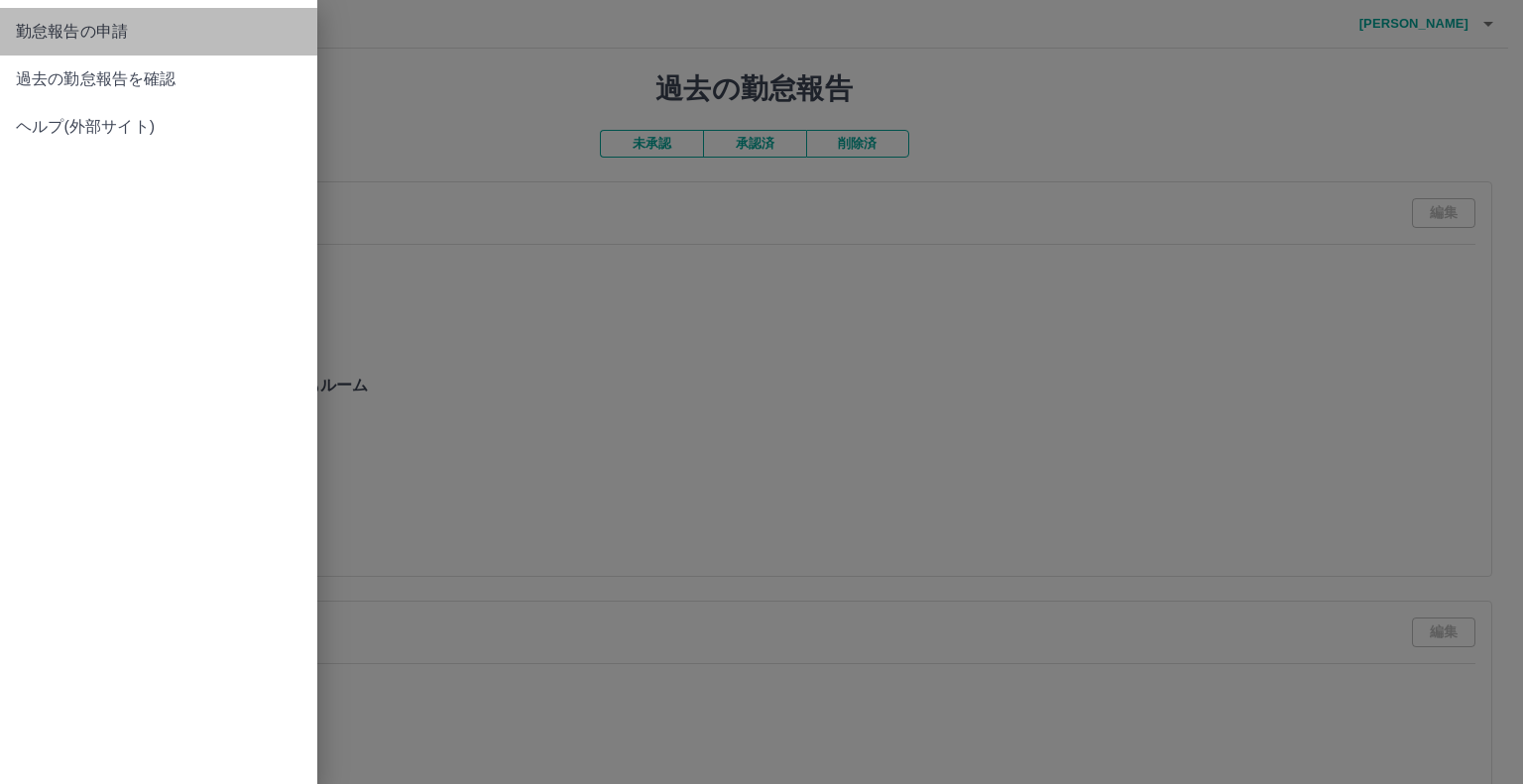 click on "勤怠報告の申請" at bounding box center (159, 32) 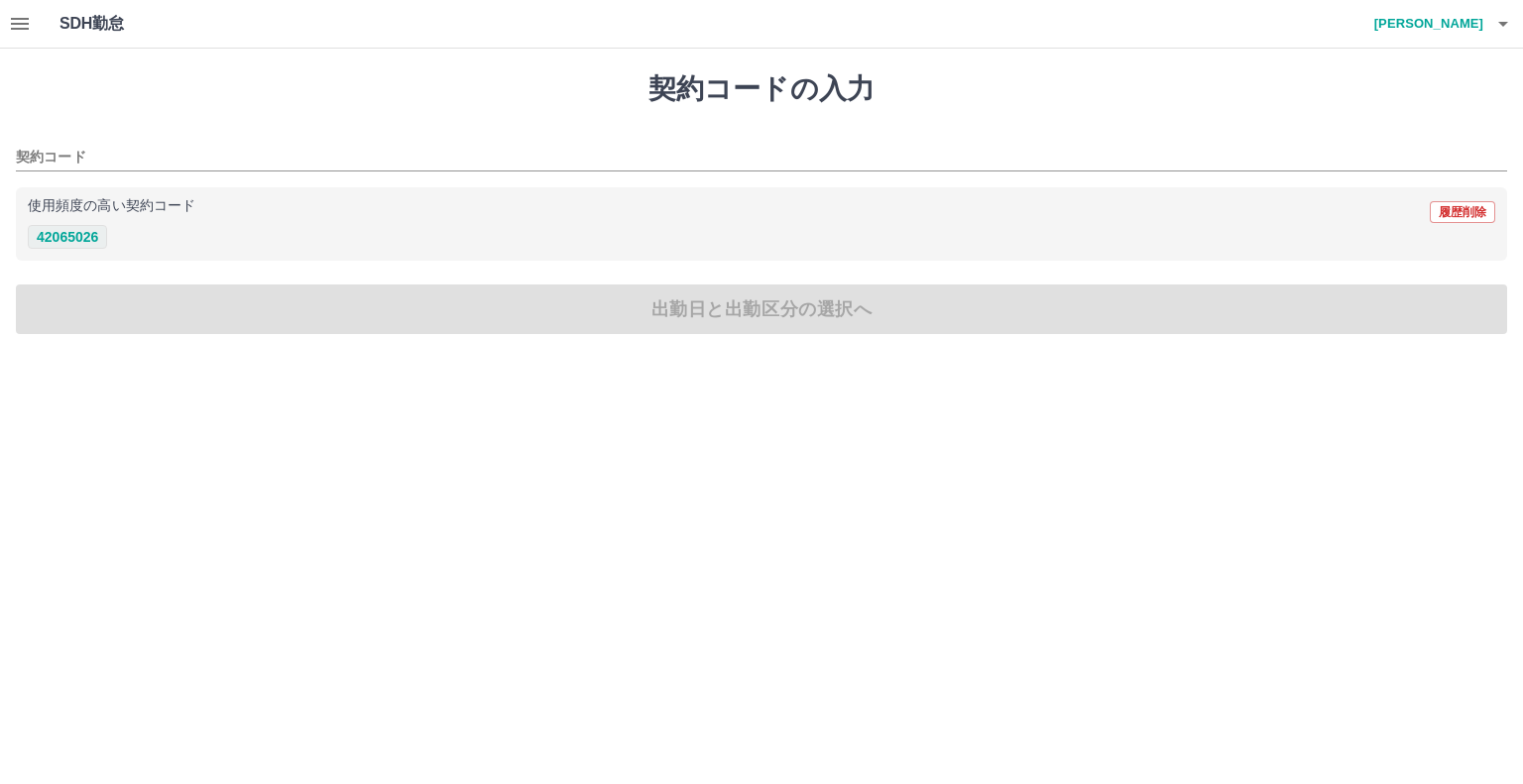 click on "42065026" at bounding box center [67, 237] 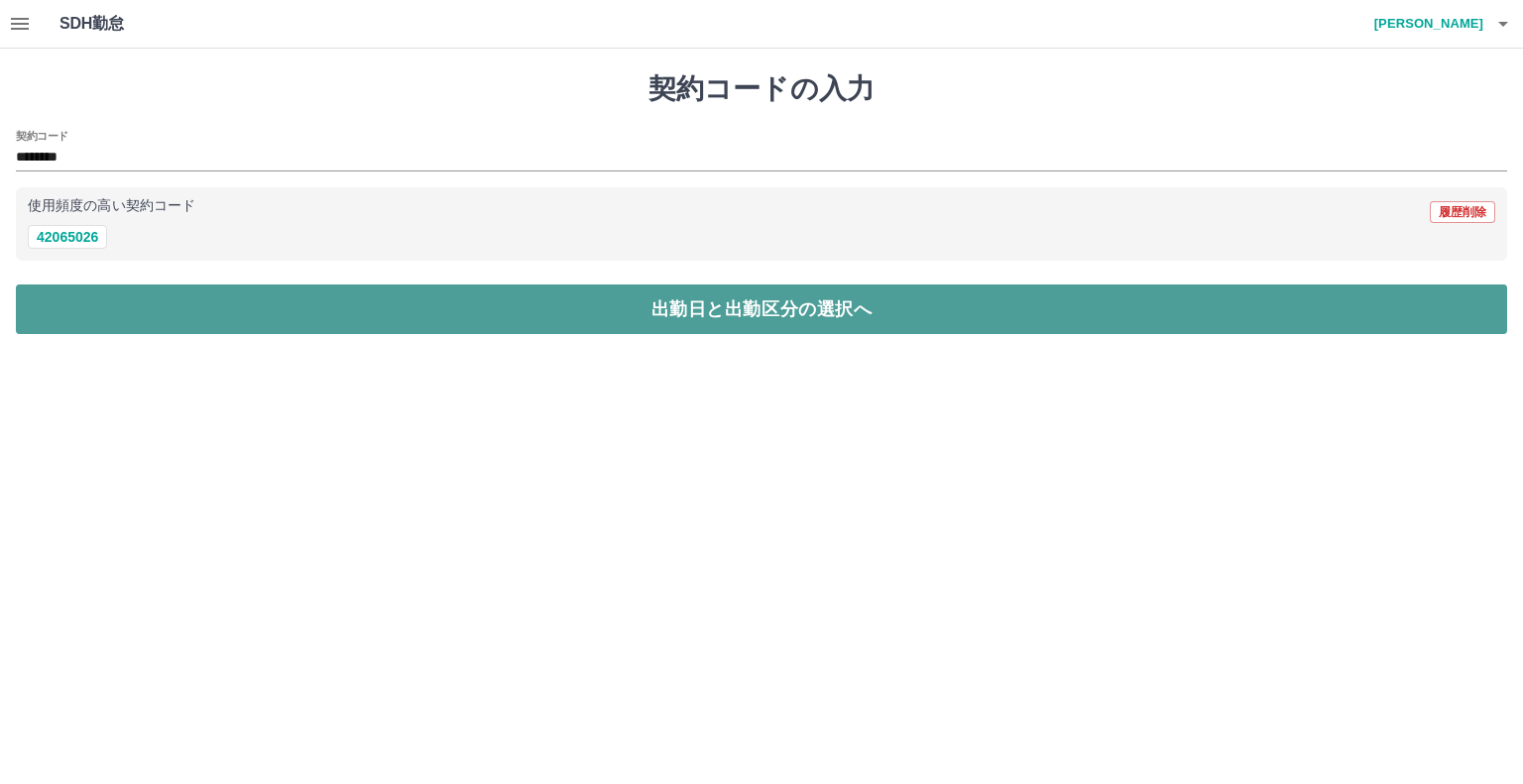 click on "出勤日と出勤区分の選択へ" at bounding box center (762, 309) 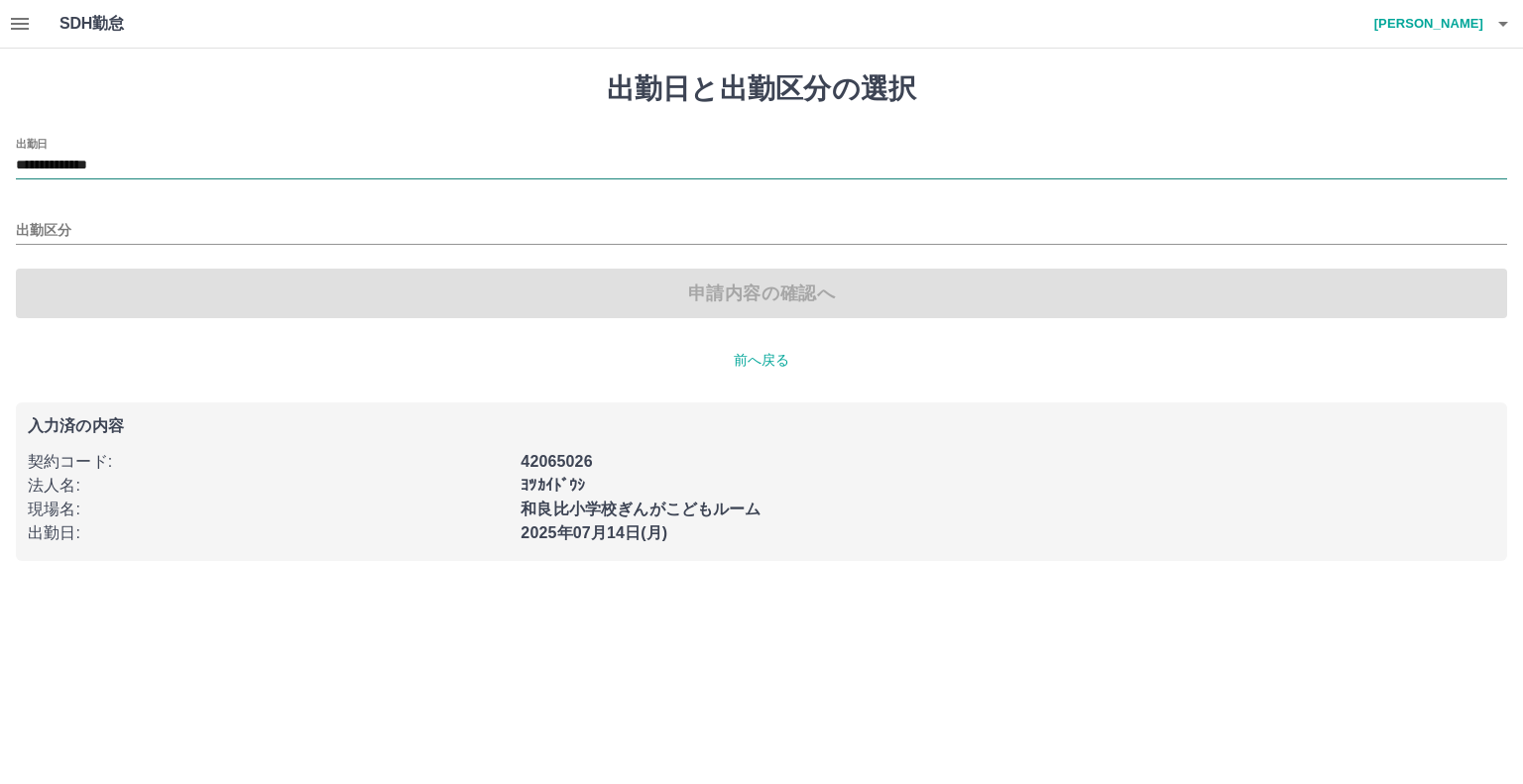 click on "**********" at bounding box center (762, 166) 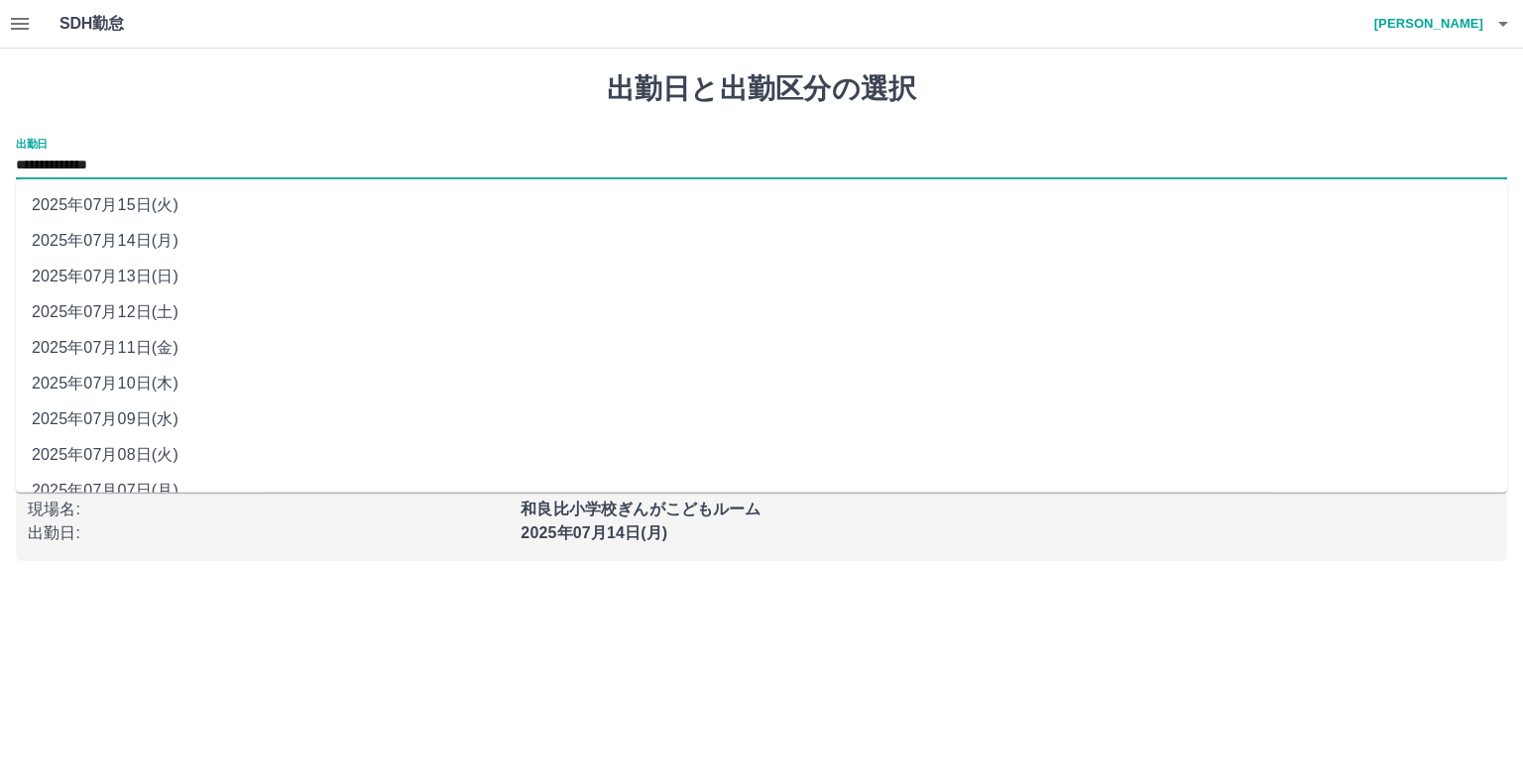 click on "2025年07月12日(土)" at bounding box center [762, 312] 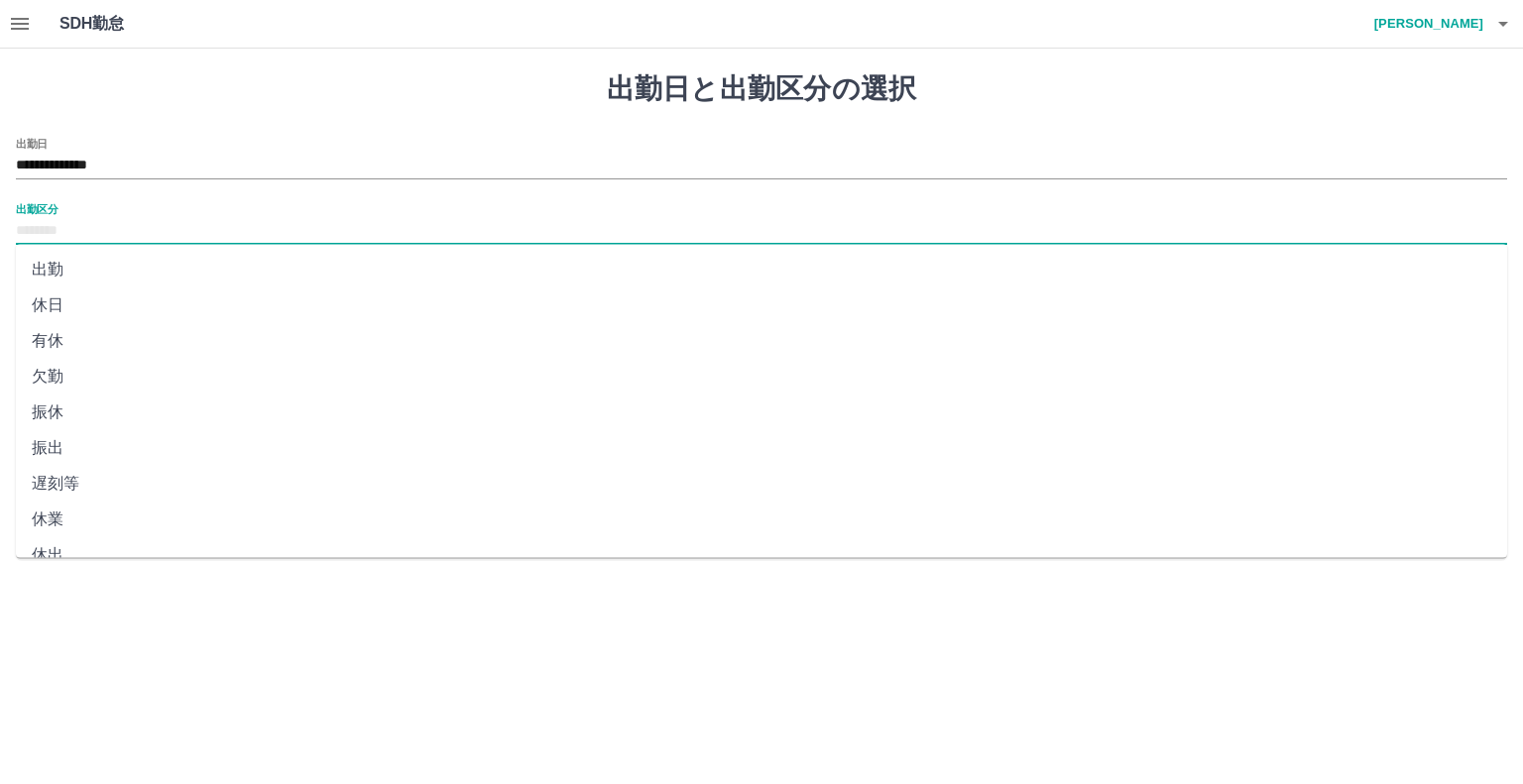 click on "出勤区分" at bounding box center (762, 231) 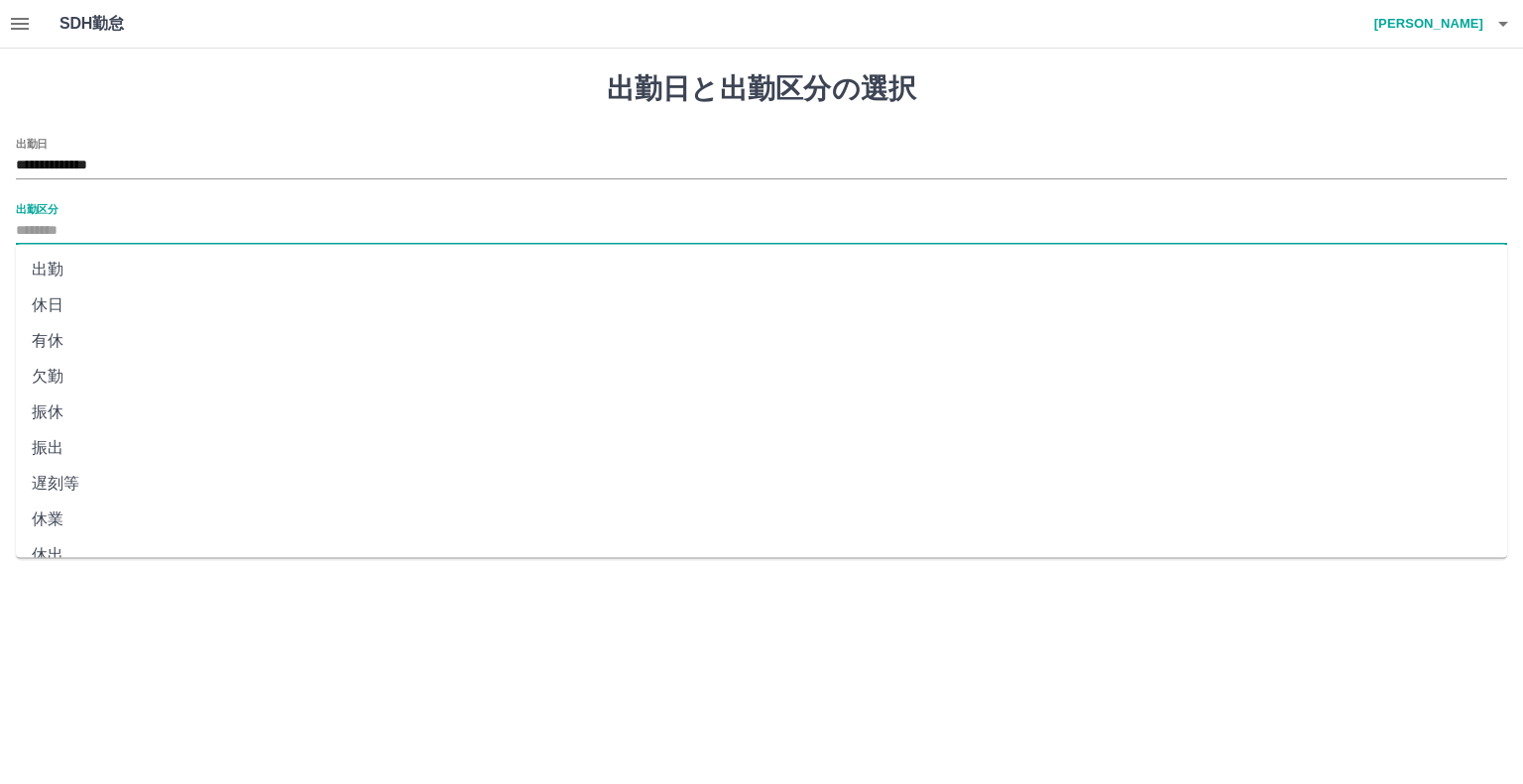 click on "休日" at bounding box center (762, 305) 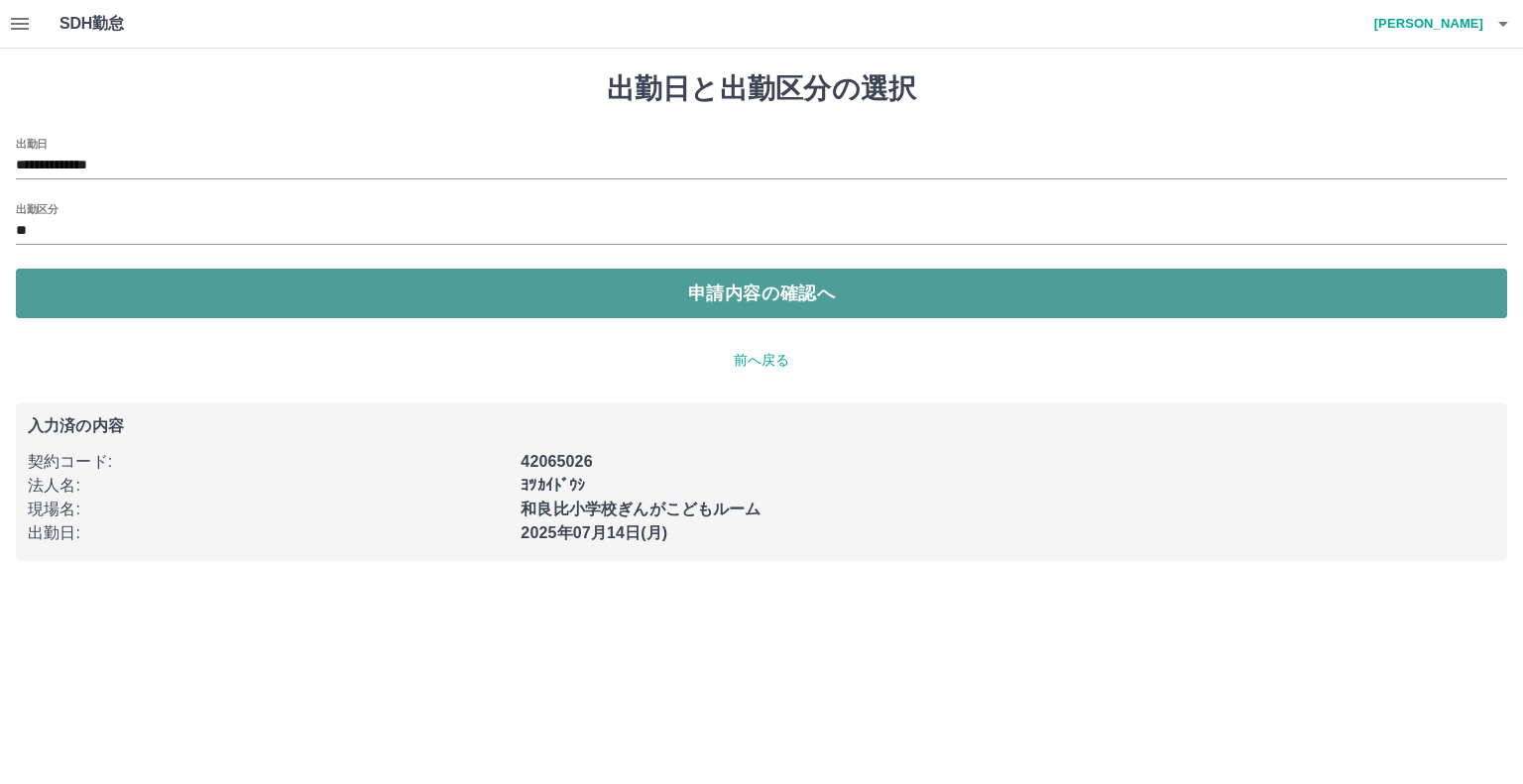 click on "申請内容の確認へ" at bounding box center [762, 293] 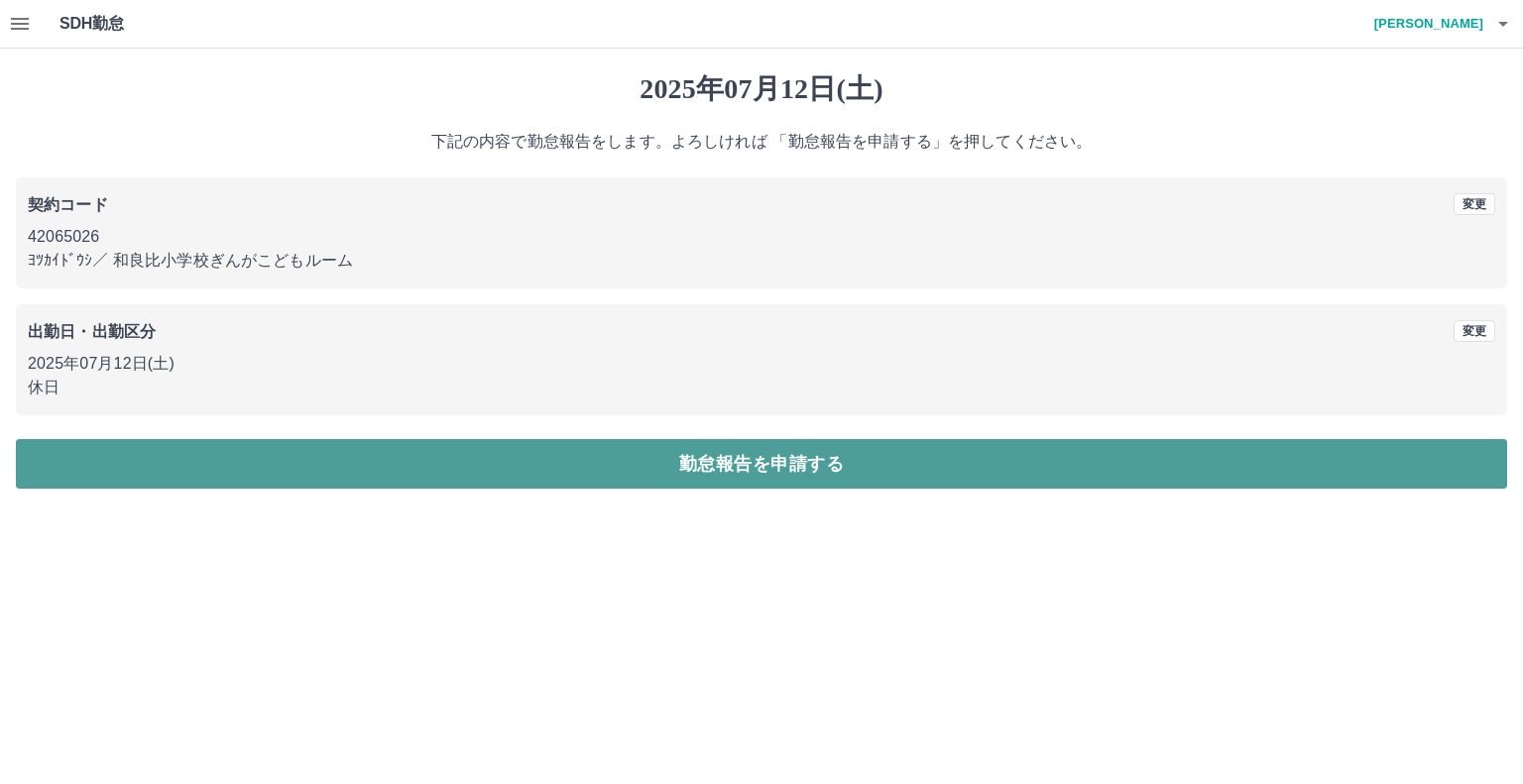 click on "勤怠報告を申請する" at bounding box center (762, 464) 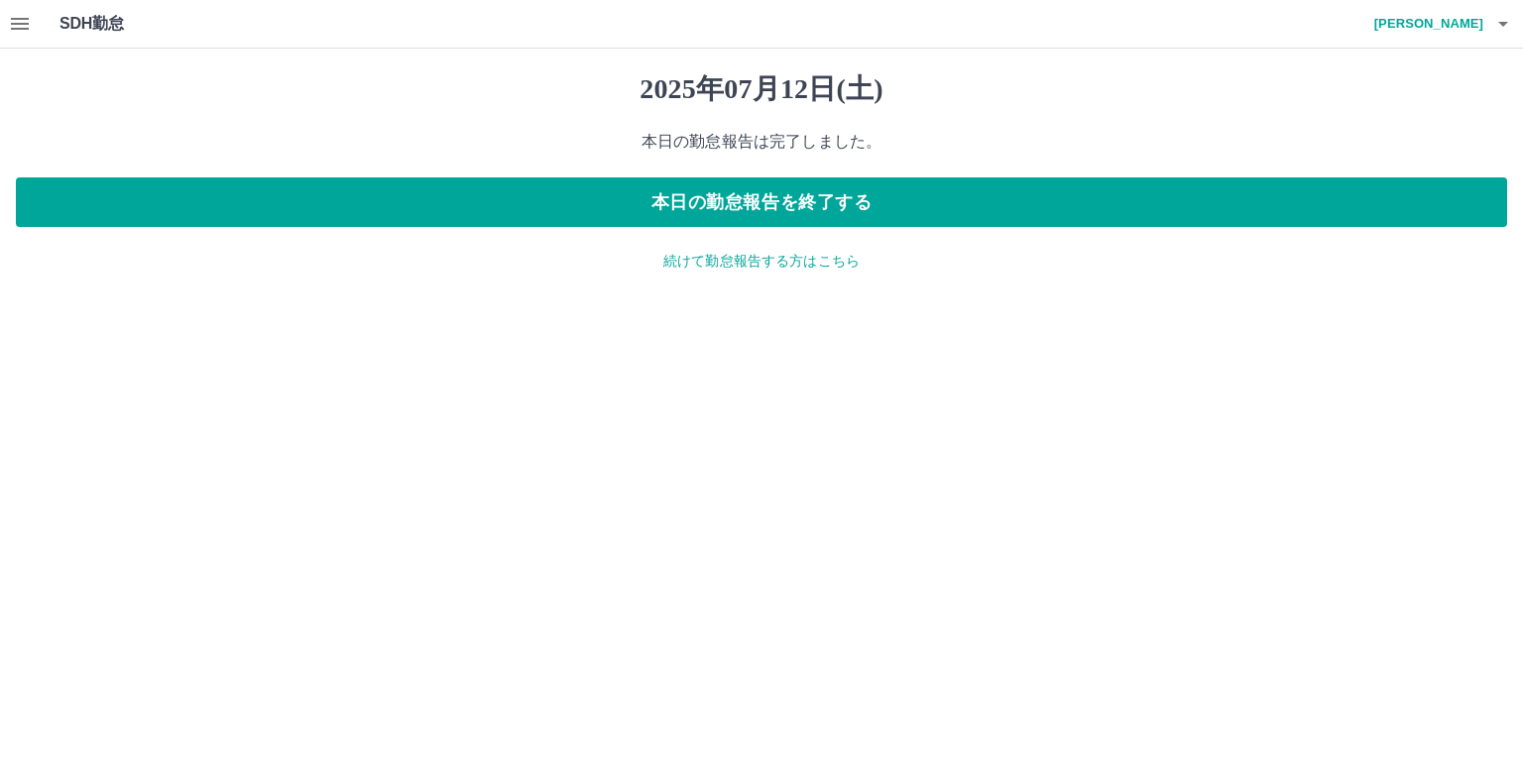 click on "矢ヶ部　厚子" at bounding box center [1424, 24] 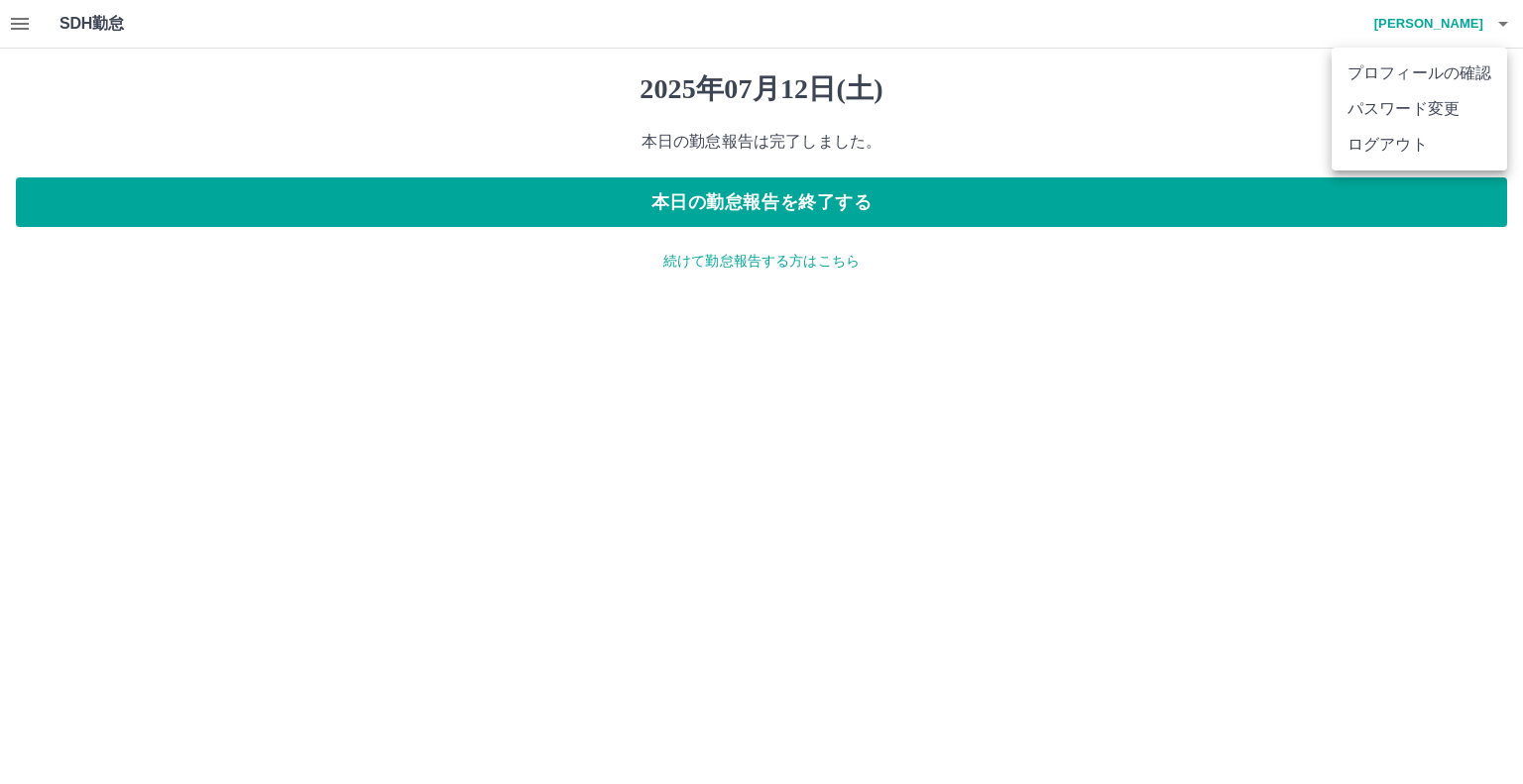 click on "ログアウト" at bounding box center (1419, 145) 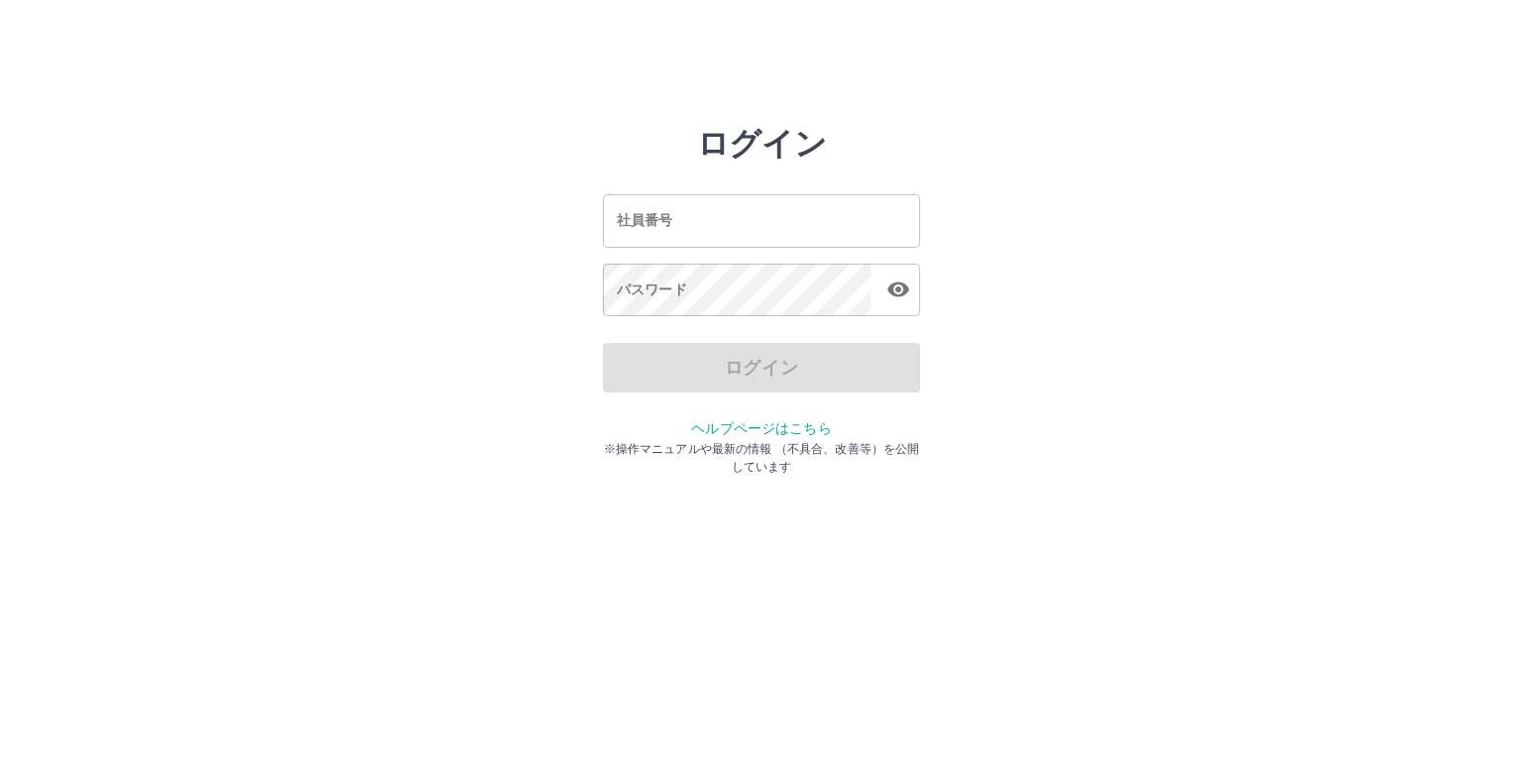 scroll, scrollTop: 0, scrollLeft: 0, axis: both 